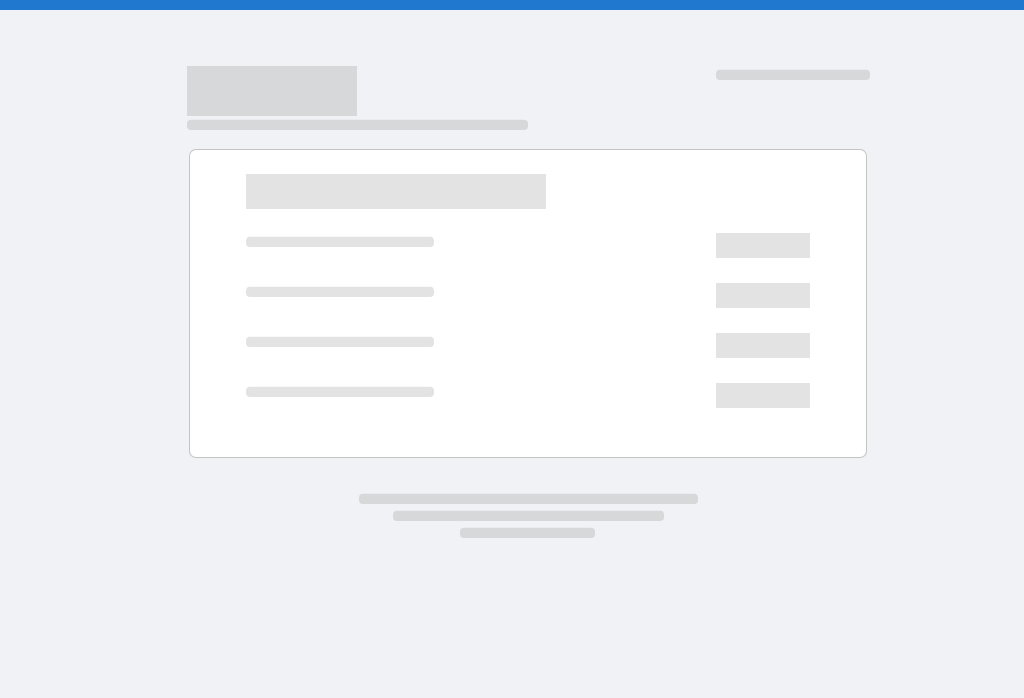 scroll, scrollTop: 0, scrollLeft: 0, axis: both 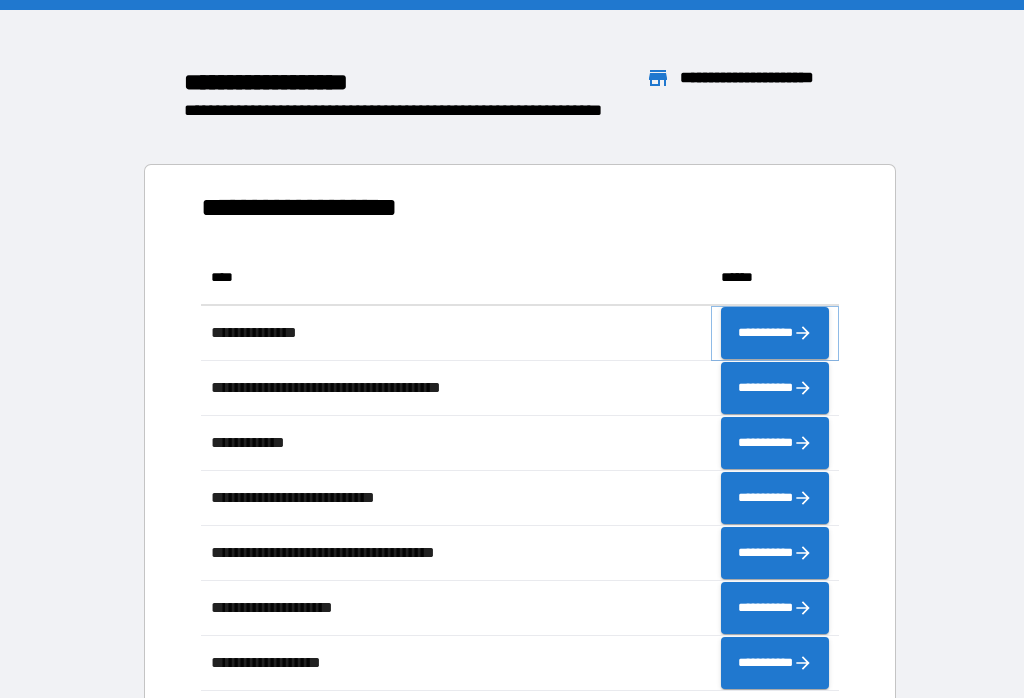 click on "**********" at bounding box center (775, 333) 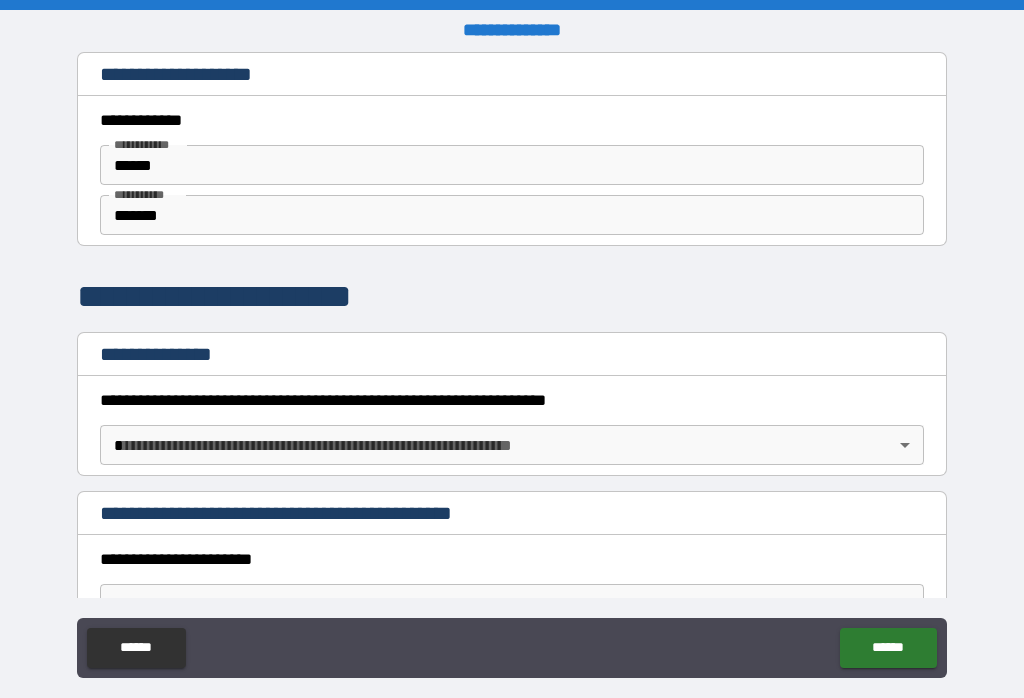 click on "**********" at bounding box center (512, 364) 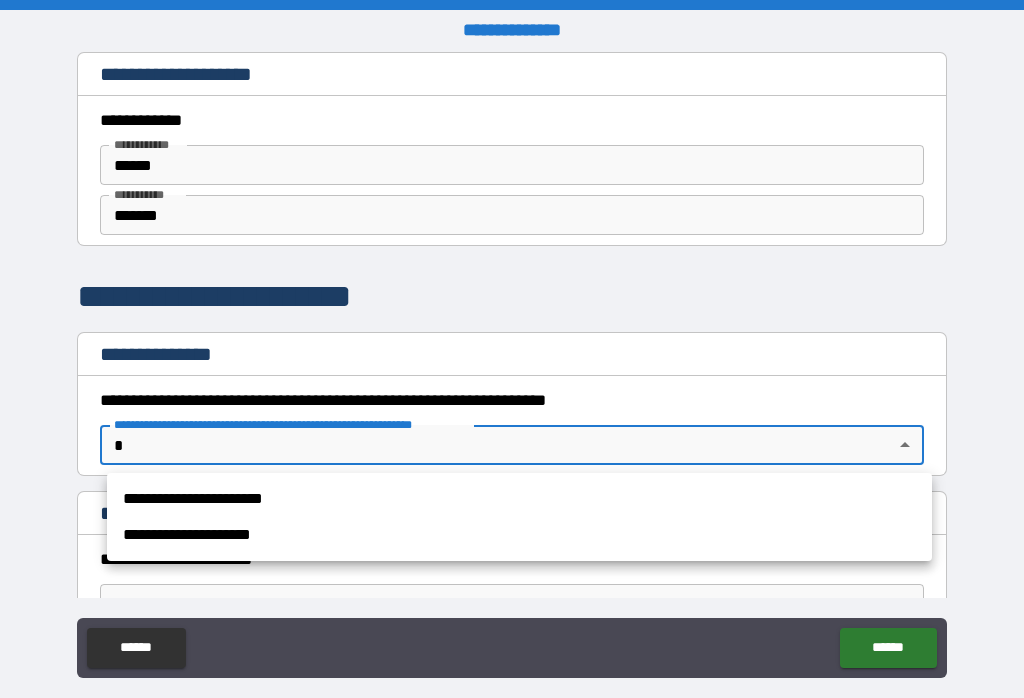 click at bounding box center (512, 349) 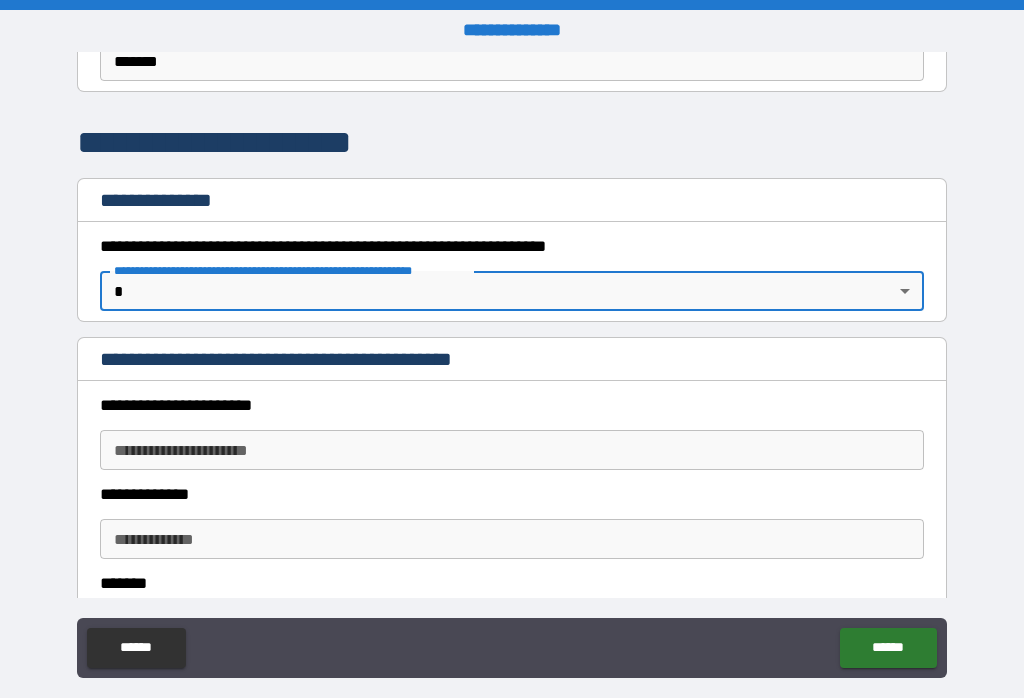 scroll, scrollTop: 166, scrollLeft: 0, axis: vertical 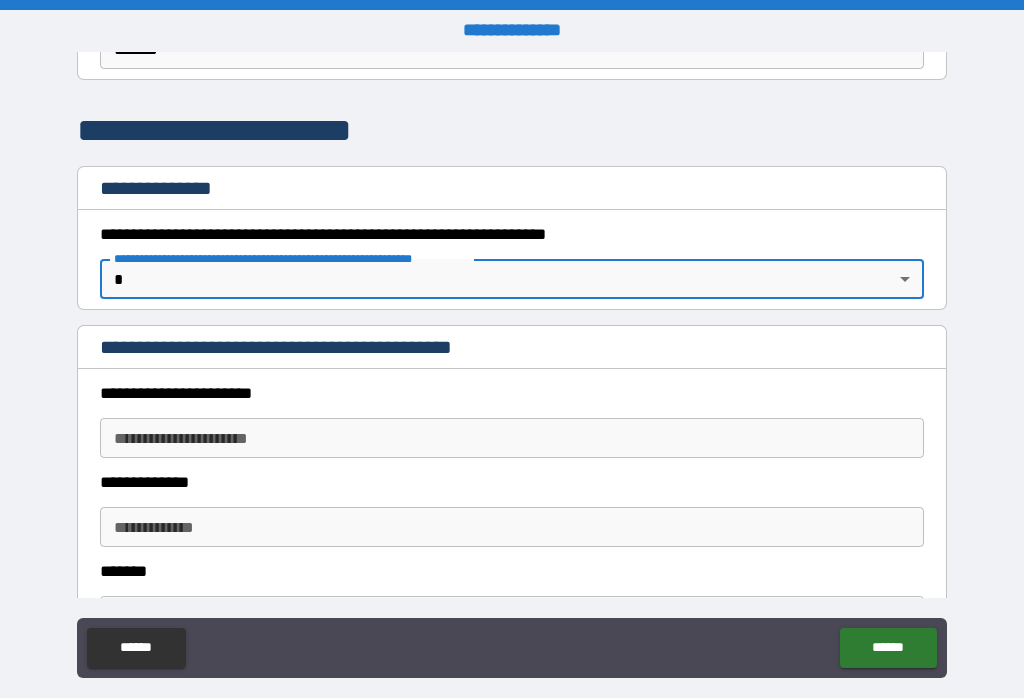 click on "**********" at bounding box center (512, 438) 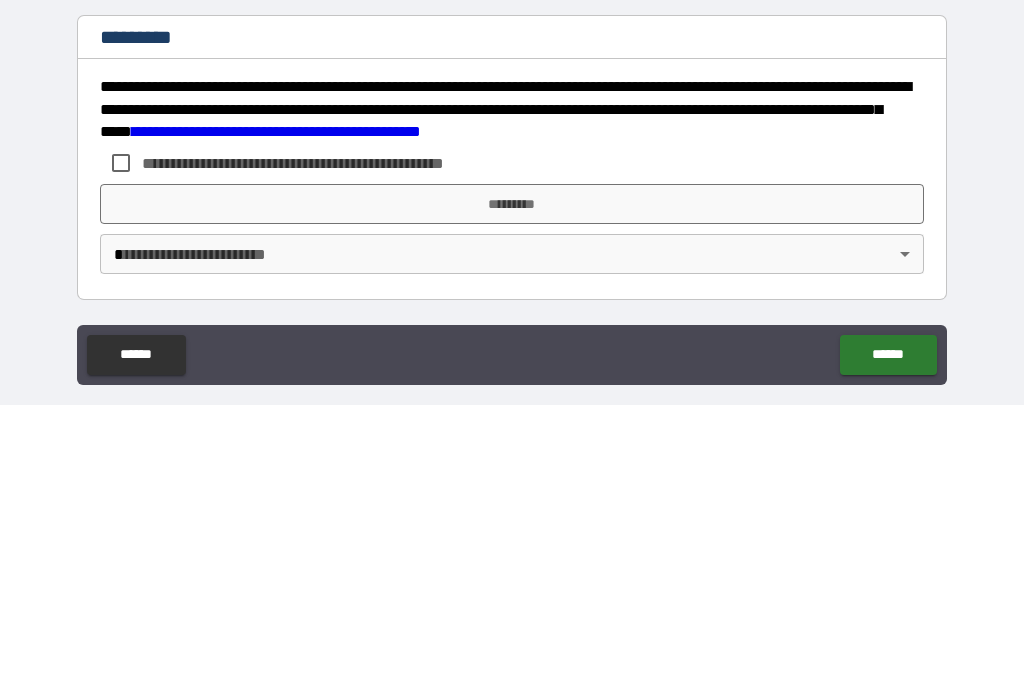 scroll, scrollTop: 2878, scrollLeft: 0, axis: vertical 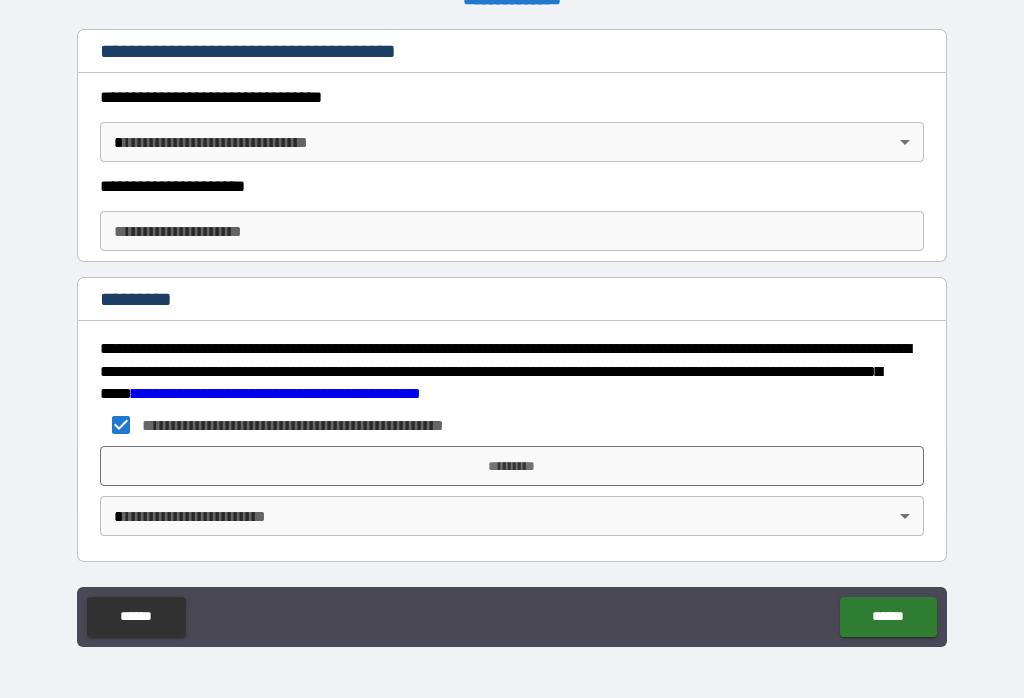 click on "*********" at bounding box center (512, 466) 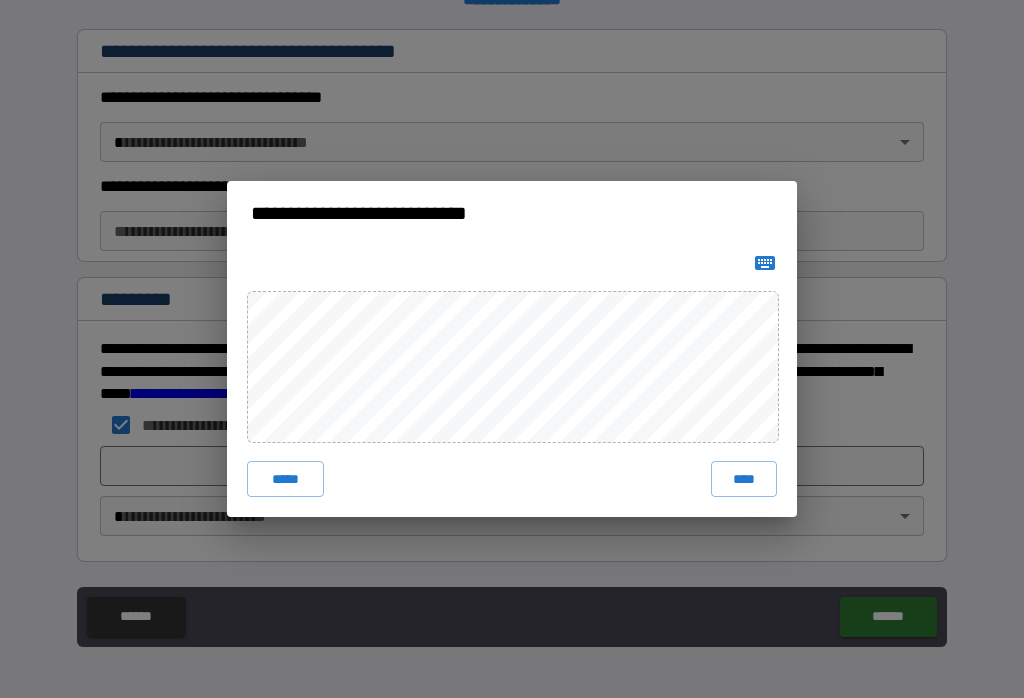 click on "****" at bounding box center (744, 479) 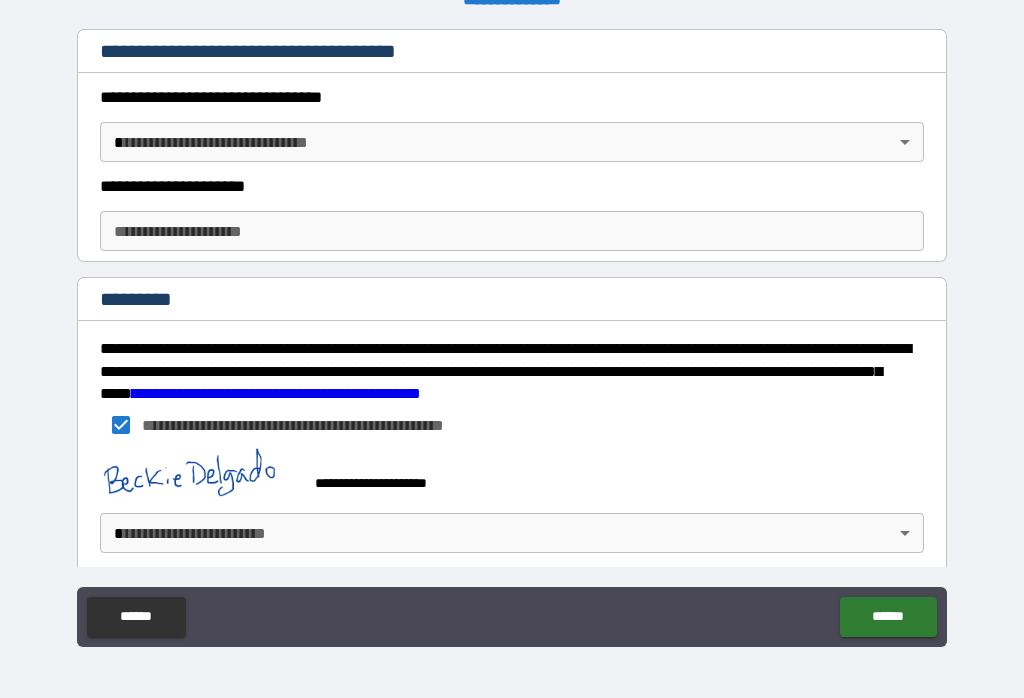 click on "******" at bounding box center (888, 617) 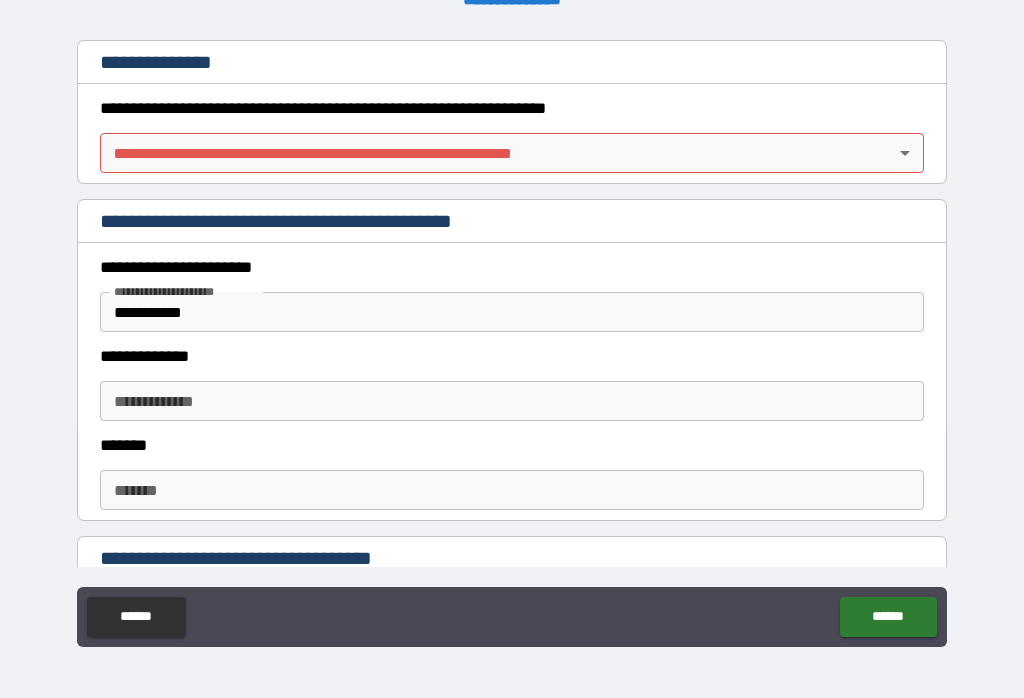 scroll, scrollTop: 264, scrollLeft: 0, axis: vertical 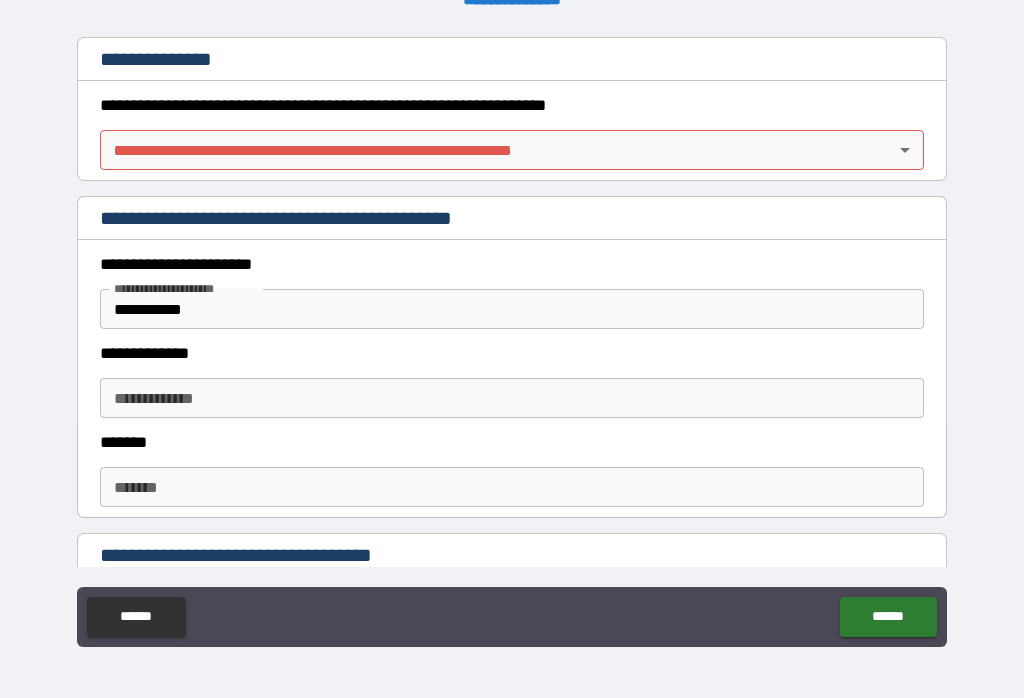 click on "**********" at bounding box center (512, 309) 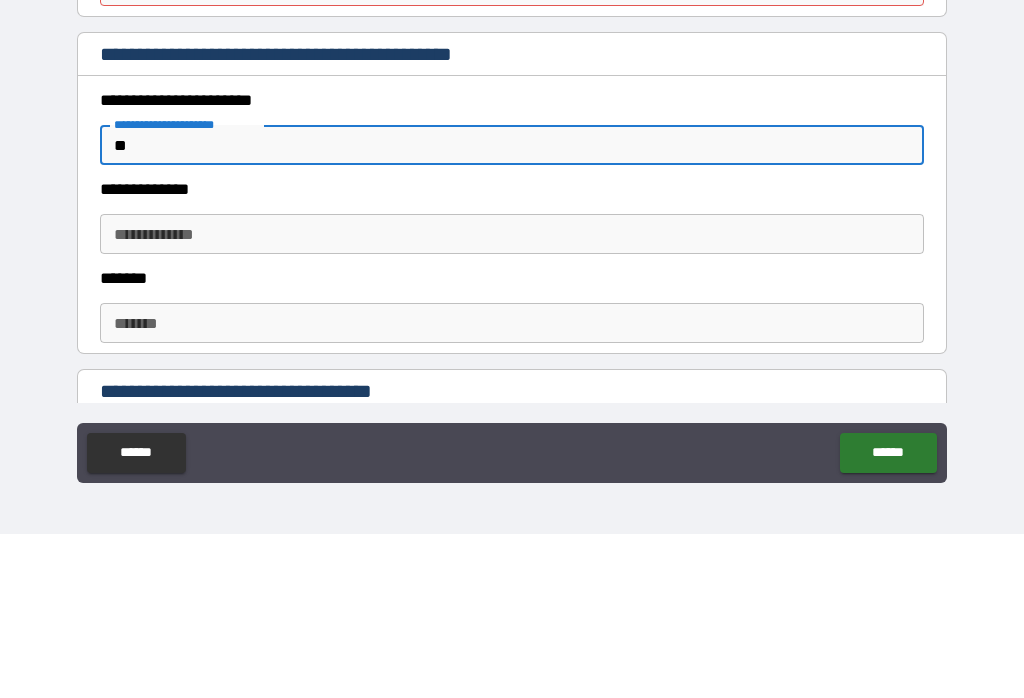 type on "*" 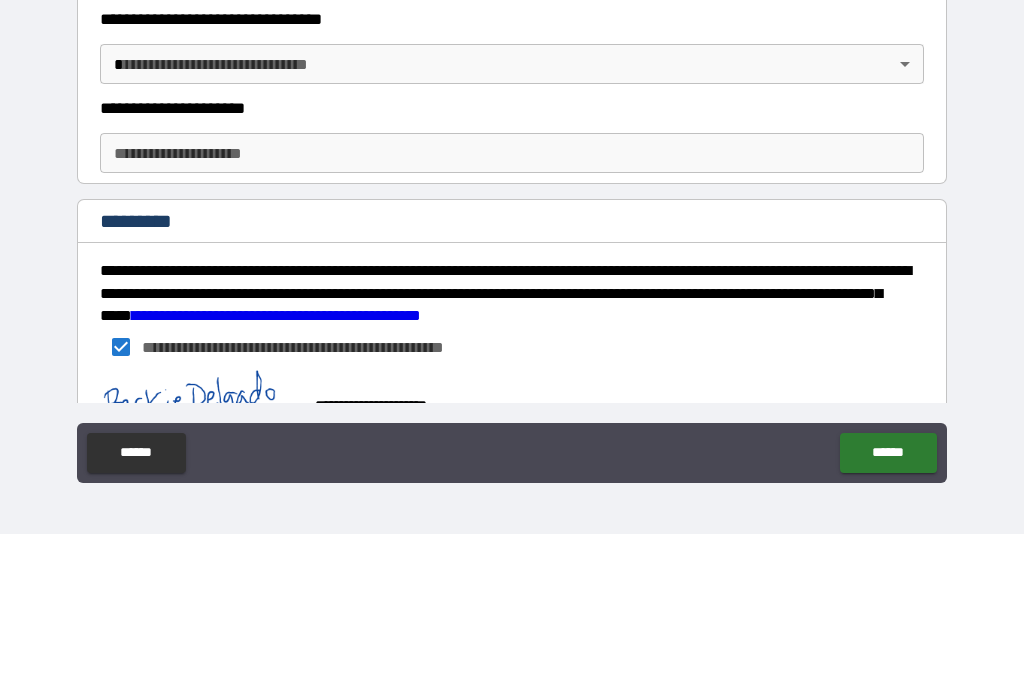 scroll, scrollTop: 2781, scrollLeft: 0, axis: vertical 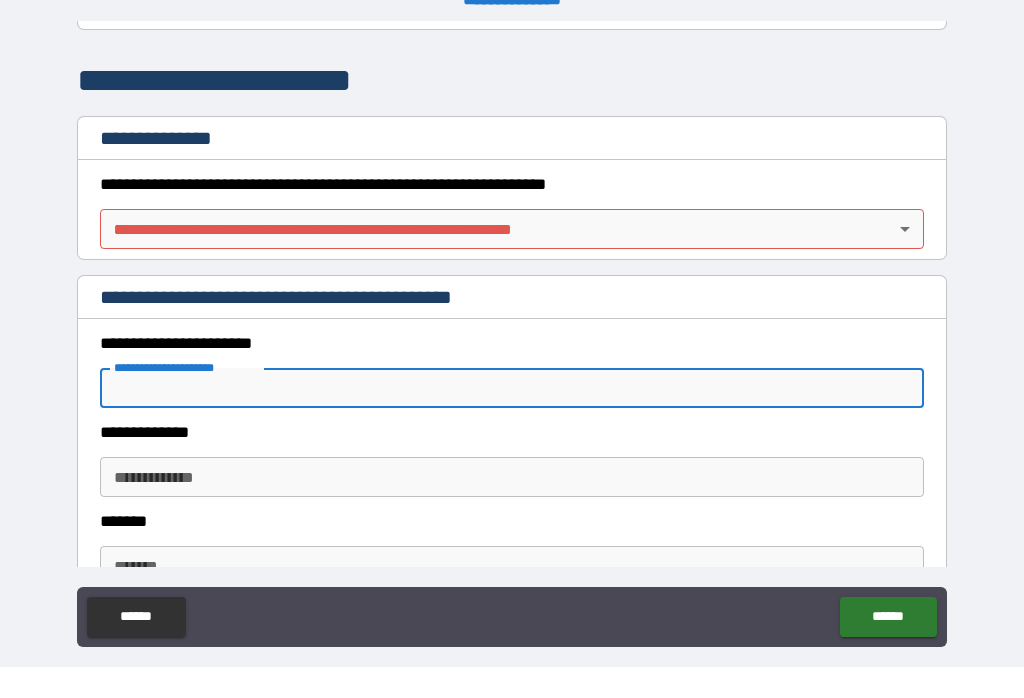 type 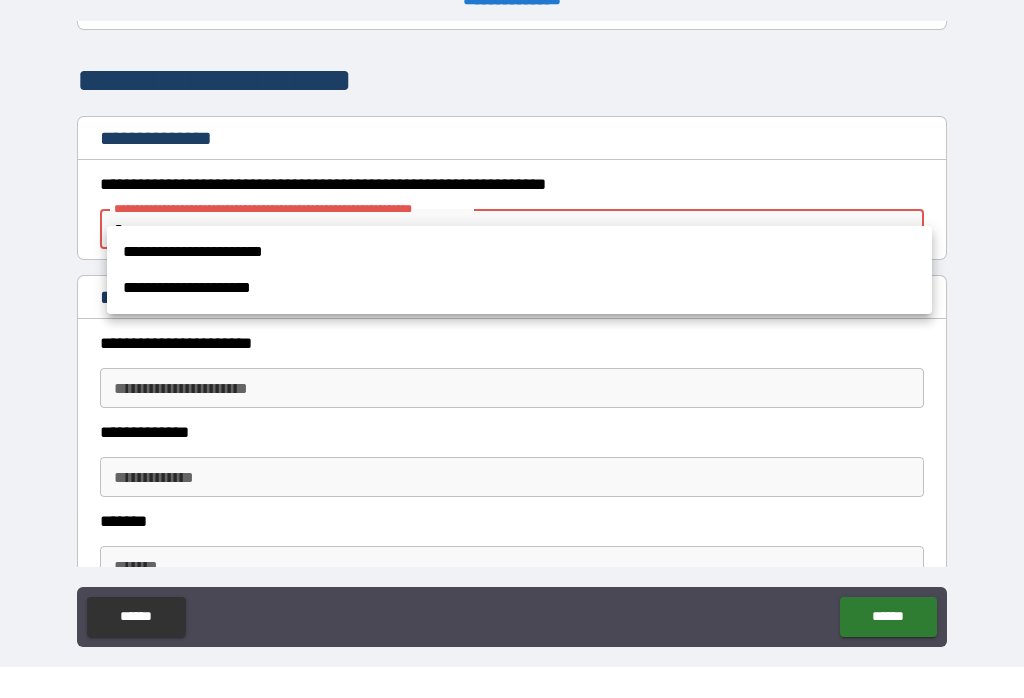 scroll, scrollTop: 31, scrollLeft: 0, axis: vertical 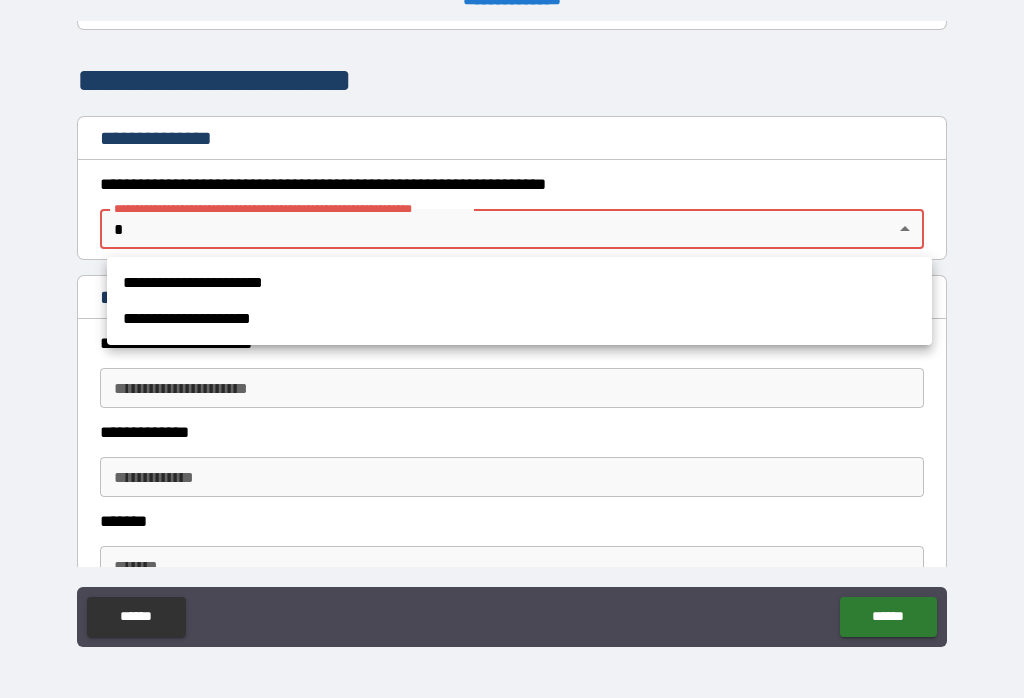click on "**********" at bounding box center [519, 283] 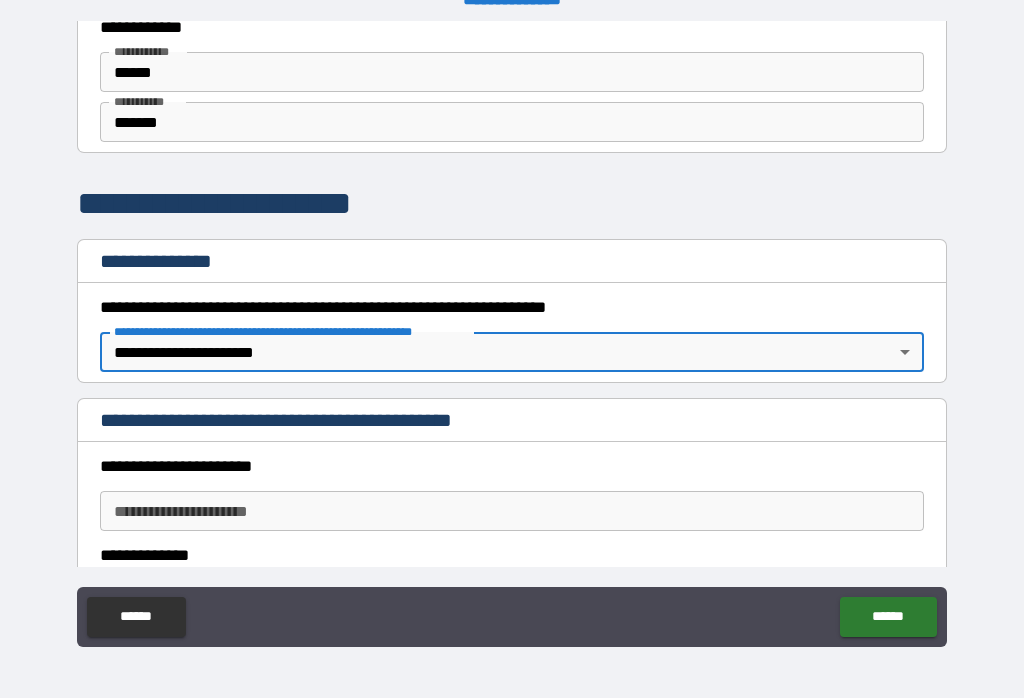 scroll, scrollTop: 75, scrollLeft: 0, axis: vertical 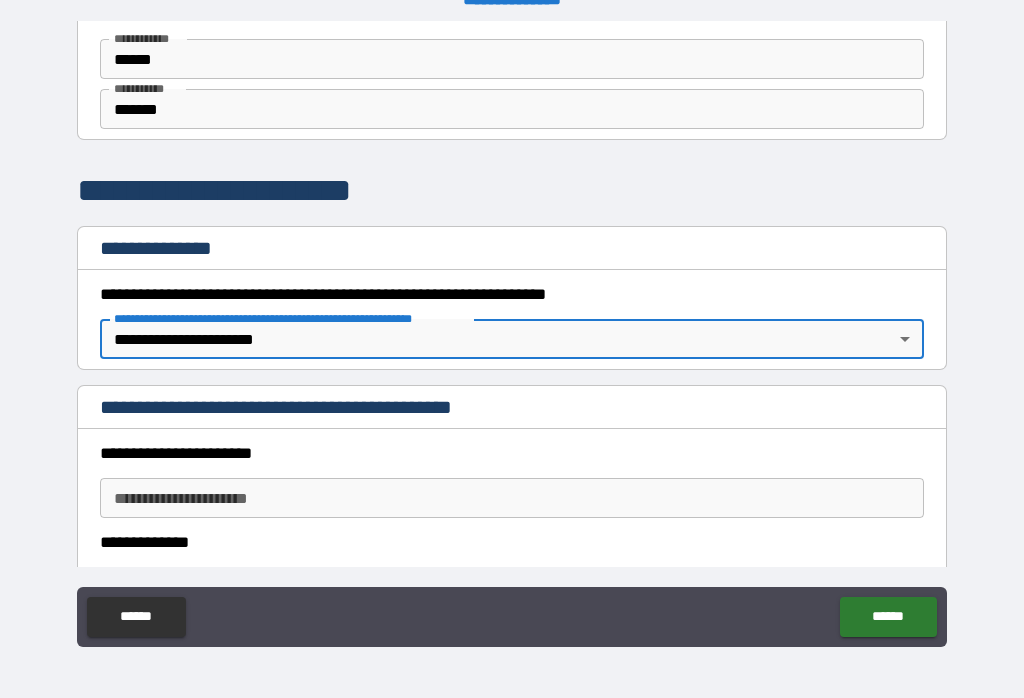 click on "**********" at bounding box center [512, 333] 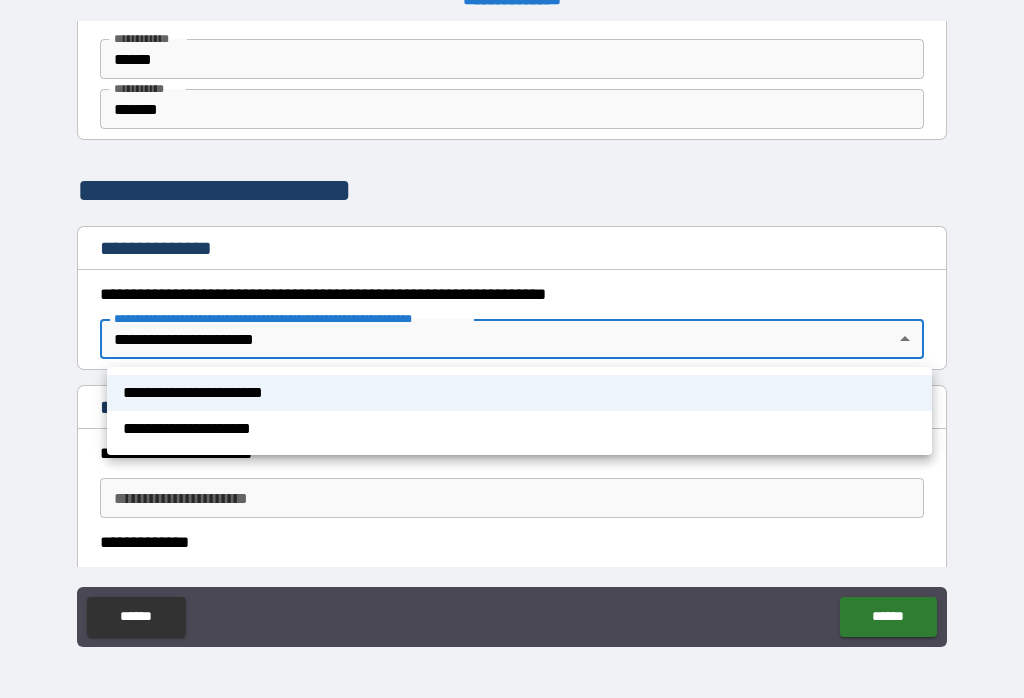 click on "**********" at bounding box center [519, 393] 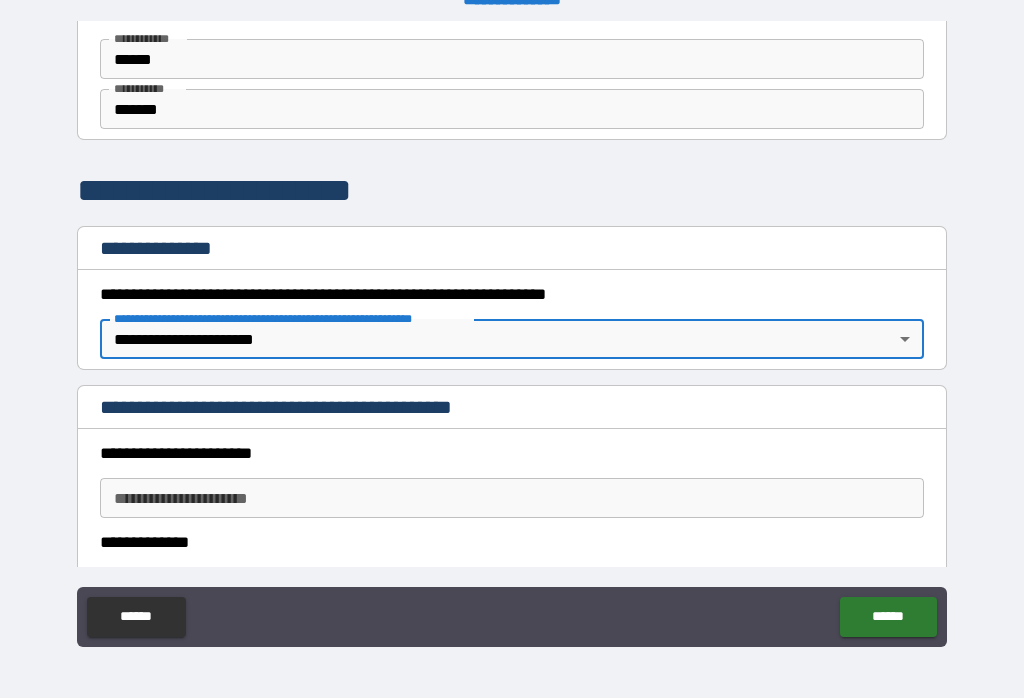 scroll, scrollTop: 97, scrollLeft: 0, axis: vertical 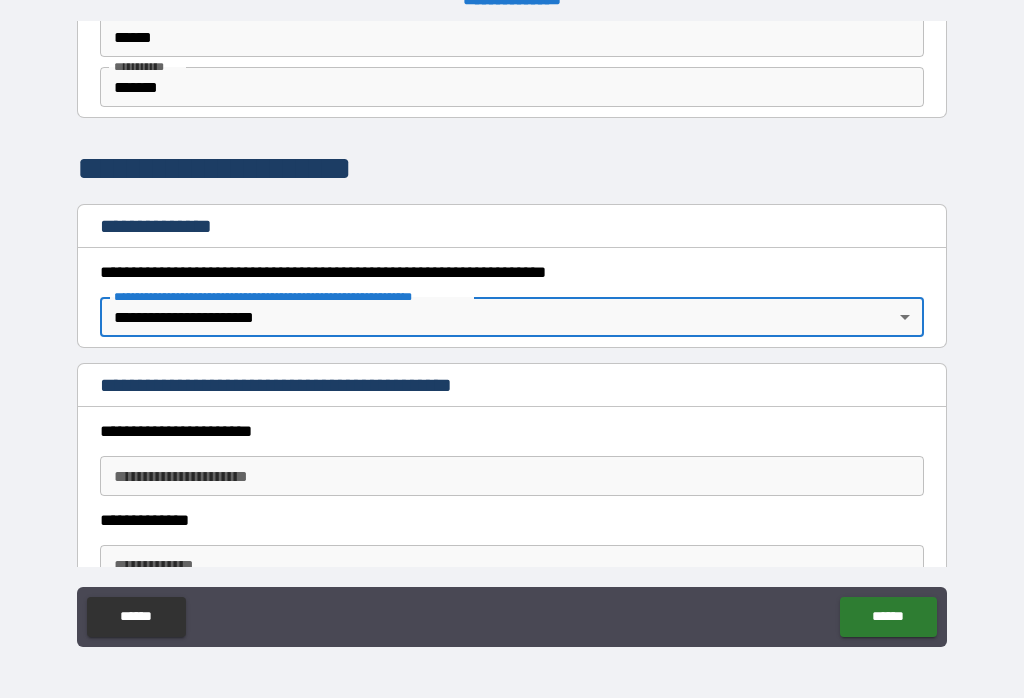 click on "******" at bounding box center [888, 617] 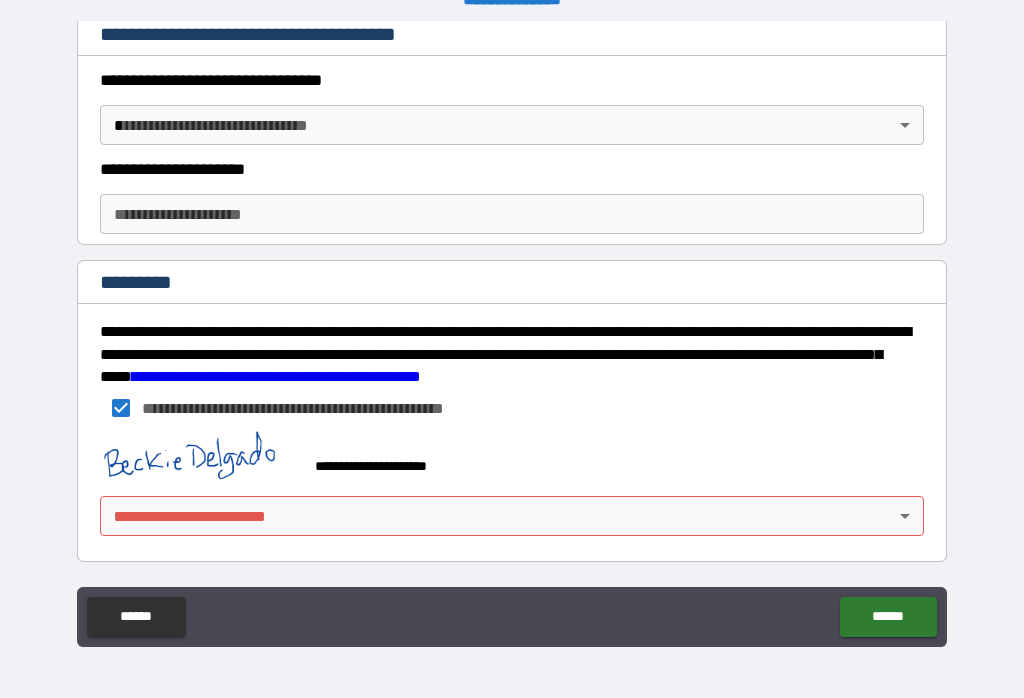 scroll, scrollTop: 2895, scrollLeft: 0, axis: vertical 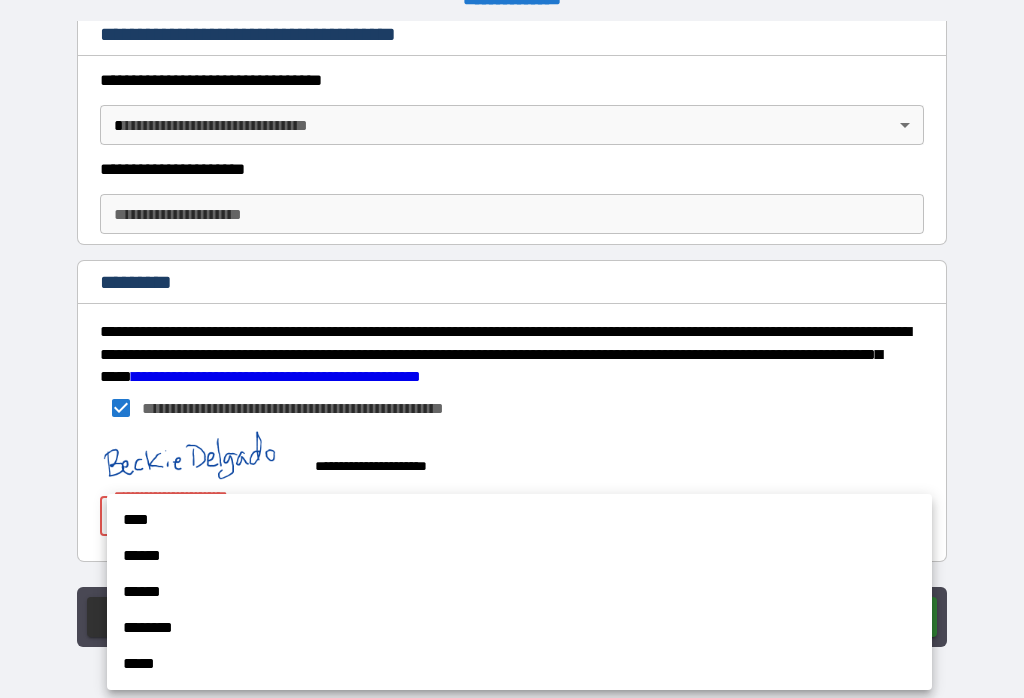 click on "****" at bounding box center (519, 520) 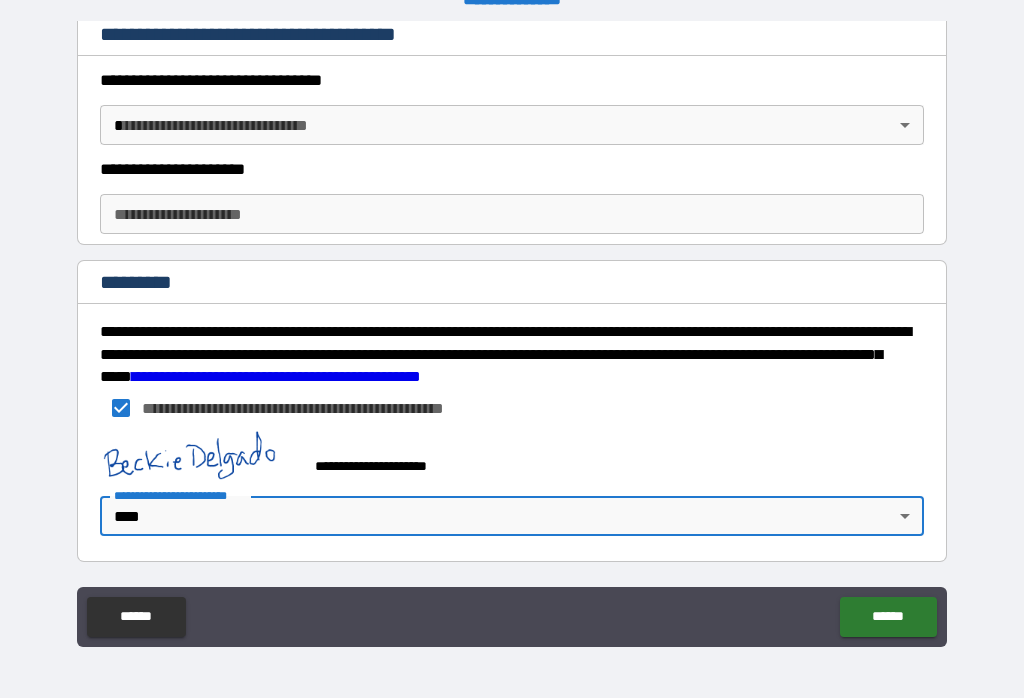 click on "******" at bounding box center (888, 617) 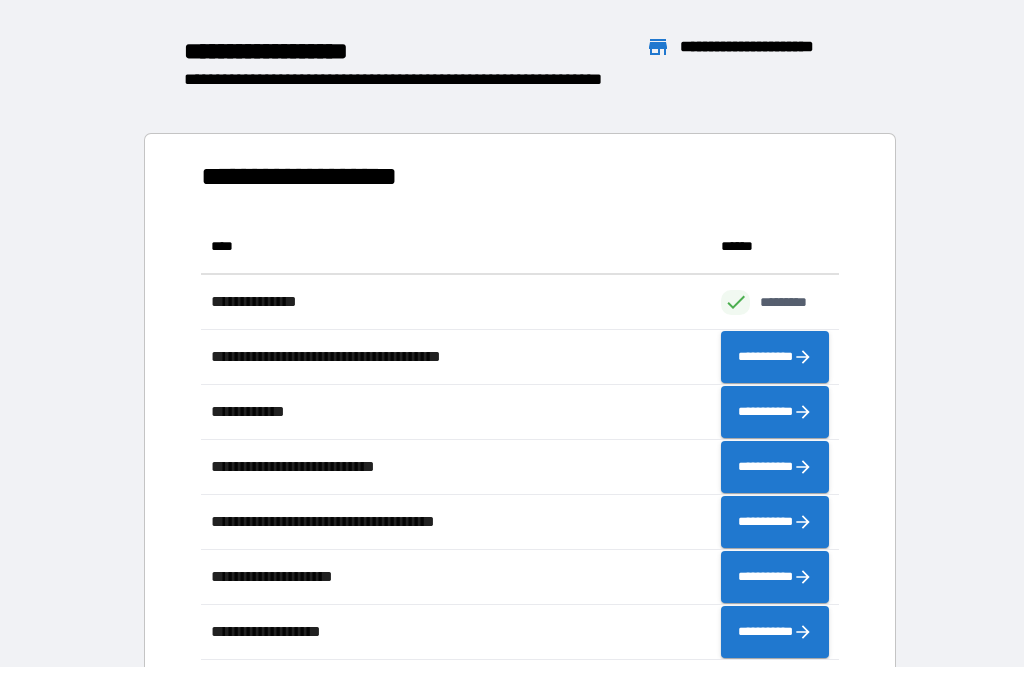 scroll, scrollTop: 441, scrollLeft: 638, axis: both 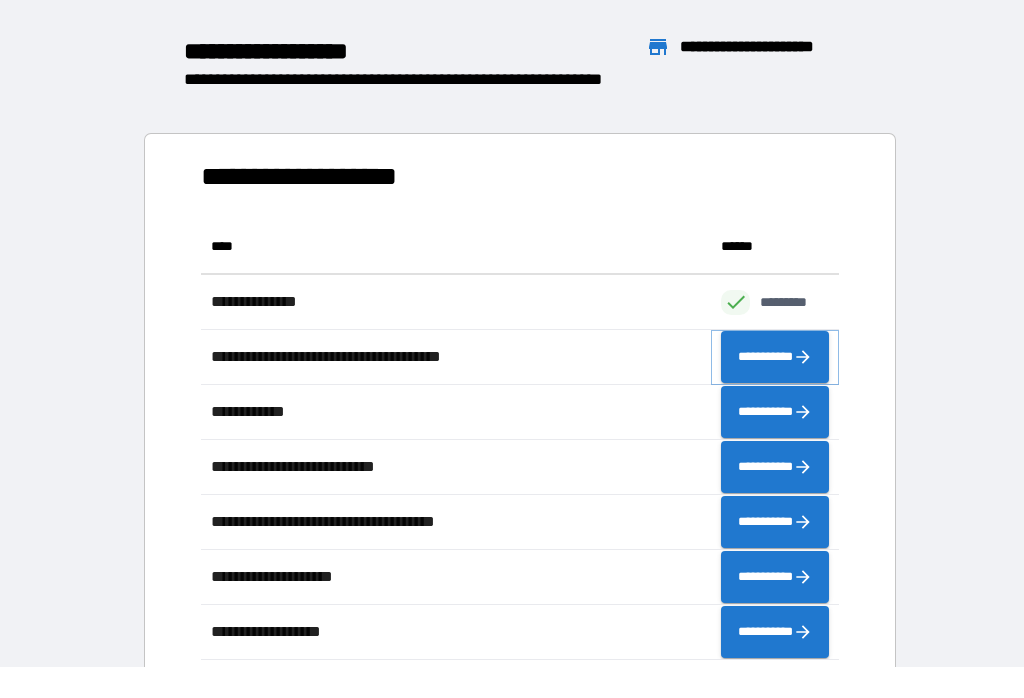 click on "**********" at bounding box center (775, 357) 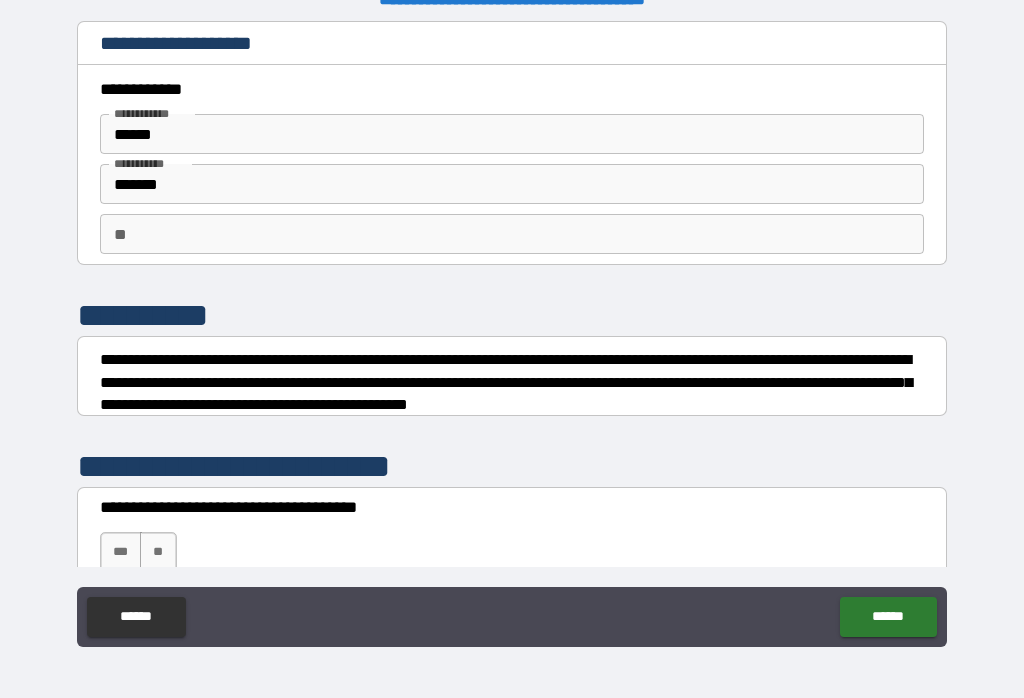 click on "**" at bounding box center (512, 234) 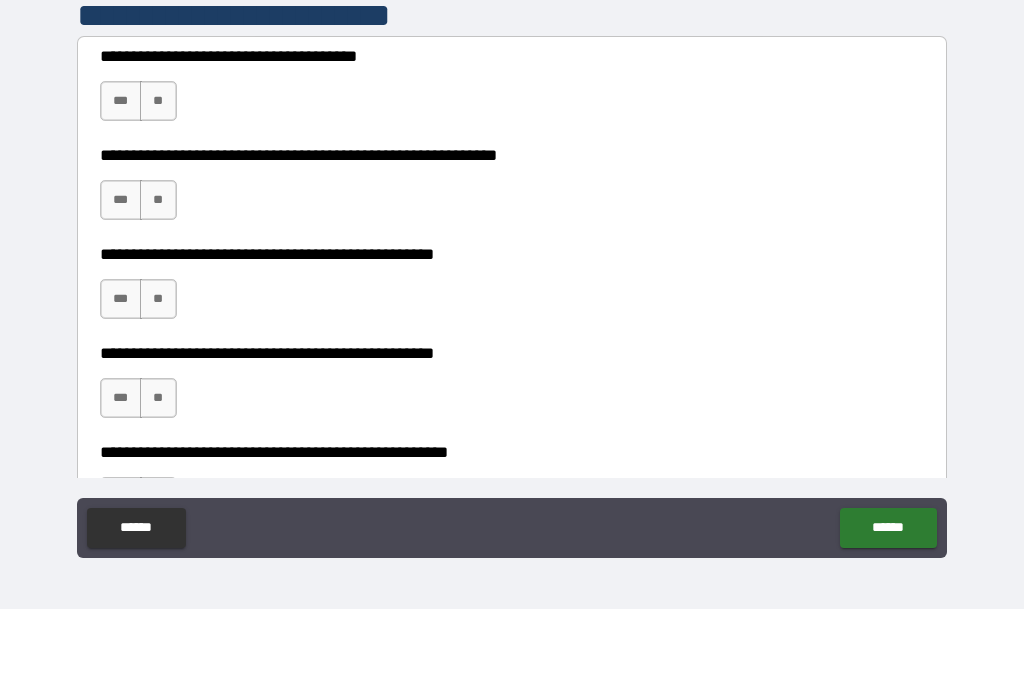 scroll, scrollTop: 360, scrollLeft: 0, axis: vertical 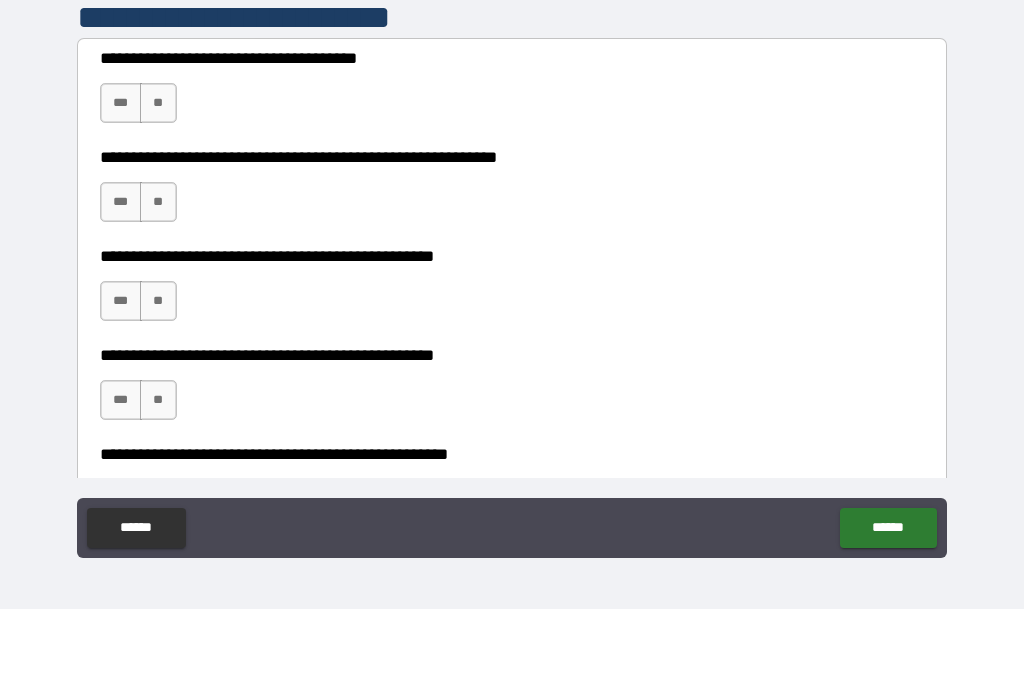 type on "****" 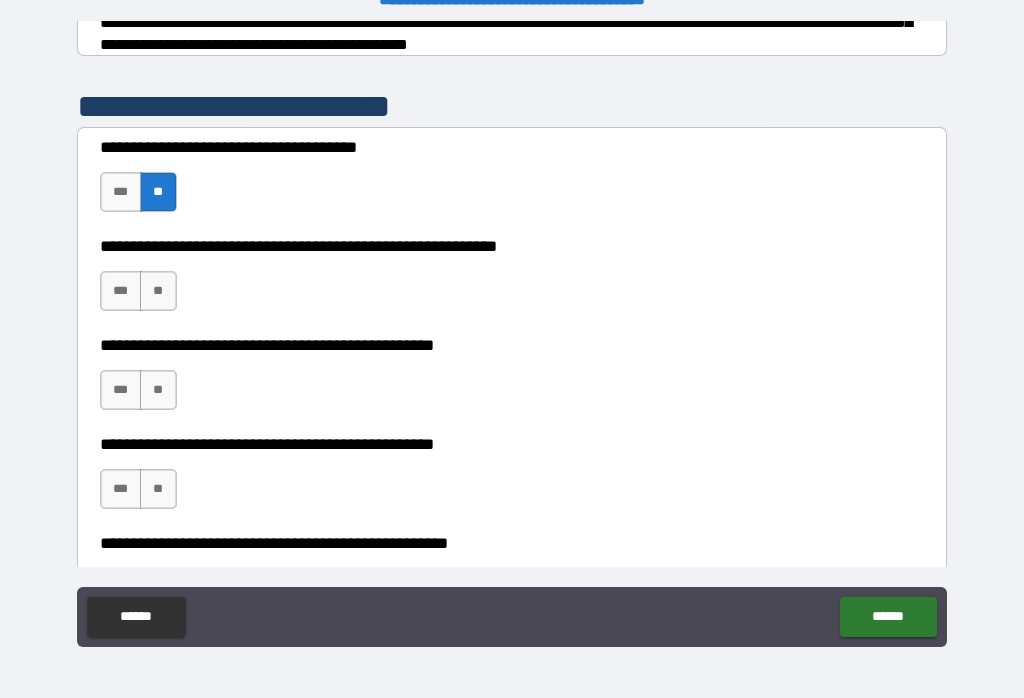 click on "***" at bounding box center (121, 291) 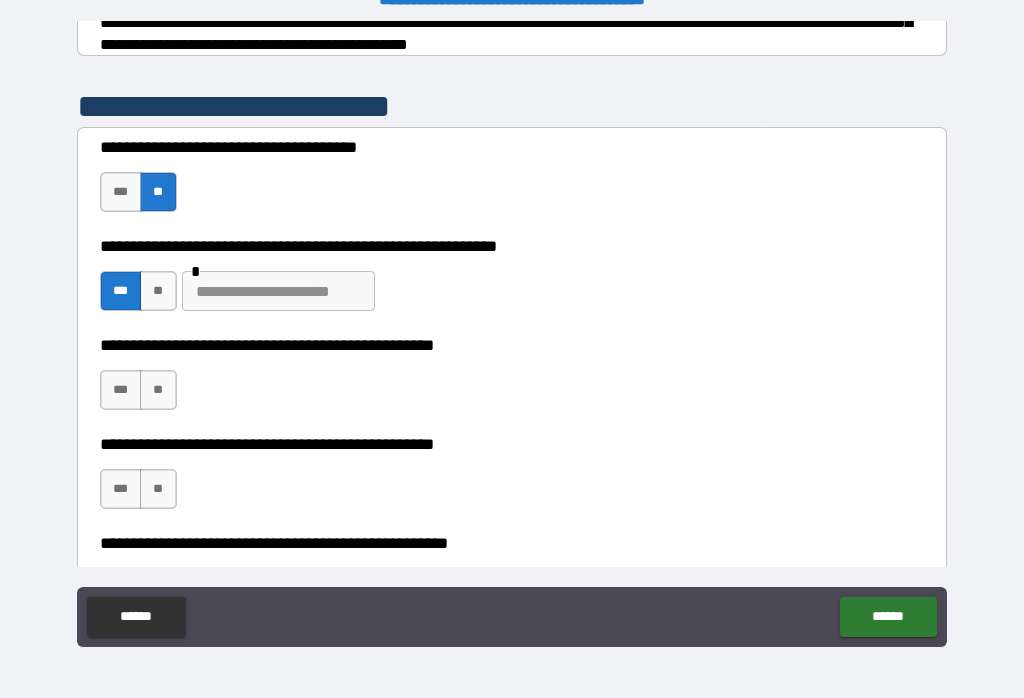 click at bounding box center (278, 291) 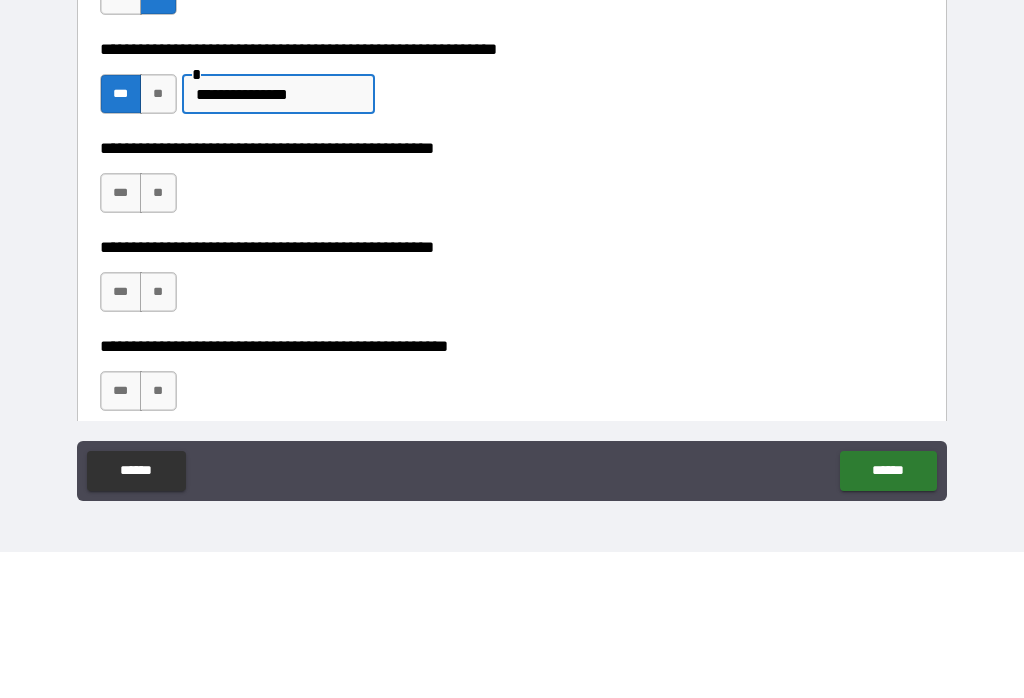 scroll, scrollTop: 412, scrollLeft: 0, axis: vertical 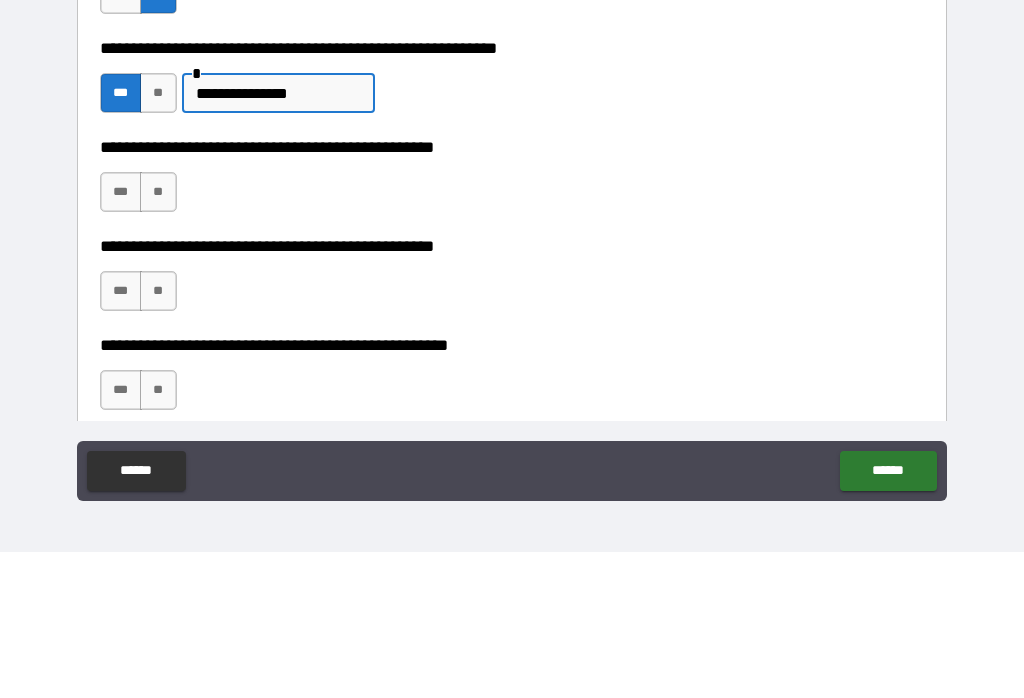 type on "**********" 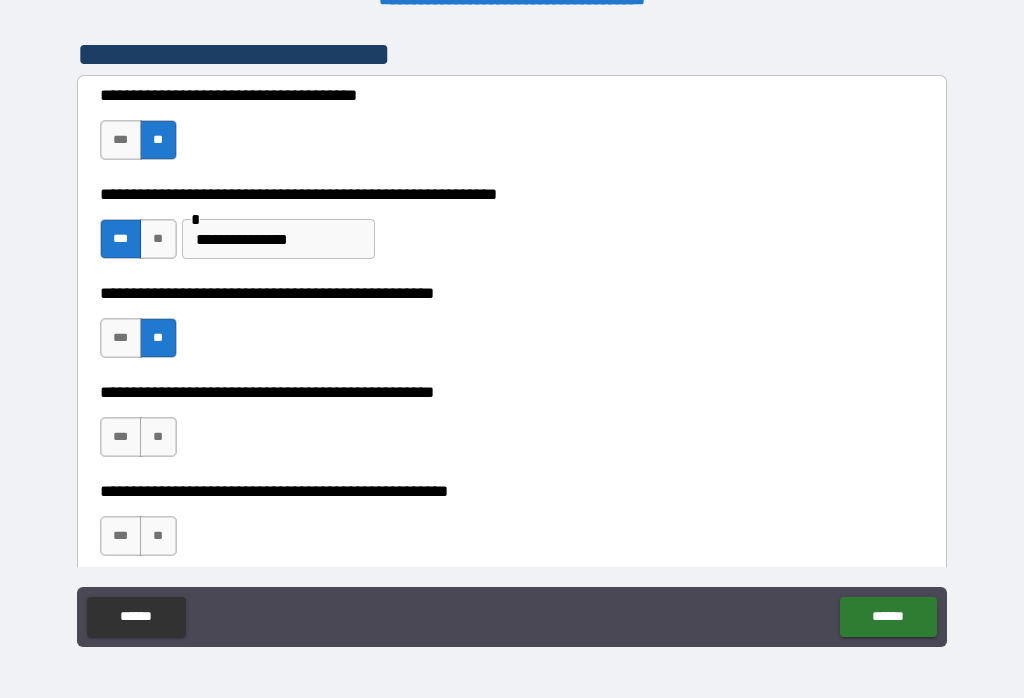 click on "**" at bounding box center (158, 437) 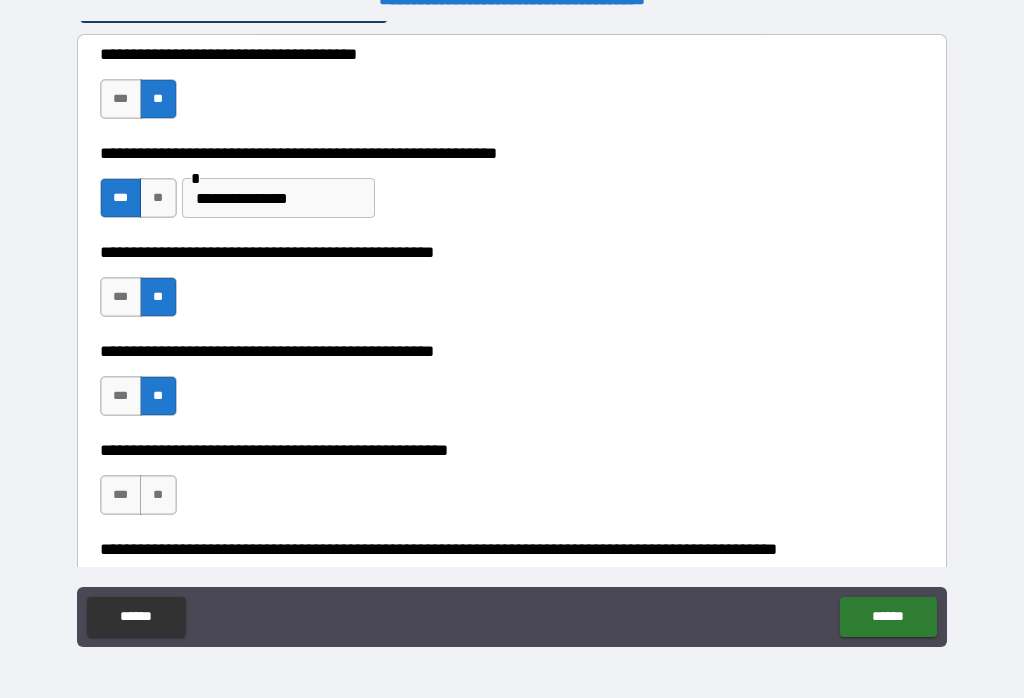 scroll, scrollTop: 454, scrollLeft: 0, axis: vertical 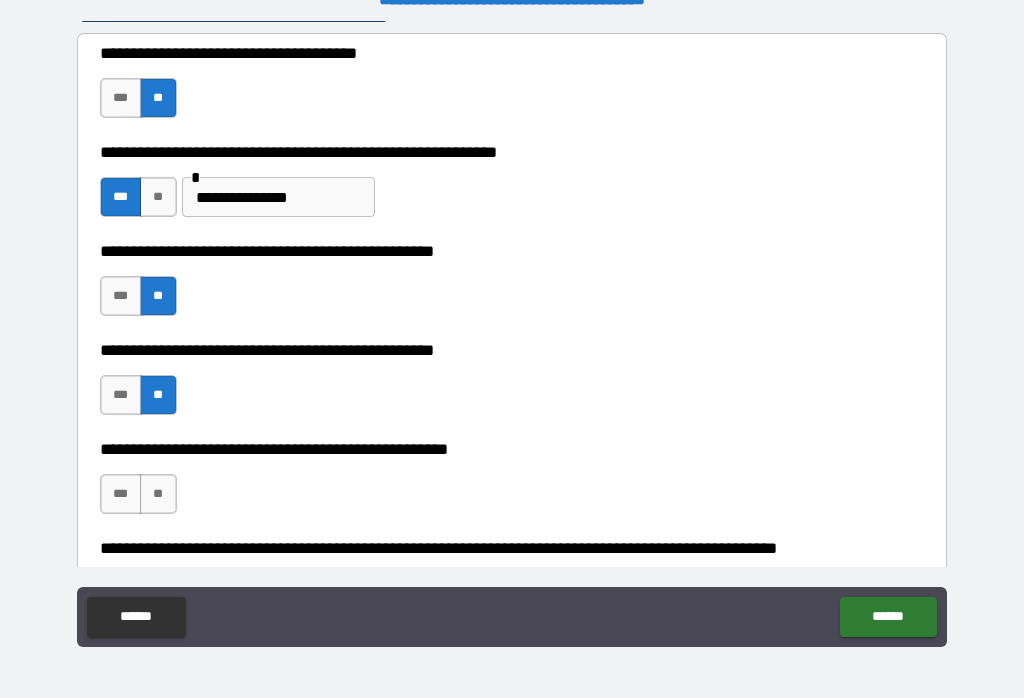 click on "**" at bounding box center (158, 494) 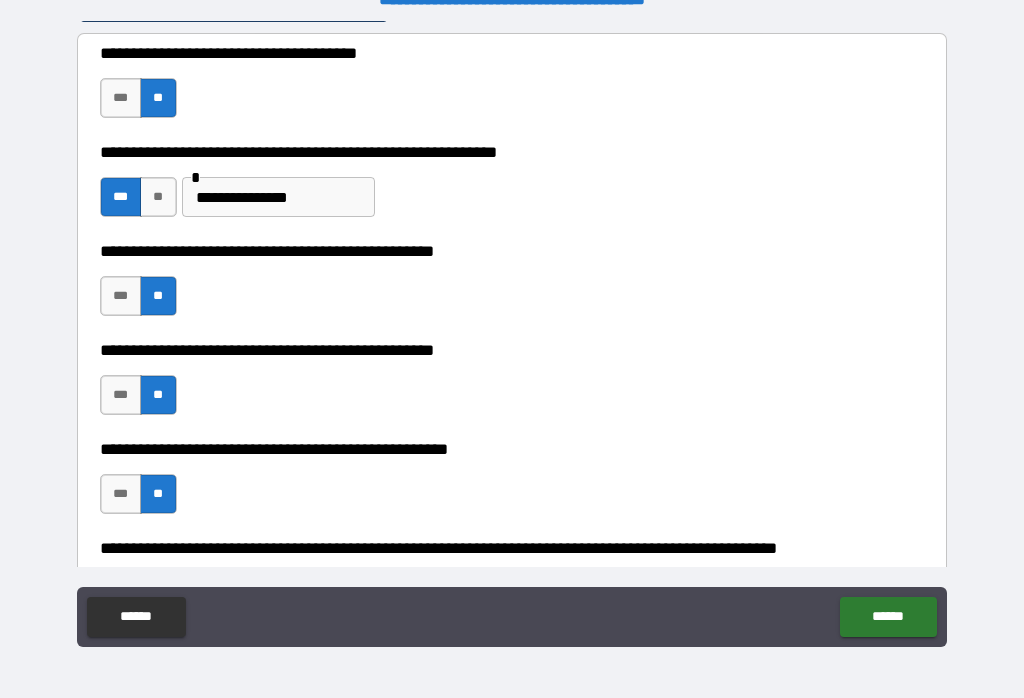 scroll, scrollTop: 593, scrollLeft: 0, axis: vertical 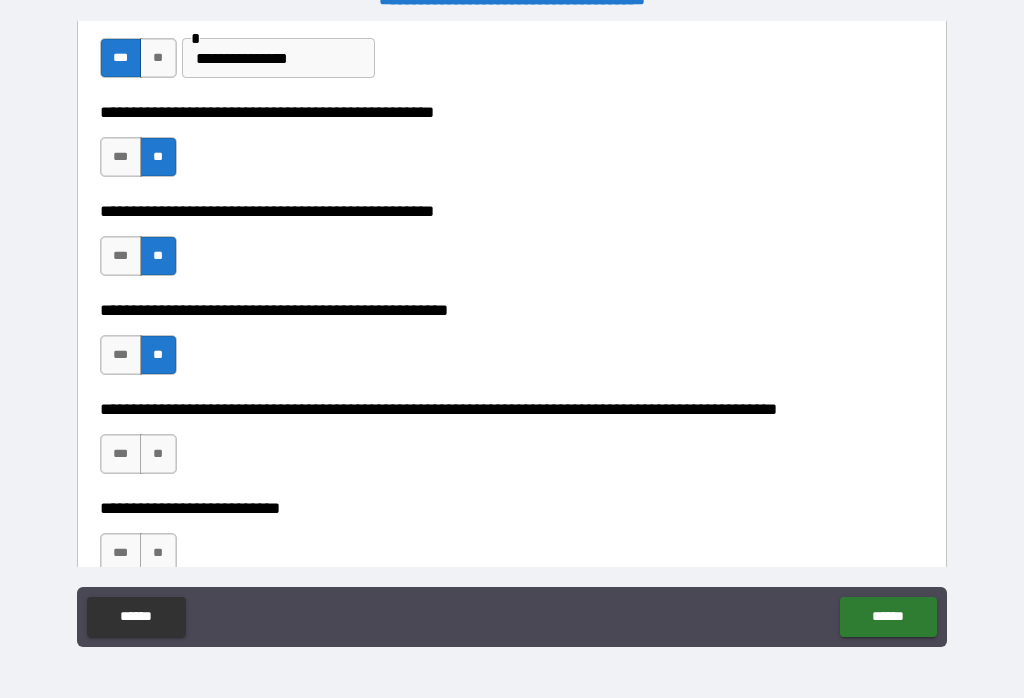 click on "**" at bounding box center [158, 454] 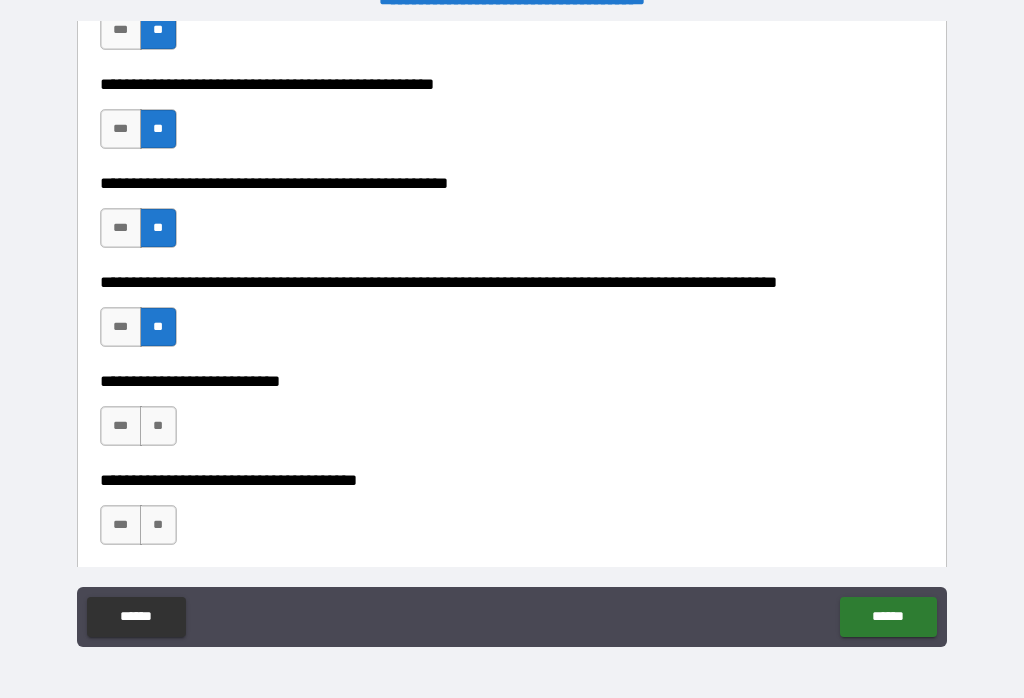 scroll, scrollTop: 724, scrollLeft: 0, axis: vertical 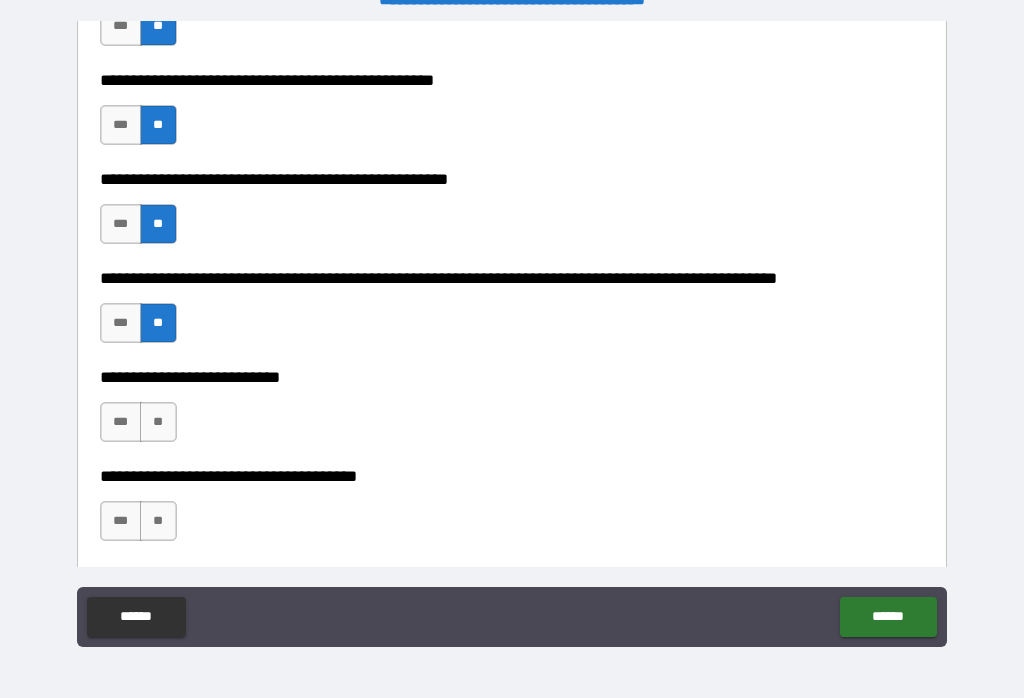 click on "**" at bounding box center (158, 422) 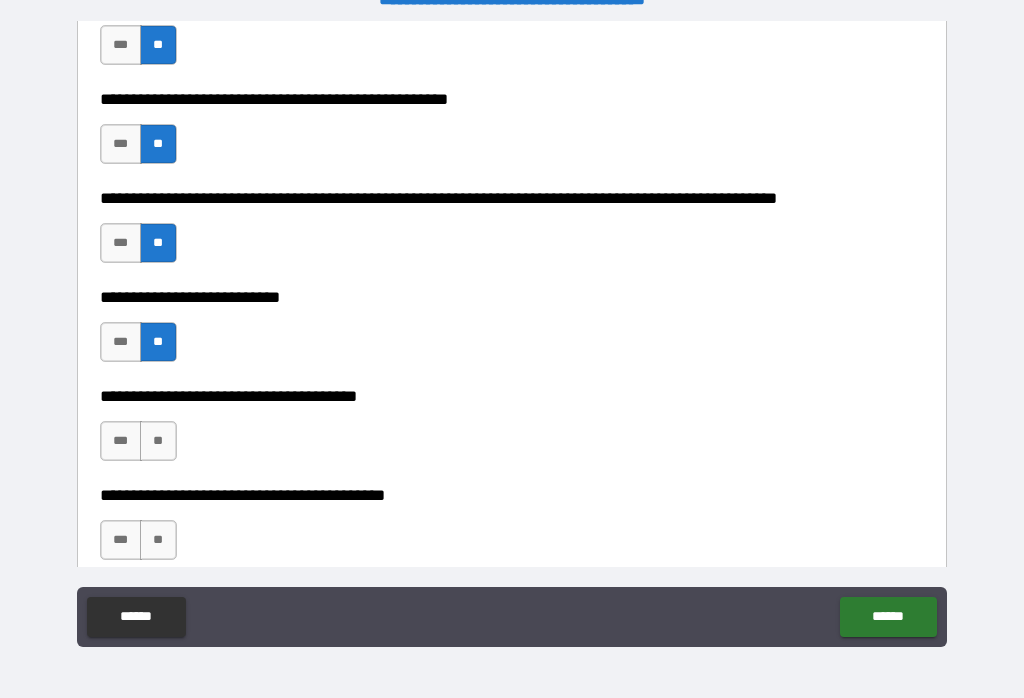 scroll, scrollTop: 809, scrollLeft: 0, axis: vertical 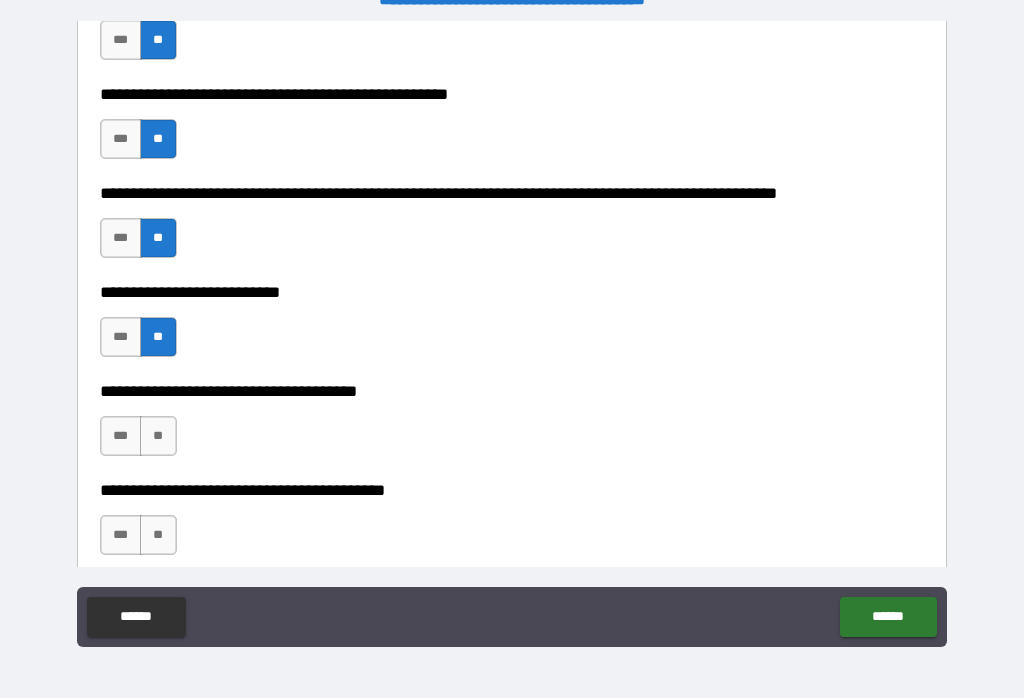 click on "***" at bounding box center [121, 436] 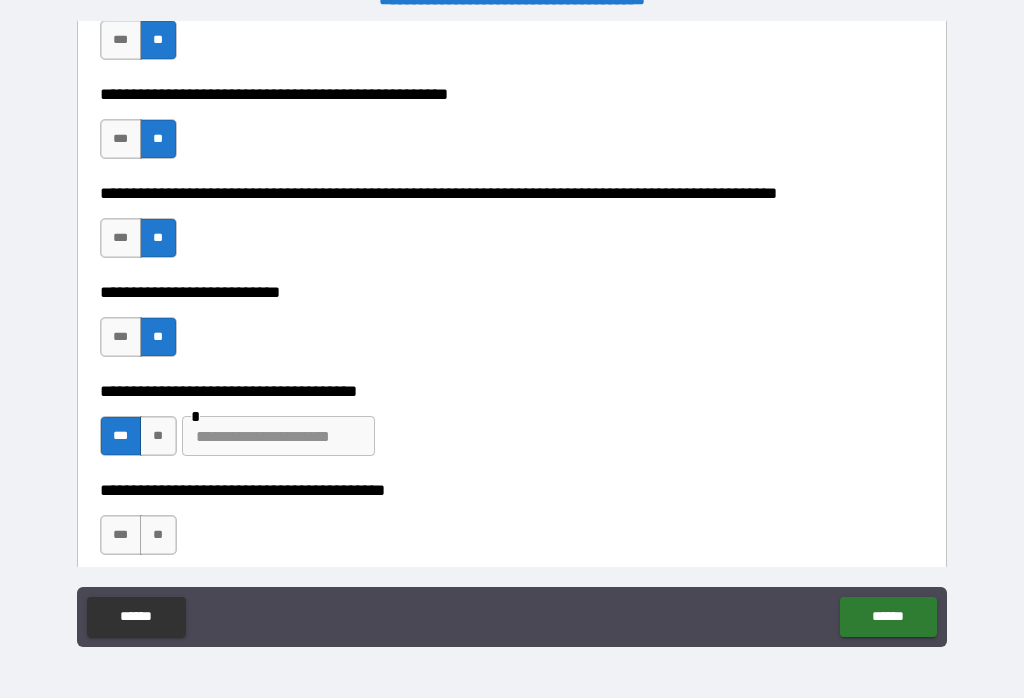 click at bounding box center (278, 436) 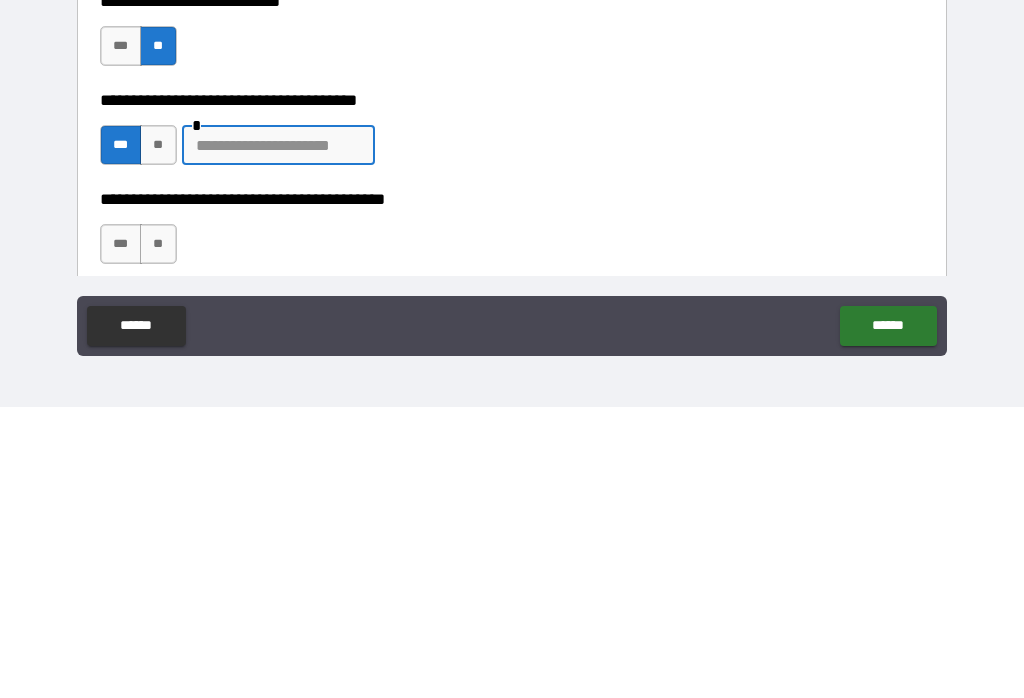 click on "**" at bounding box center [158, 436] 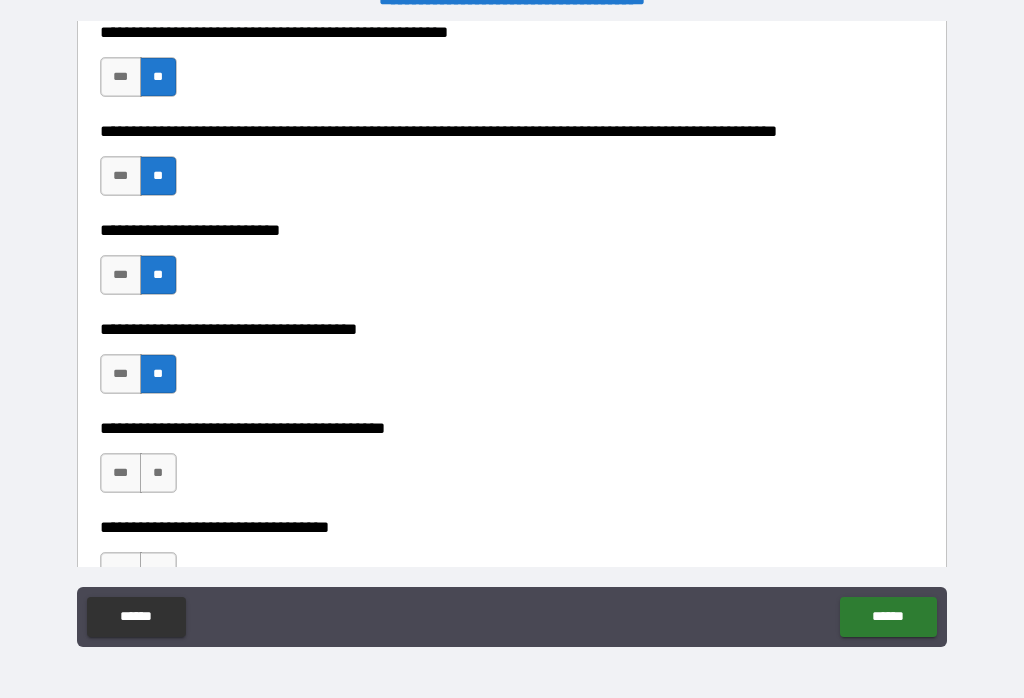 scroll, scrollTop: 906, scrollLeft: 0, axis: vertical 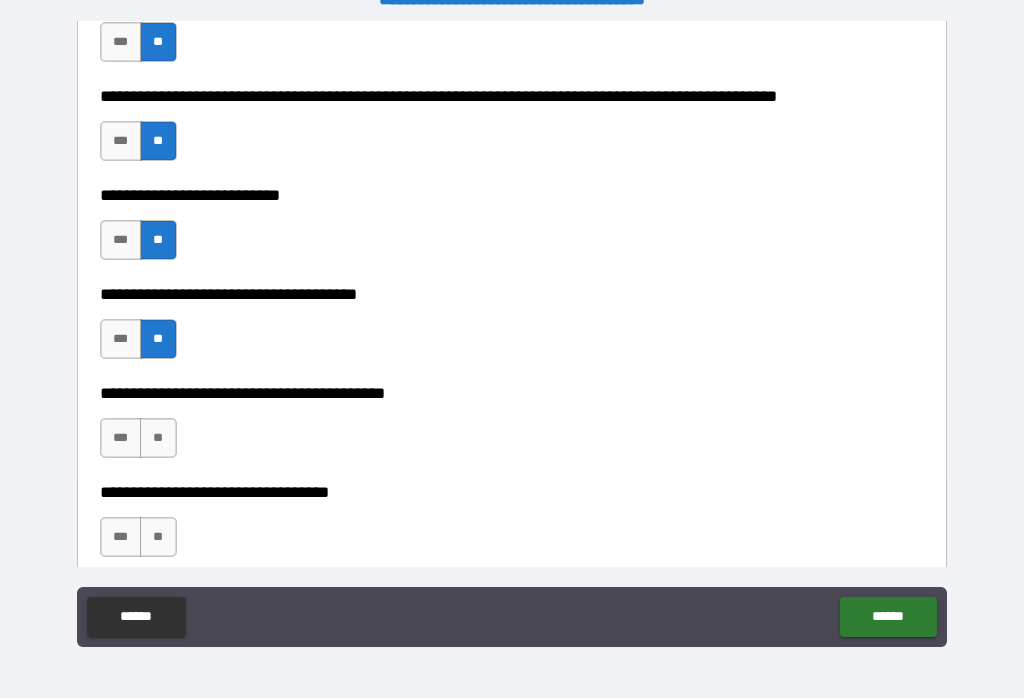 click on "**" at bounding box center (158, 438) 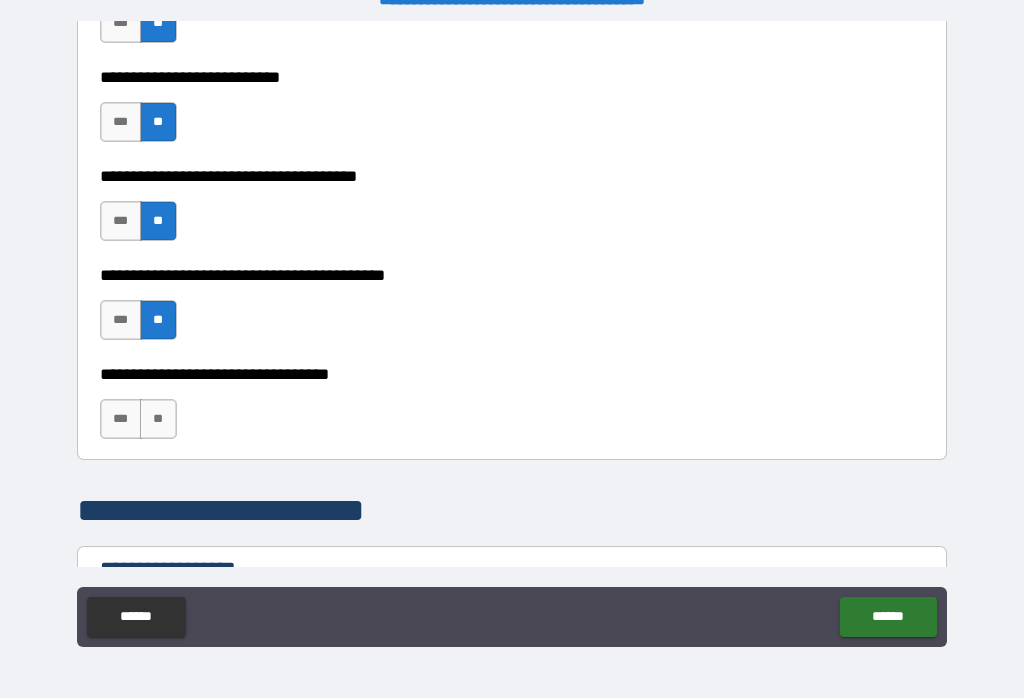 scroll, scrollTop: 1029, scrollLeft: 0, axis: vertical 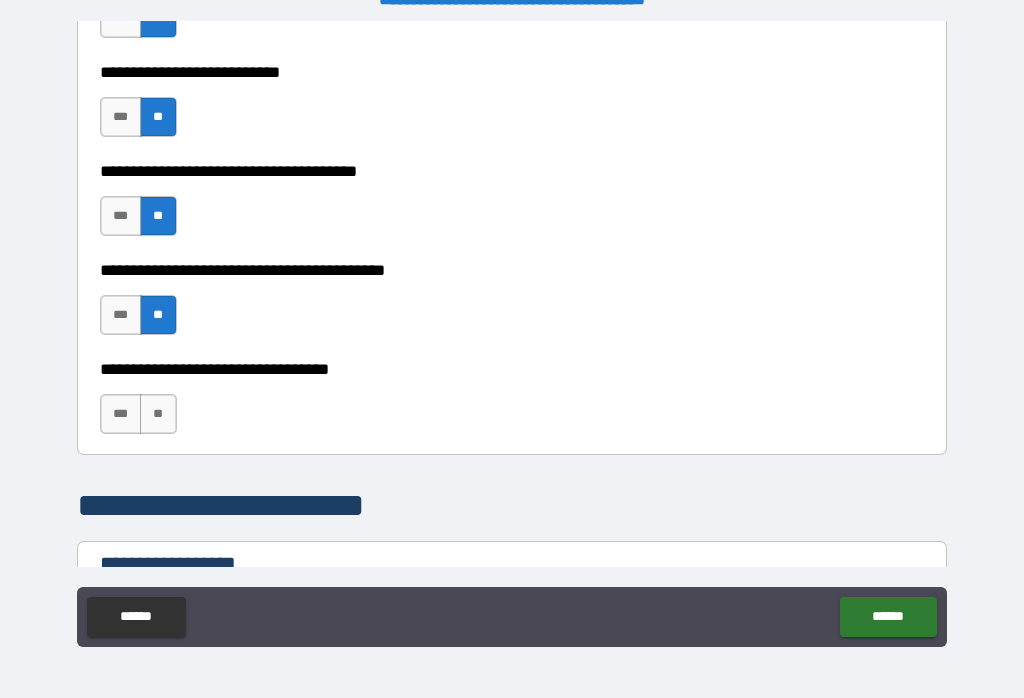 click on "**" at bounding box center (158, 414) 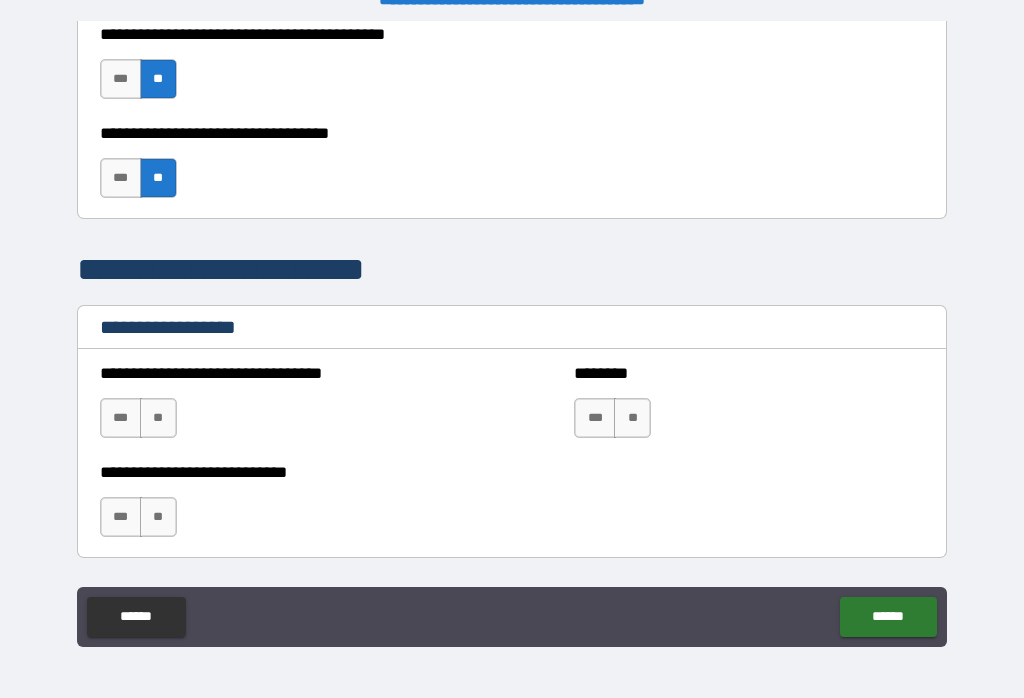 scroll, scrollTop: 1268, scrollLeft: 0, axis: vertical 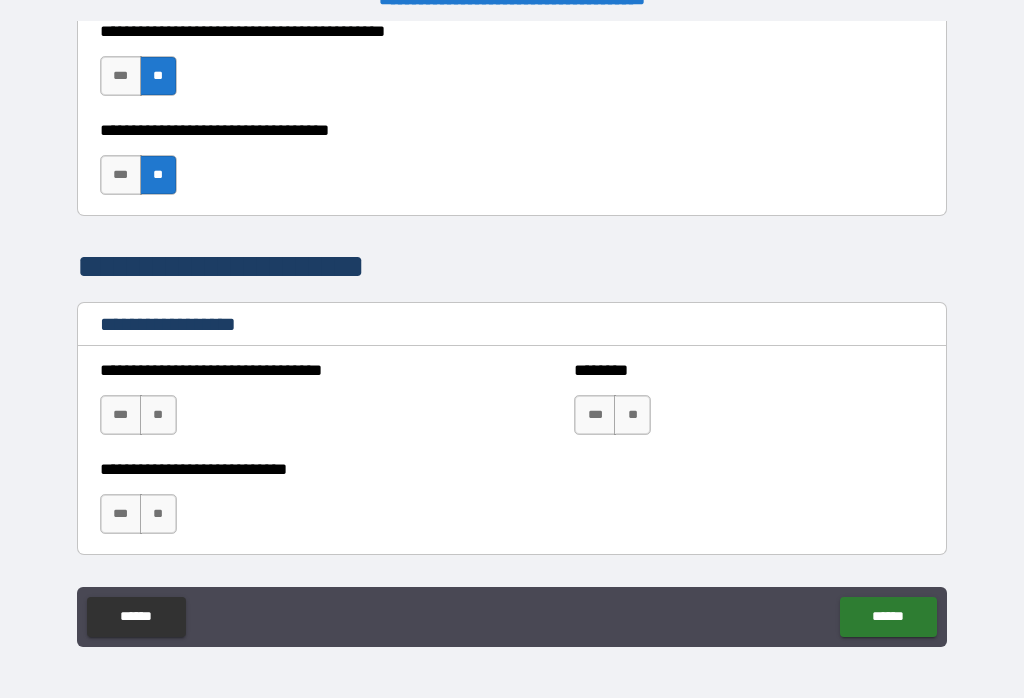 click on "**" at bounding box center [158, 415] 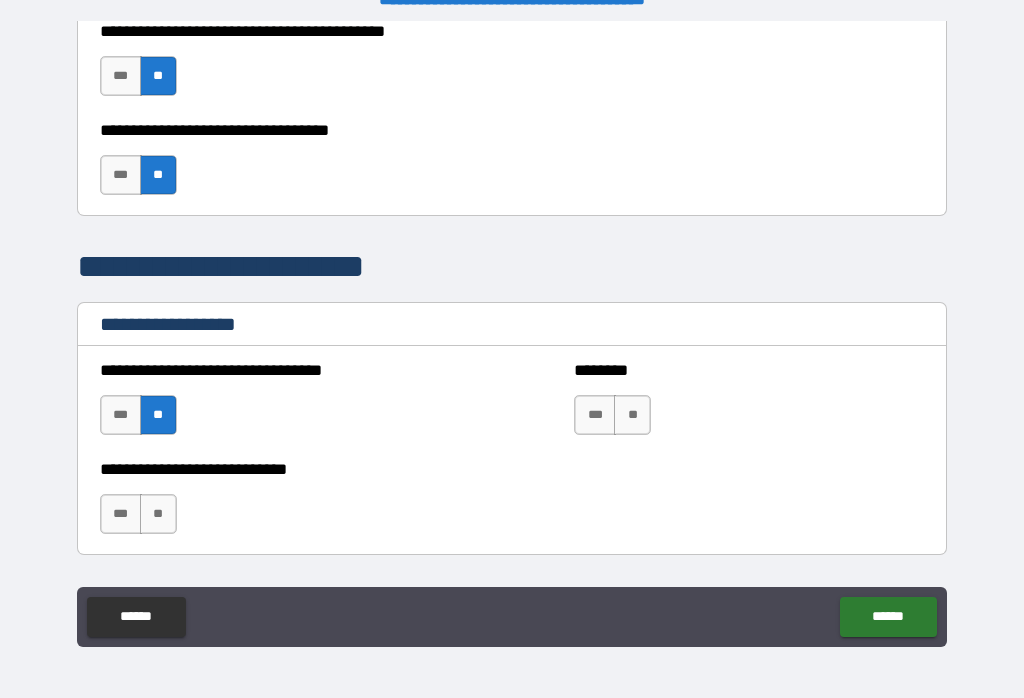click on "**" at bounding box center (158, 514) 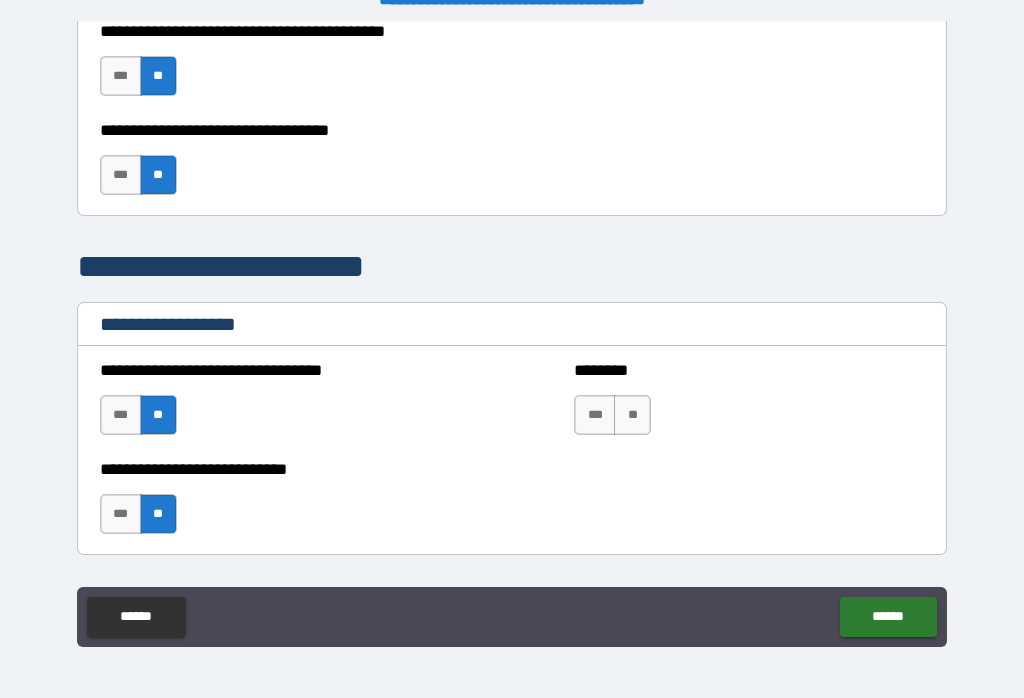 scroll, scrollTop: 1299, scrollLeft: 0, axis: vertical 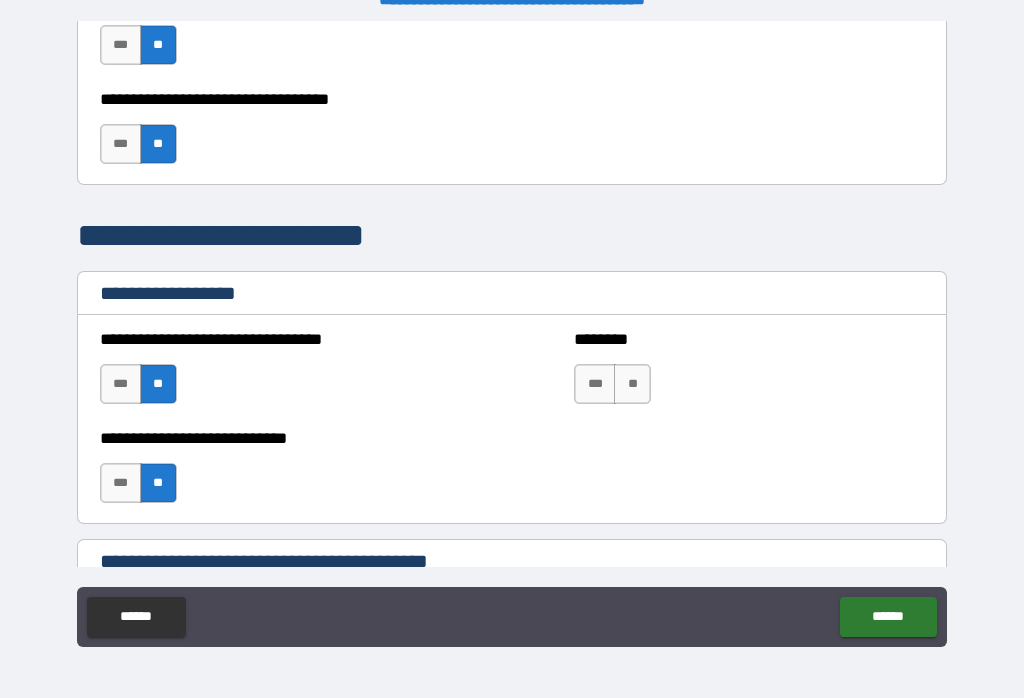 click on "**" at bounding box center (632, 384) 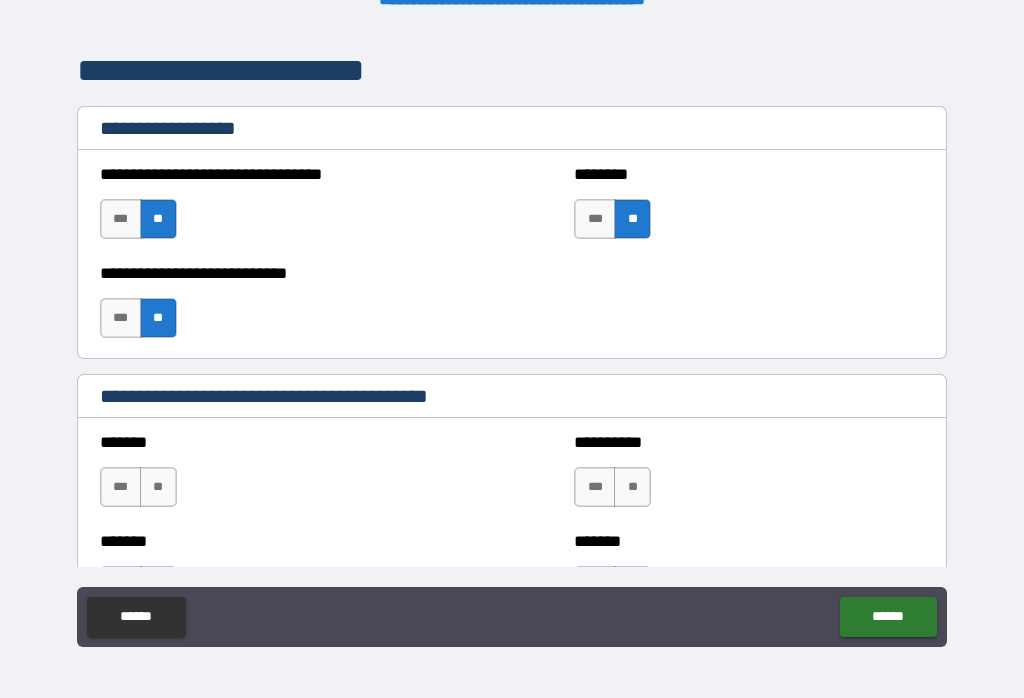 scroll, scrollTop: 1546, scrollLeft: 0, axis: vertical 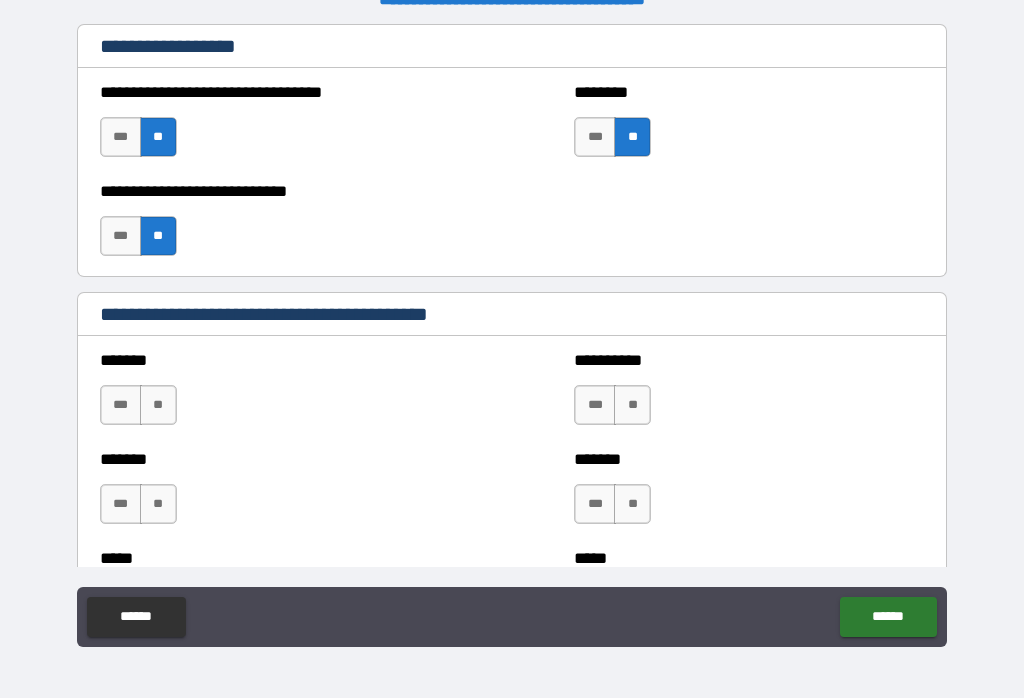 click on "**" at bounding box center (158, 405) 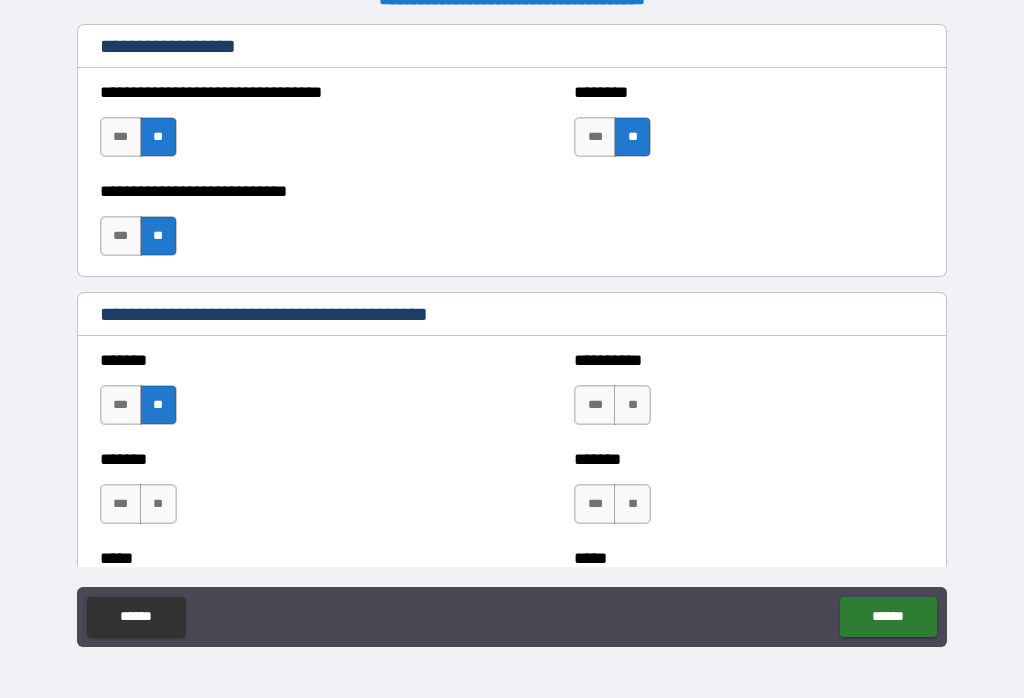 click on "**" at bounding box center [158, 504] 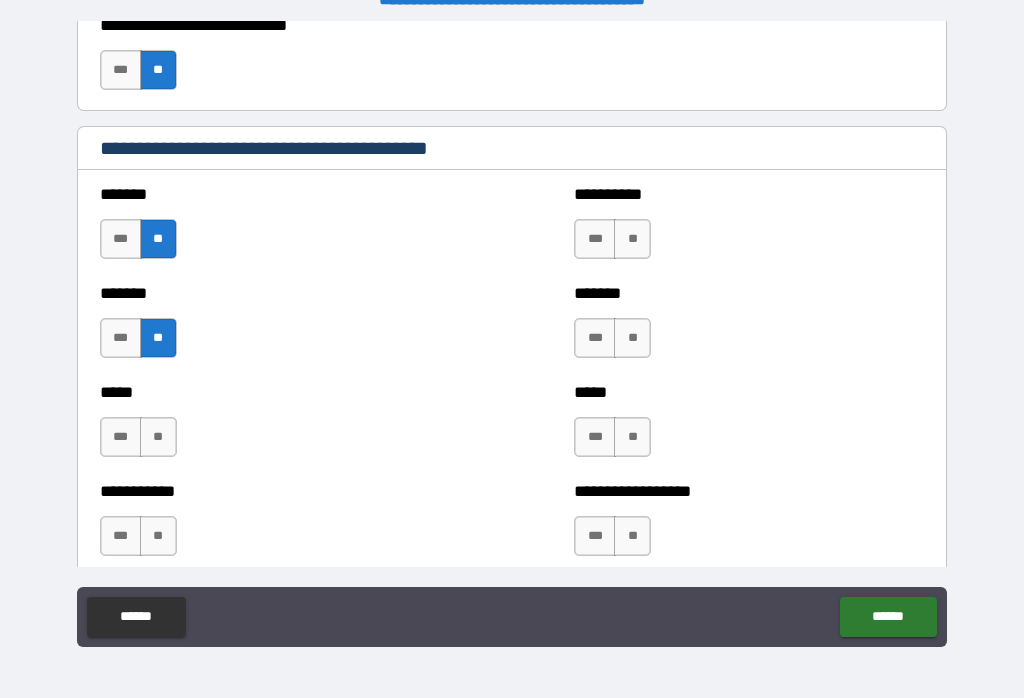 scroll, scrollTop: 1729, scrollLeft: 0, axis: vertical 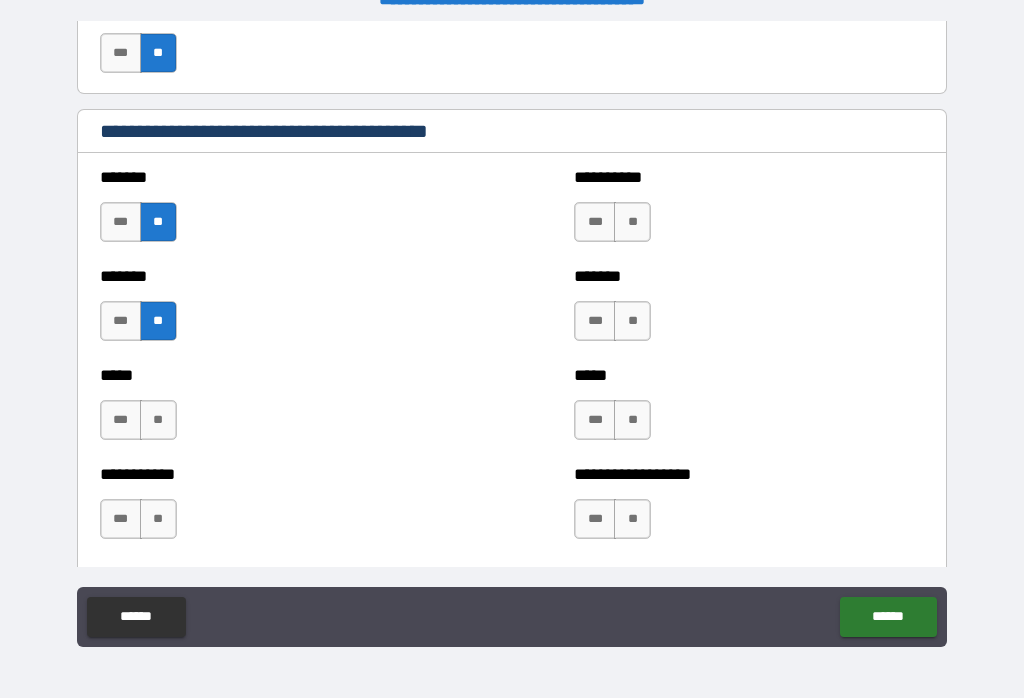 click on "**" at bounding box center [158, 420] 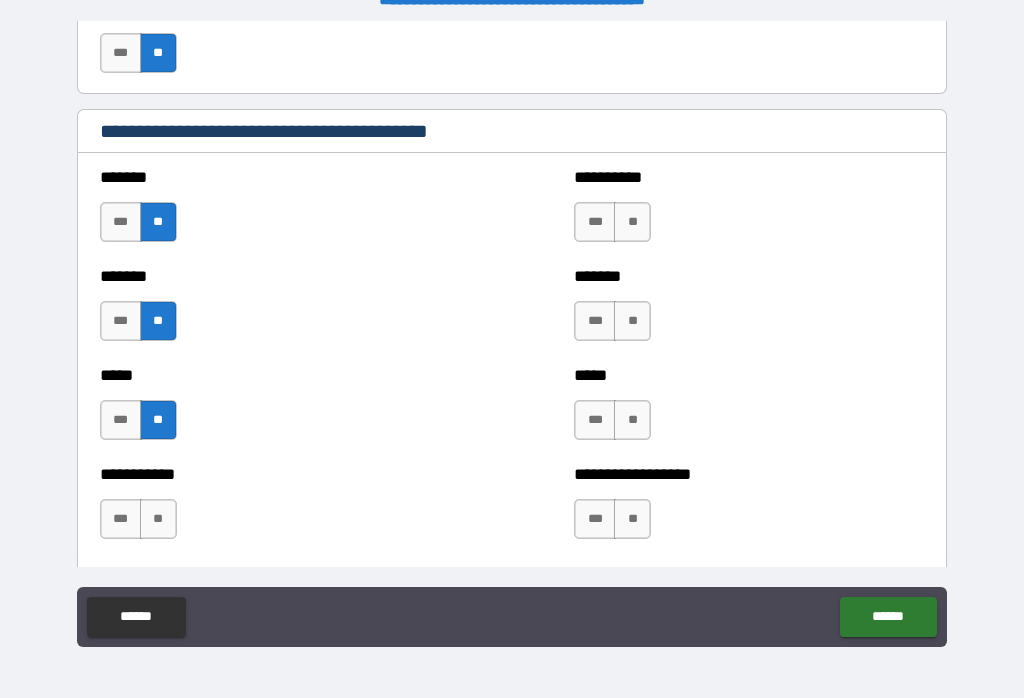 click on "**" at bounding box center (158, 519) 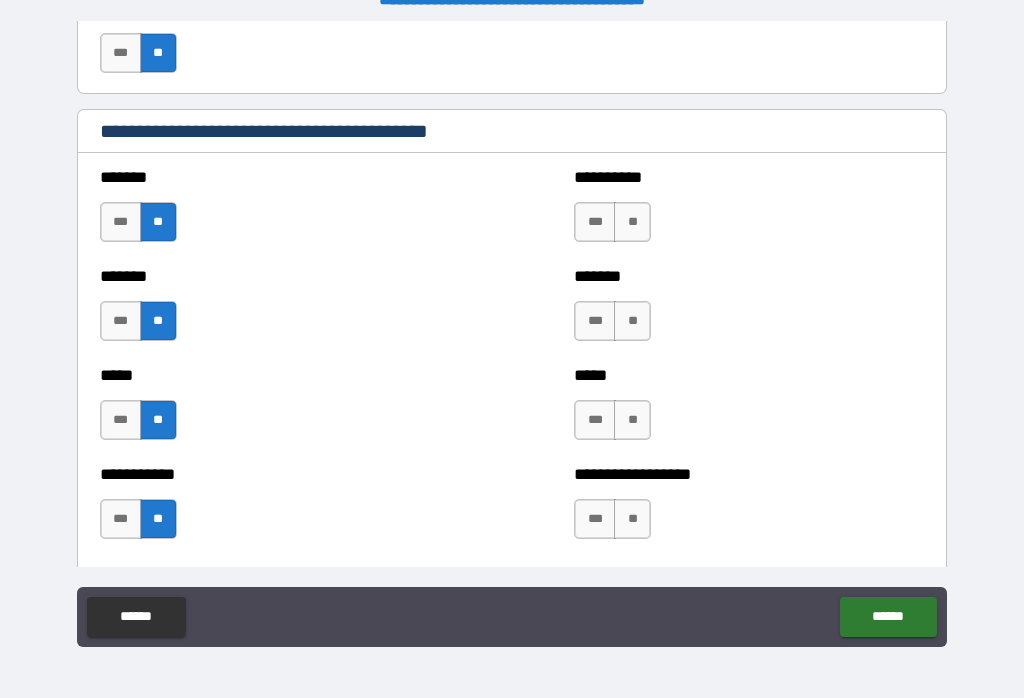 click on "**" at bounding box center (632, 222) 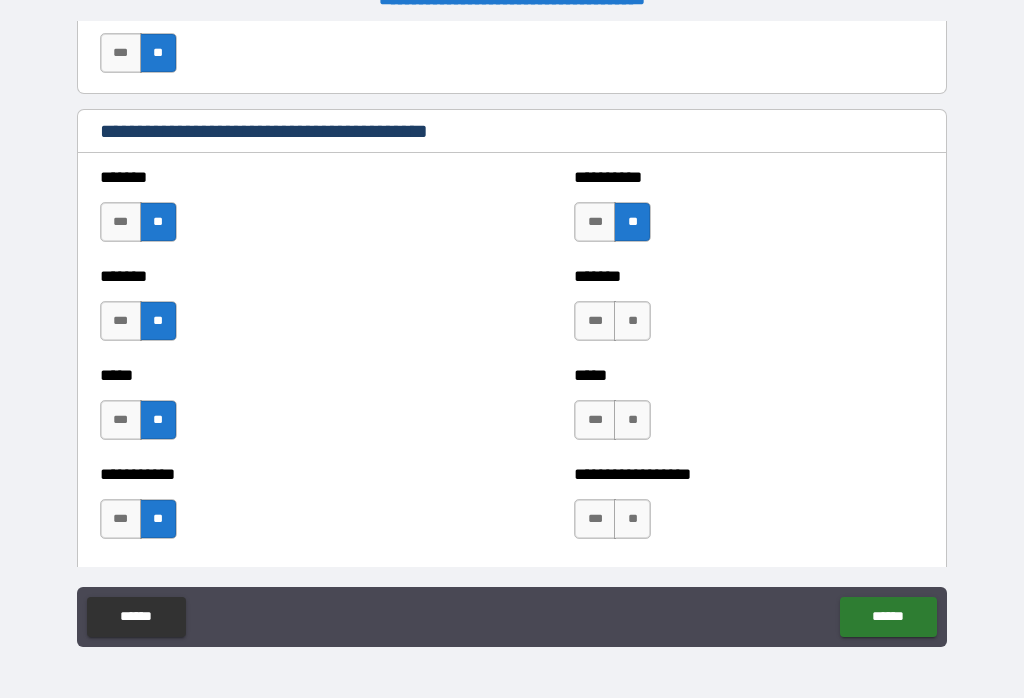 click on "**" at bounding box center (632, 321) 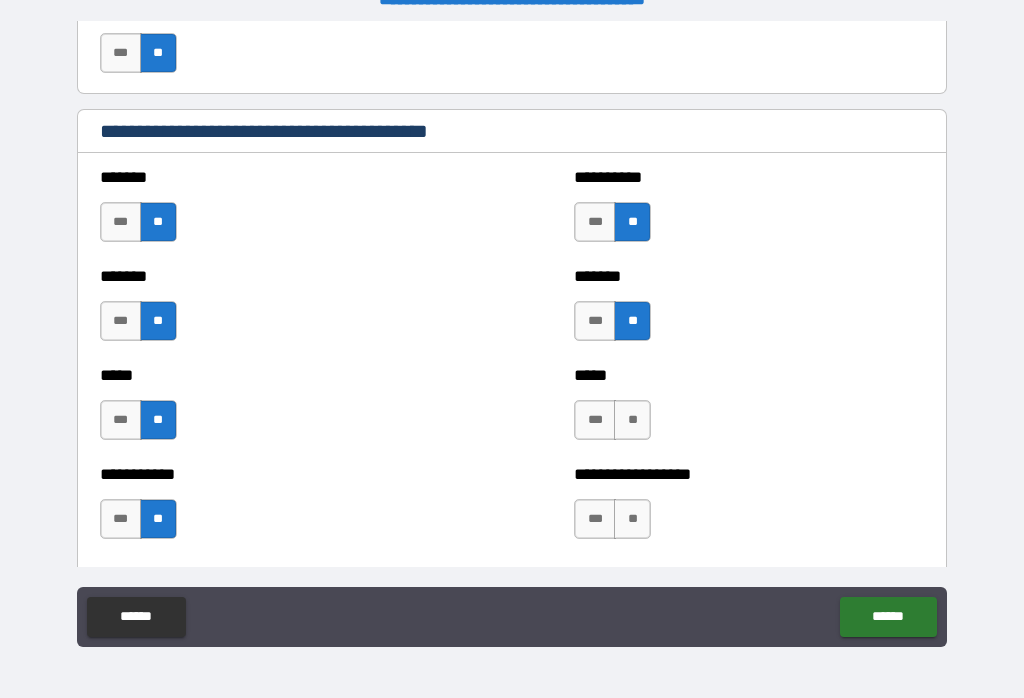 click on "**" at bounding box center [632, 420] 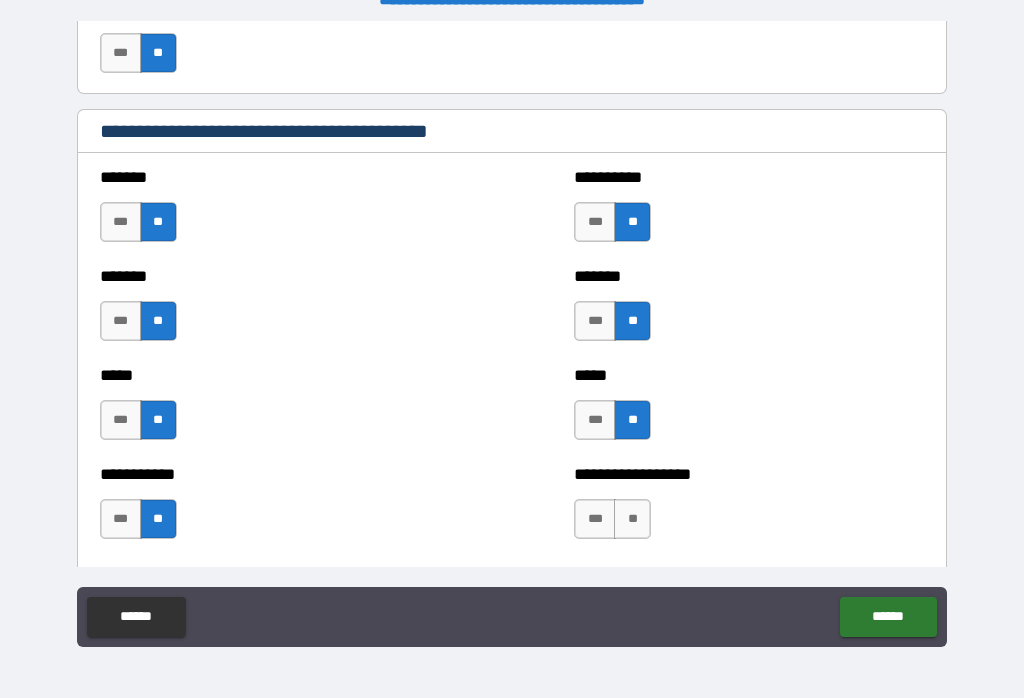 click on "**" at bounding box center (632, 519) 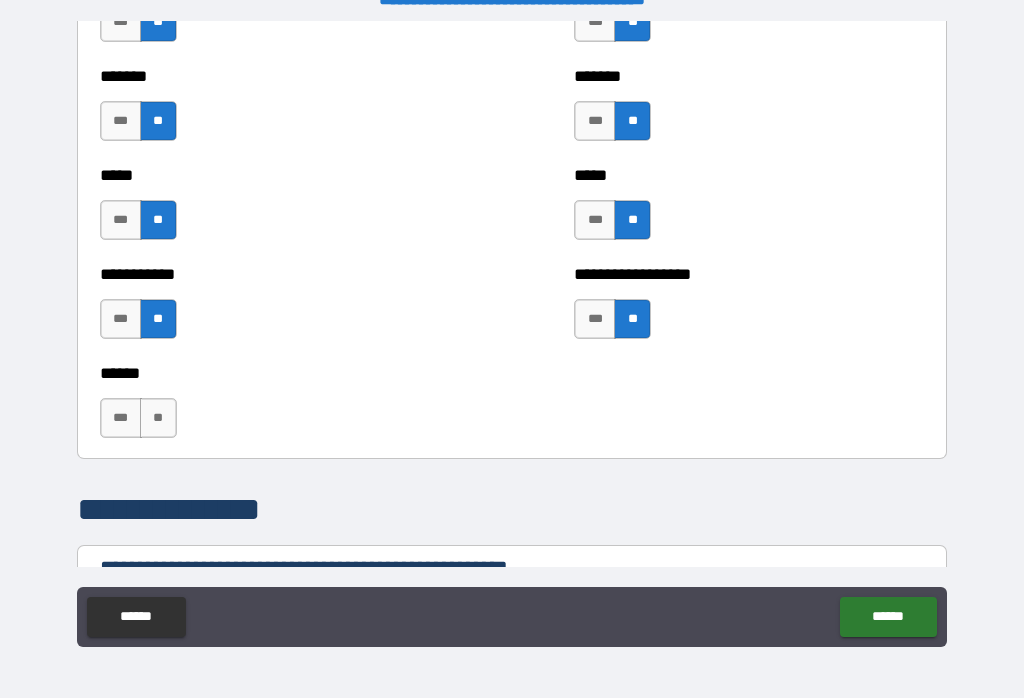 scroll, scrollTop: 1943, scrollLeft: 0, axis: vertical 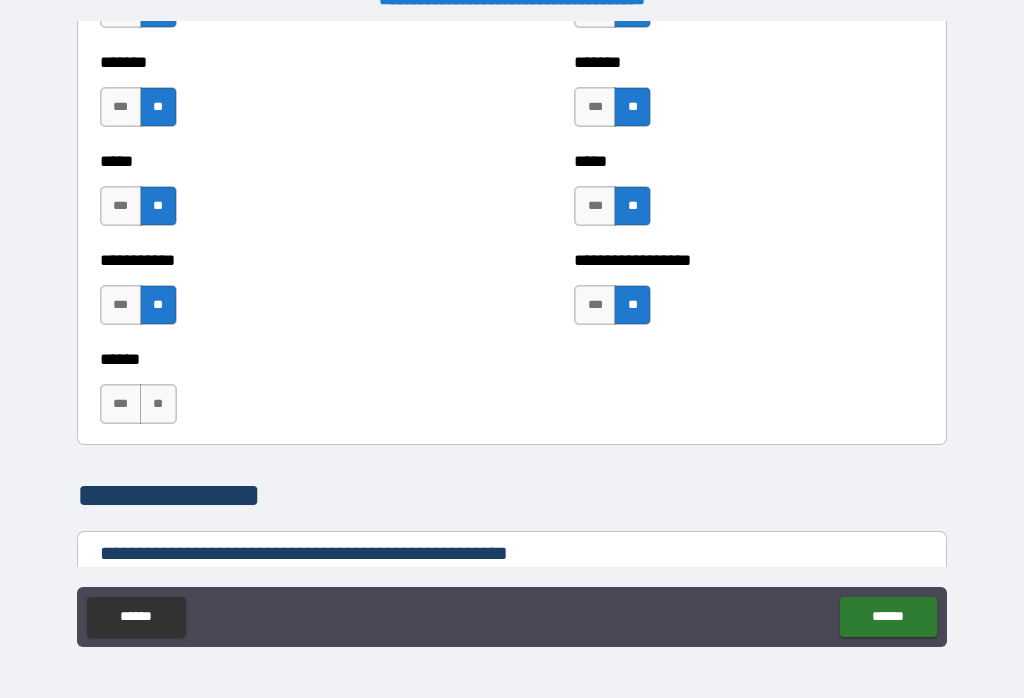 click on "**" at bounding box center (158, 404) 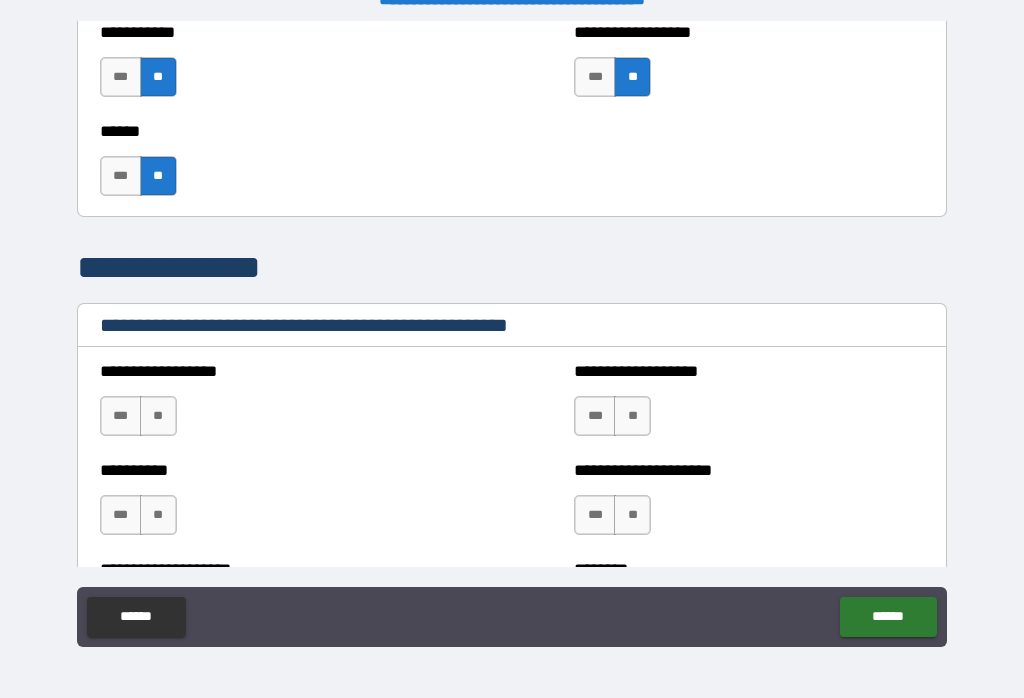 scroll, scrollTop: 2171, scrollLeft: 0, axis: vertical 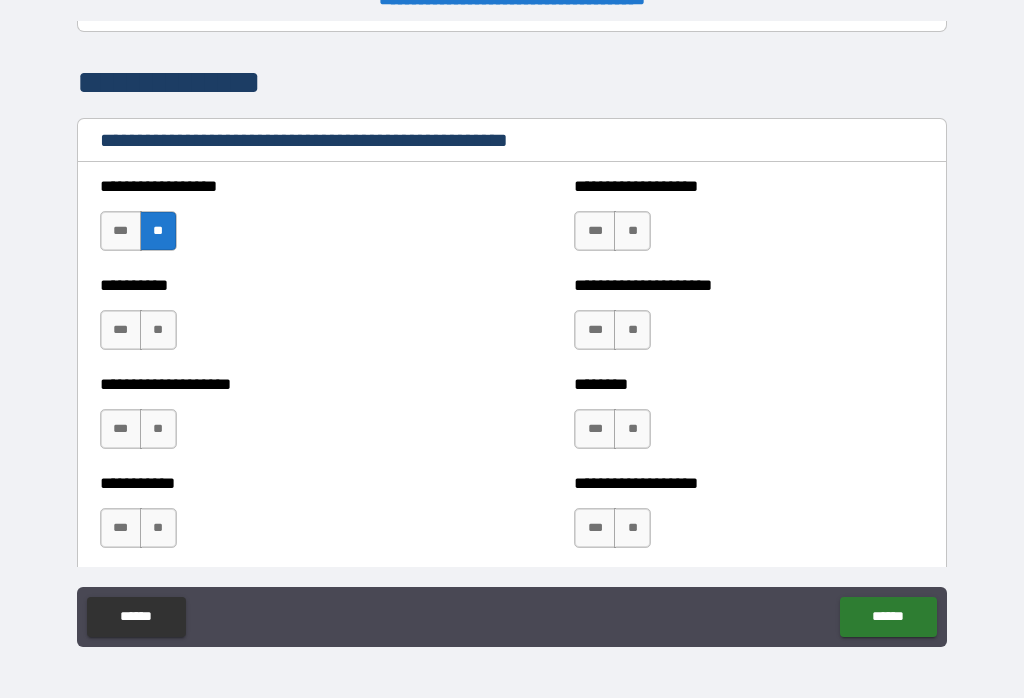 click on "**" at bounding box center (158, 330) 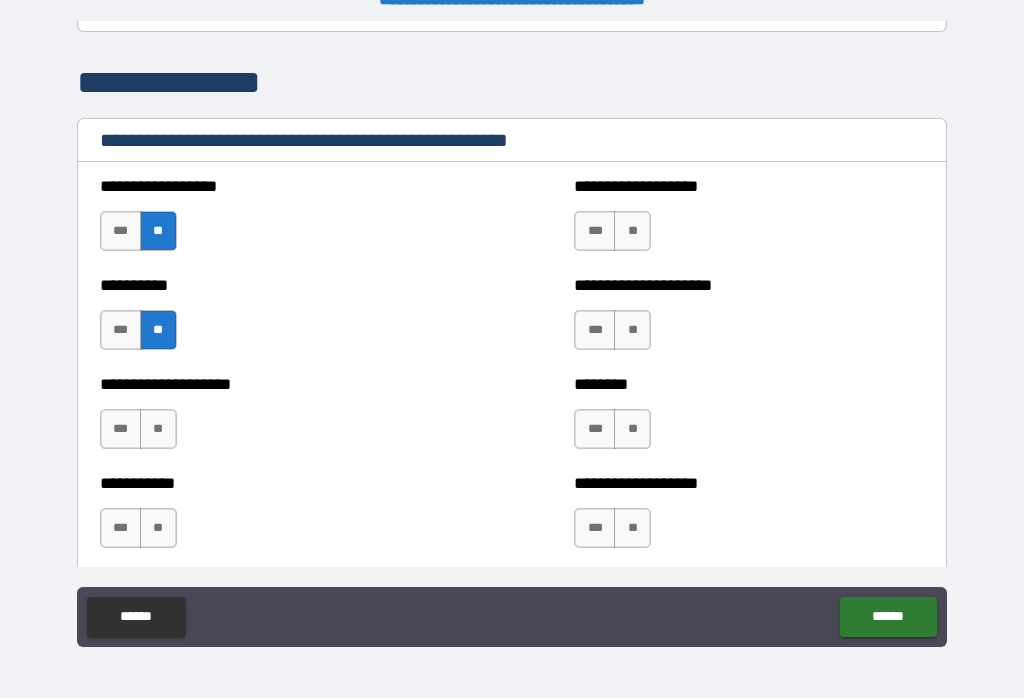 click on "**" at bounding box center (158, 429) 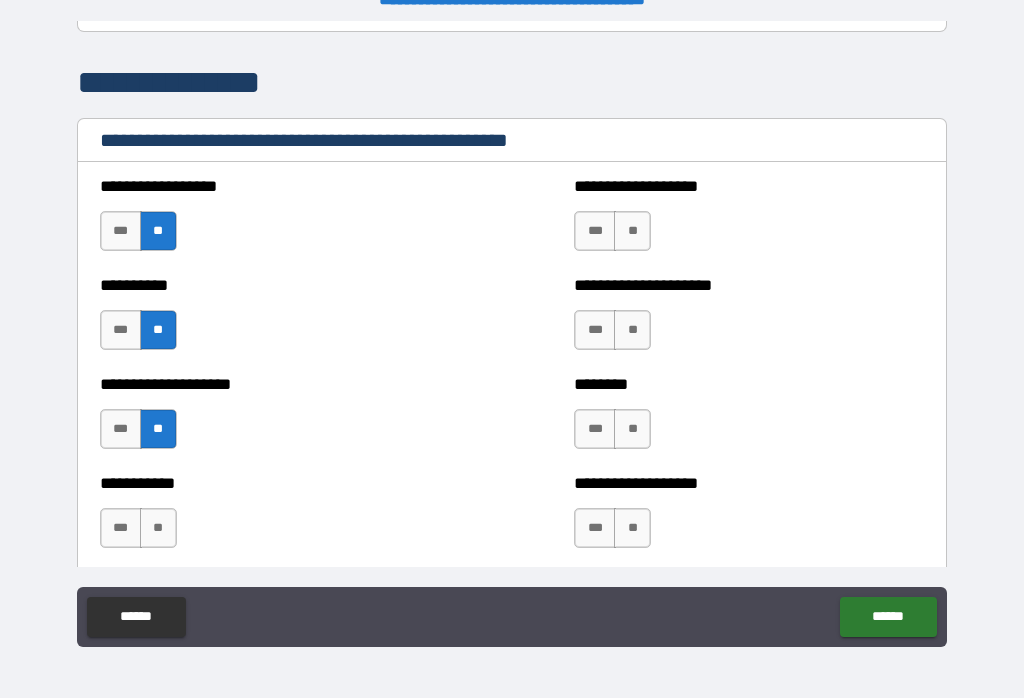 click on "**" at bounding box center [158, 528] 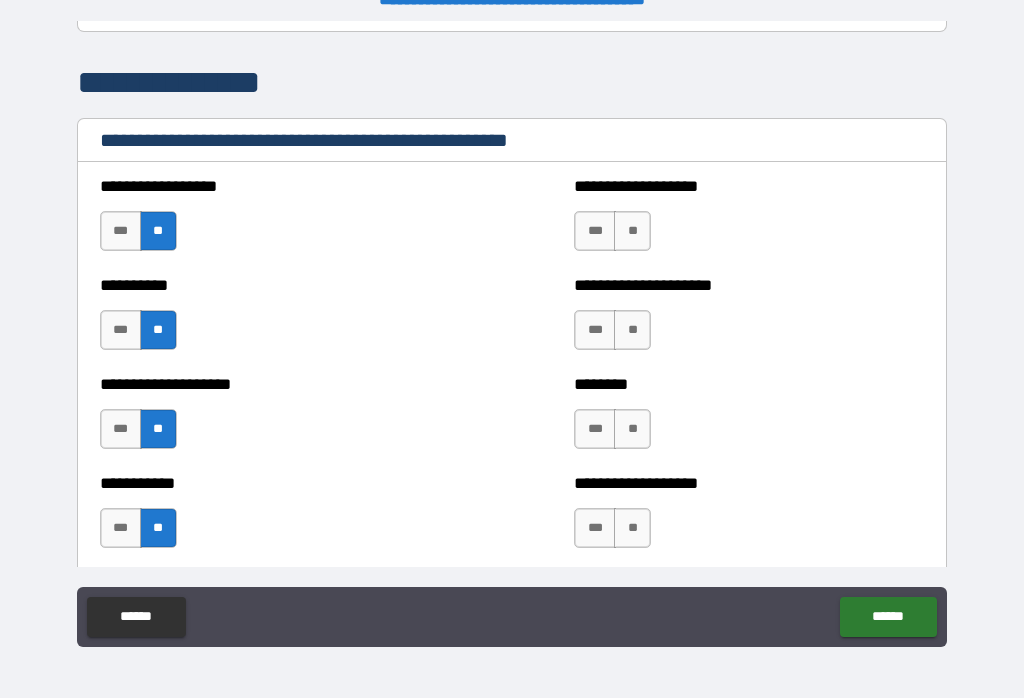 click on "**" at bounding box center [632, 231] 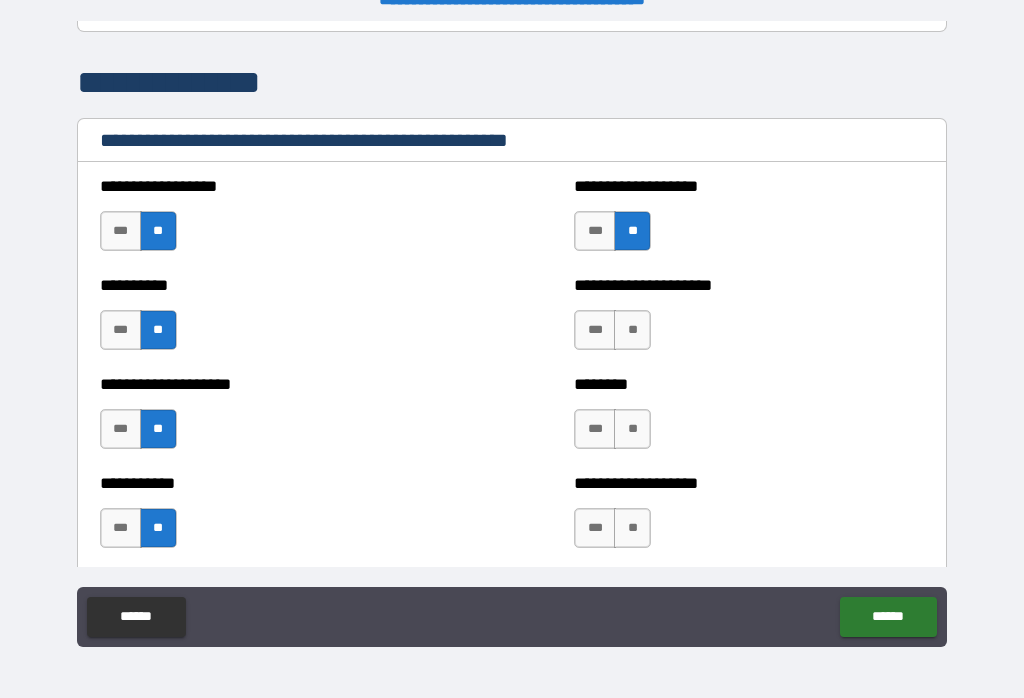 click on "**" at bounding box center [632, 330] 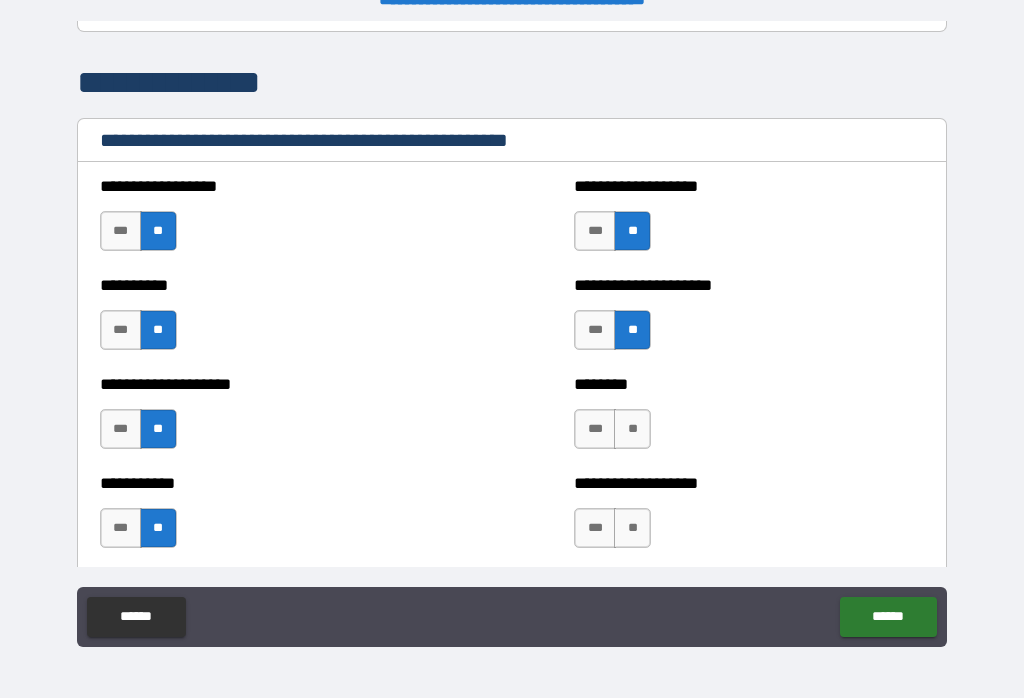 click on "**" at bounding box center (632, 429) 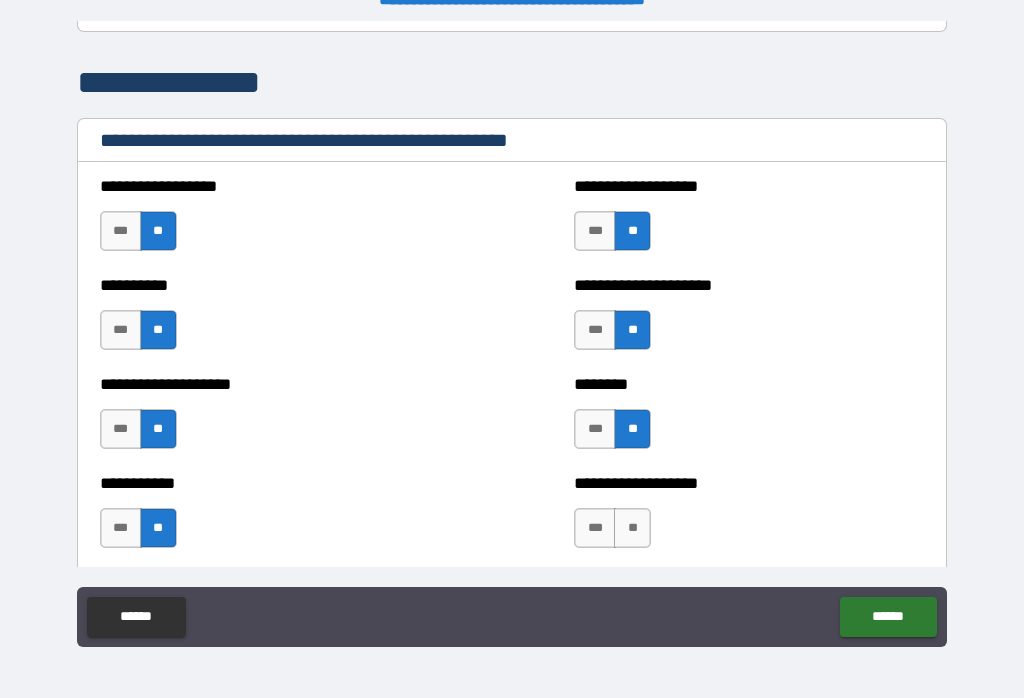 click on "**" at bounding box center (632, 528) 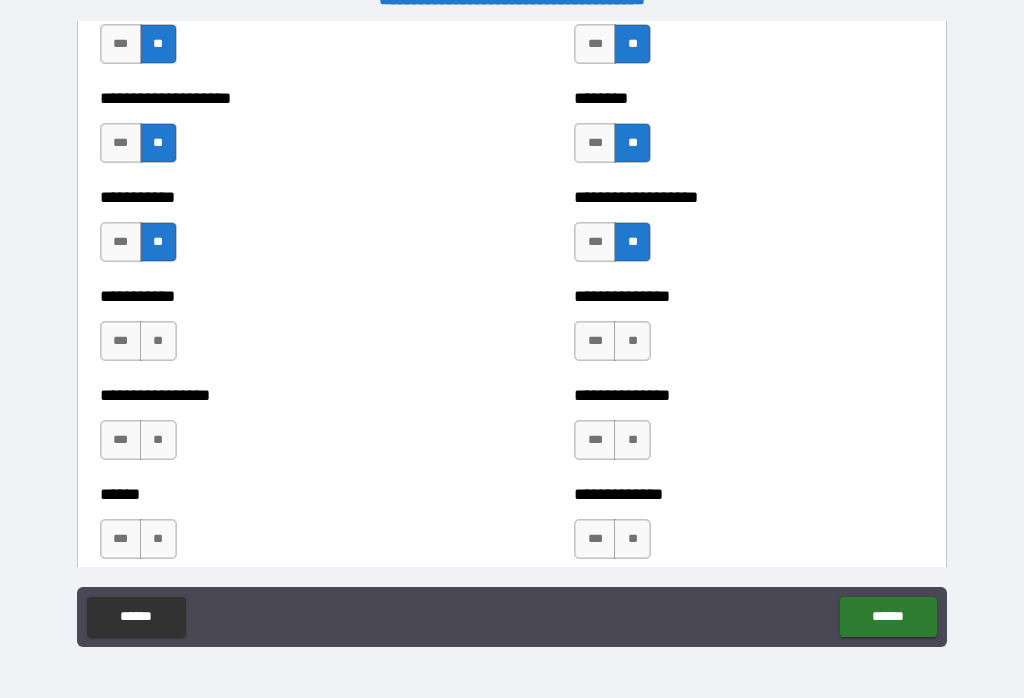 scroll, scrollTop: 2644, scrollLeft: 0, axis: vertical 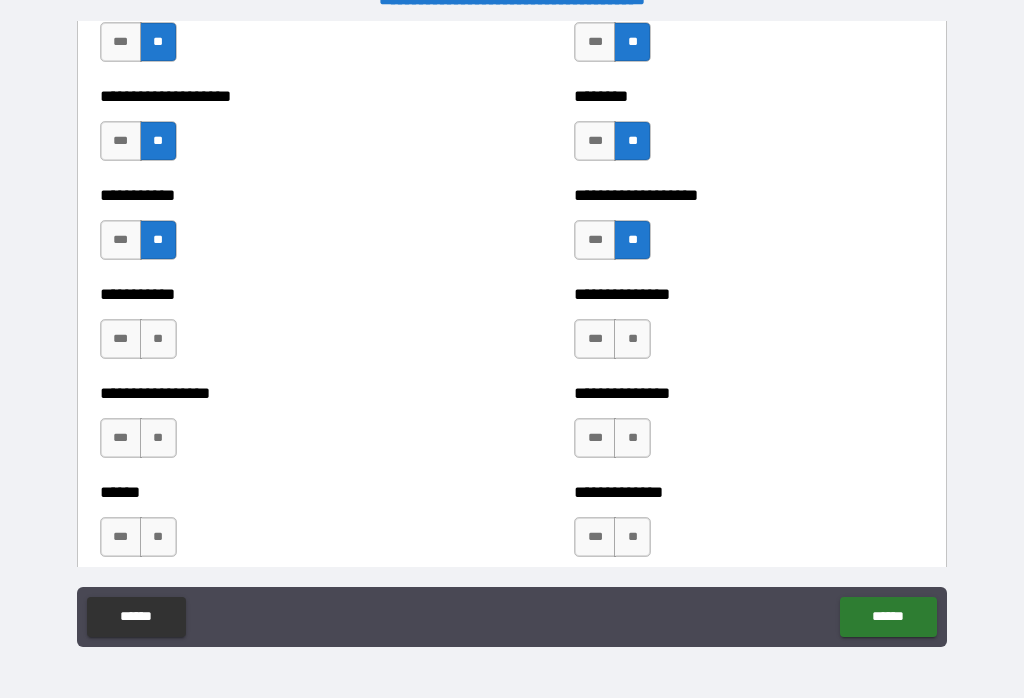 click on "**" at bounding box center (632, 339) 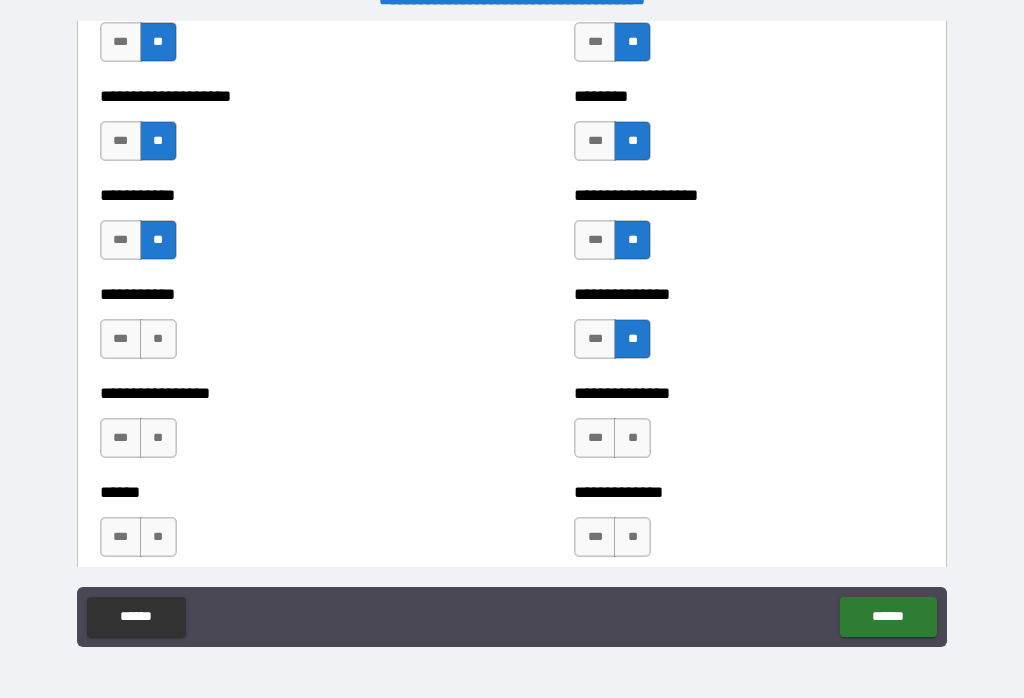 click on "**" at bounding box center (632, 438) 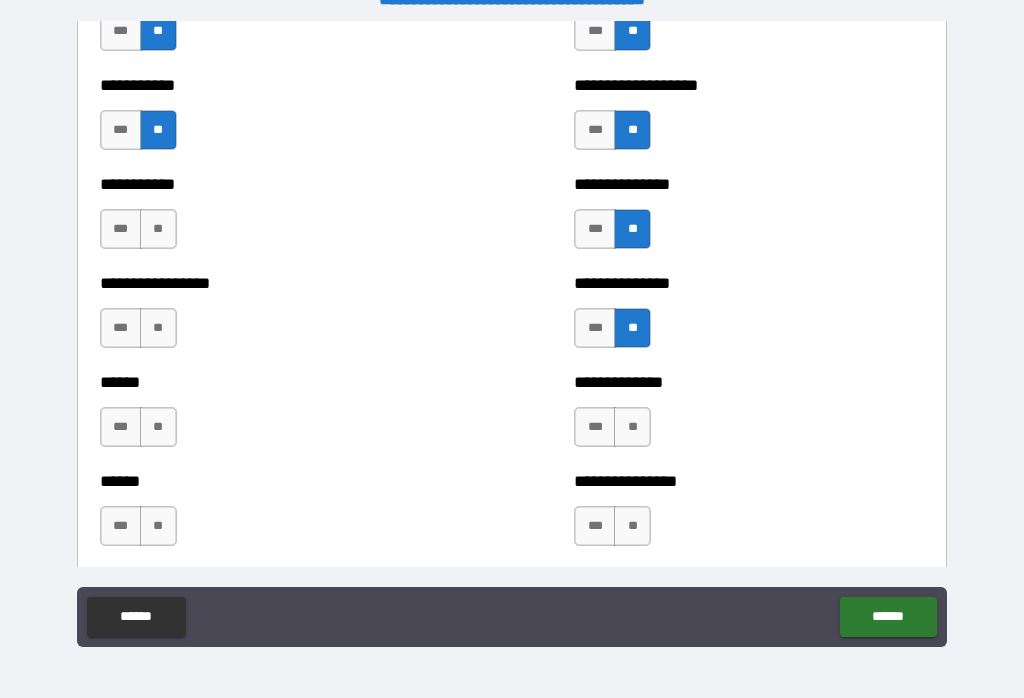 scroll, scrollTop: 2786, scrollLeft: 0, axis: vertical 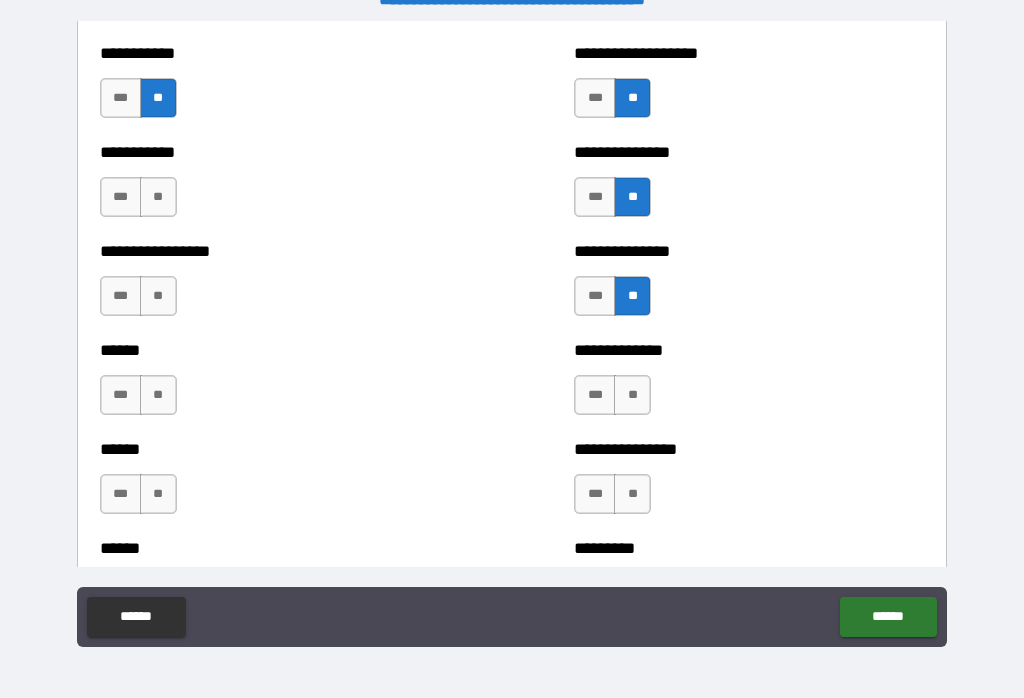 click on "**" at bounding box center [632, 395] 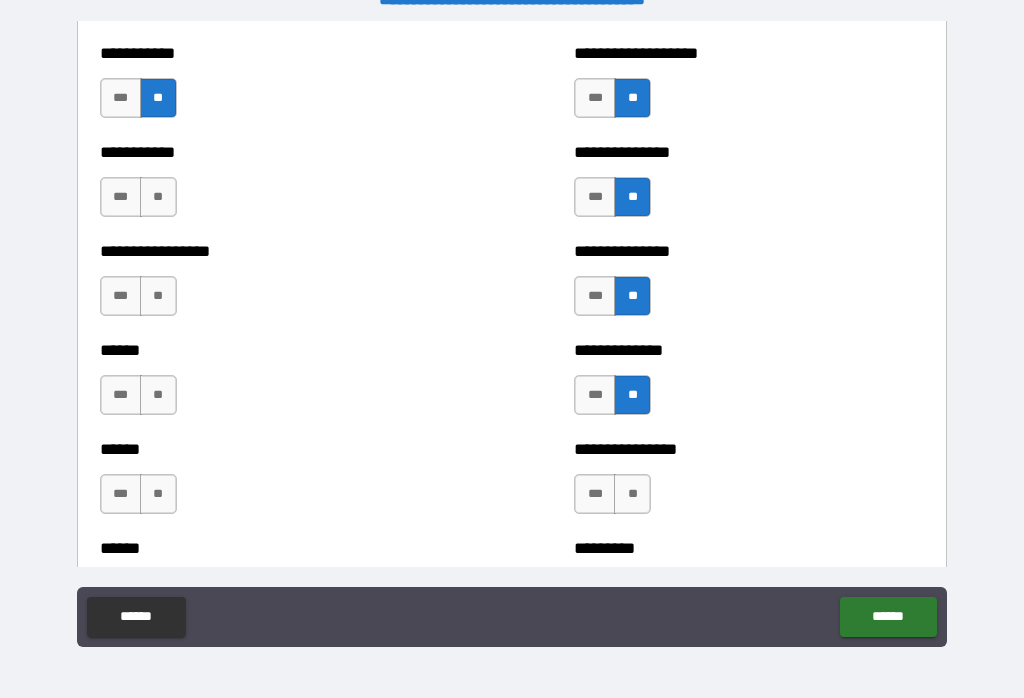 click on "**" at bounding box center (632, 494) 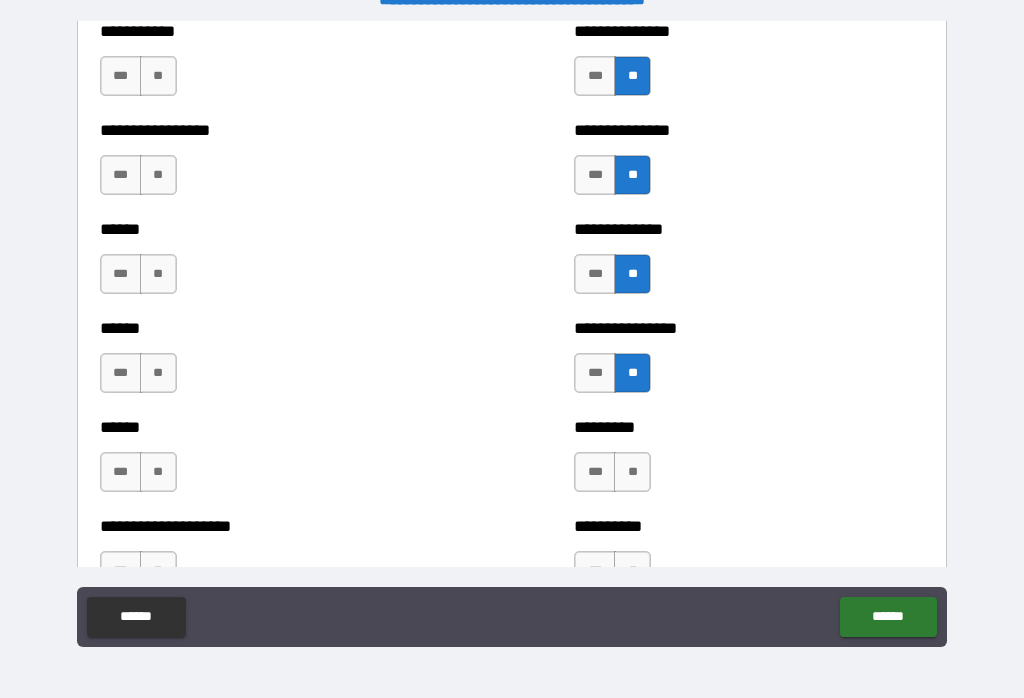 scroll, scrollTop: 2924, scrollLeft: 0, axis: vertical 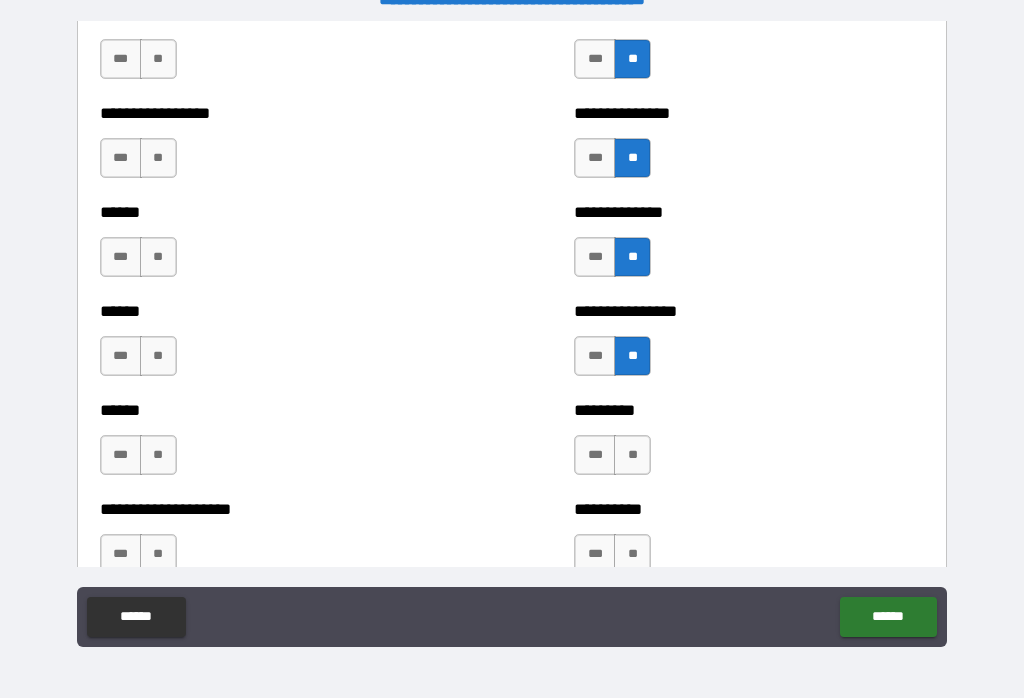 click on "**" at bounding box center [632, 455] 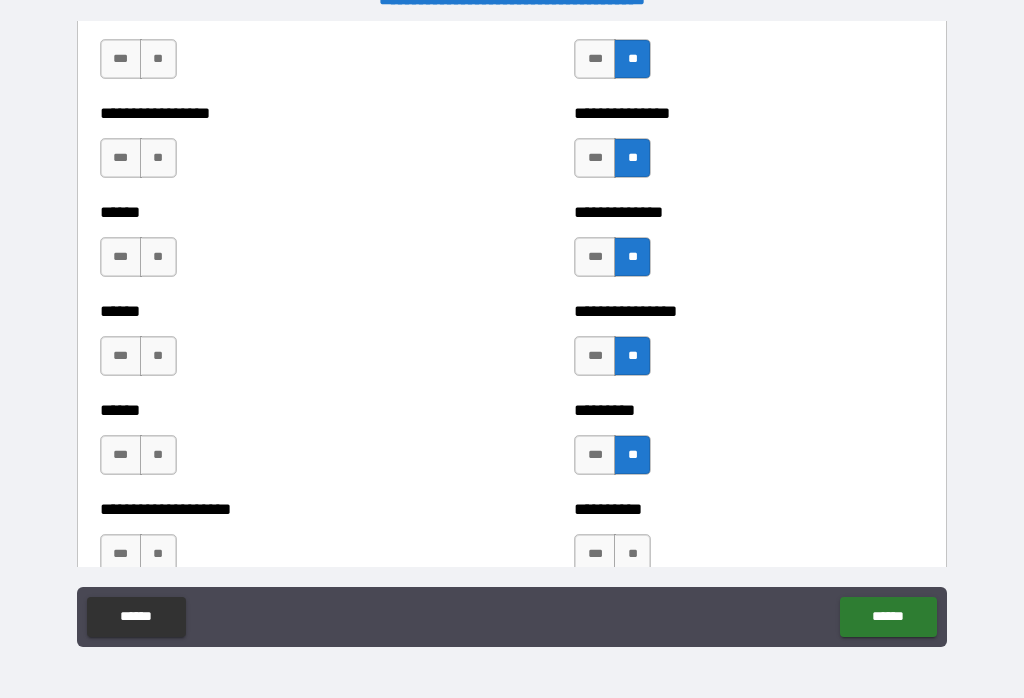 click on "**" at bounding box center [632, 554] 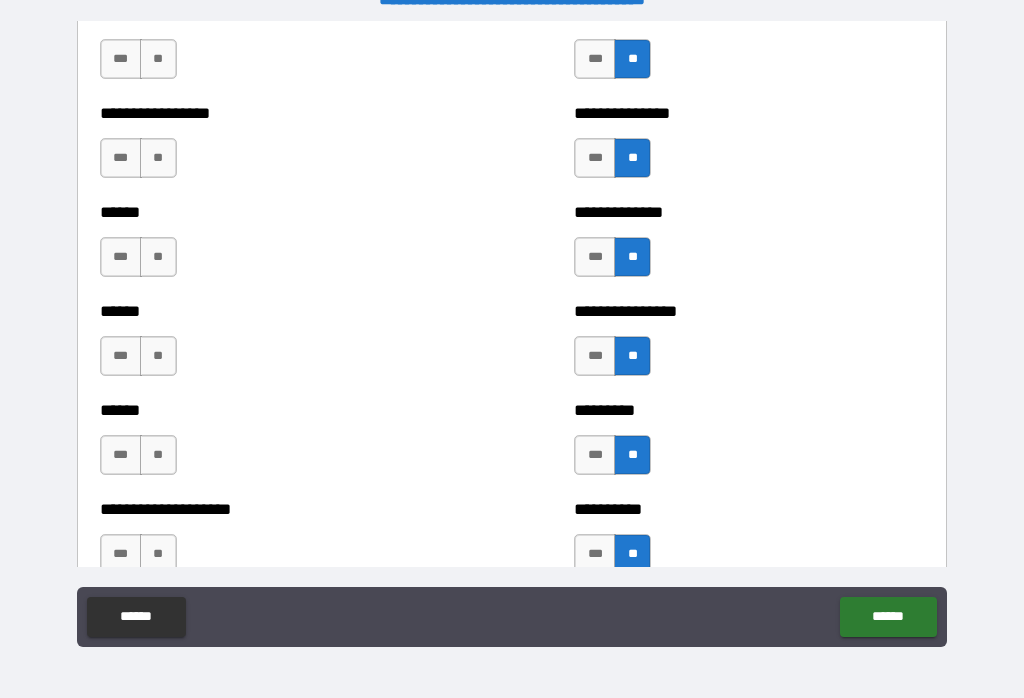 click on "**" at bounding box center [158, 455] 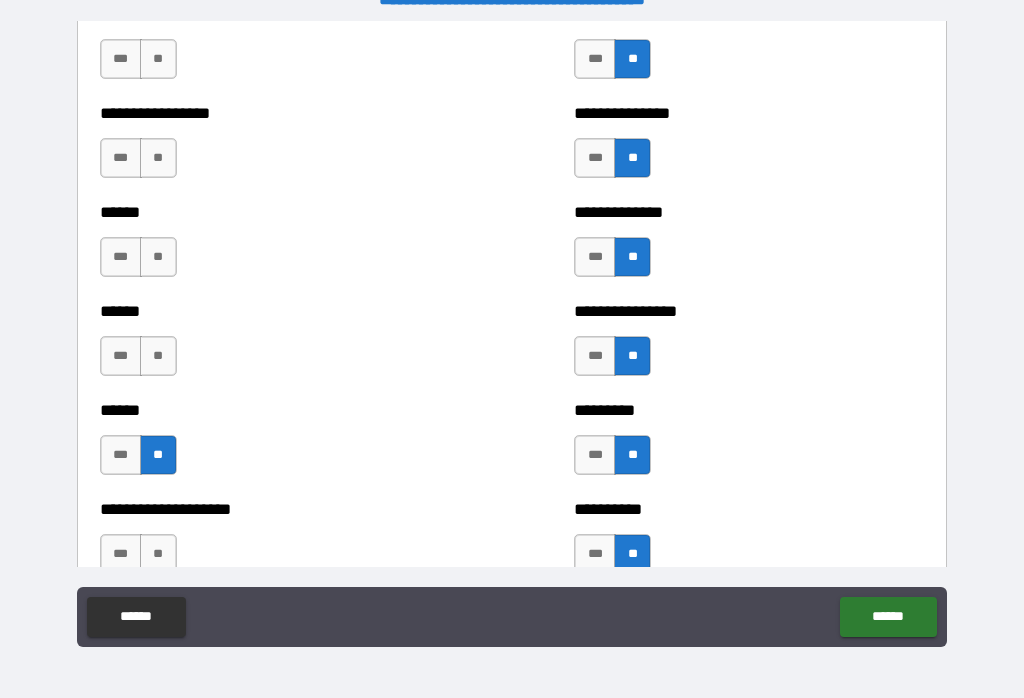 click on "**" at bounding box center [158, 356] 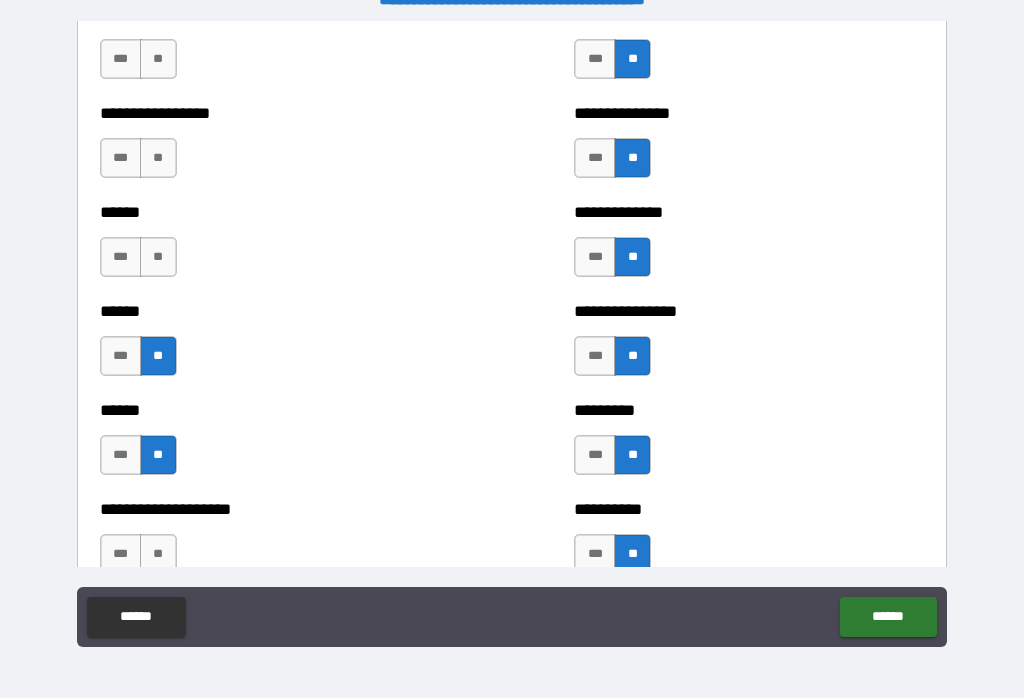 click on "**" at bounding box center (158, 257) 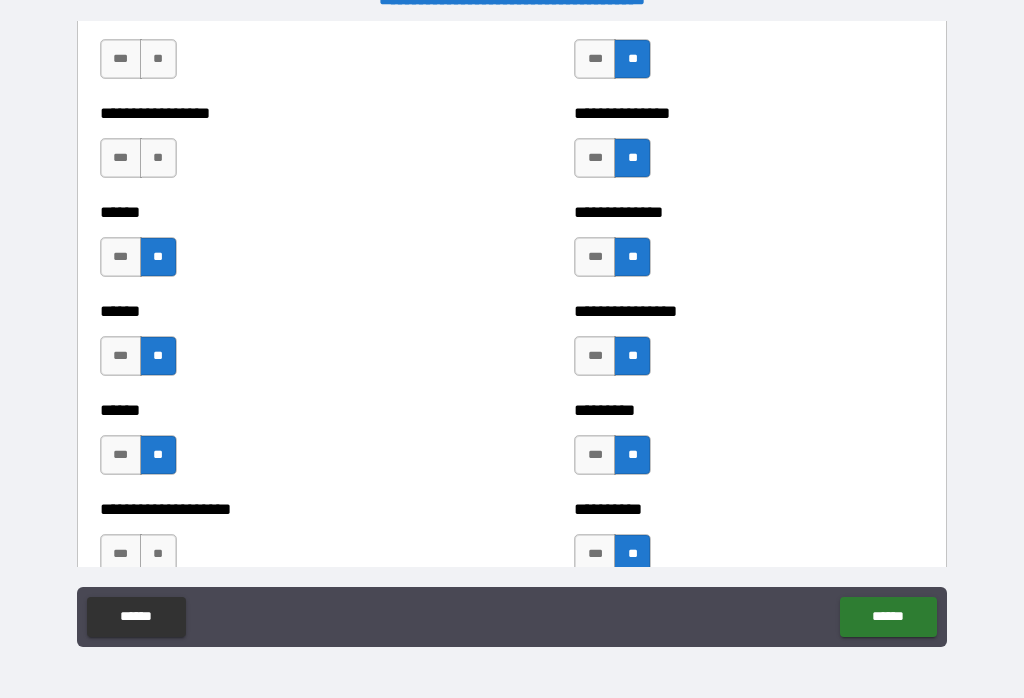 click on "**" at bounding box center (158, 158) 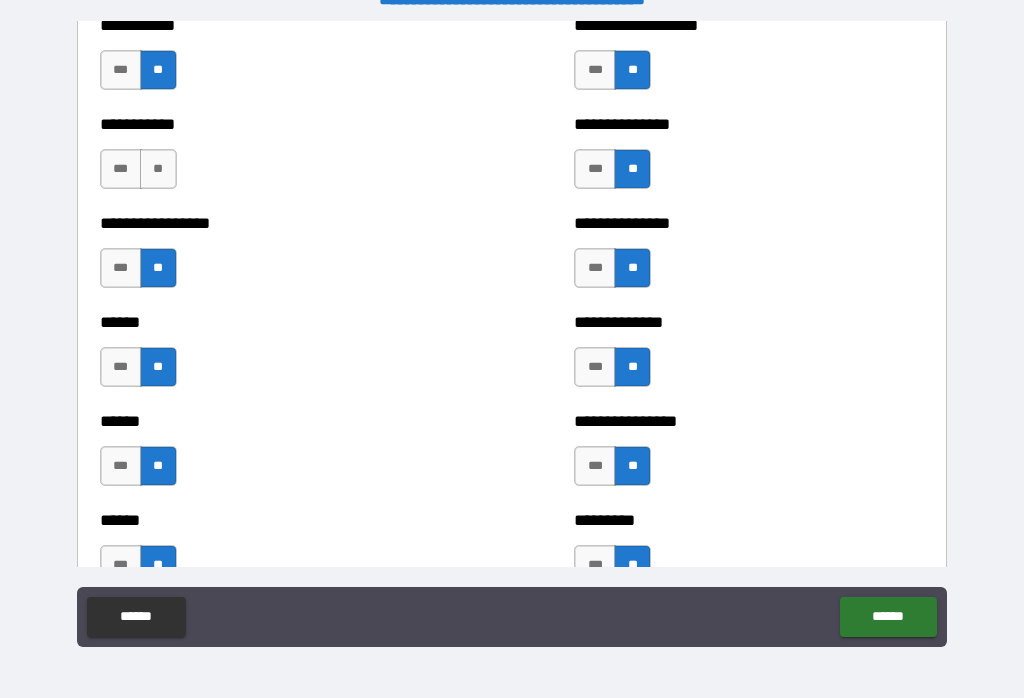 scroll, scrollTop: 2809, scrollLeft: 0, axis: vertical 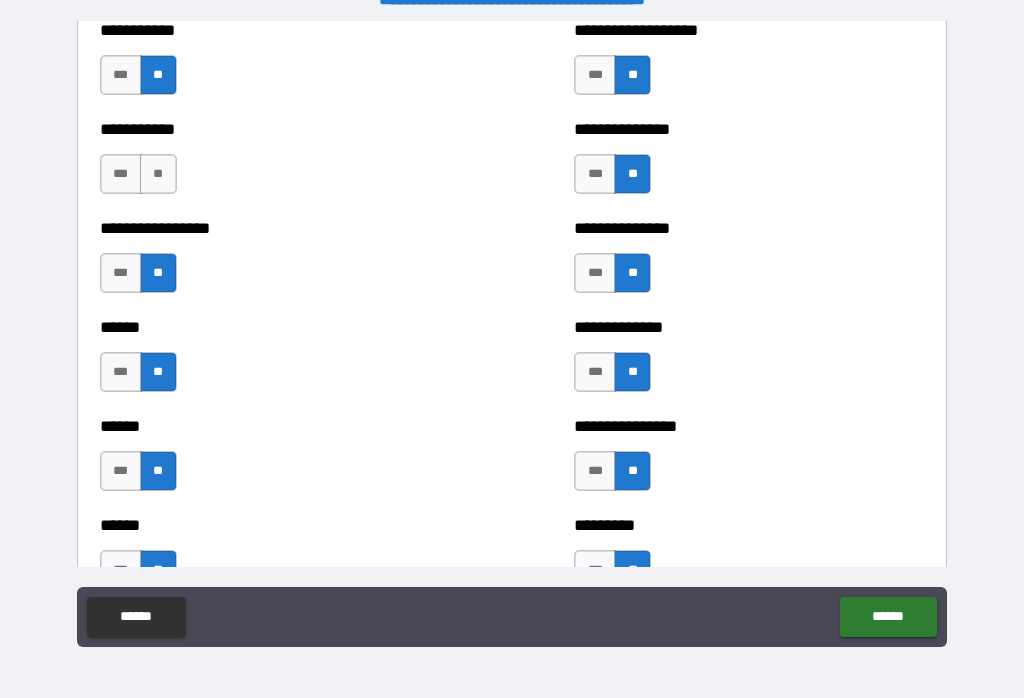 click on "**" at bounding box center [158, 174] 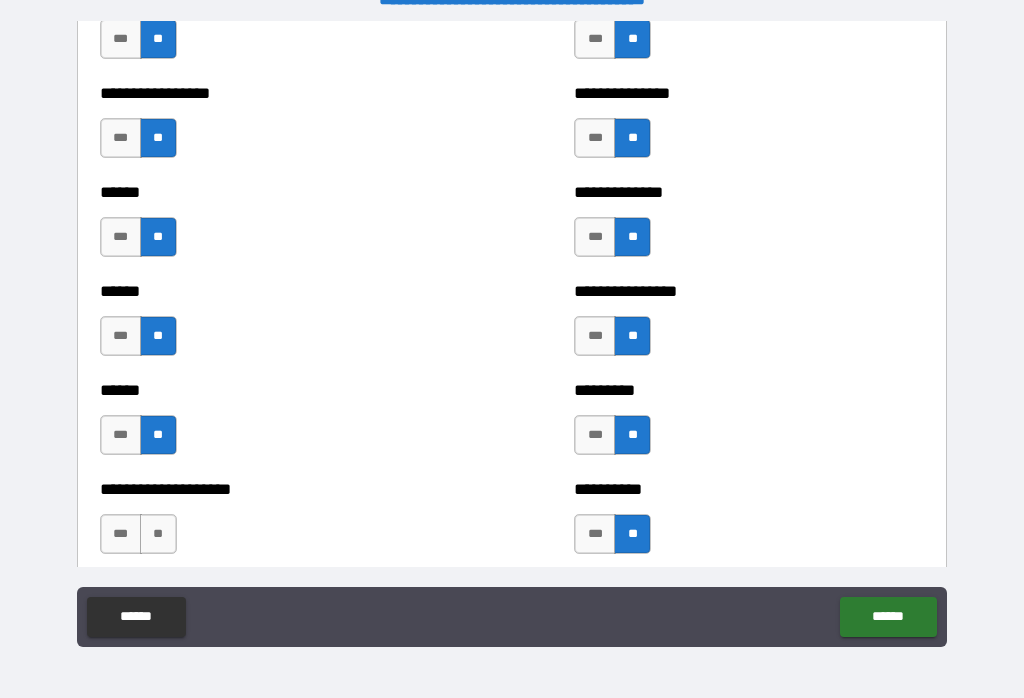 scroll, scrollTop: 2969, scrollLeft: 0, axis: vertical 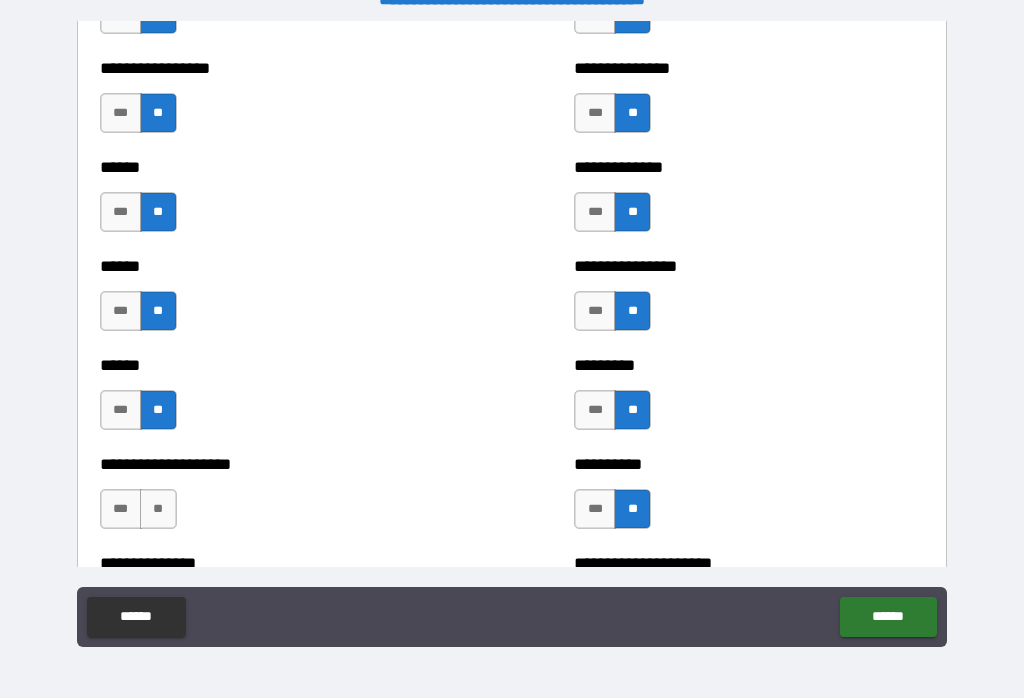 click on "**" at bounding box center (158, 509) 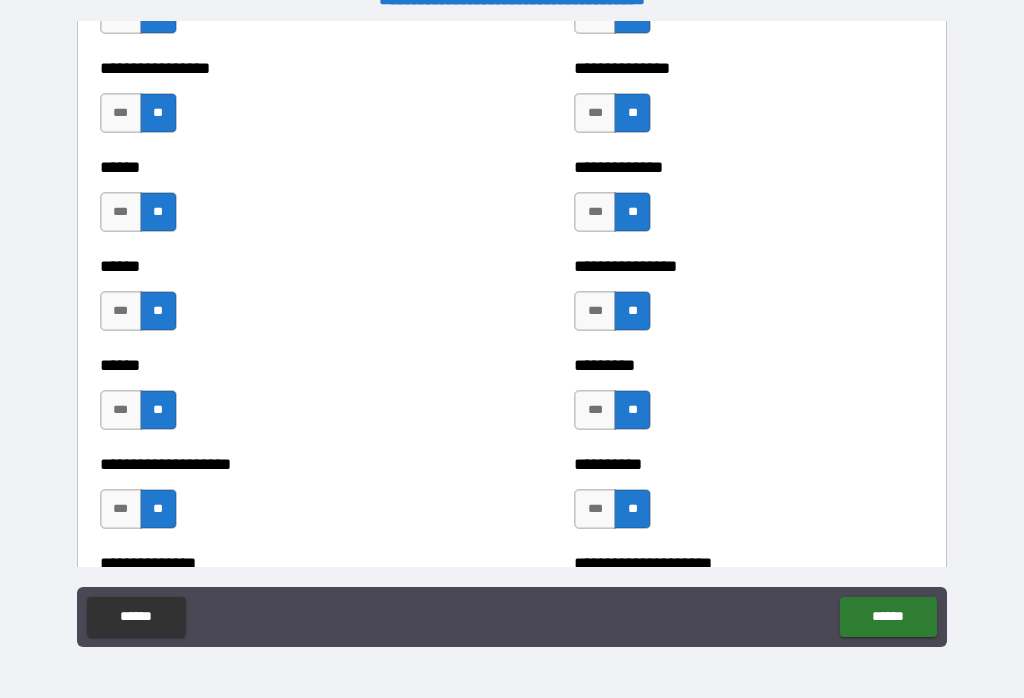 scroll, scrollTop: 3191, scrollLeft: 0, axis: vertical 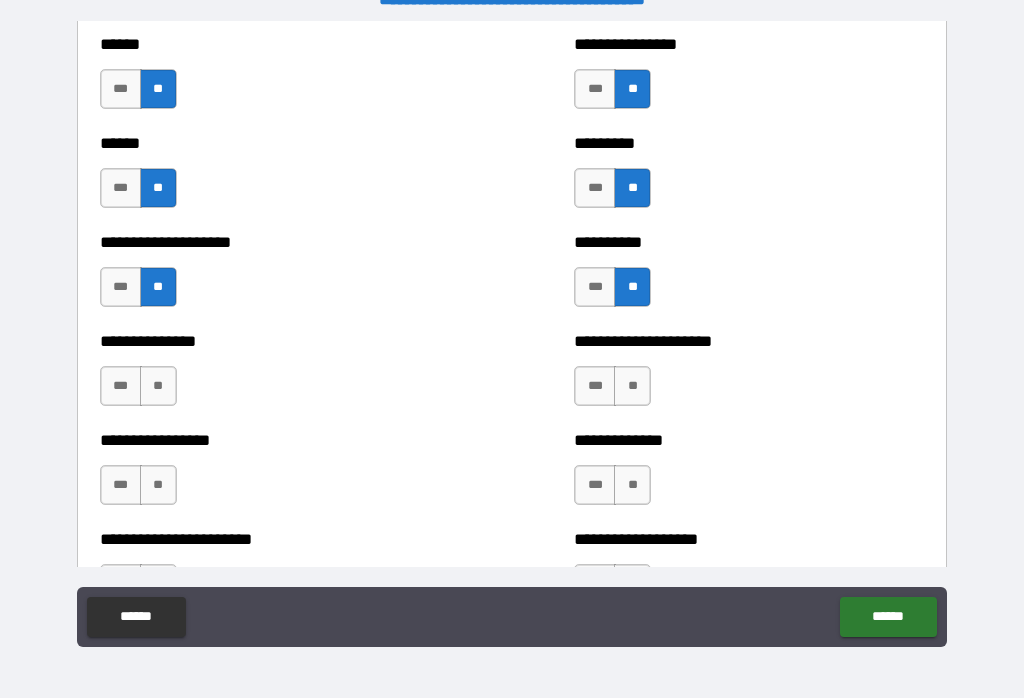 click on "**" at bounding box center (632, 386) 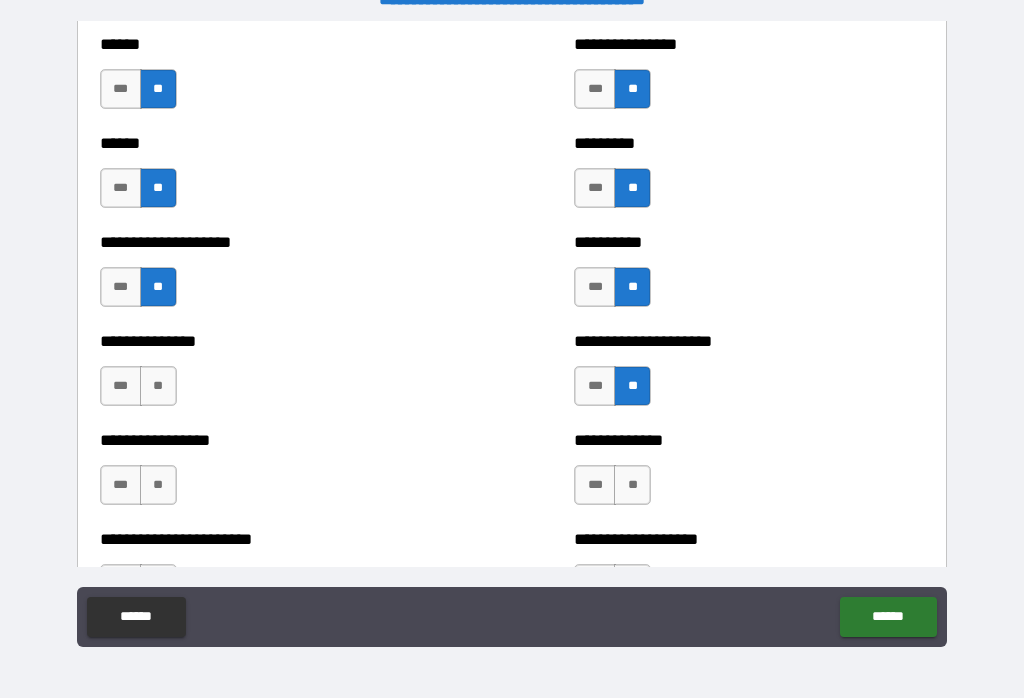 click on "**" at bounding box center [632, 485] 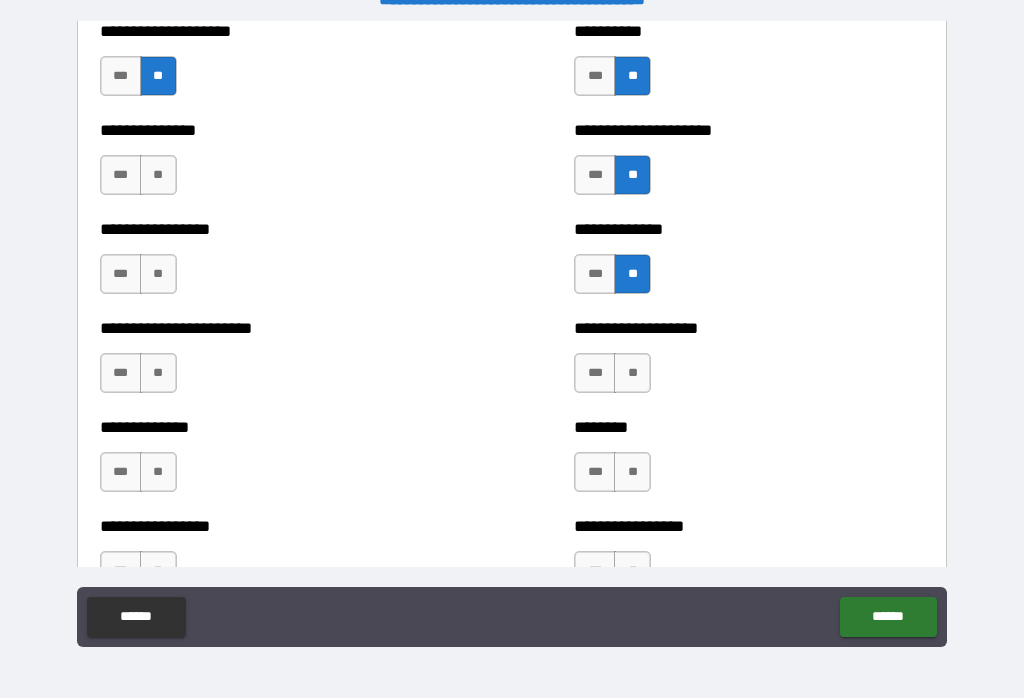 scroll, scrollTop: 3404, scrollLeft: 0, axis: vertical 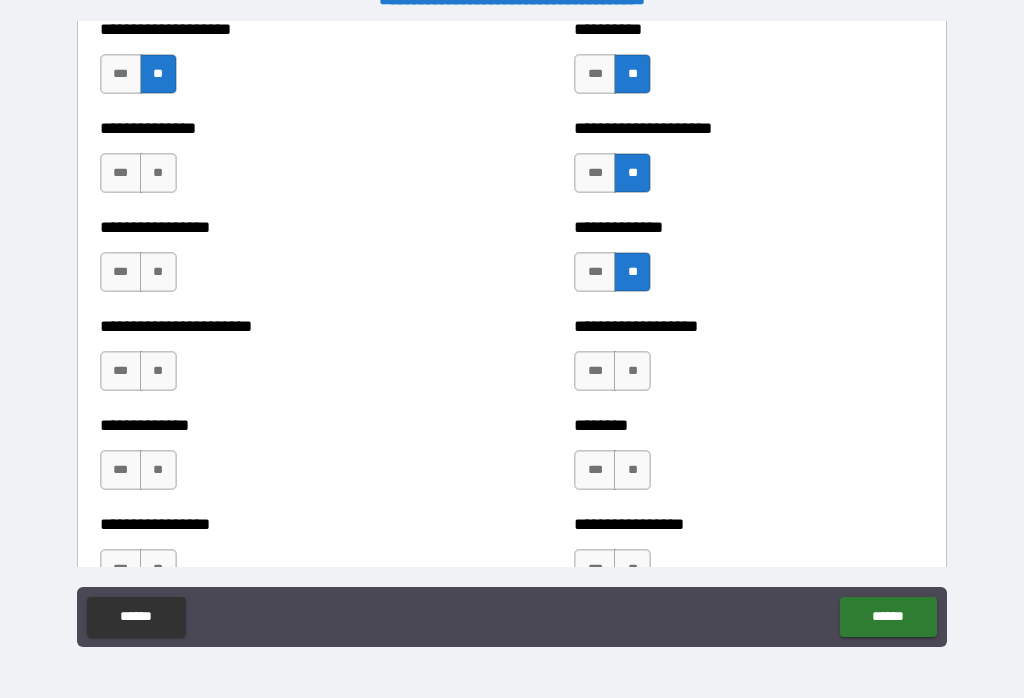 click on "**" at bounding box center (632, 371) 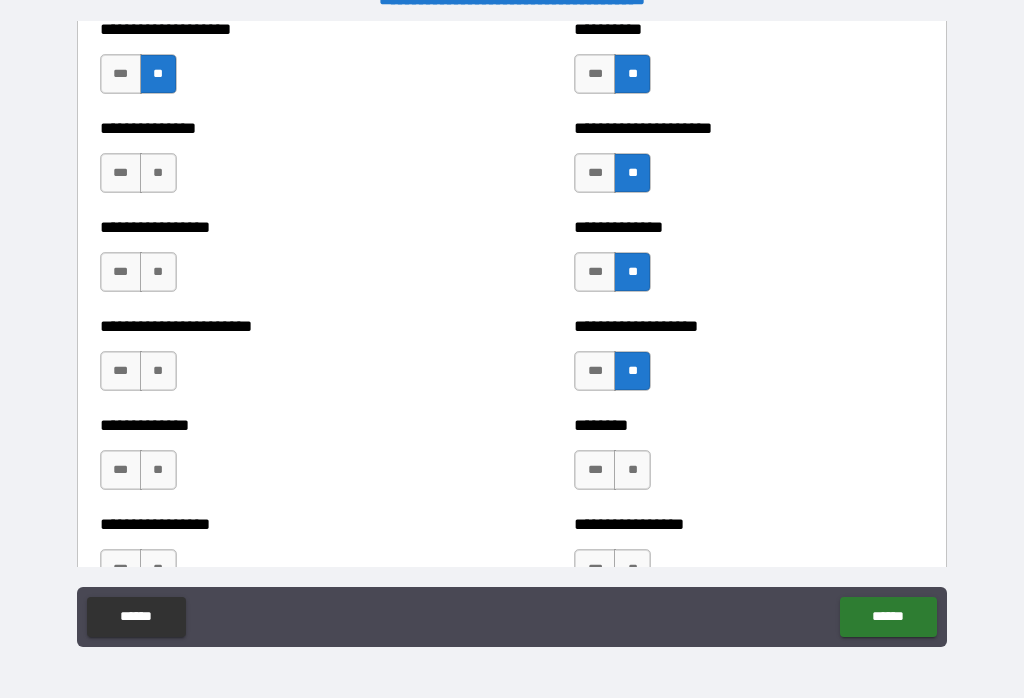click on "**" at bounding box center (632, 470) 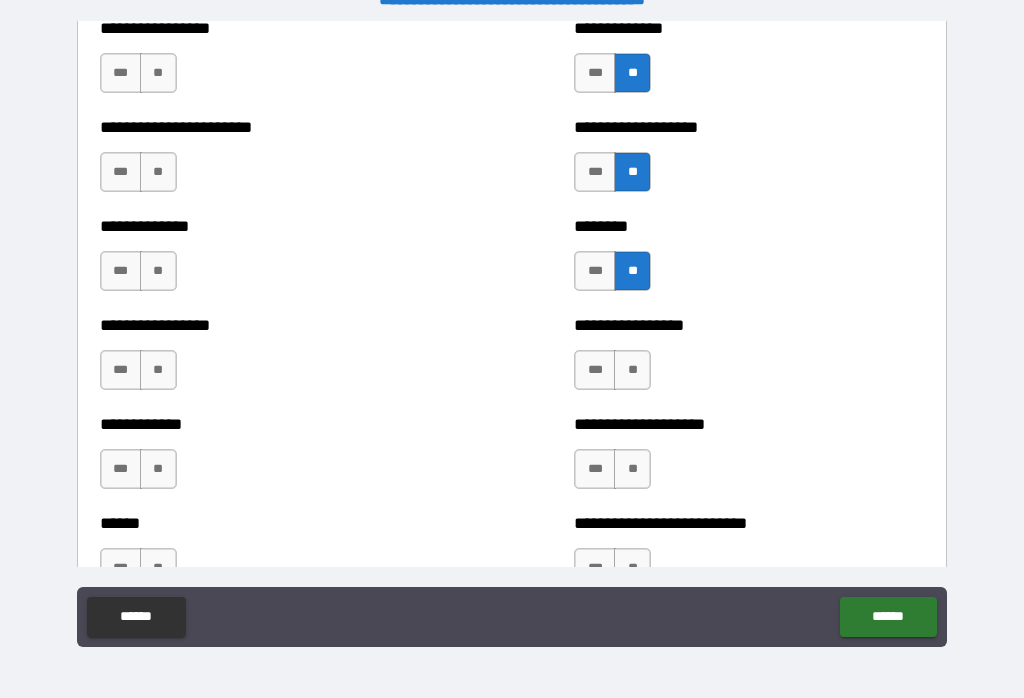 scroll, scrollTop: 3603, scrollLeft: 0, axis: vertical 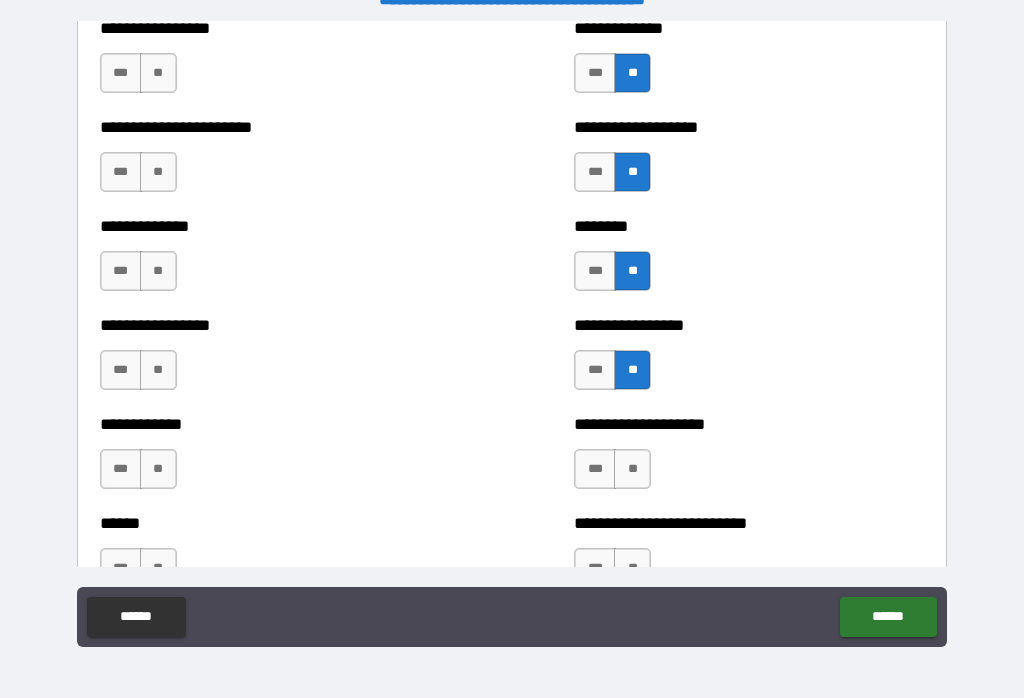 click on "**" at bounding box center [632, 469] 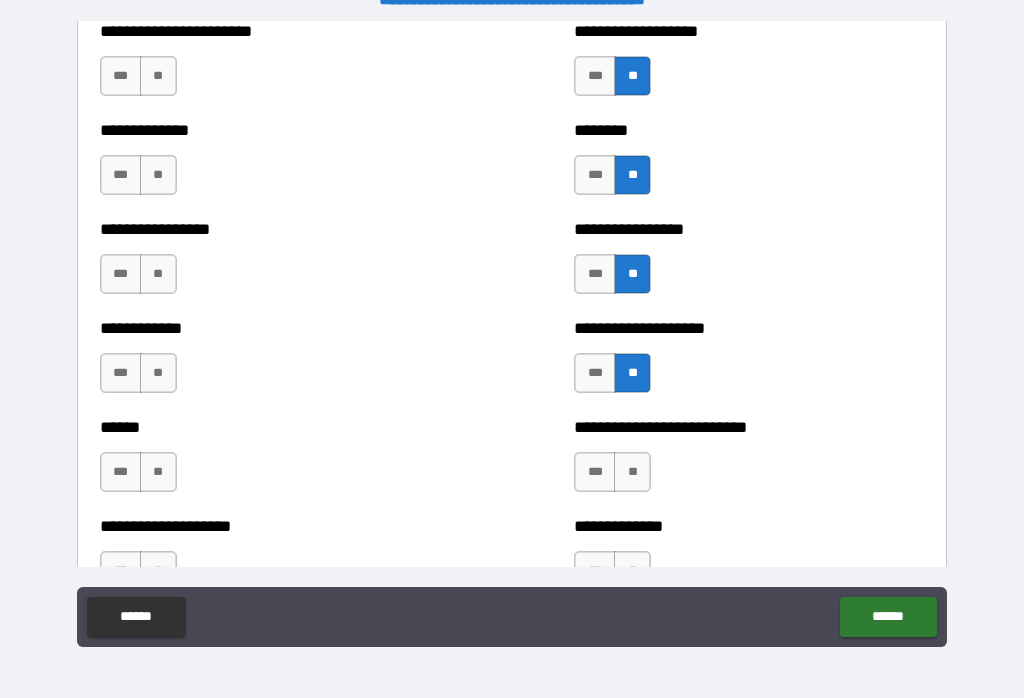 scroll, scrollTop: 3720, scrollLeft: 0, axis: vertical 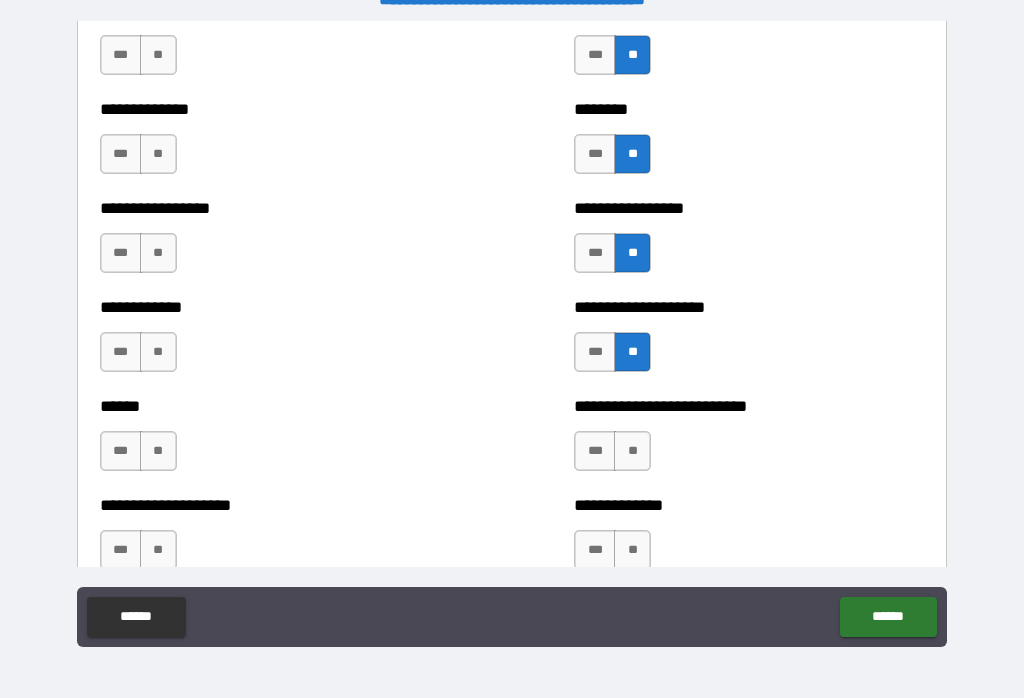 click on "**" at bounding box center (632, 451) 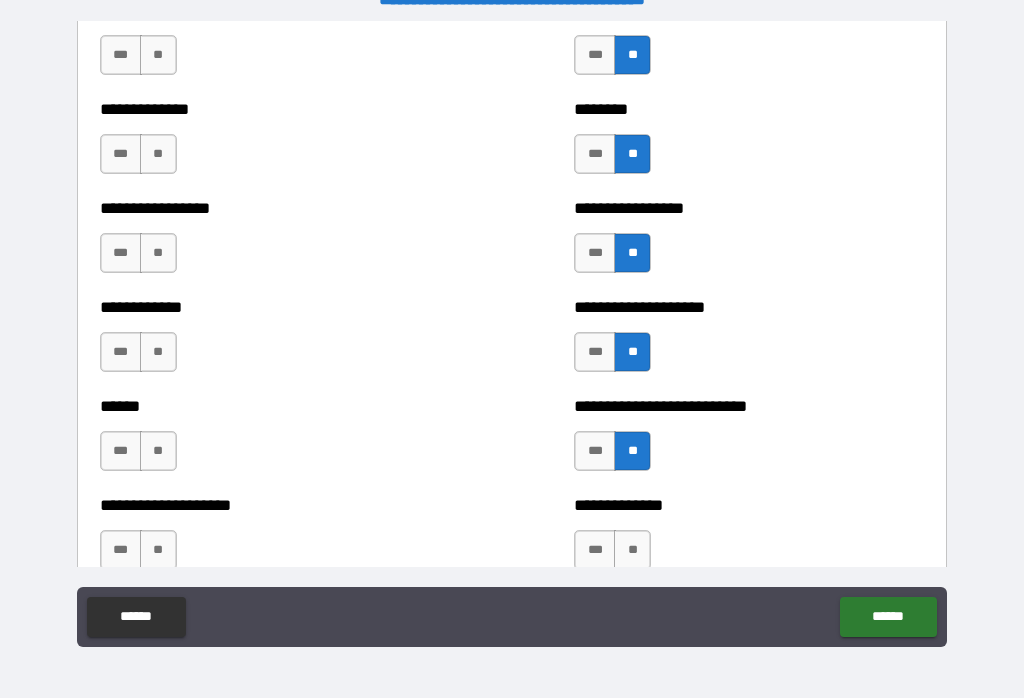 click on "**" at bounding box center (632, 550) 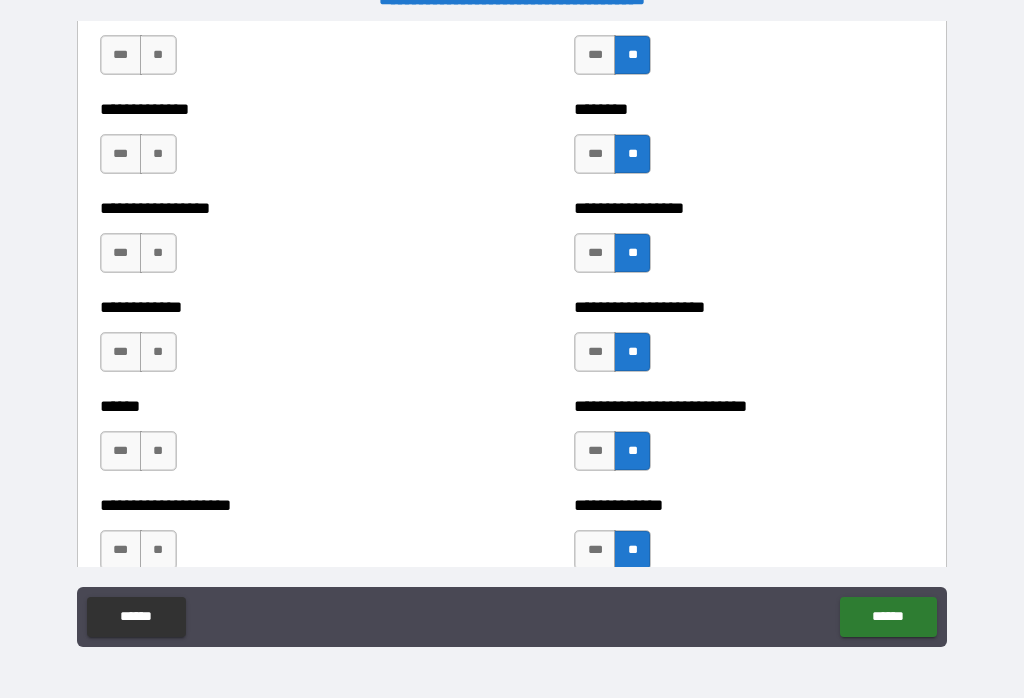 click on "**" at bounding box center (158, 451) 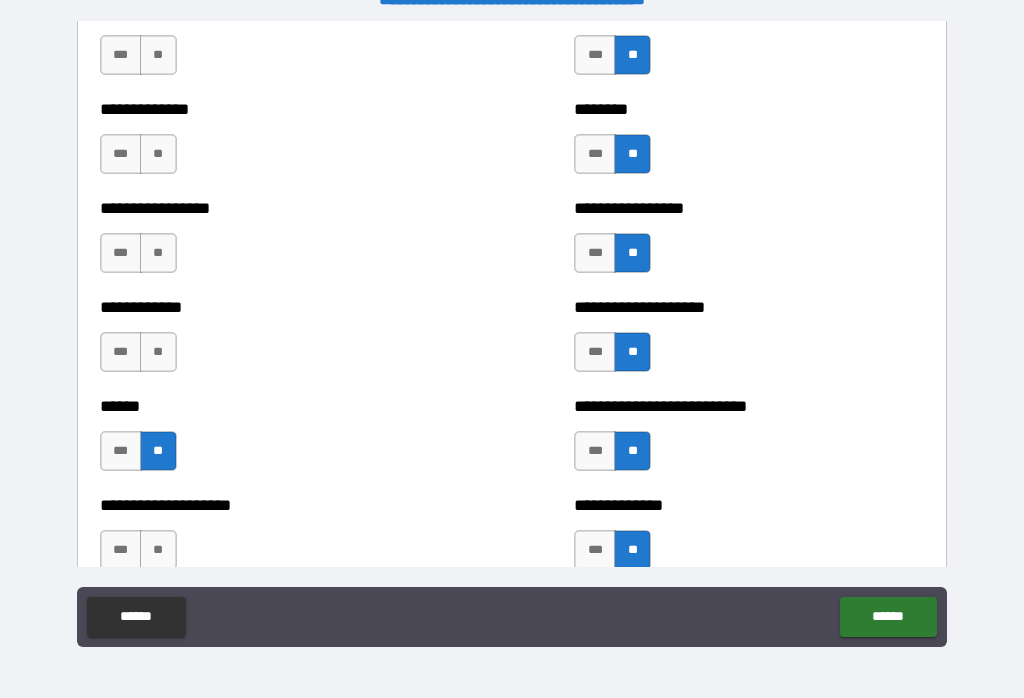 click on "**" at bounding box center (158, 352) 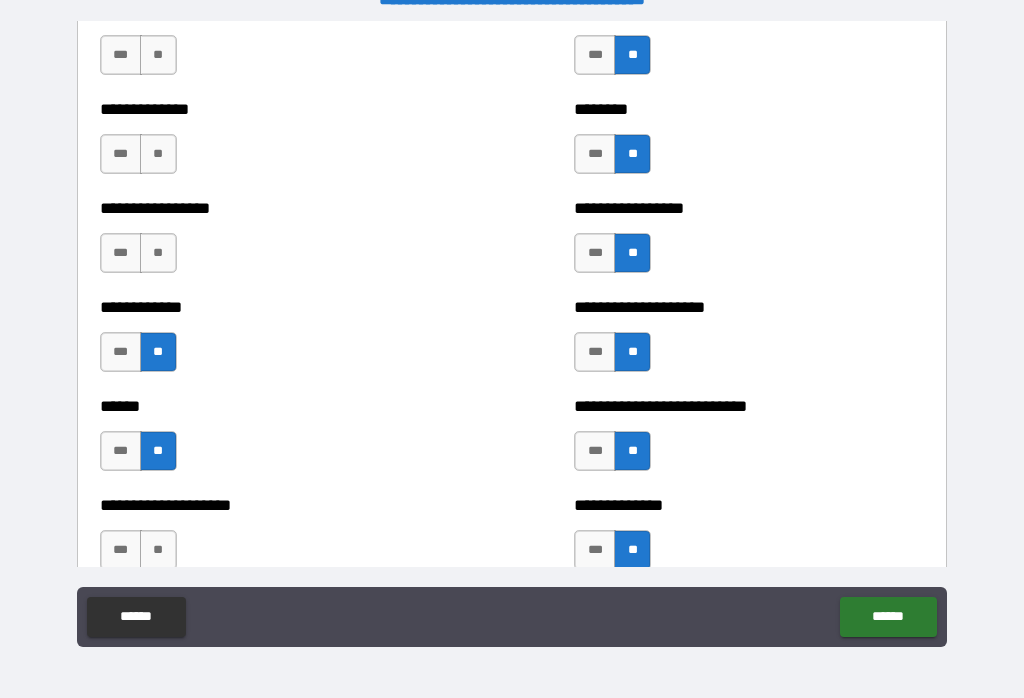 click on "**" at bounding box center [158, 253] 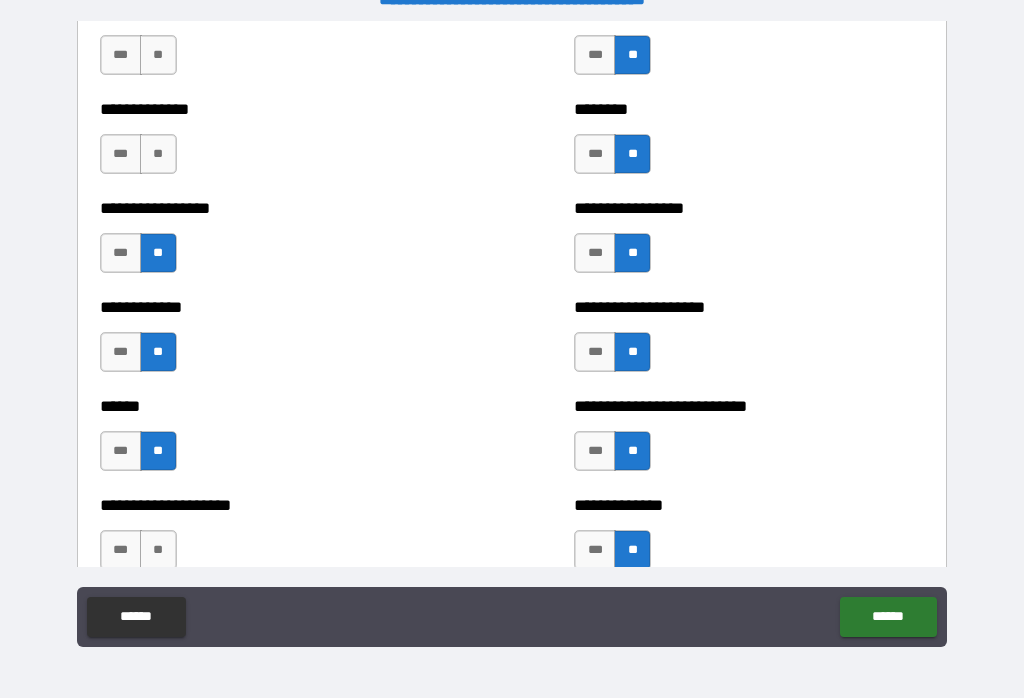 click on "**" at bounding box center (158, 154) 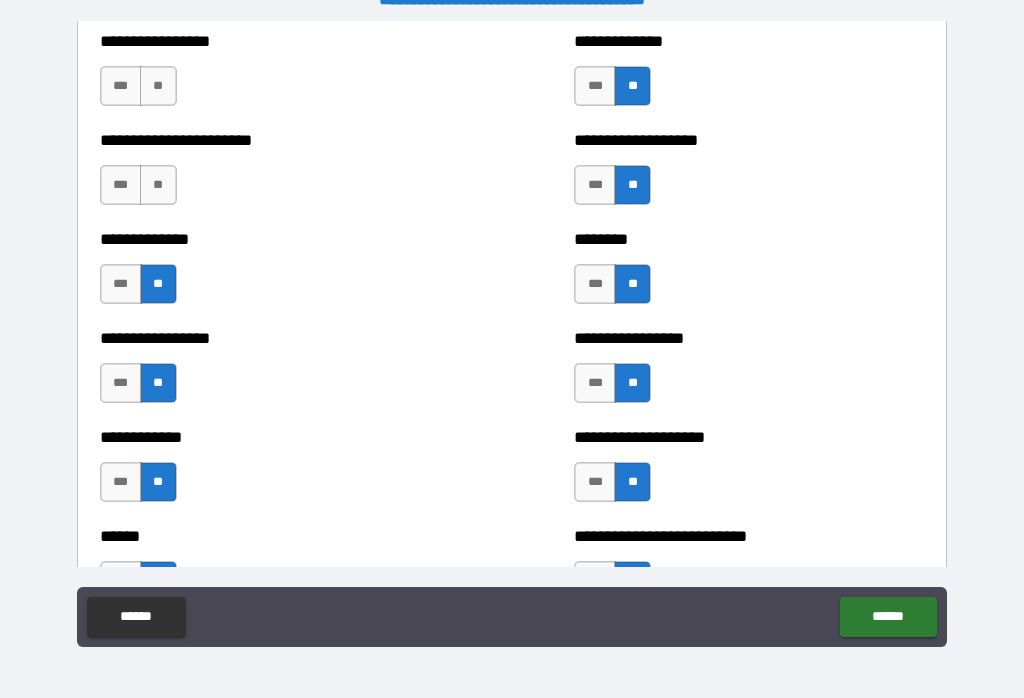 scroll, scrollTop: 3549, scrollLeft: 0, axis: vertical 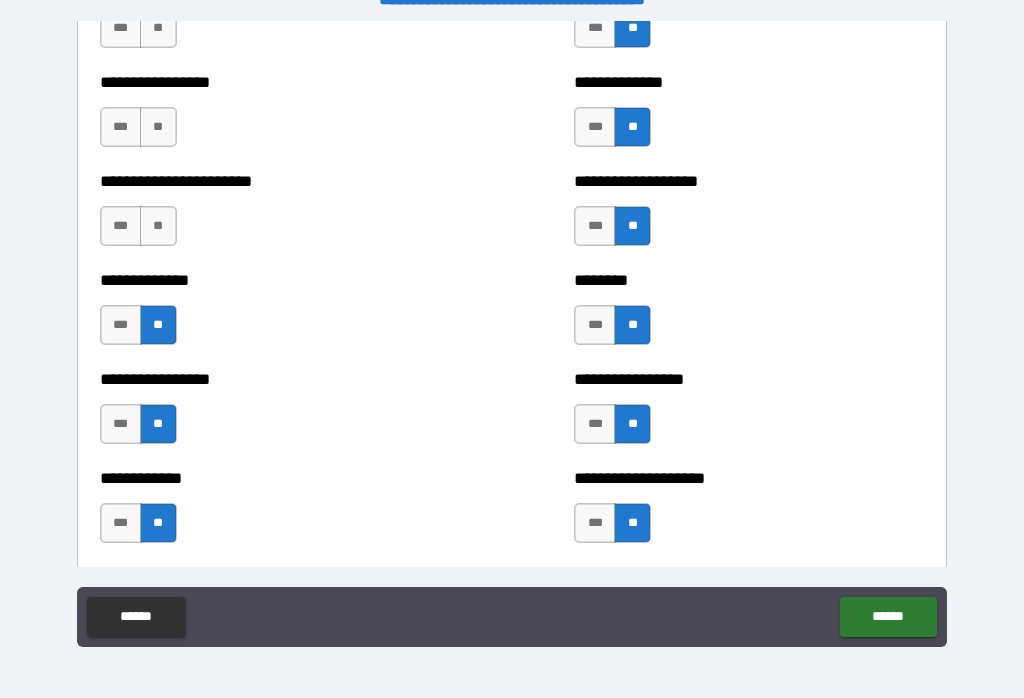 click on "**" at bounding box center (158, 226) 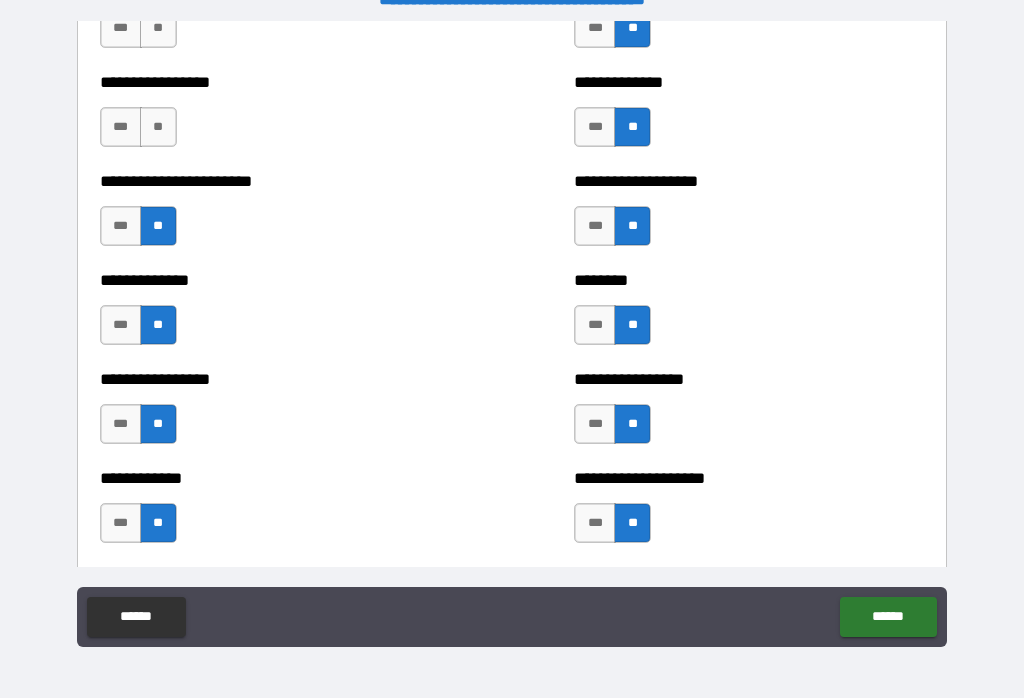 click on "**" at bounding box center (158, 127) 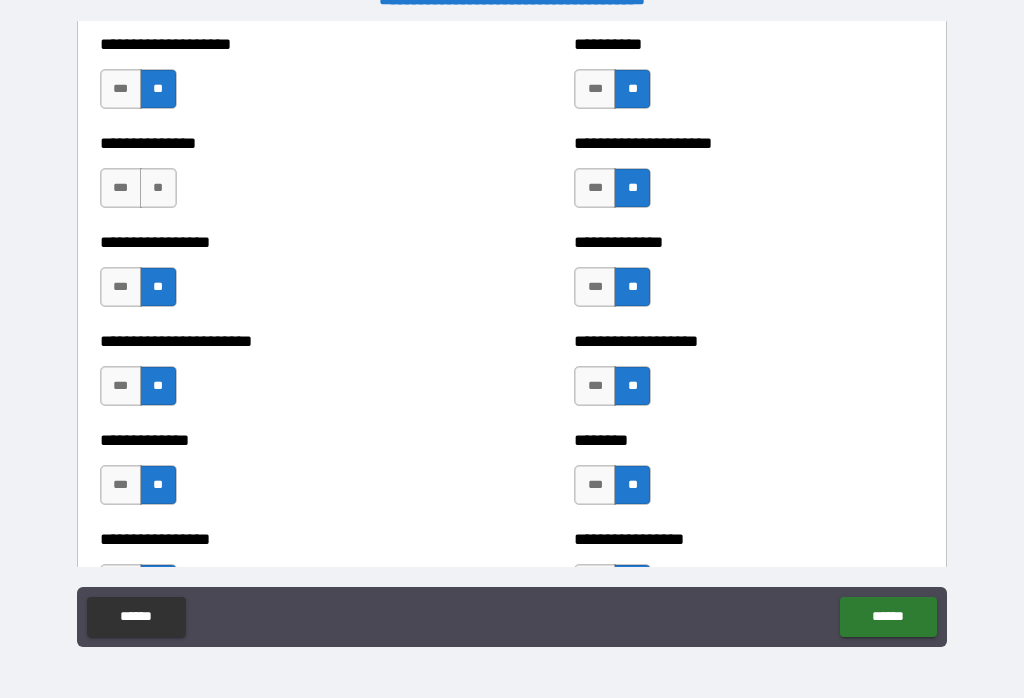 scroll, scrollTop: 3385, scrollLeft: 0, axis: vertical 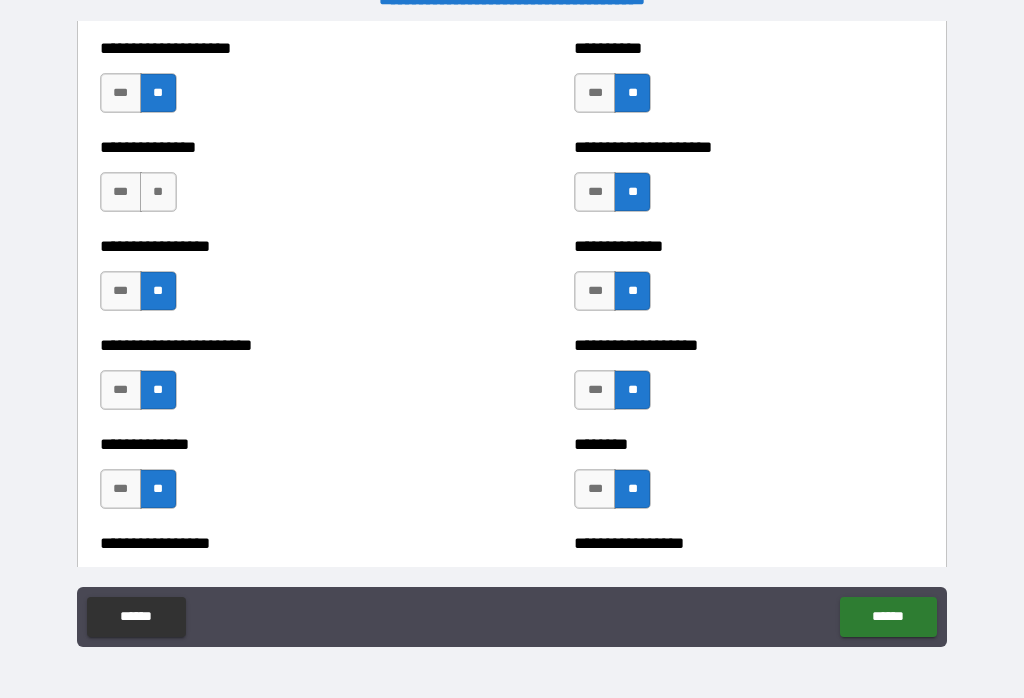 click on "**" at bounding box center [158, 192] 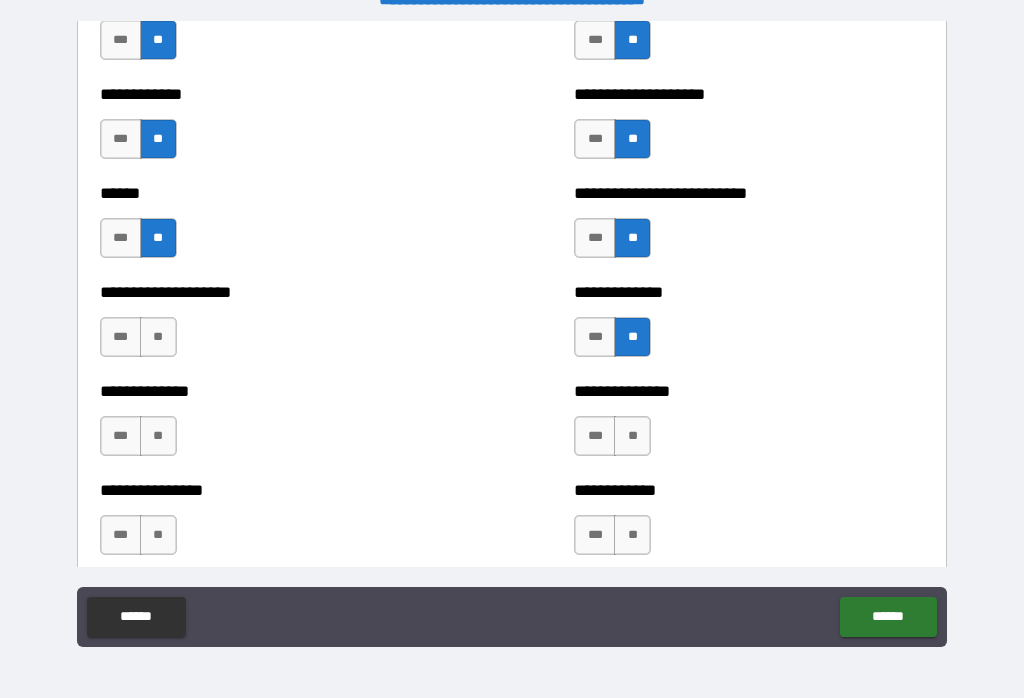 scroll, scrollTop: 3955, scrollLeft: 0, axis: vertical 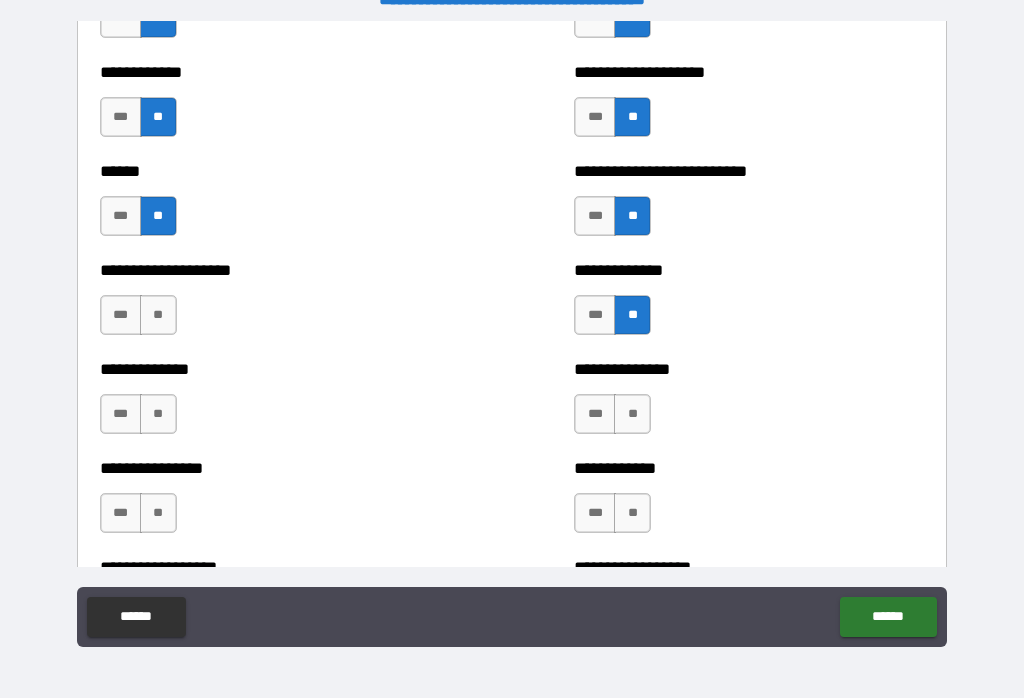 click on "**" at bounding box center [158, 315] 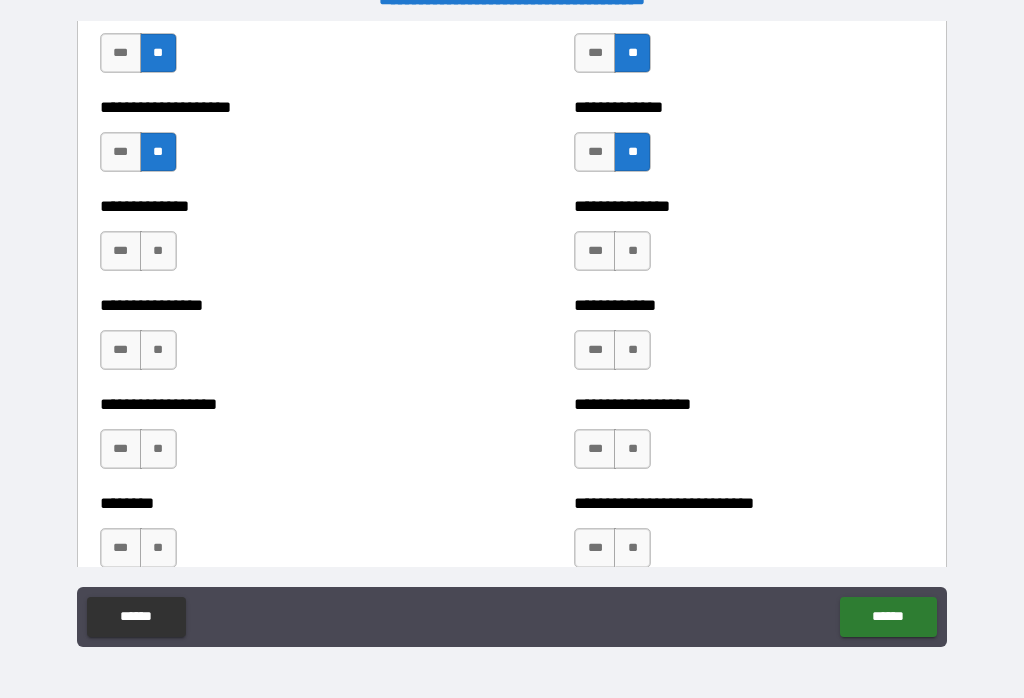scroll, scrollTop: 4118, scrollLeft: 0, axis: vertical 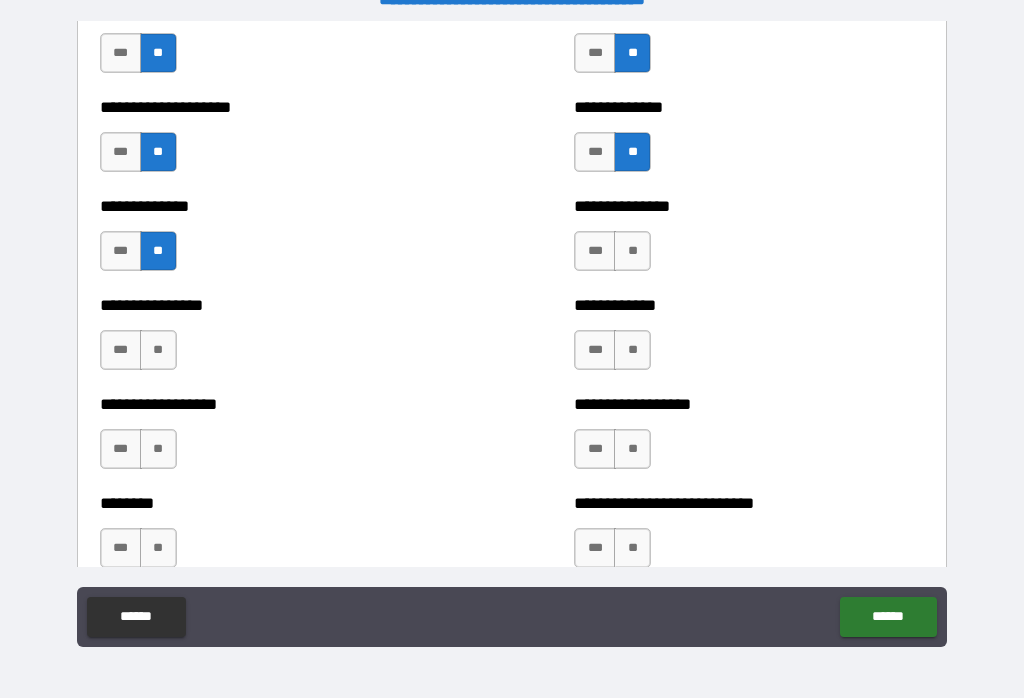 click on "**" at bounding box center [158, 350] 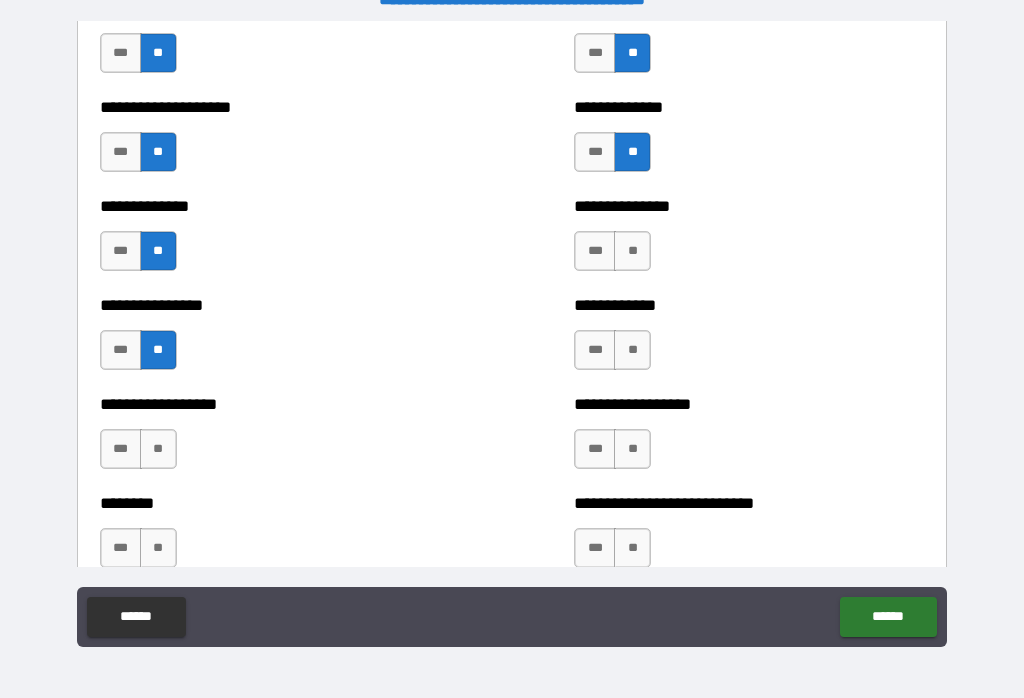 click on "**" at bounding box center [158, 449] 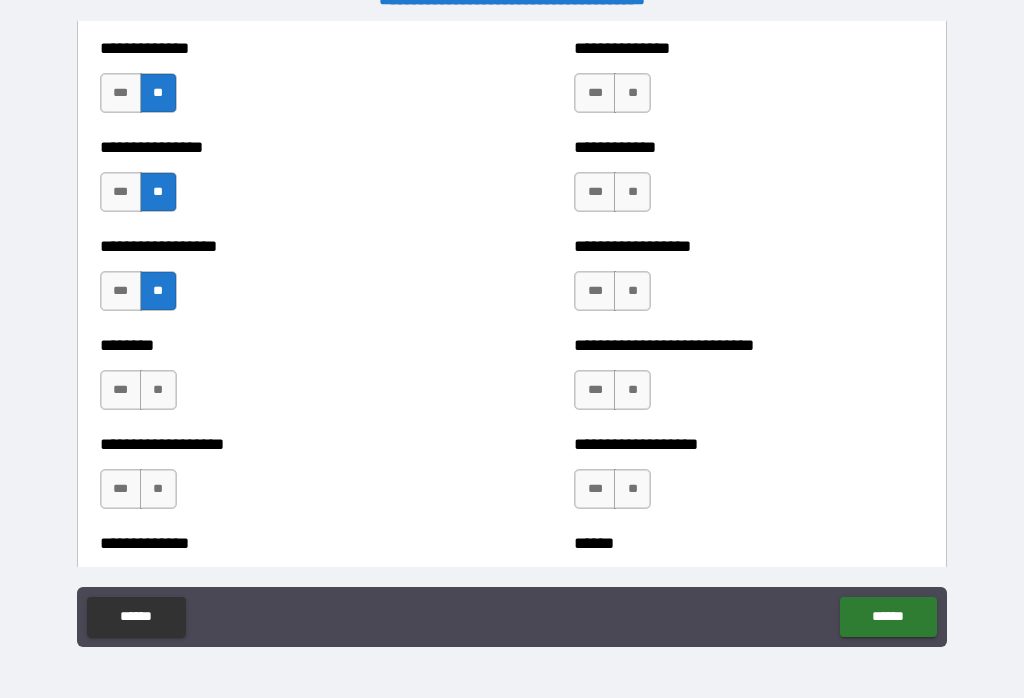 scroll, scrollTop: 4274, scrollLeft: 0, axis: vertical 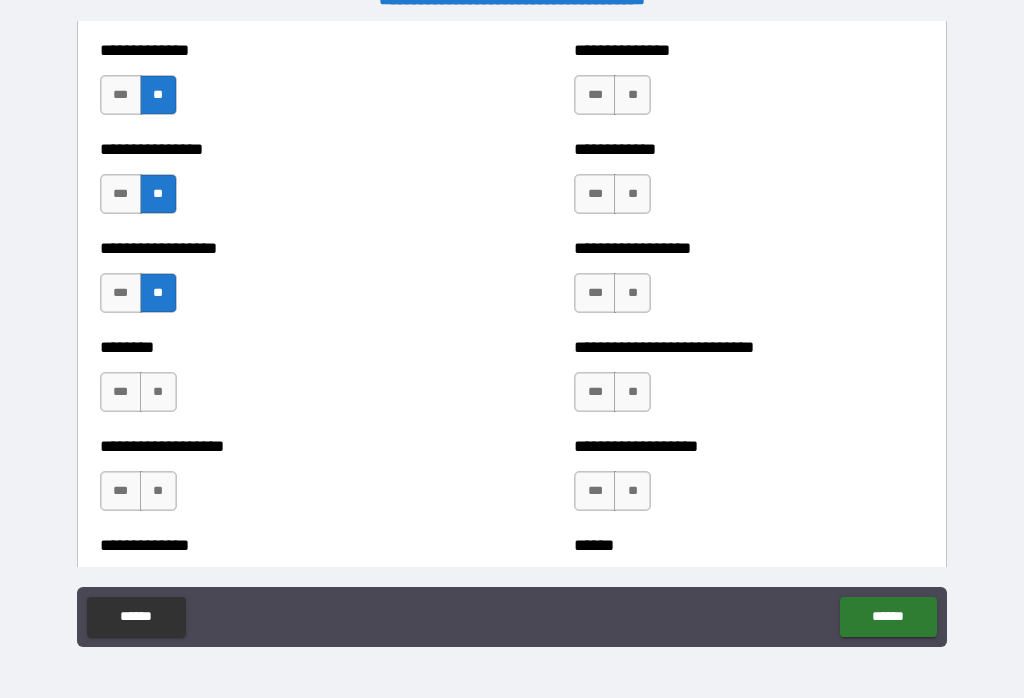click on "***" at bounding box center [121, 293] 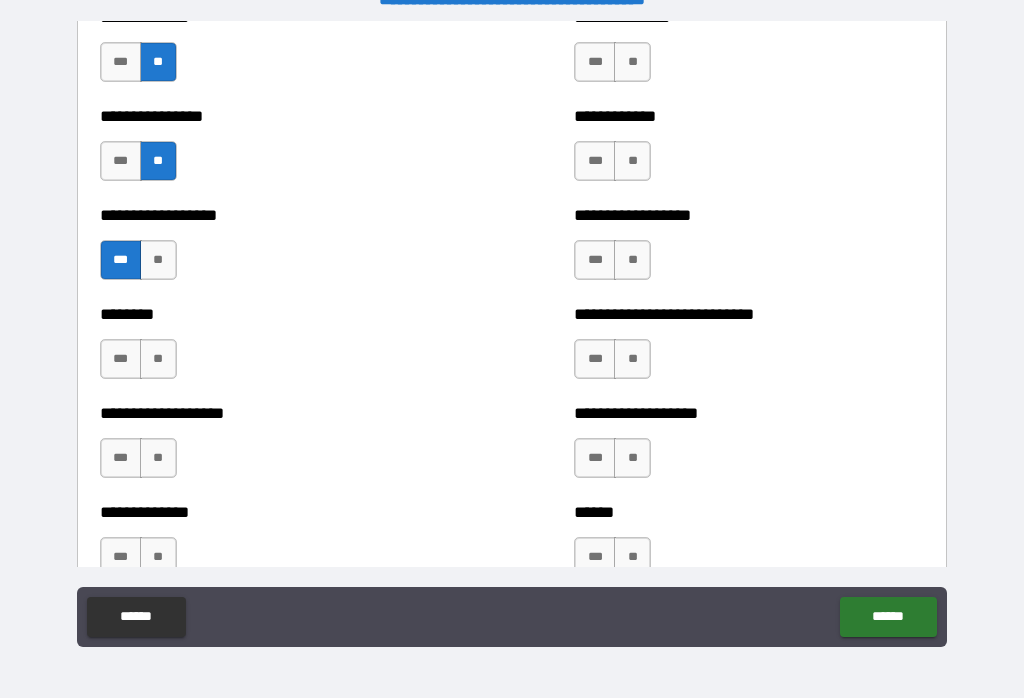 scroll, scrollTop: 4306, scrollLeft: 0, axis: vertical 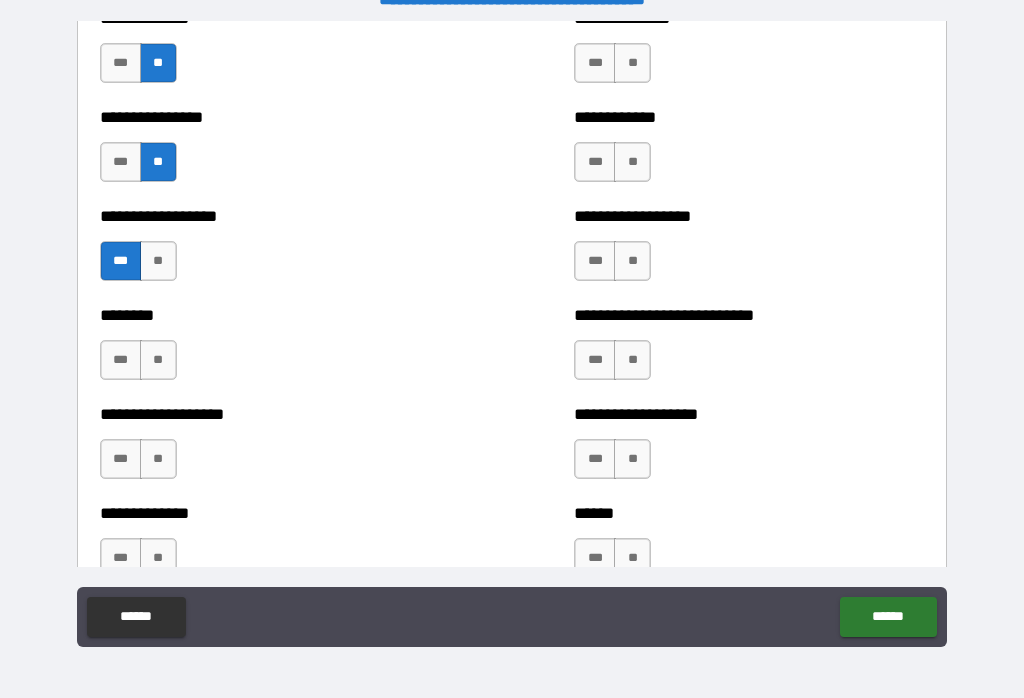 click on "**" at bounding box center [158, 360] 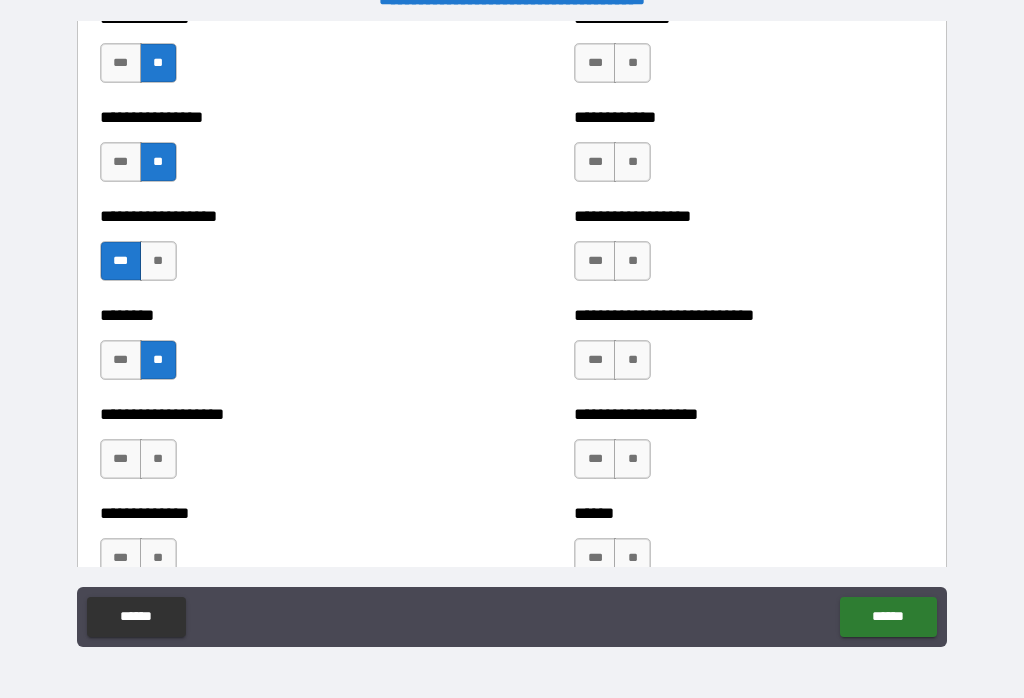 click on "**" at bounding box center (158, 459) 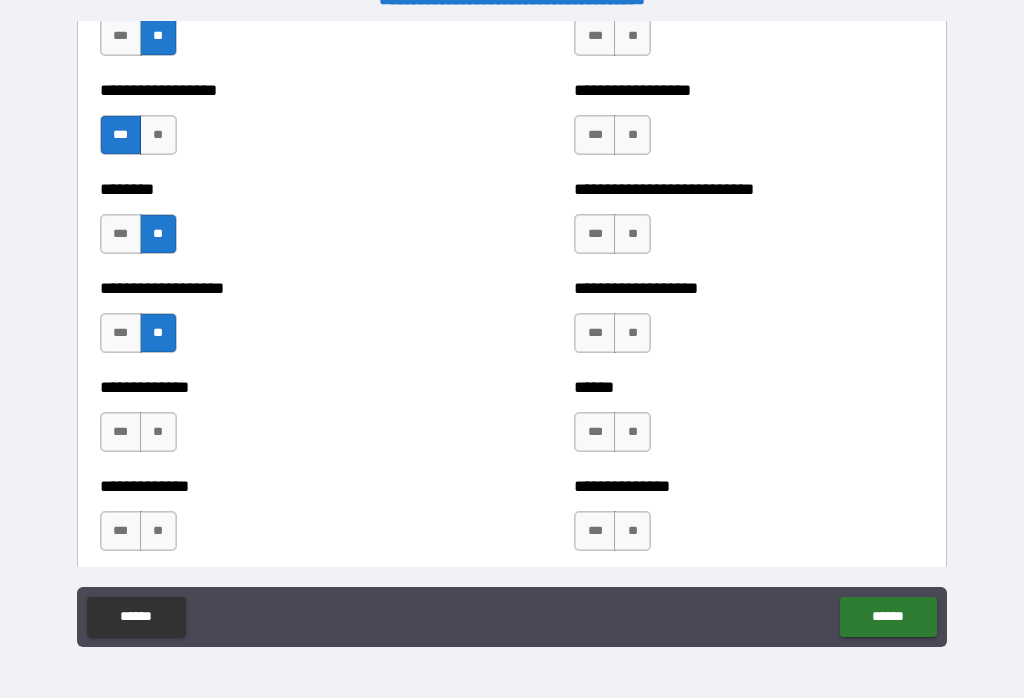 scroll, scrollTop: 4434, scrollLeft: 0, axis: vertical 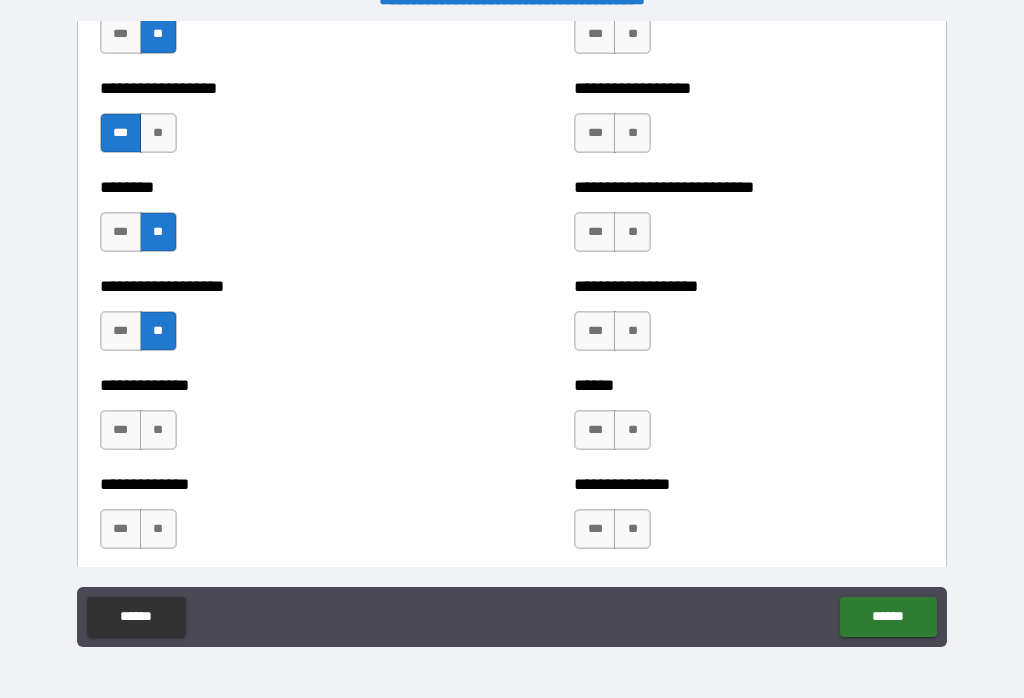 click on "**" at bounding box center (158, 430) 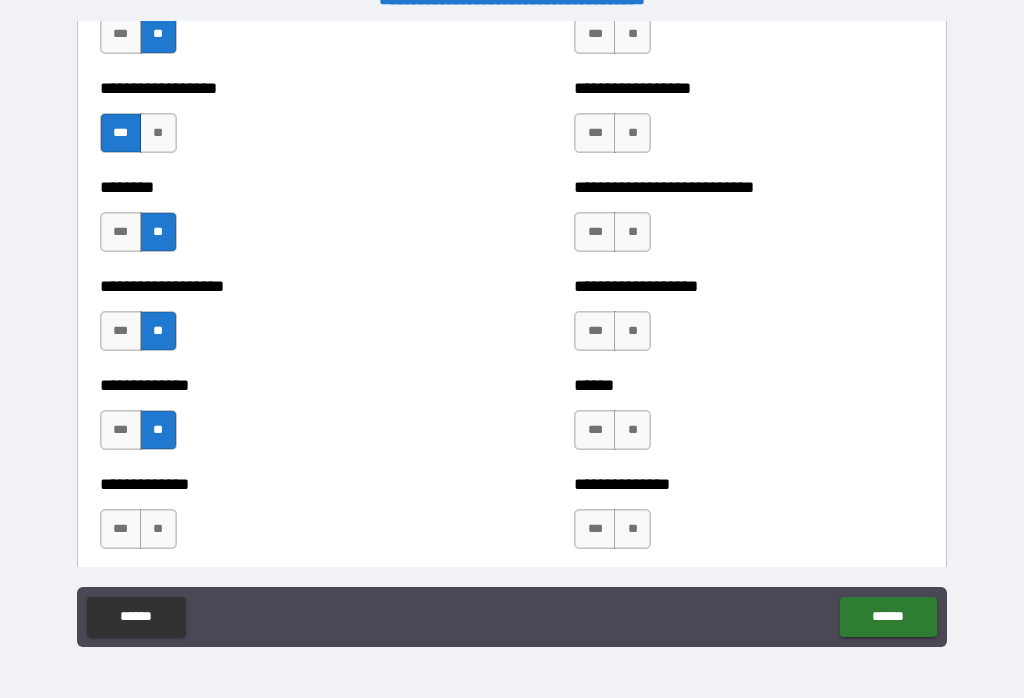 click on "**" at bounding box center (158, 529) 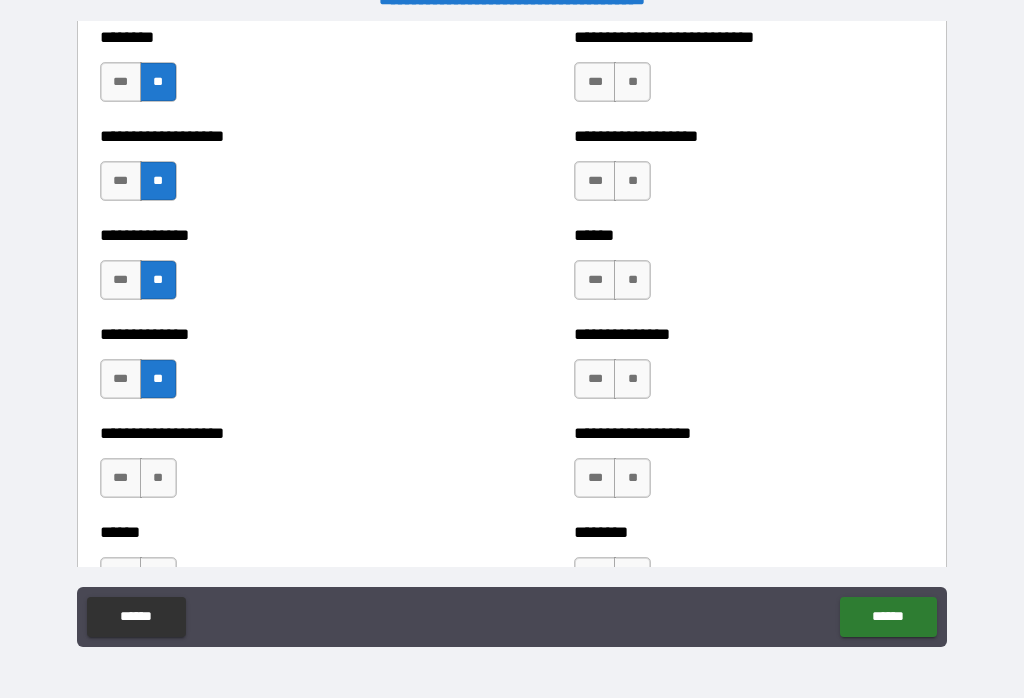 scroll, scrollTop: 4602, scrollLeft: 0, axis: vertical 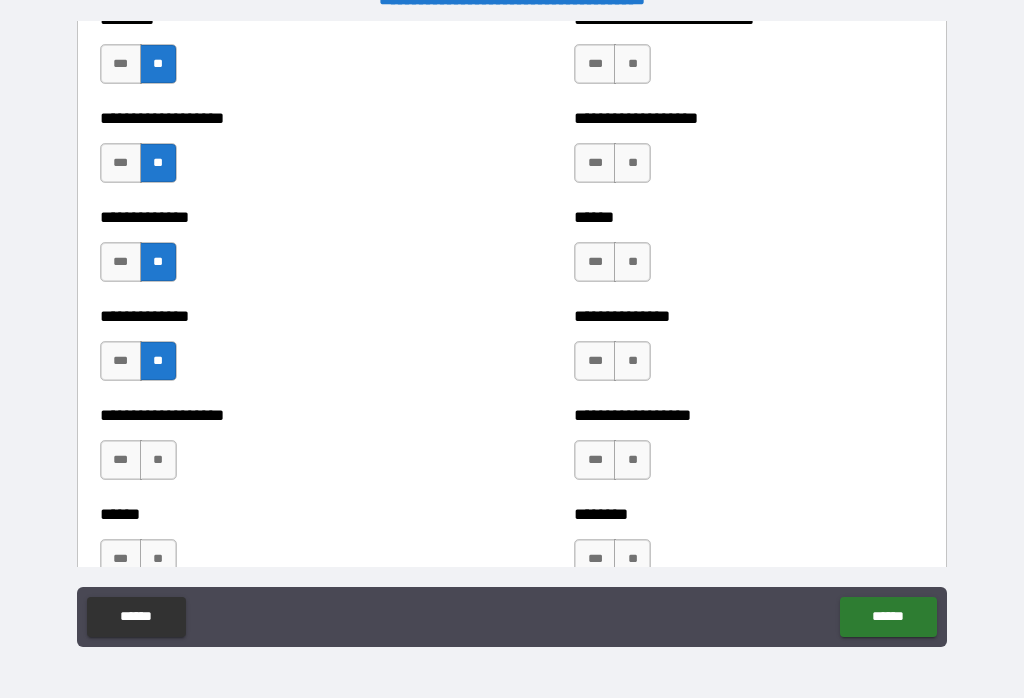 click on "***" at bounding box center (121, 361) 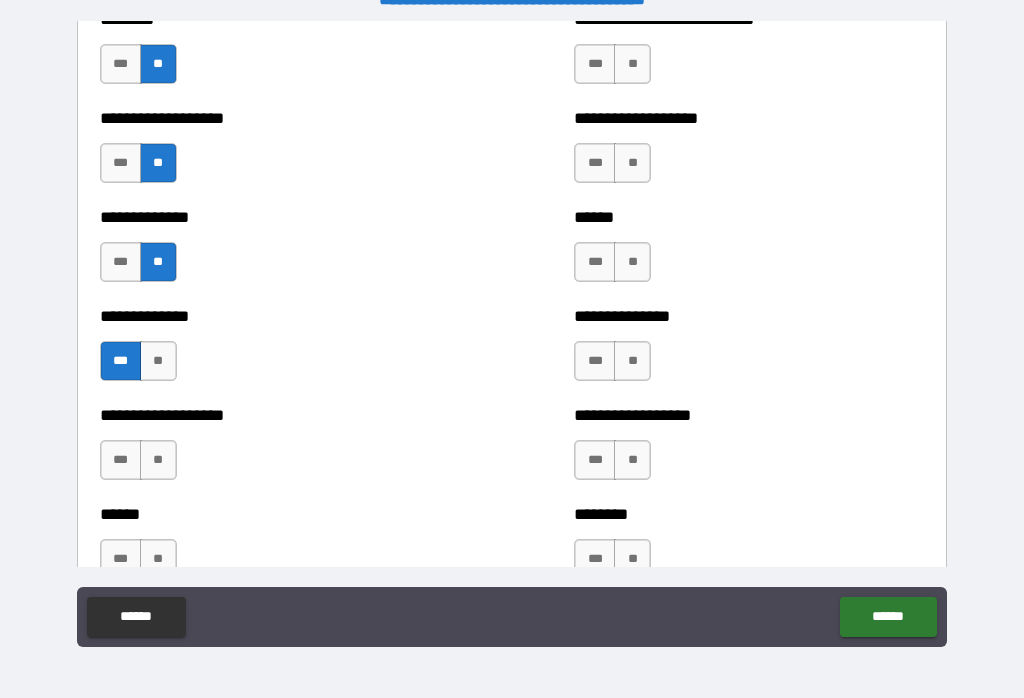 scroll, scrollTop: 4635, scrollLeft: 0, axis: vertical 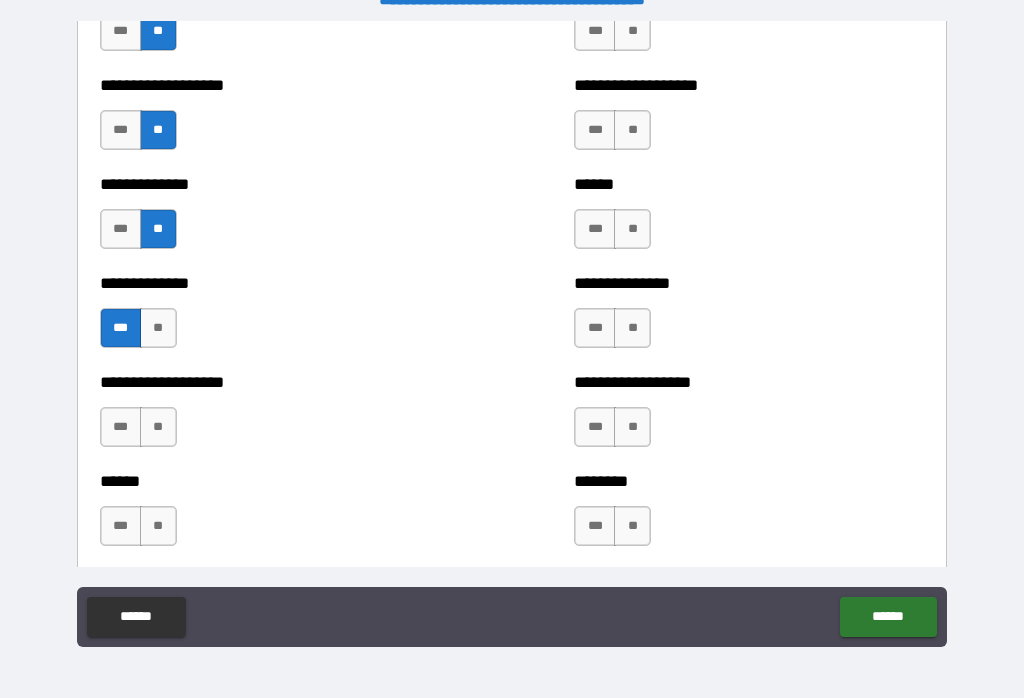 click on "**" at bounding box center [158, 427] 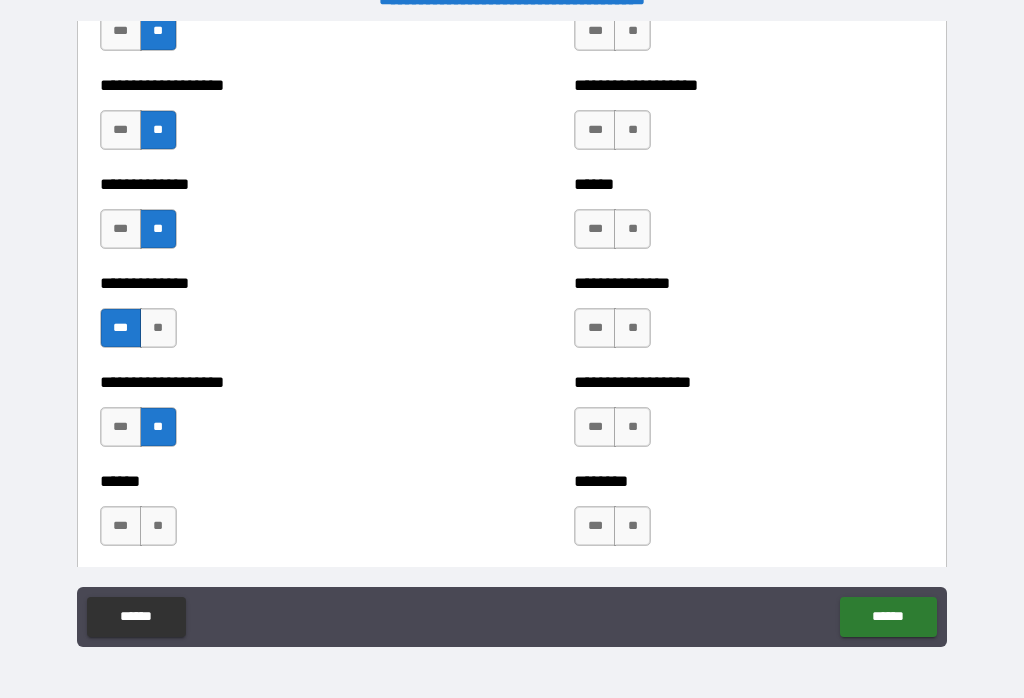 click on "**" at bounding box center (158, 526) 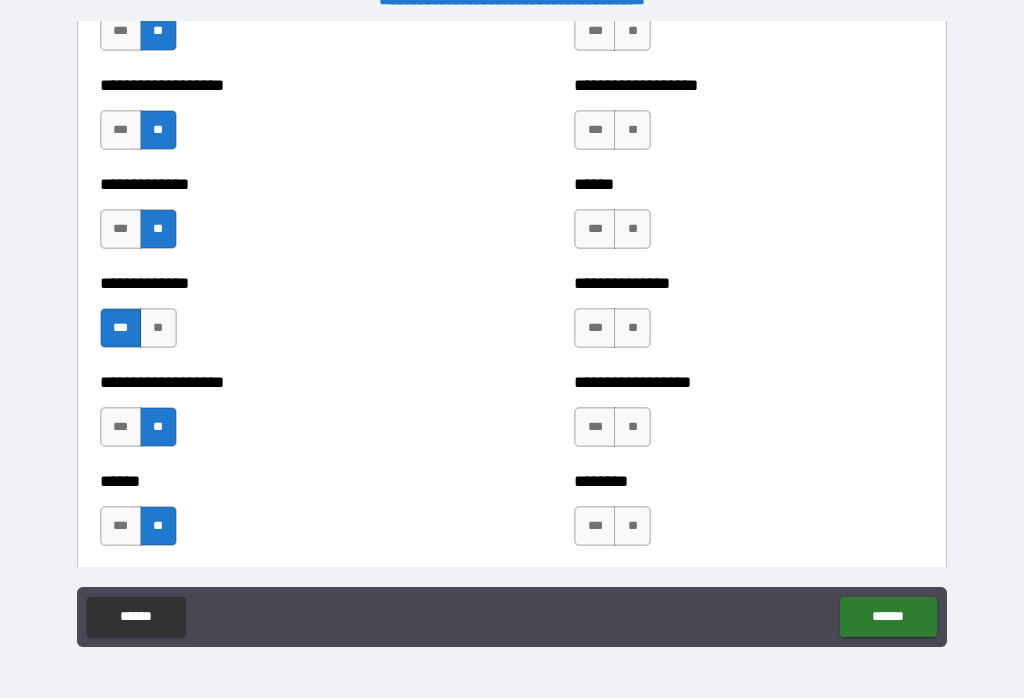 click on "**" at bounding box center (632, 526) 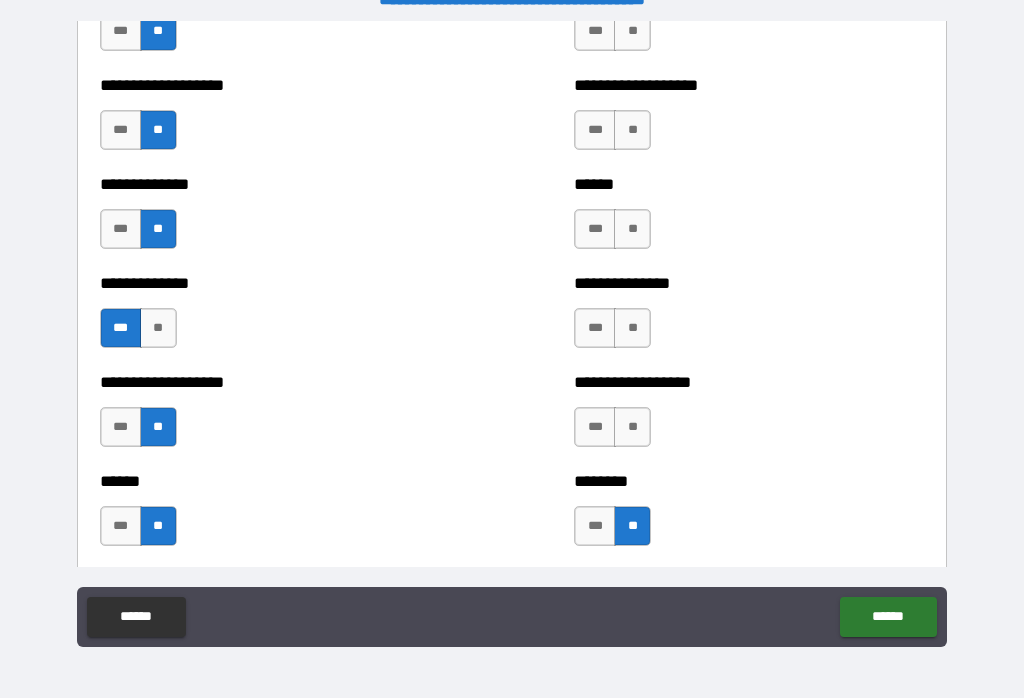 click on "**" at bounding box center [632, 427] 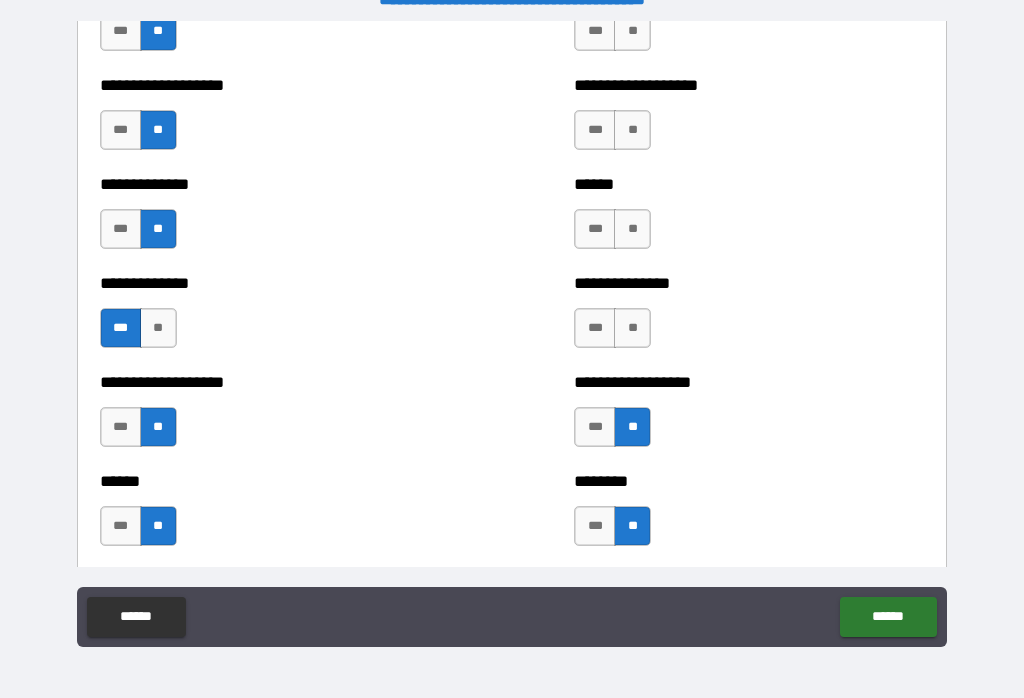 click on "**" at bounding box center (632, 328) 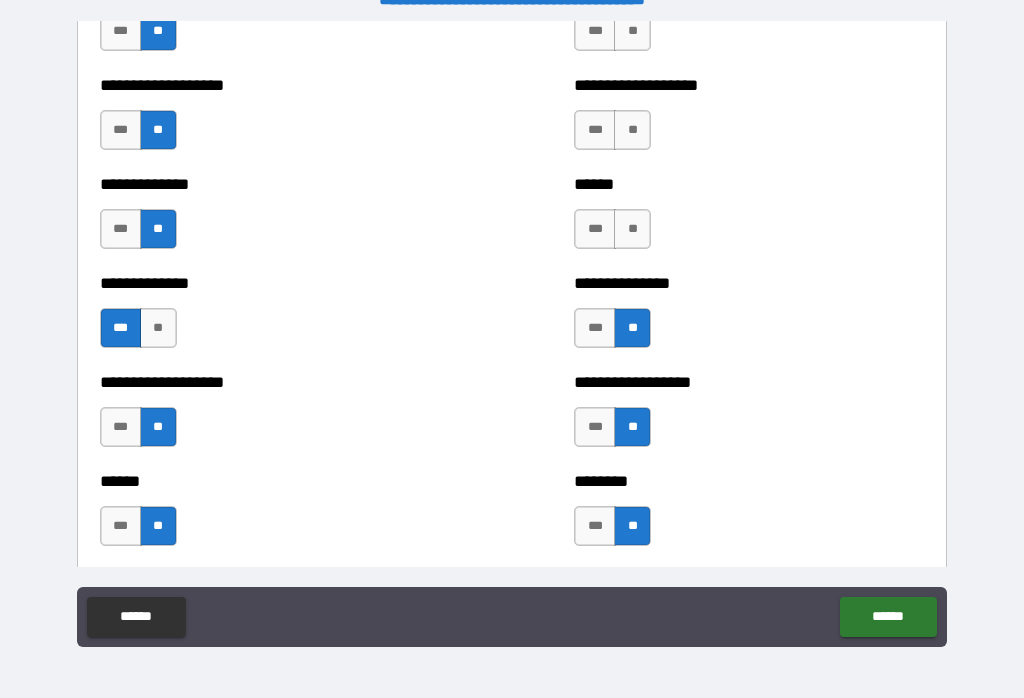 click on "**" at bounding box center [632, 229] 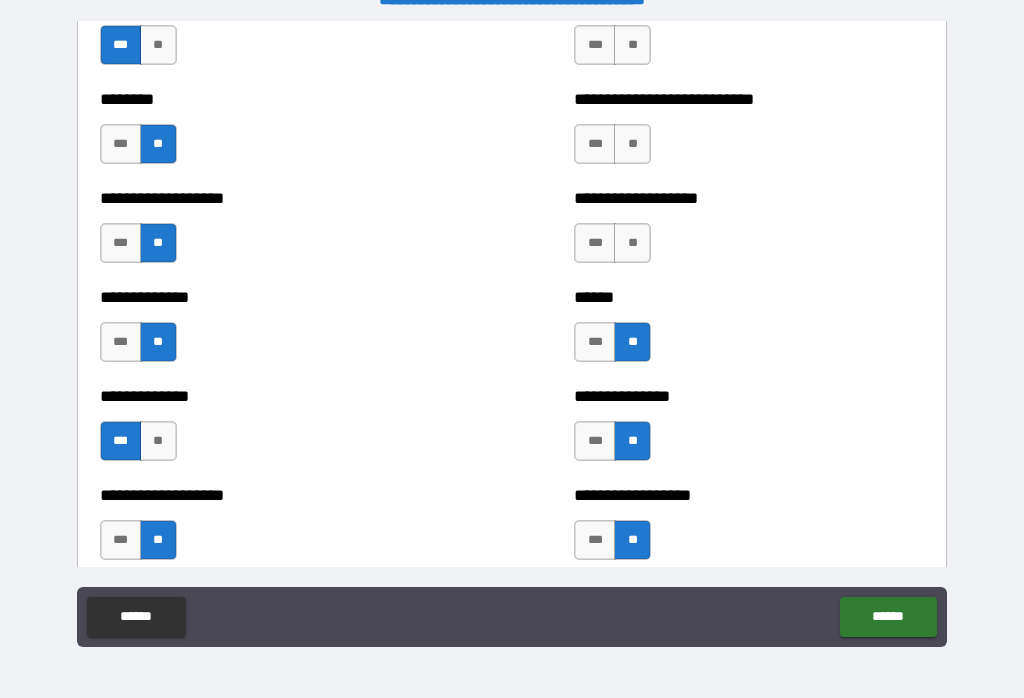 scroll, scrollTop: 4521, scrollLeft: 0, axis: vertical 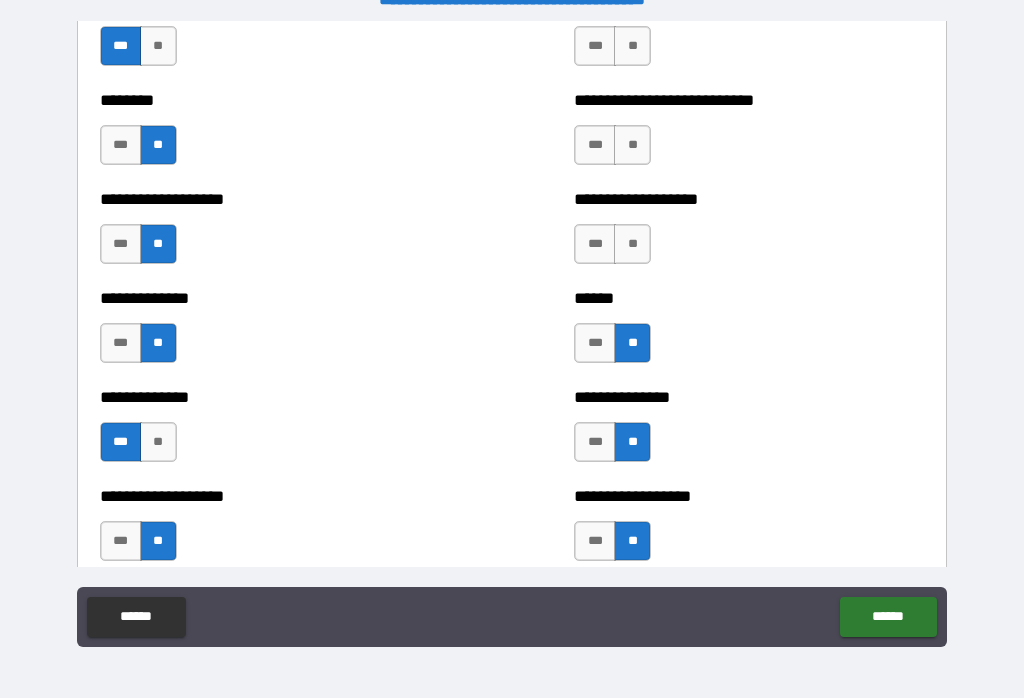 click on "**" at bounding box center (632, 244) 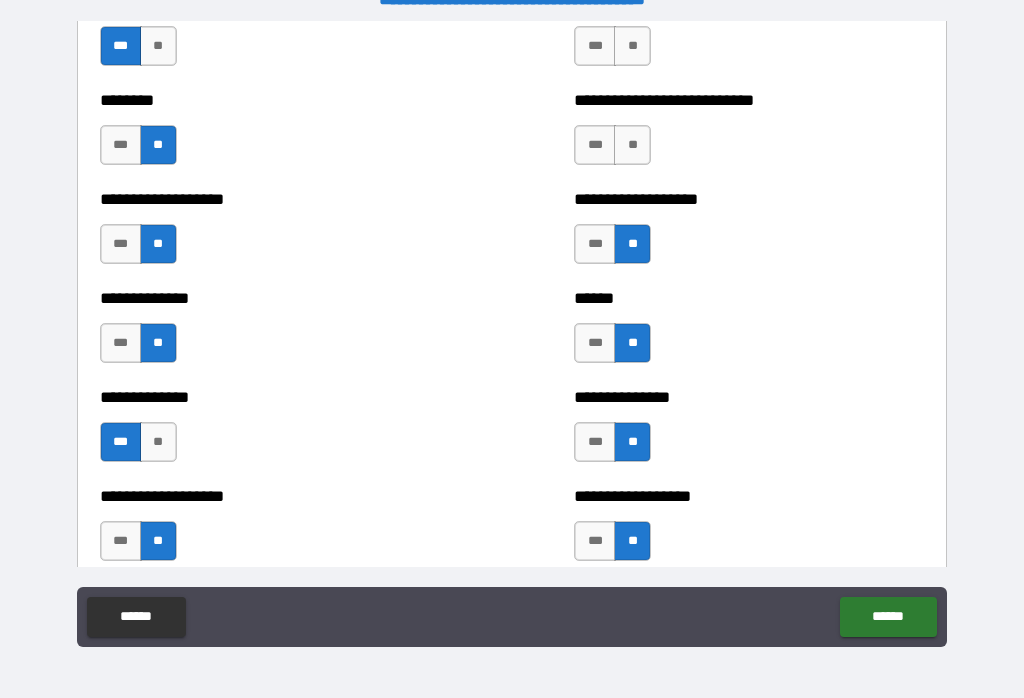 click on "**" at bounding box center [632, 145] 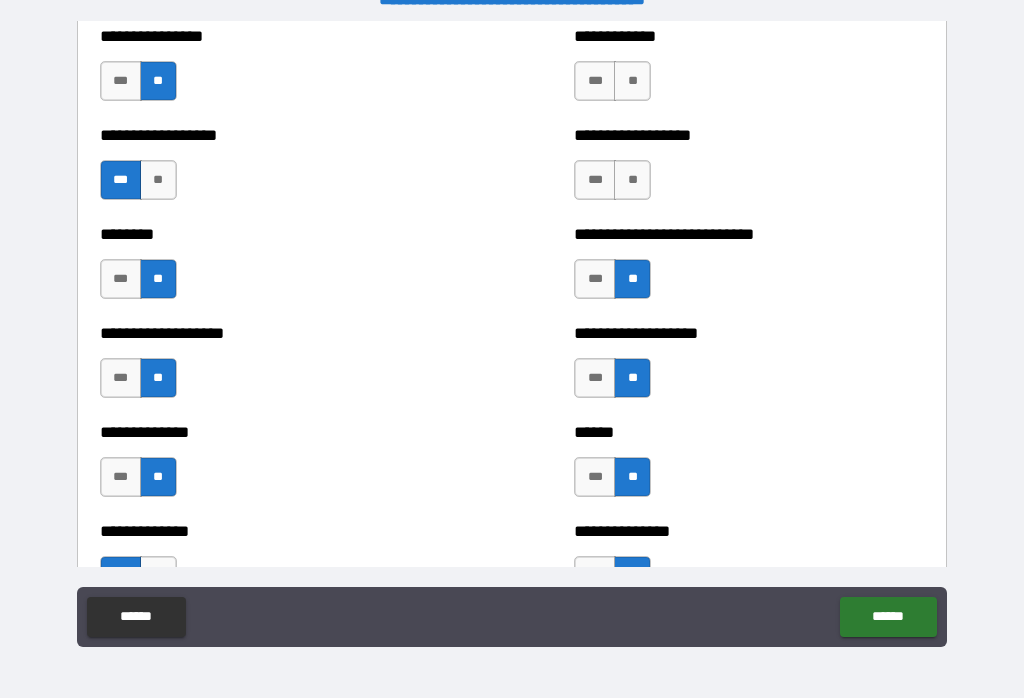 click on "**" at bounding box center (632, 180) 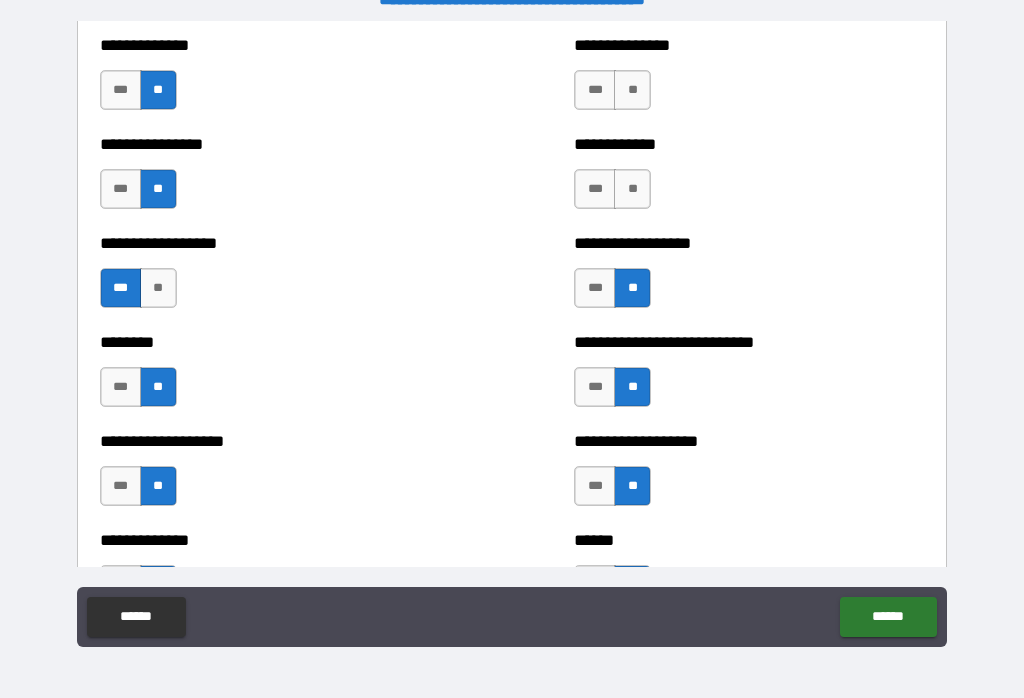 scroll, scrollTop: 4270, scrollLeft: 0, axis: vertical 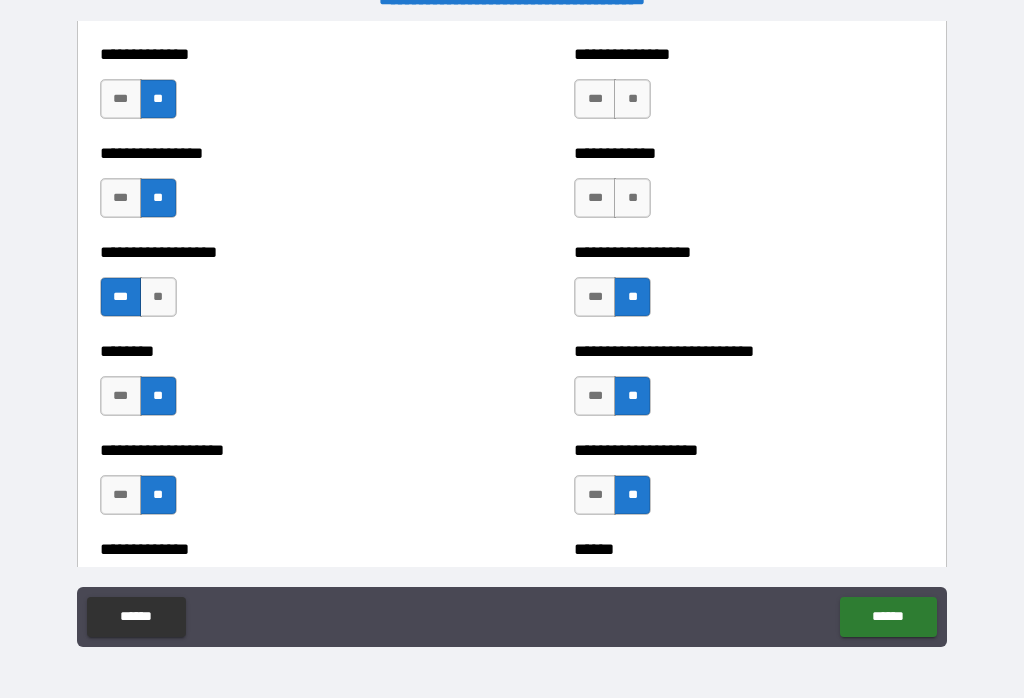 click on "**" at bounding box center (632, 198) 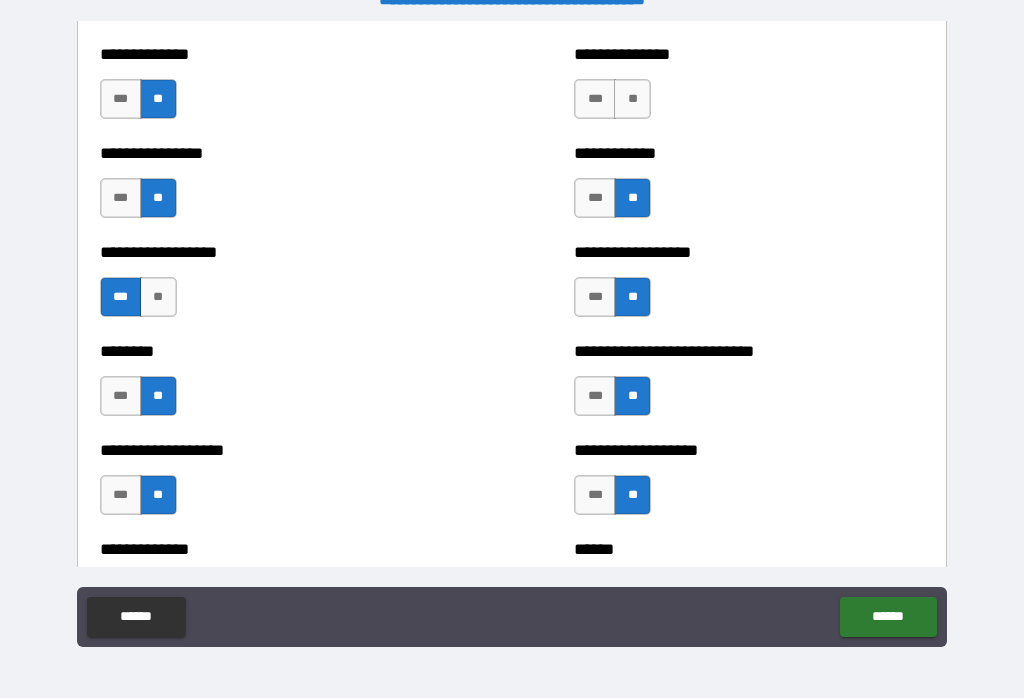 click on "**" at bounding box center [632, 99] 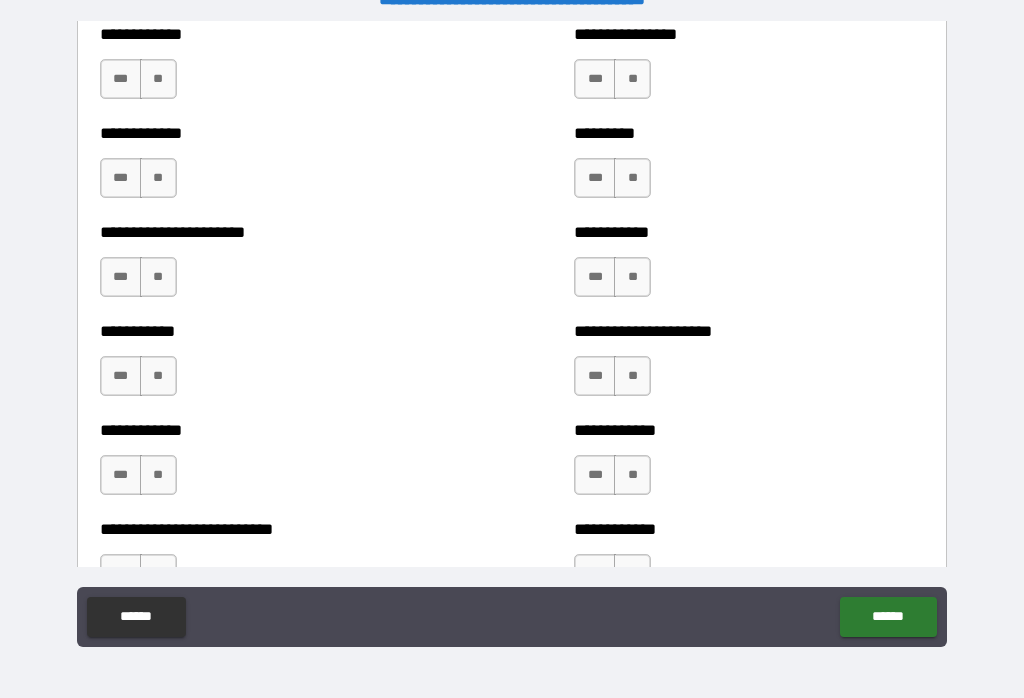 scroll, scrollTop: 5136, scrollLeft: 0, axis: vertical 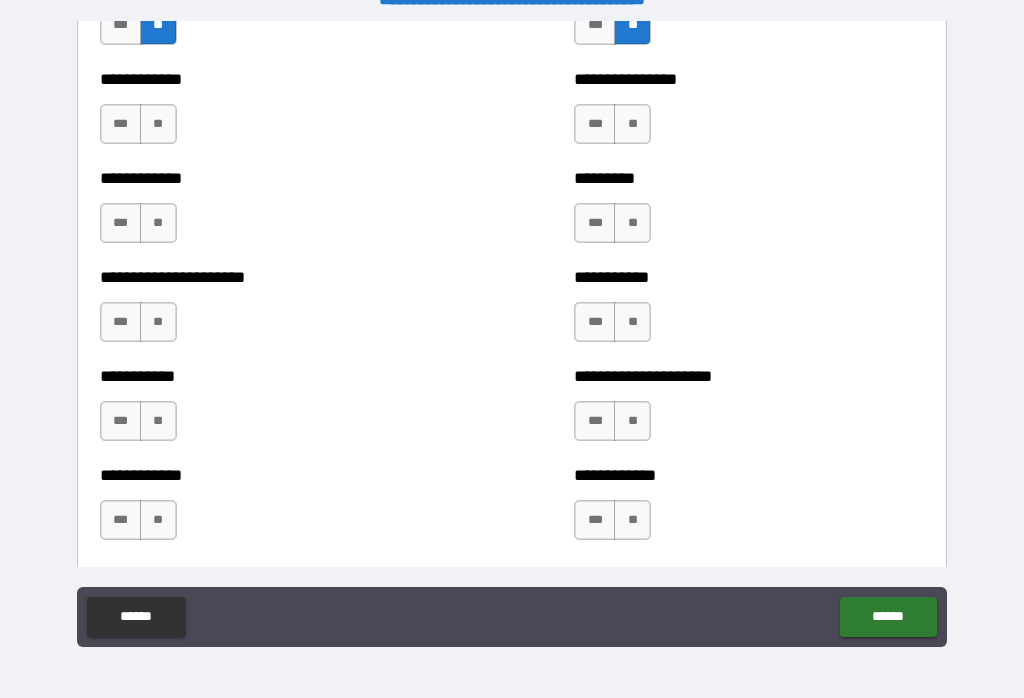 click on "**" at bounding box center (632, 124) 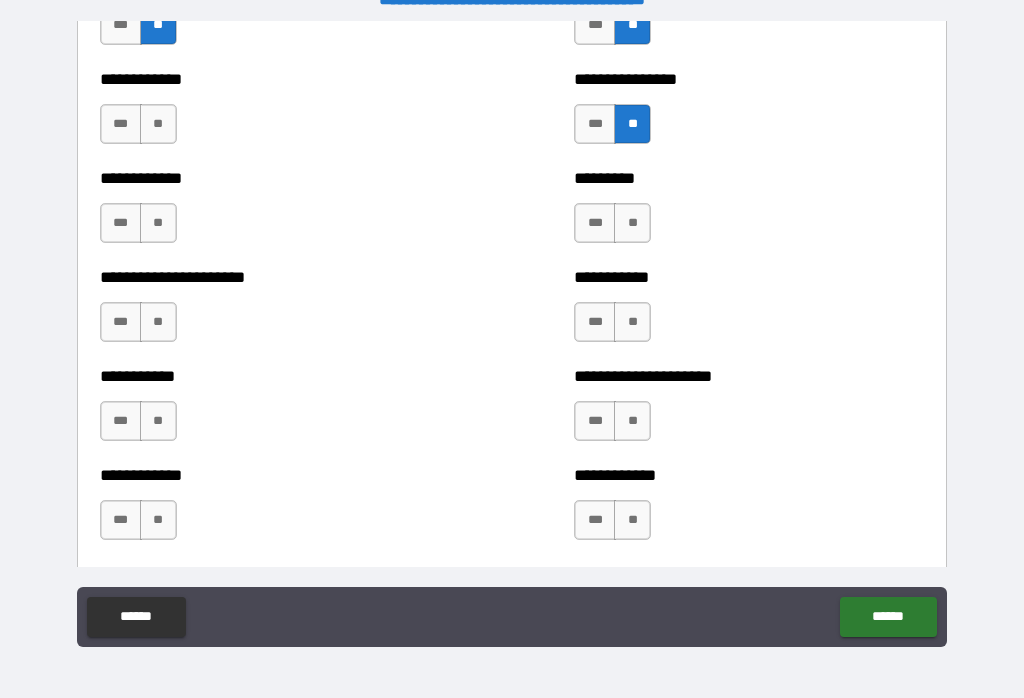 click on "**" at bounding box center (632, 223) 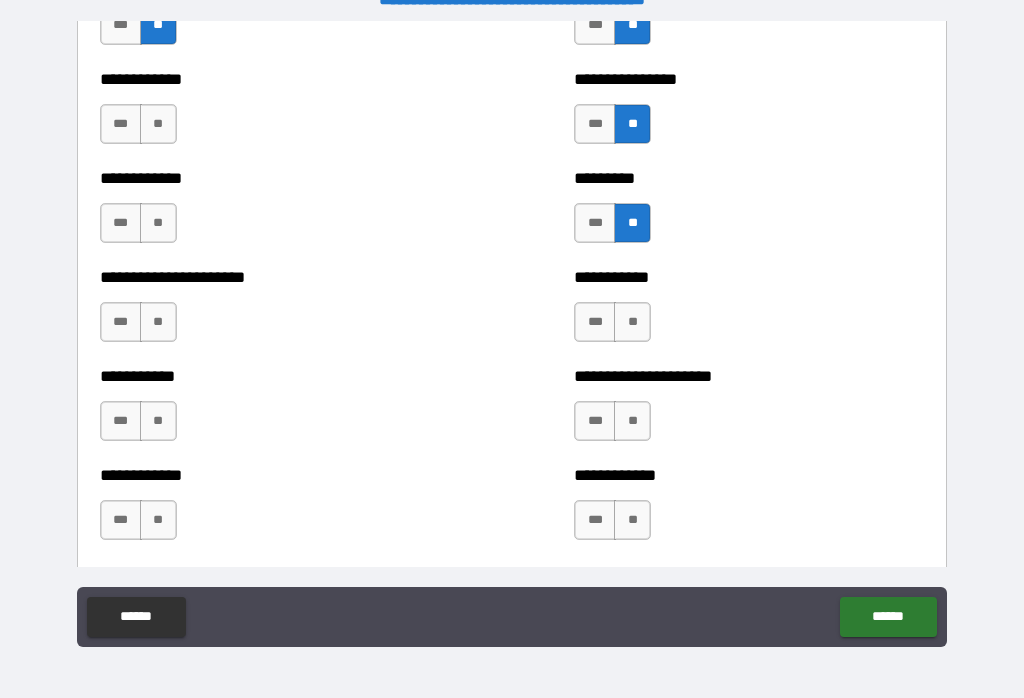 click on "**" at bounding box center (632, 322) 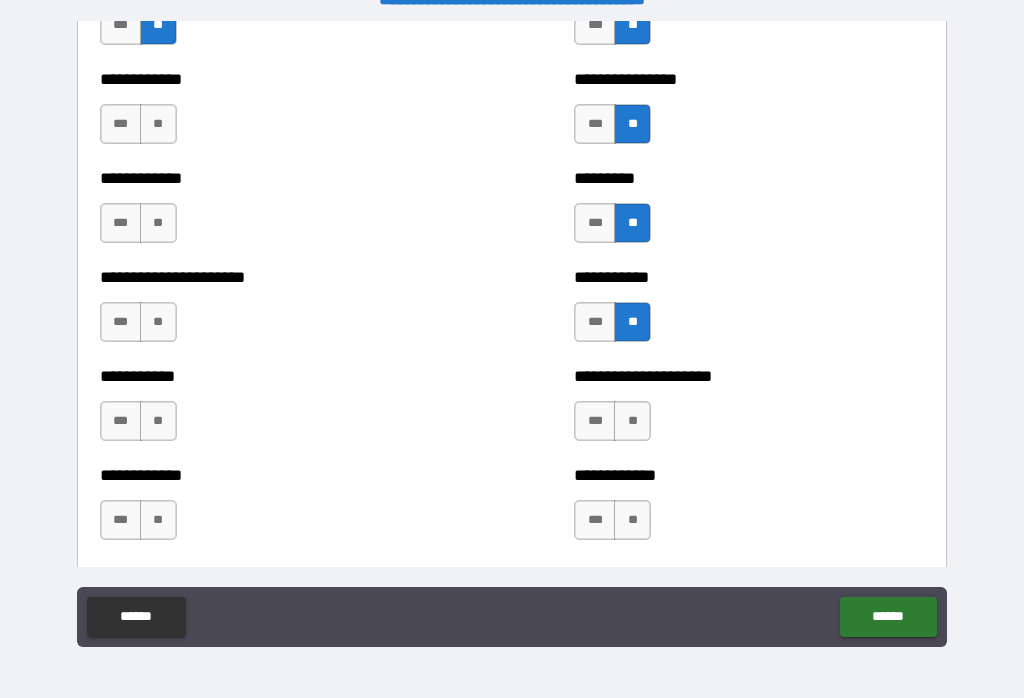 click on "**" at bounding box center (632, 421) 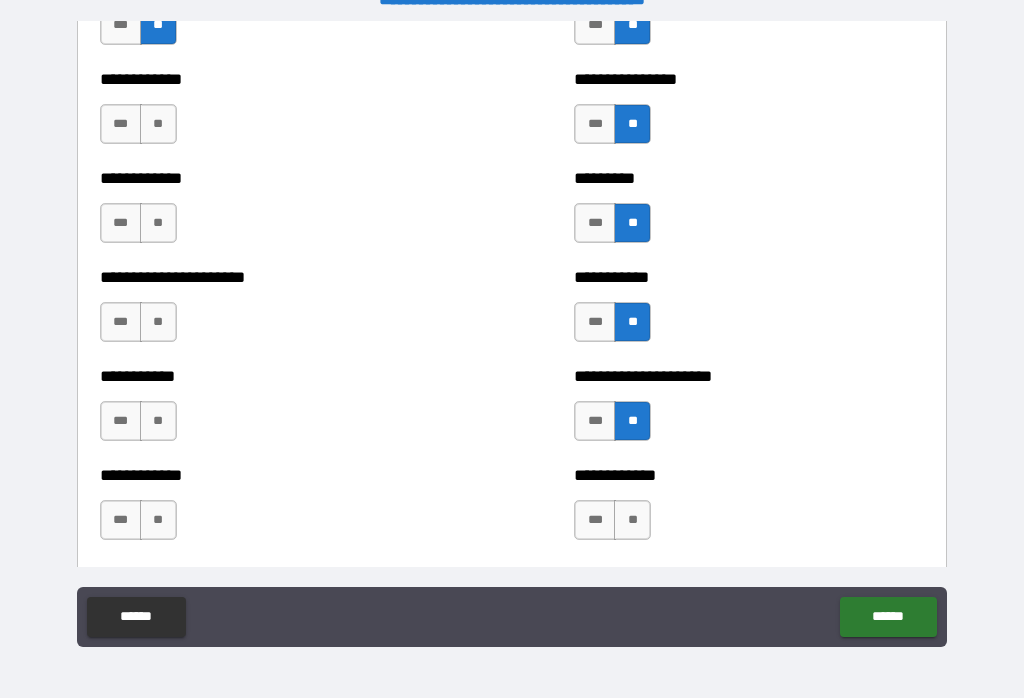 click on "**" at bounding box center [632, 520] 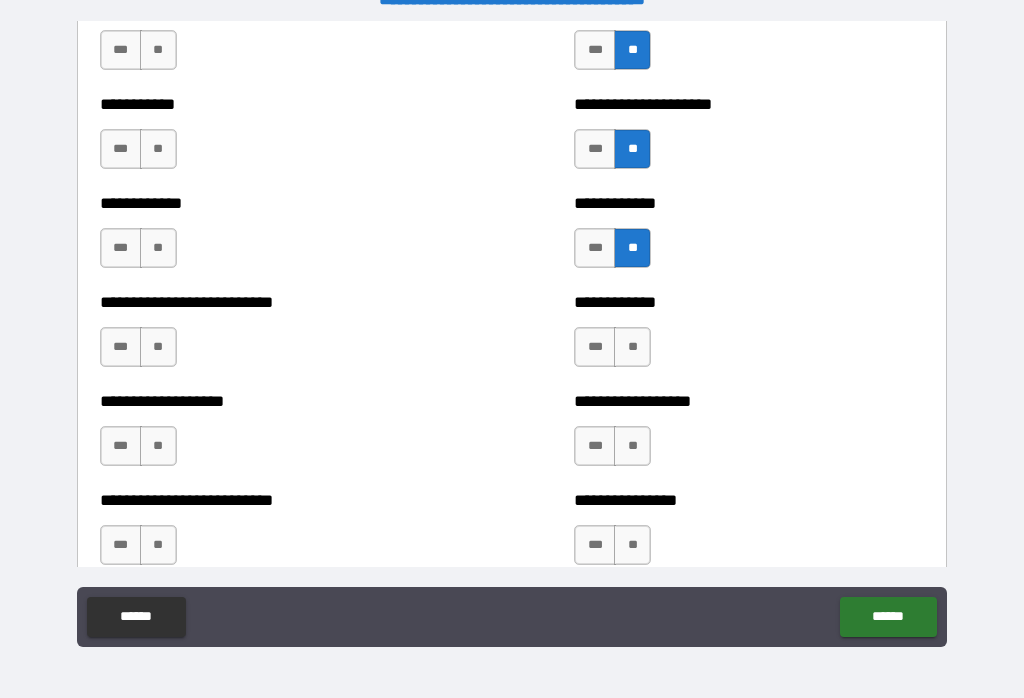 scroll, scrollTop: 5406, scrollLeft: 0, axis: vertical 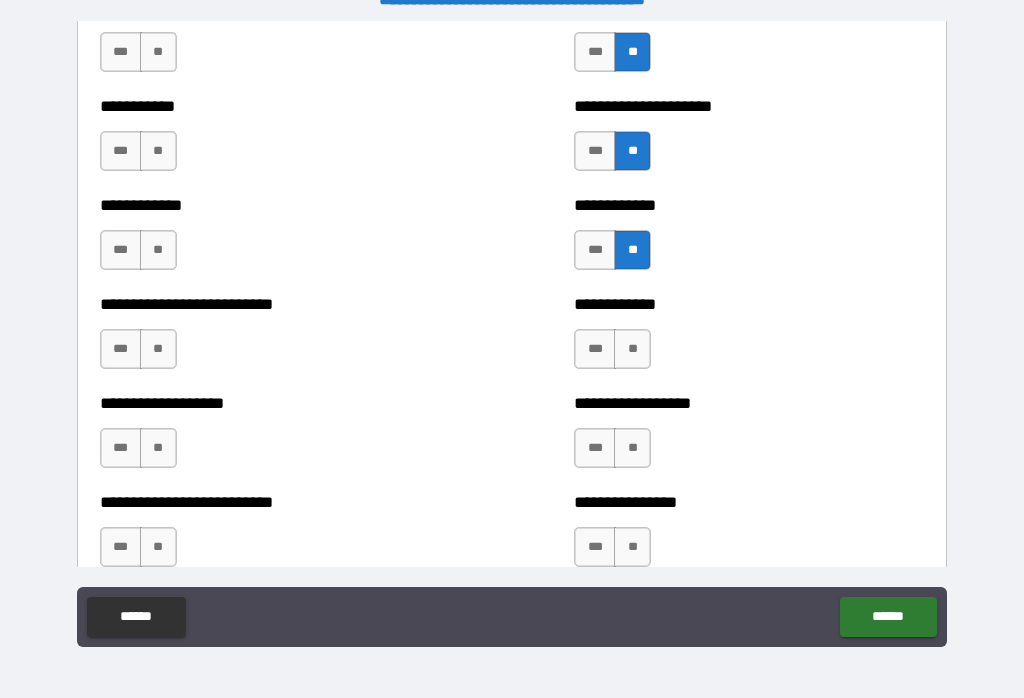 click on "**" at bounding box center [632, 349] 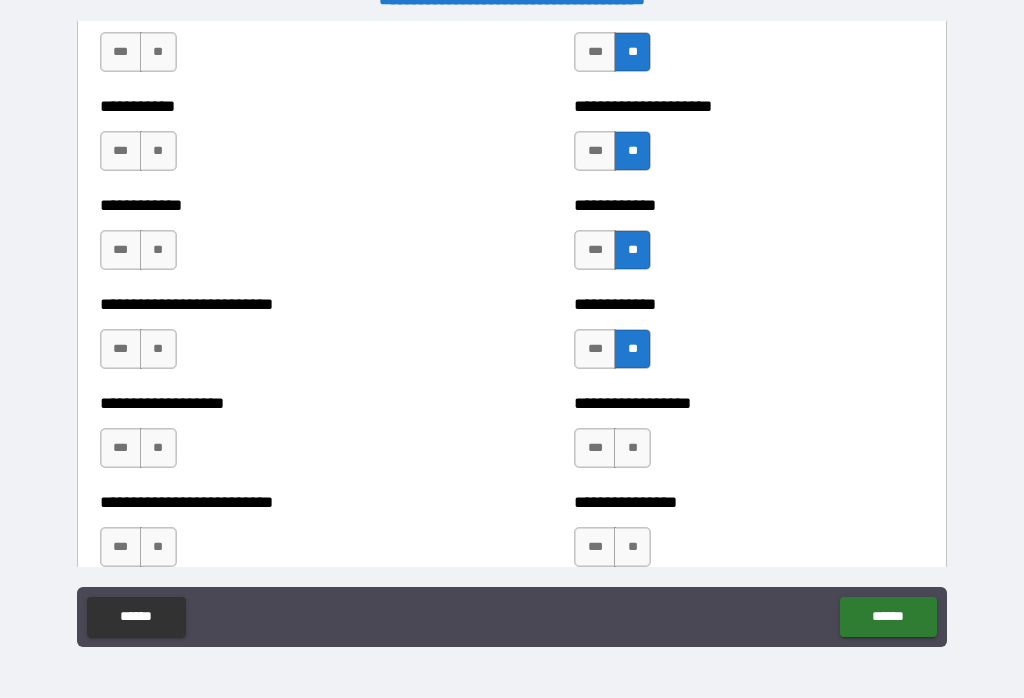 click on "**" at bounding box center (632, 448) 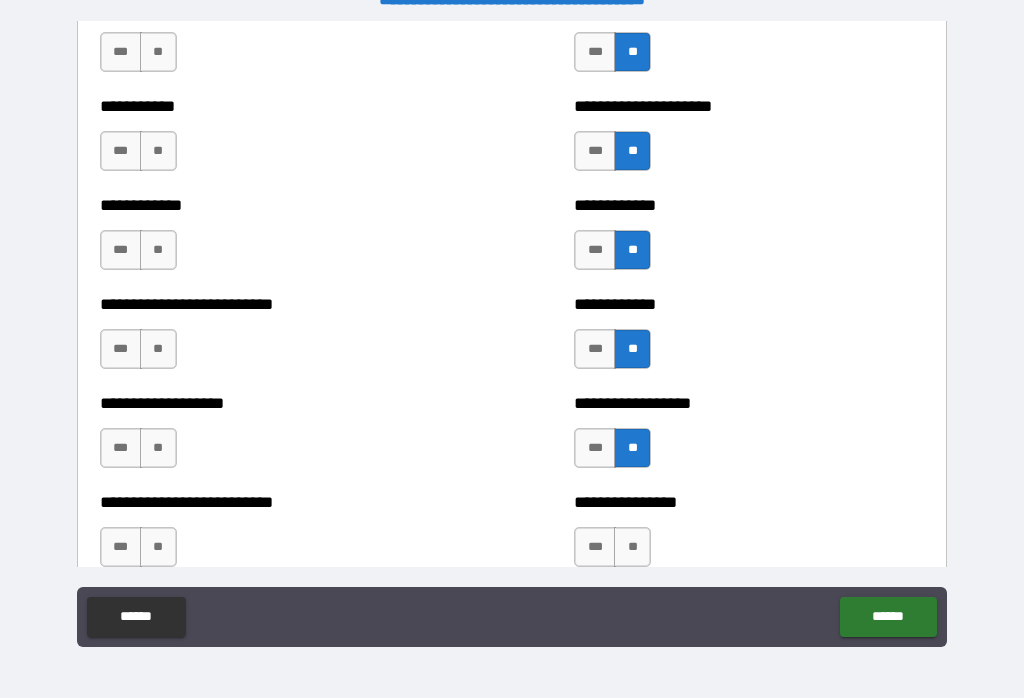 click on "**" at bounding box center [632, 547] 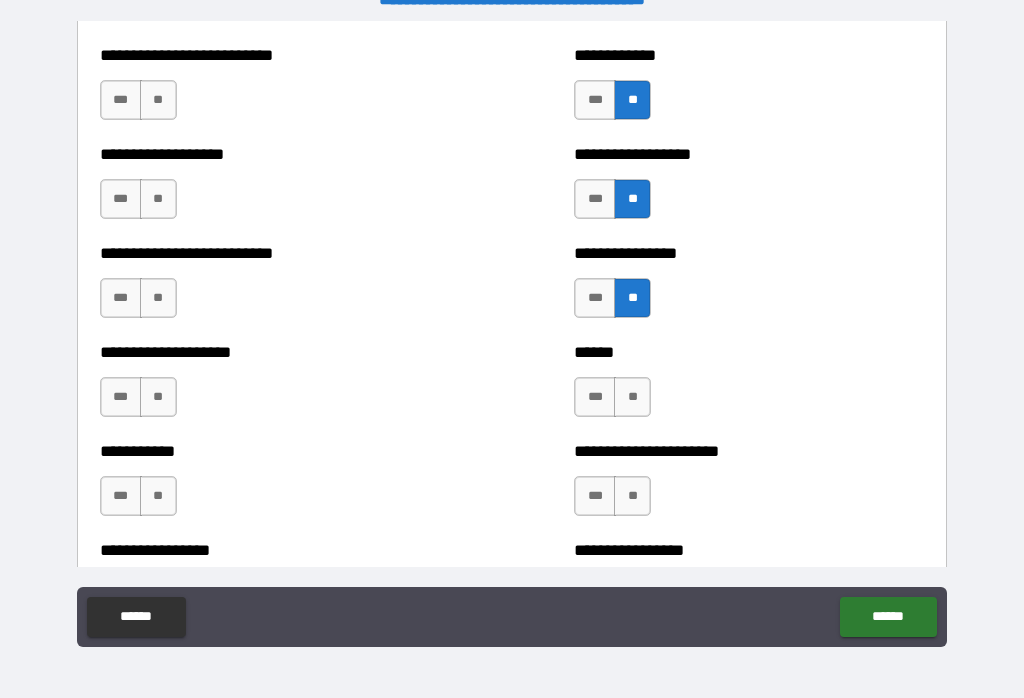 scroll, scrollTop: 5679, scrollLeft: 0, axis: vertical 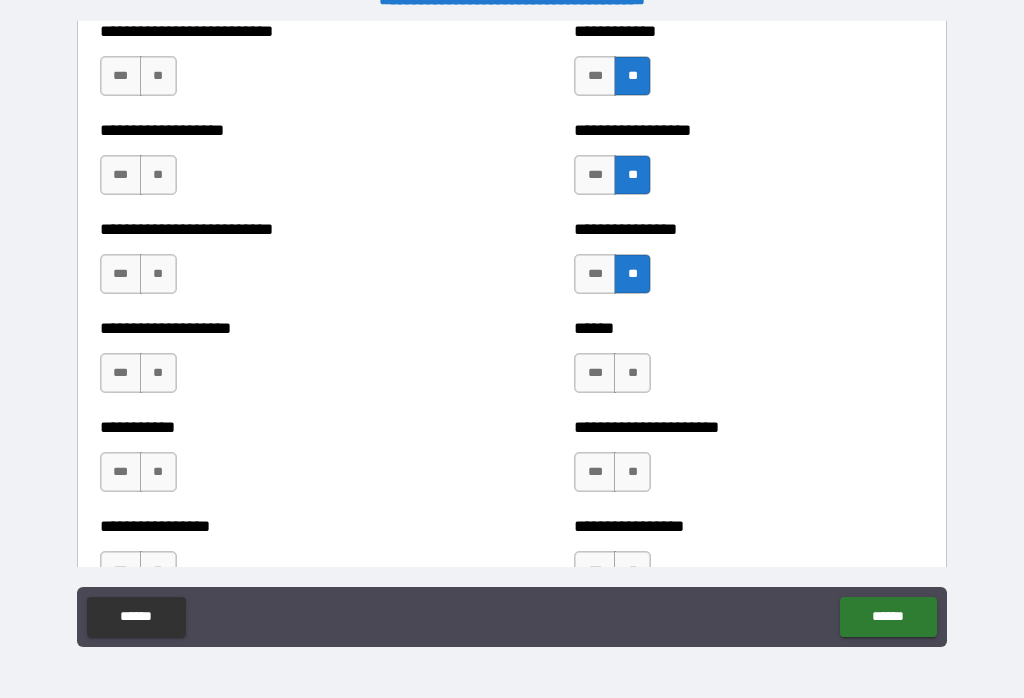 click on "**" at bounding box center (632, 373) 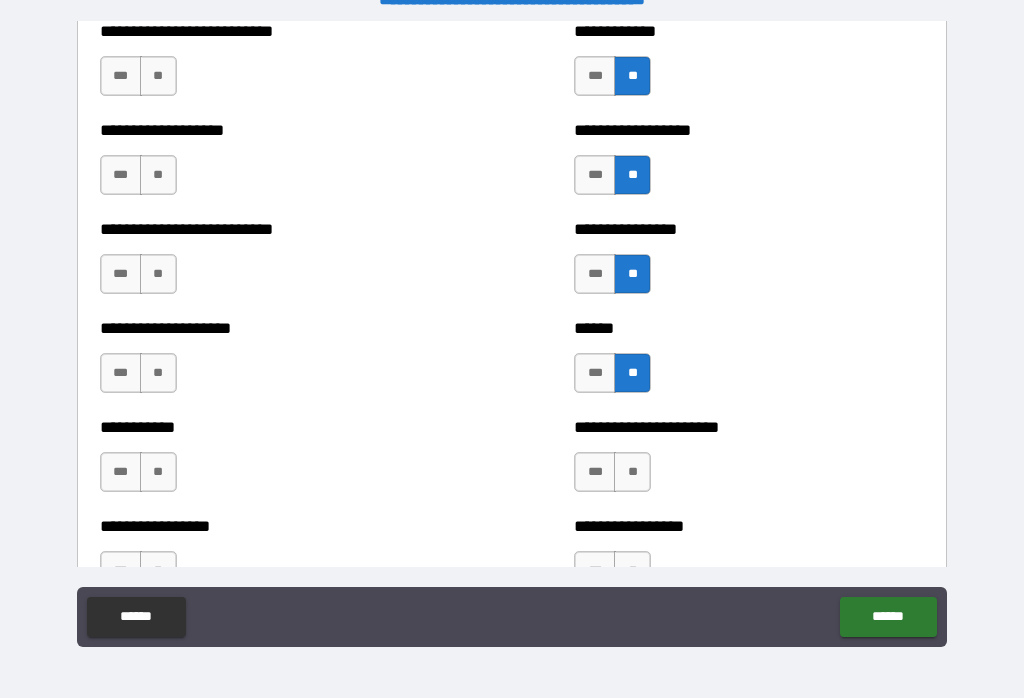 click on "**" at bounding box center (632, 472) 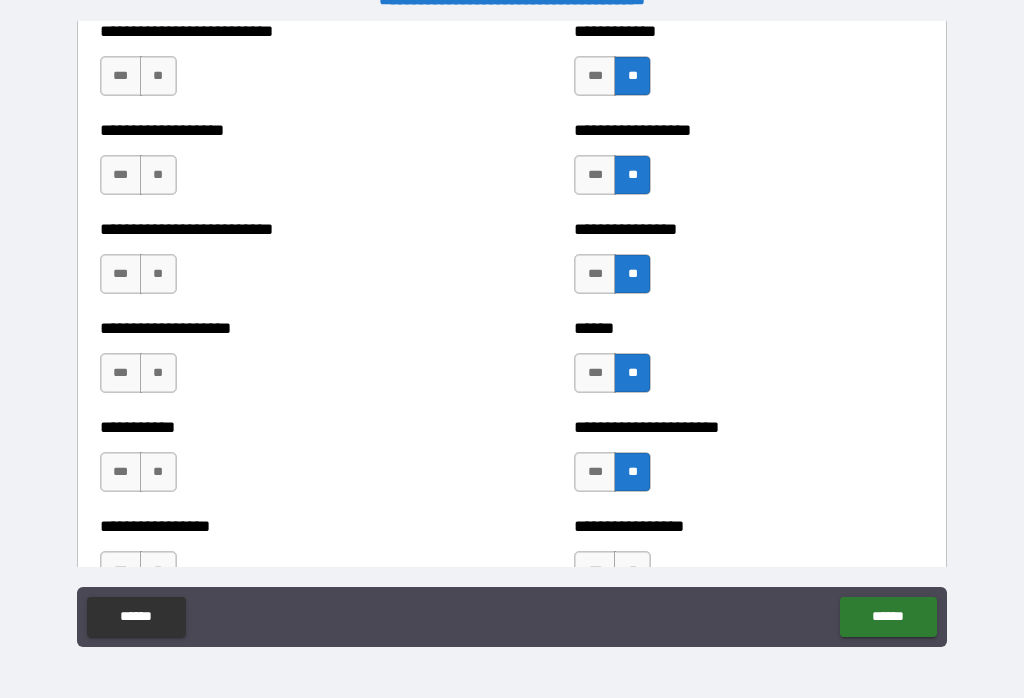 scroll, scrollTop: 5885, scrollLeft: 0, axis: vertical 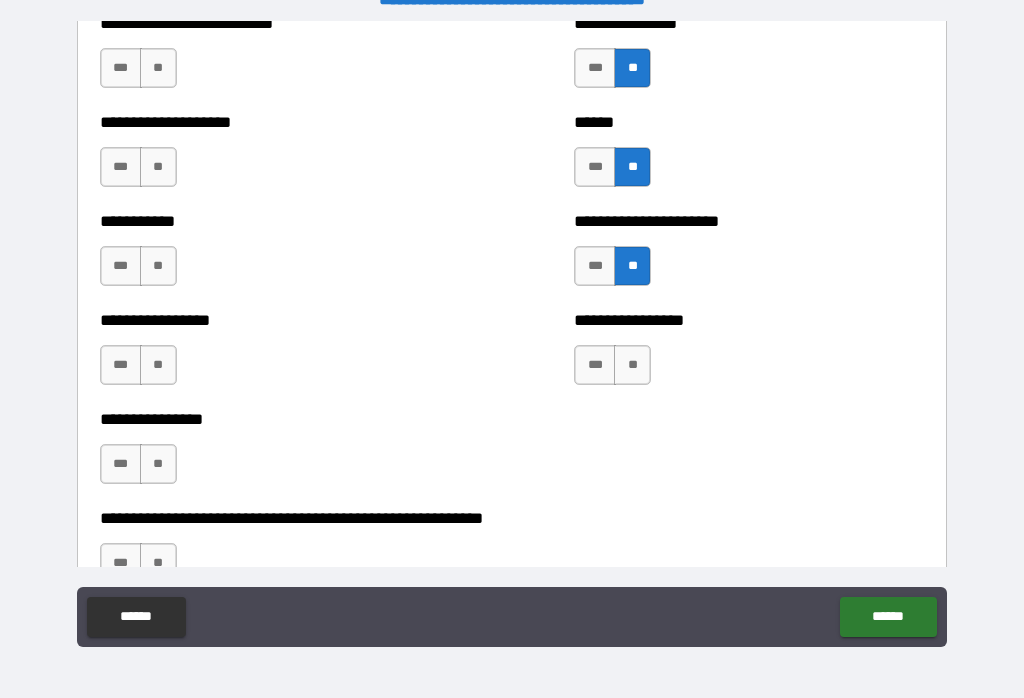 click on "**" at bounding box center (632, 365) 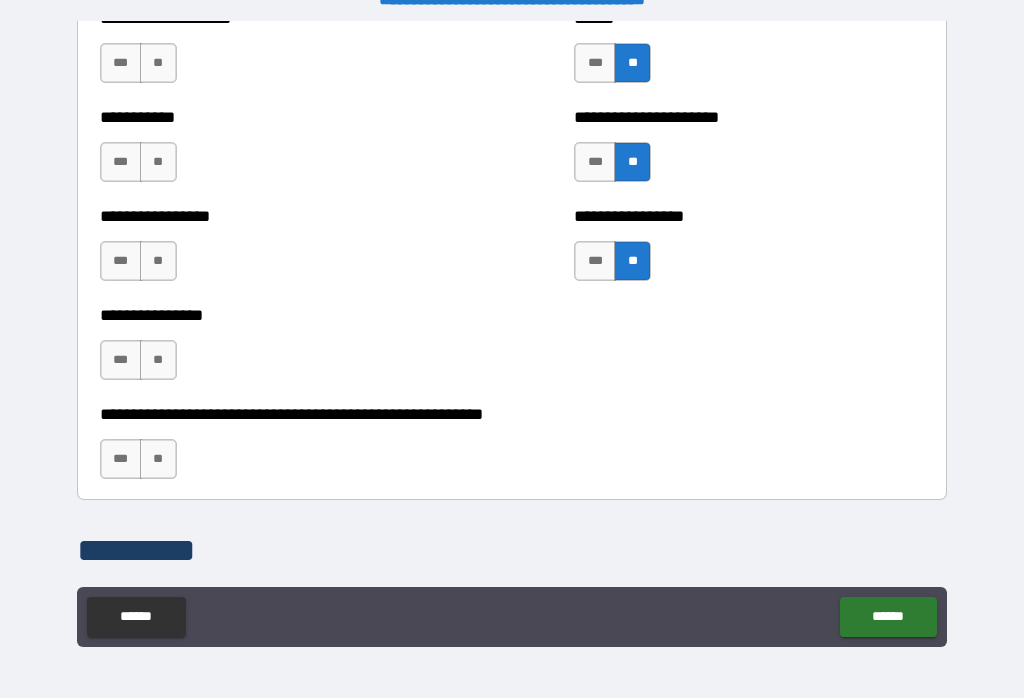 scroll, scrollTop: 5988, scrollLeft: 0, axis: vertical 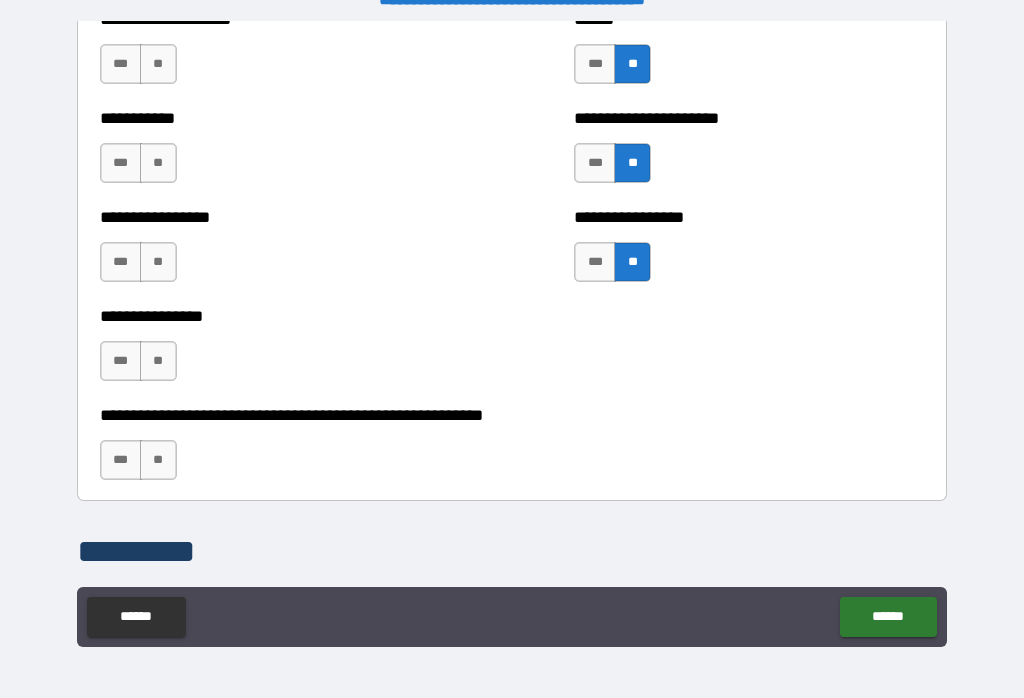 click on "**" at bounding box center (158, 460) 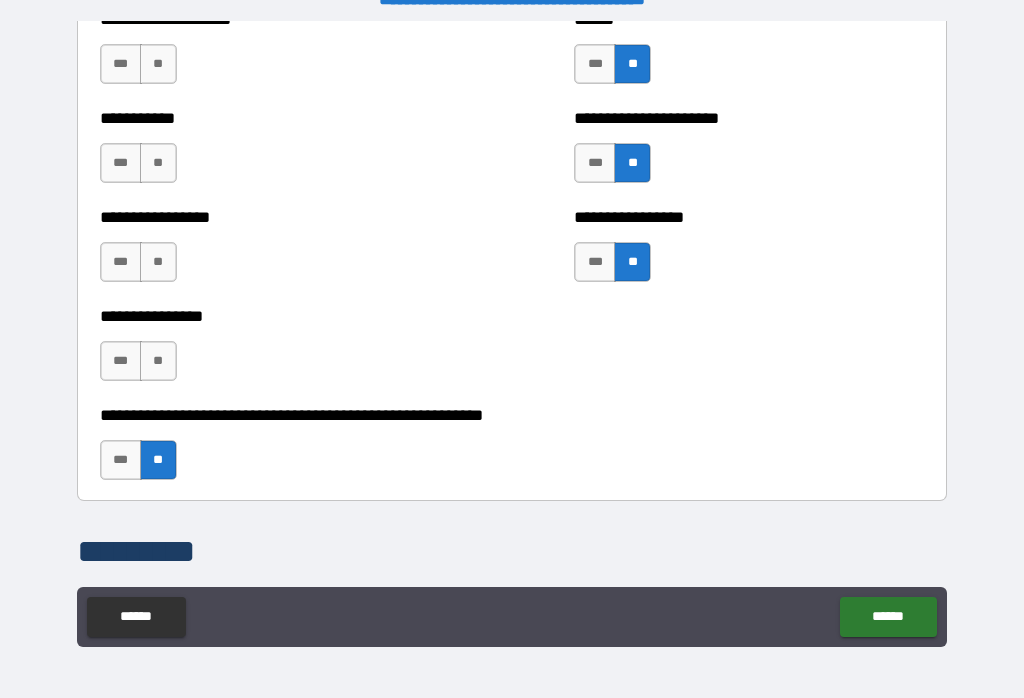 click on "**" at bounding box center (158, 361) 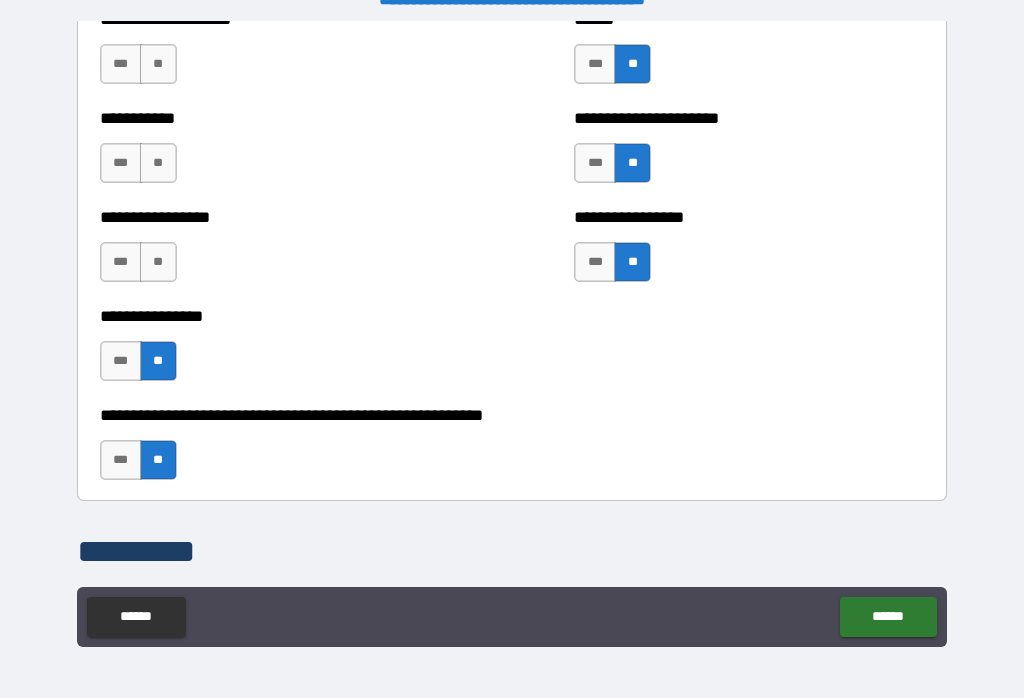 click on "**" at bounding box center (158, 262) 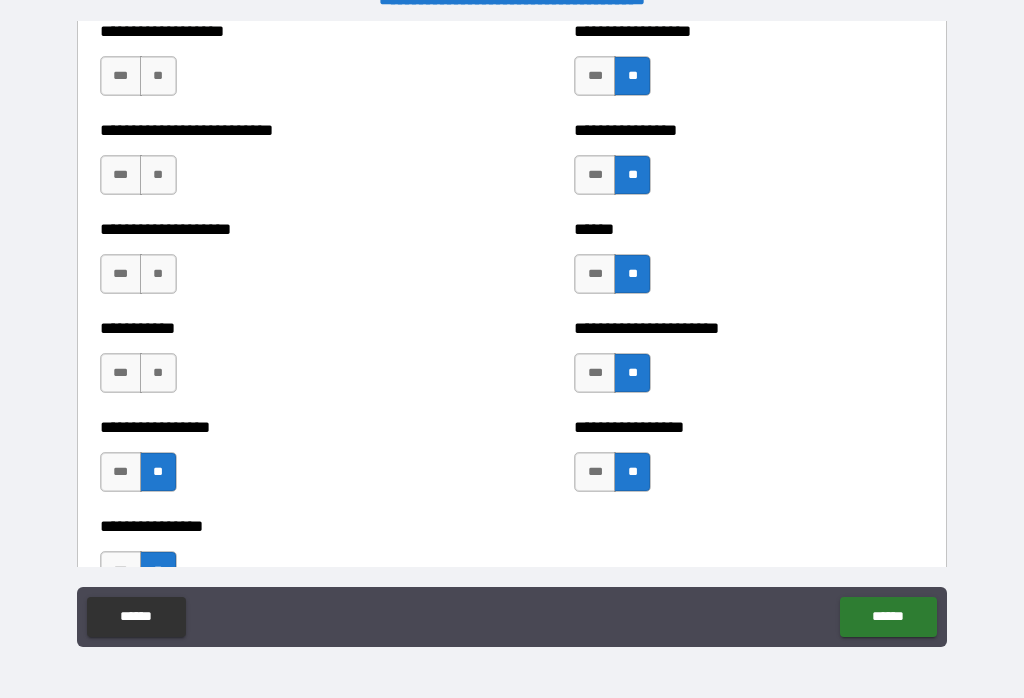 scroll, scrollTop: 5777, scrollLeft: 0, axis: vertical 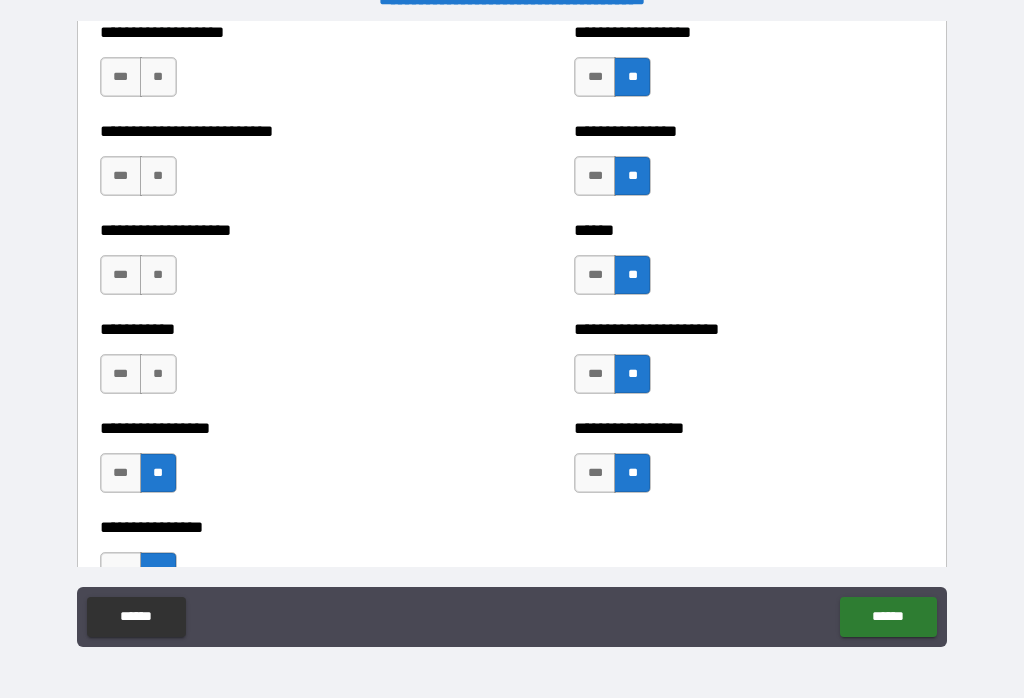 click on "**" at bounding box center [158, 374] 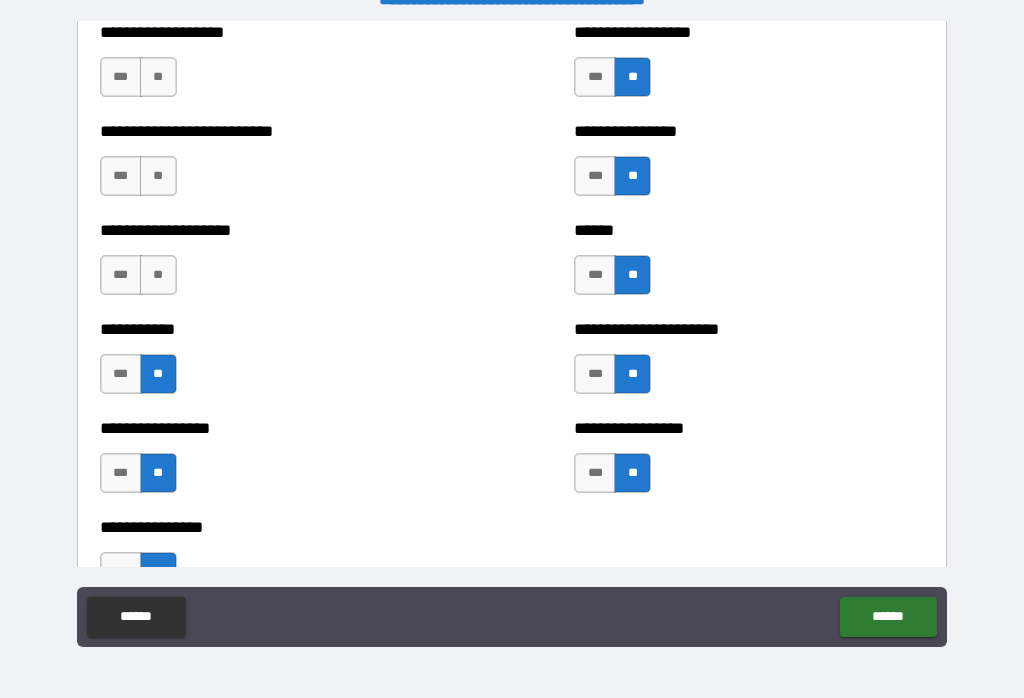 click on "**" at bounding box center (158, 275) 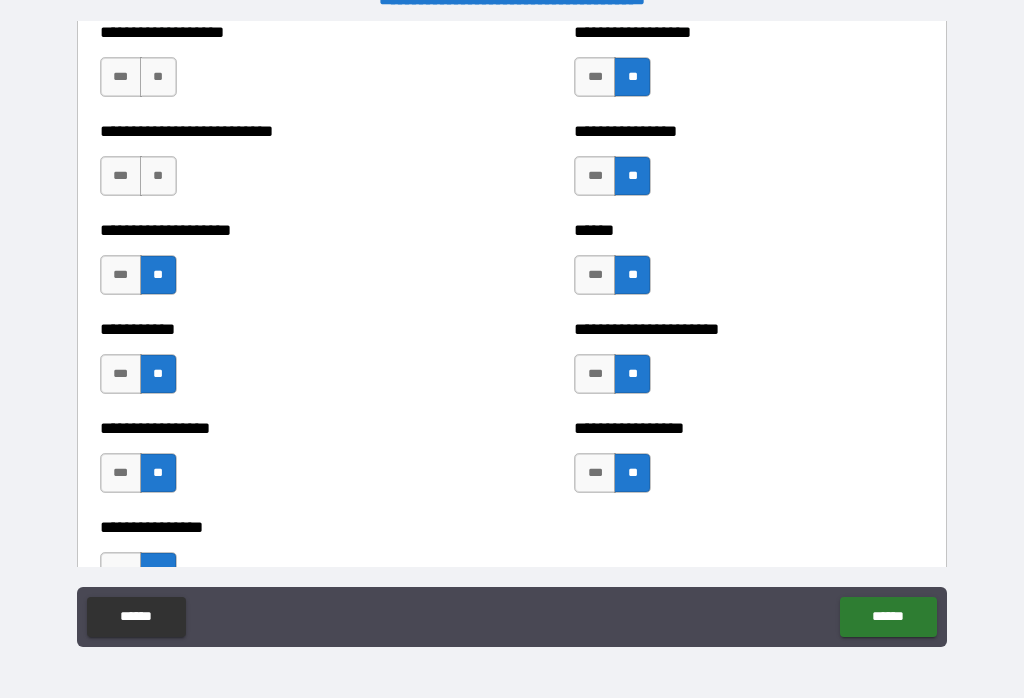 click on "**" at bounding box center [158, 176] 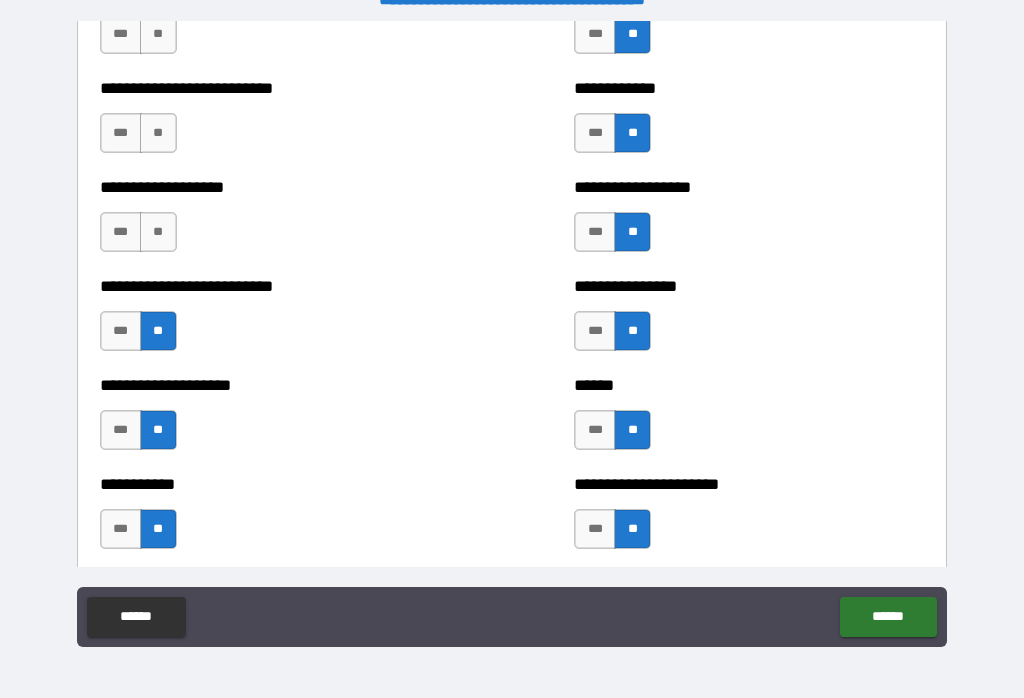 scroll, scrollTop: 5608, scrollLeft: 0, axis: vertical 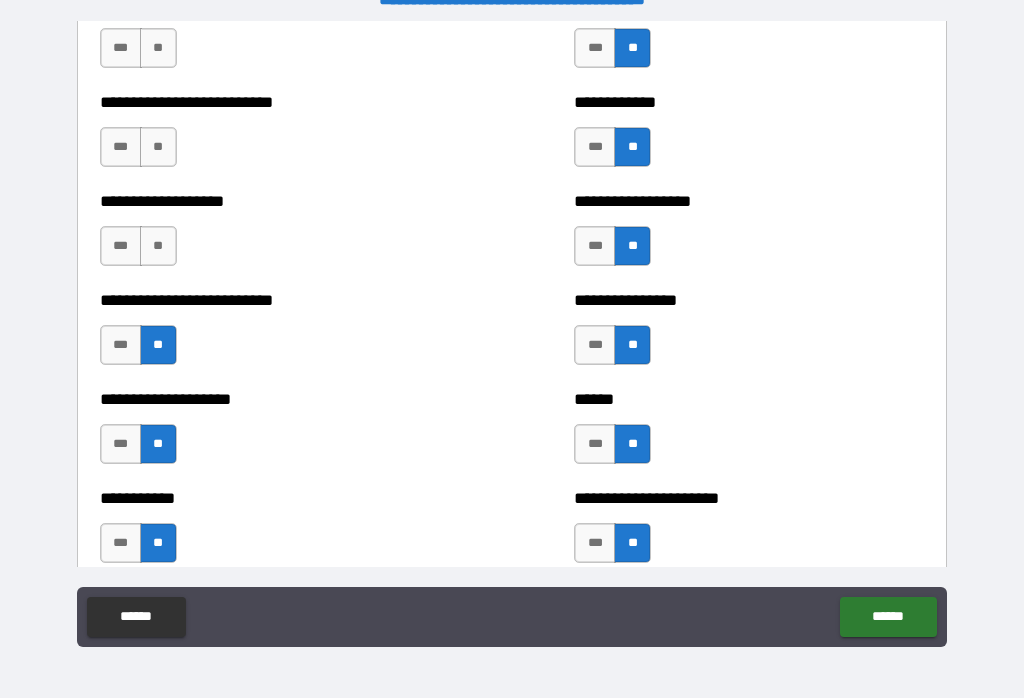 click on "**" at bounding box center [158, 246] 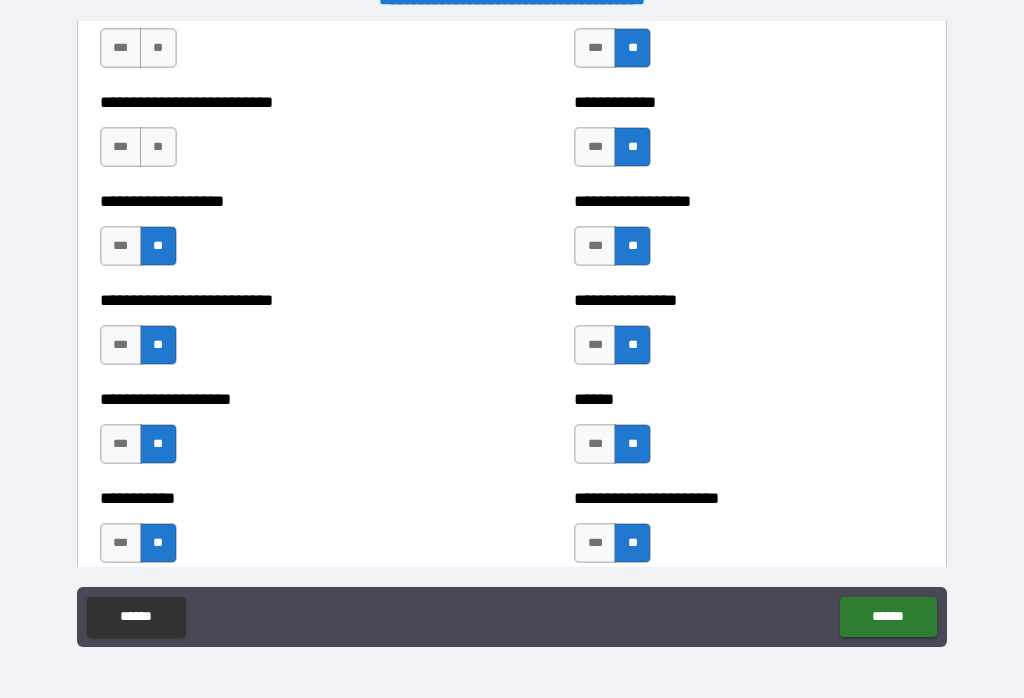 click on "**" at bounding box center (158, 147) 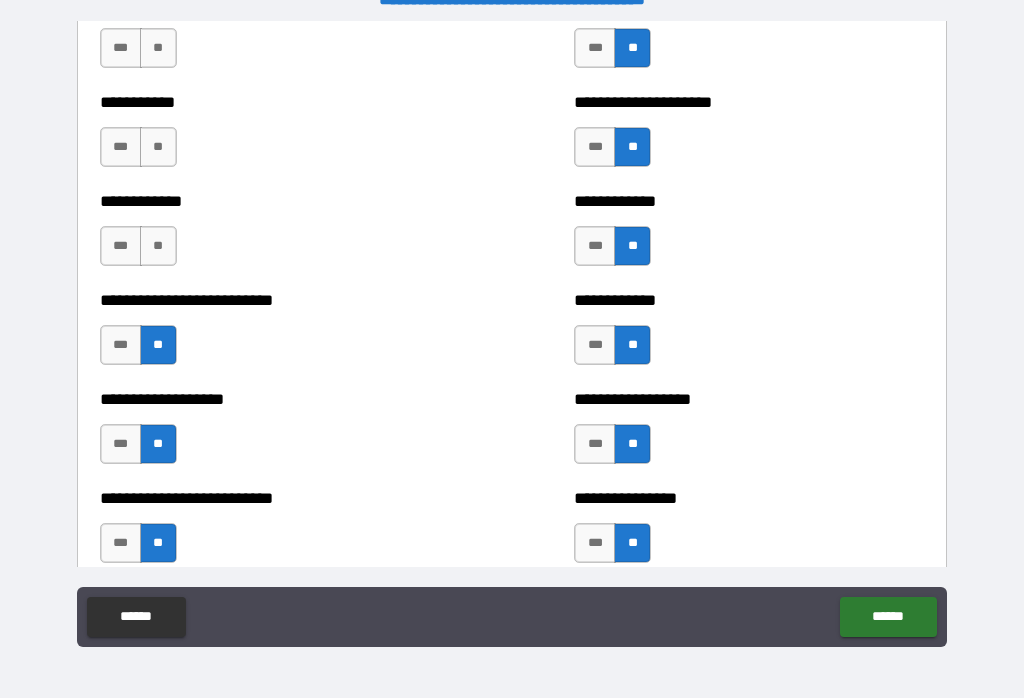 scroll, scrollTop: 5409, scrollLeft: 0, axis: vertical 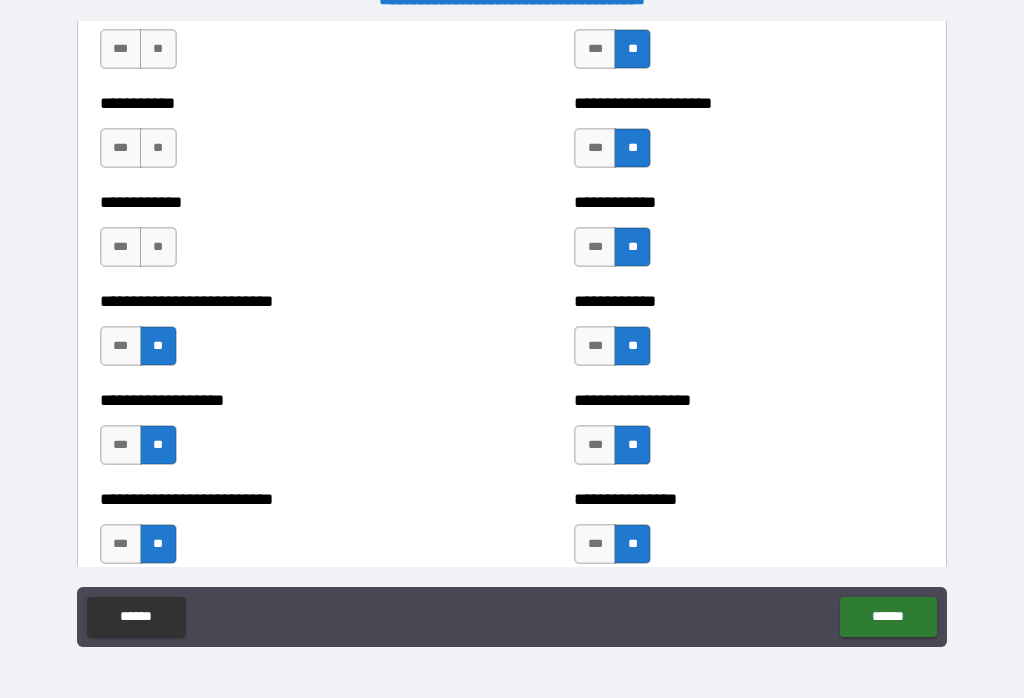 click on "***" at bounding box center [121, 445] 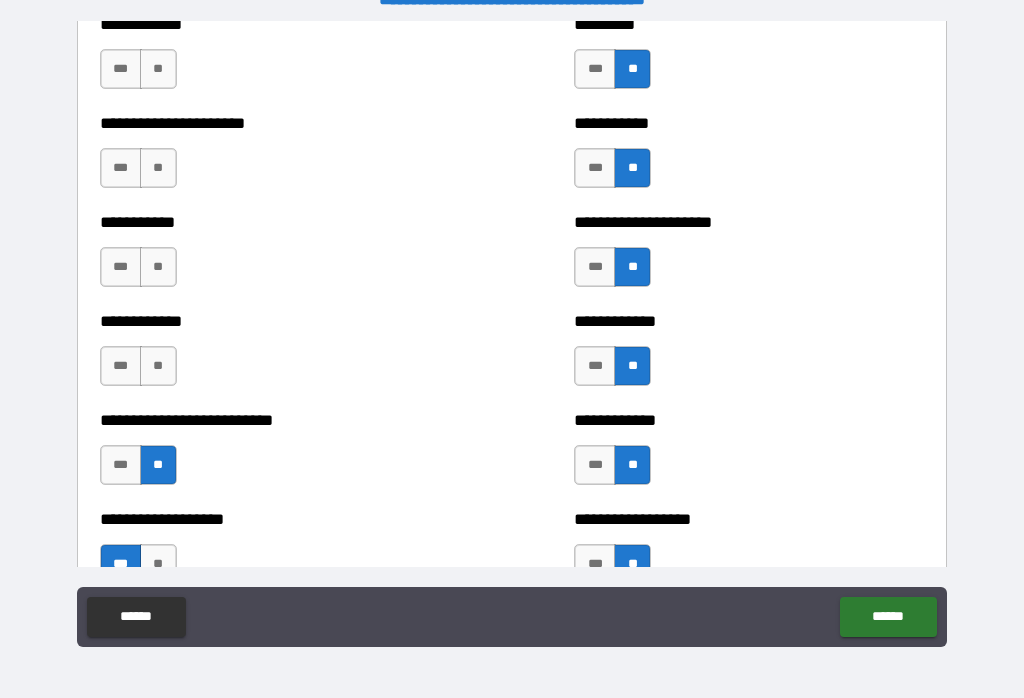 scroll, scrollTop: 5288, scrollLeft: 0, axis: vertical 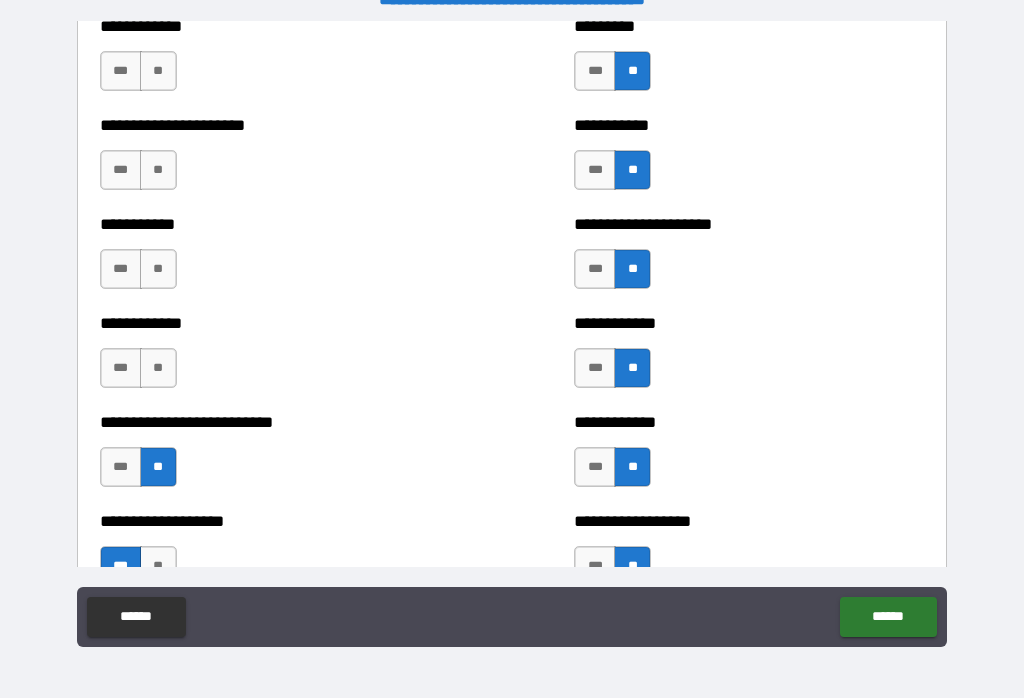 click on "**" at bounding box center (158, 368) 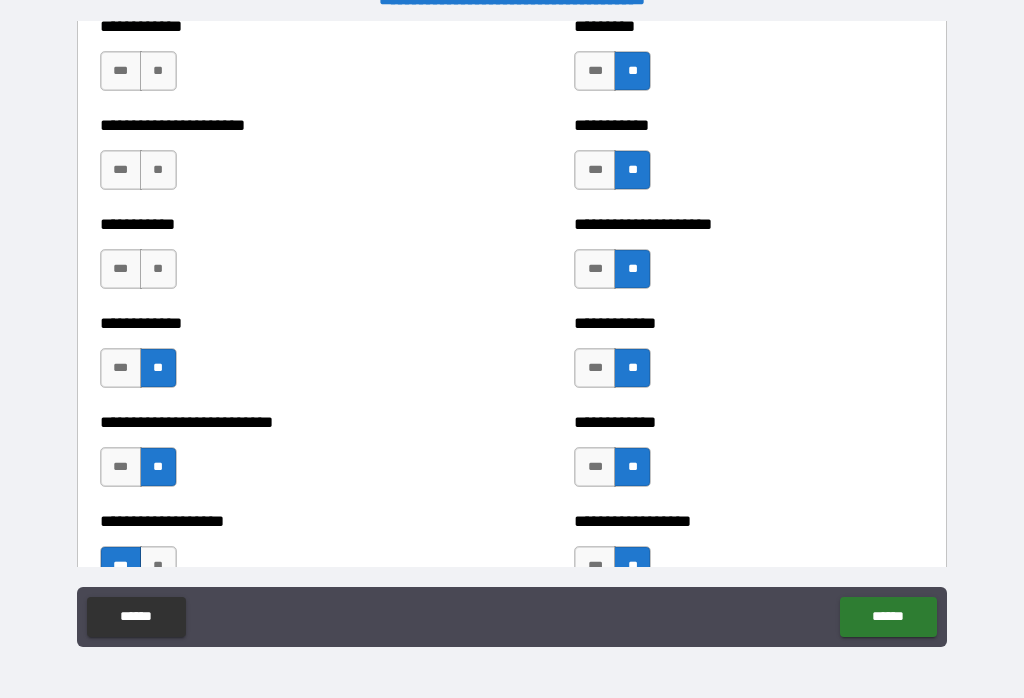 click on "**" at bounding box center [158, 269] 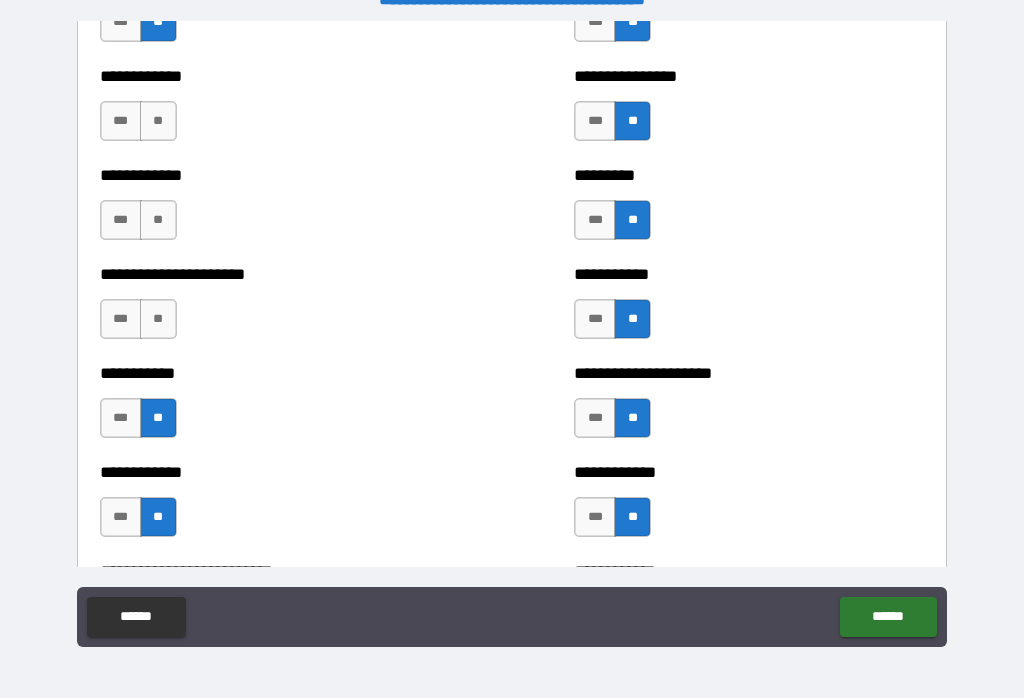 click on "**" at bounding box center (158, 319) 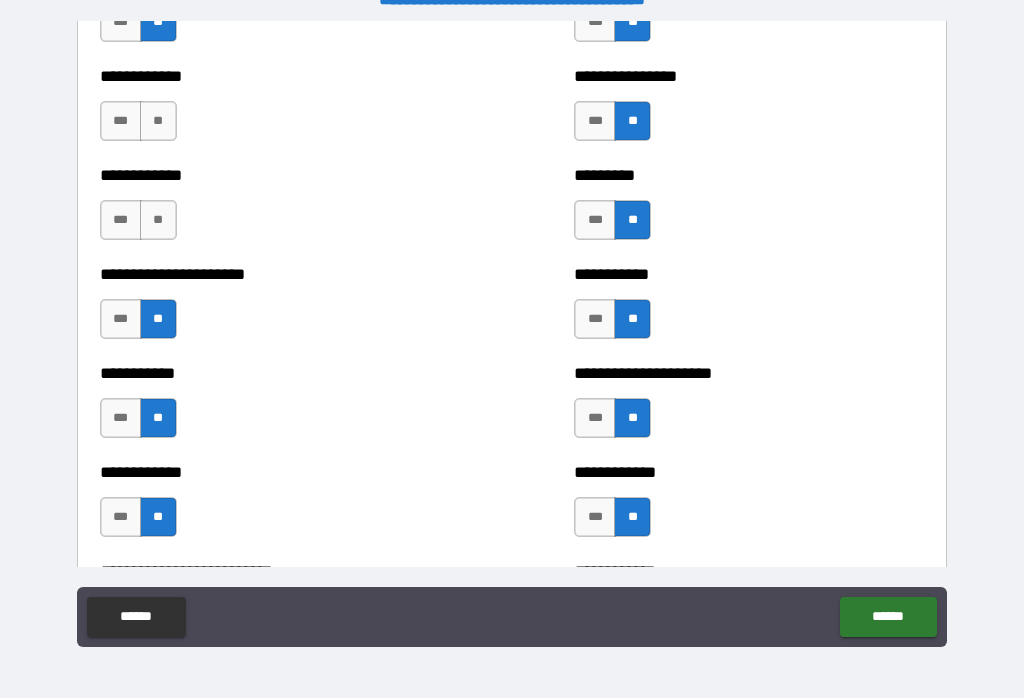 click on "**" at bounding box center [158, 220] 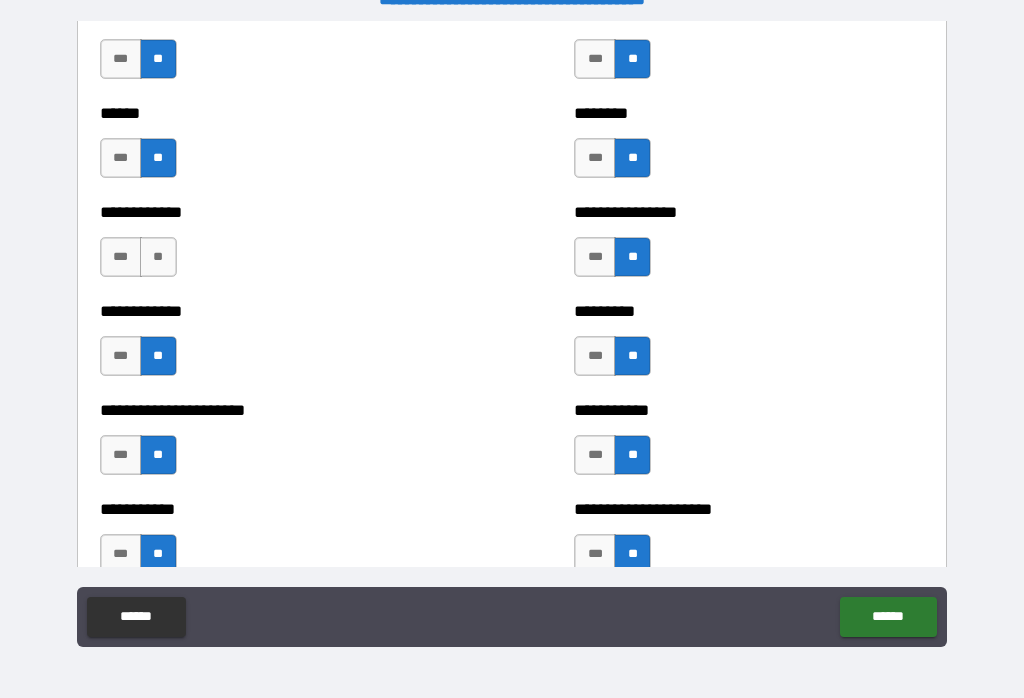 scroll, scrollTop: 5001, scrollLeft: 0, axis: vertical 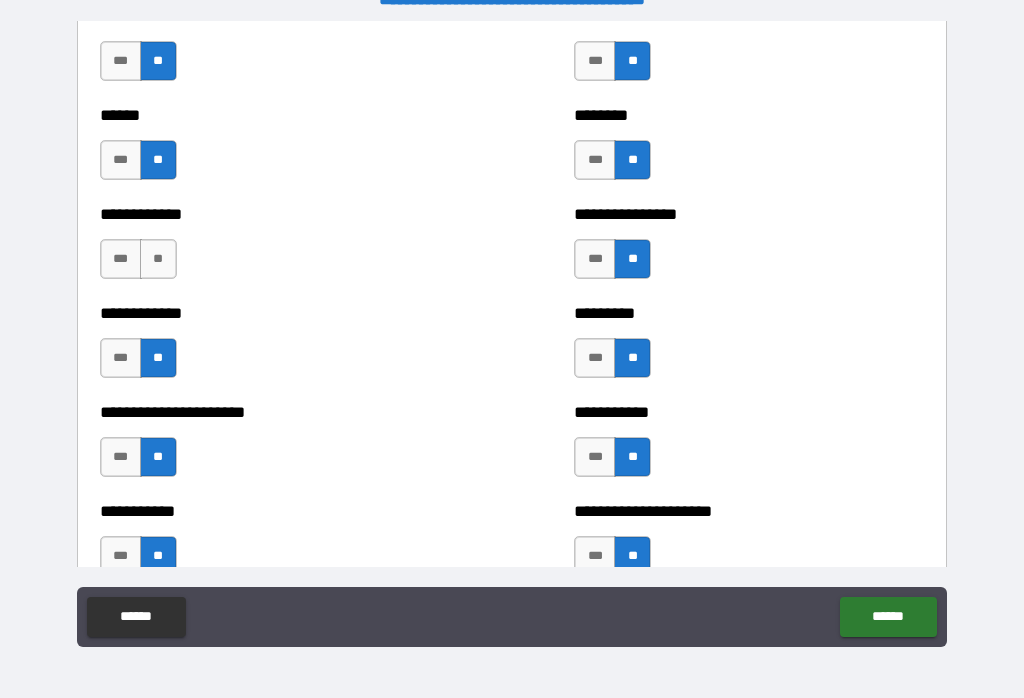 click on "**" at bounding box center (158, 259) 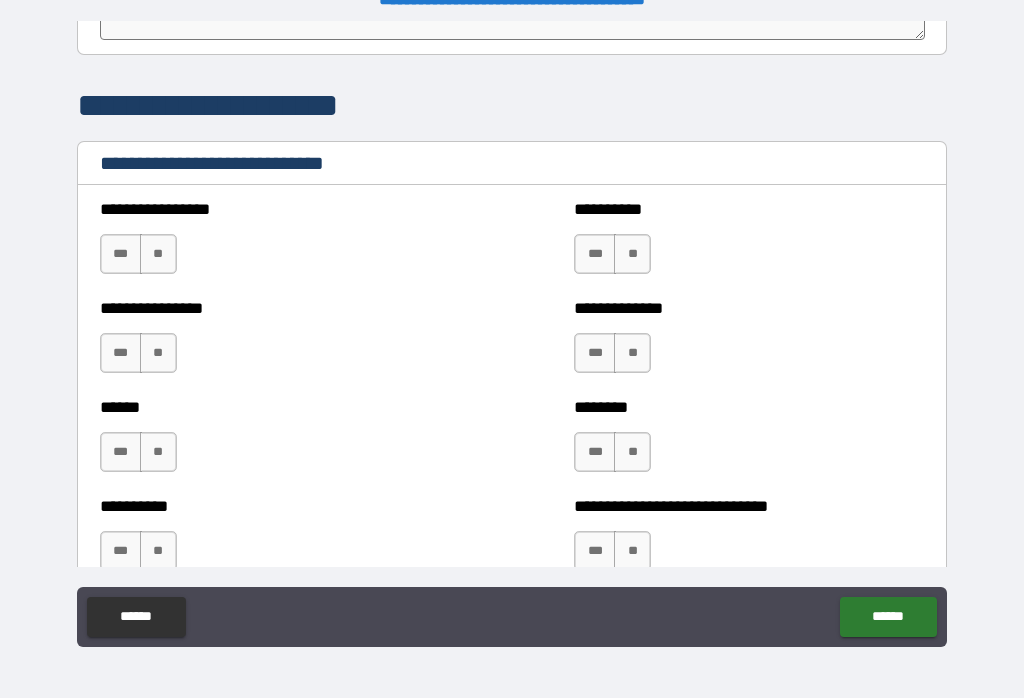 scroll, scrollTop: 6614, scrollLeft: 0, axis: vertical 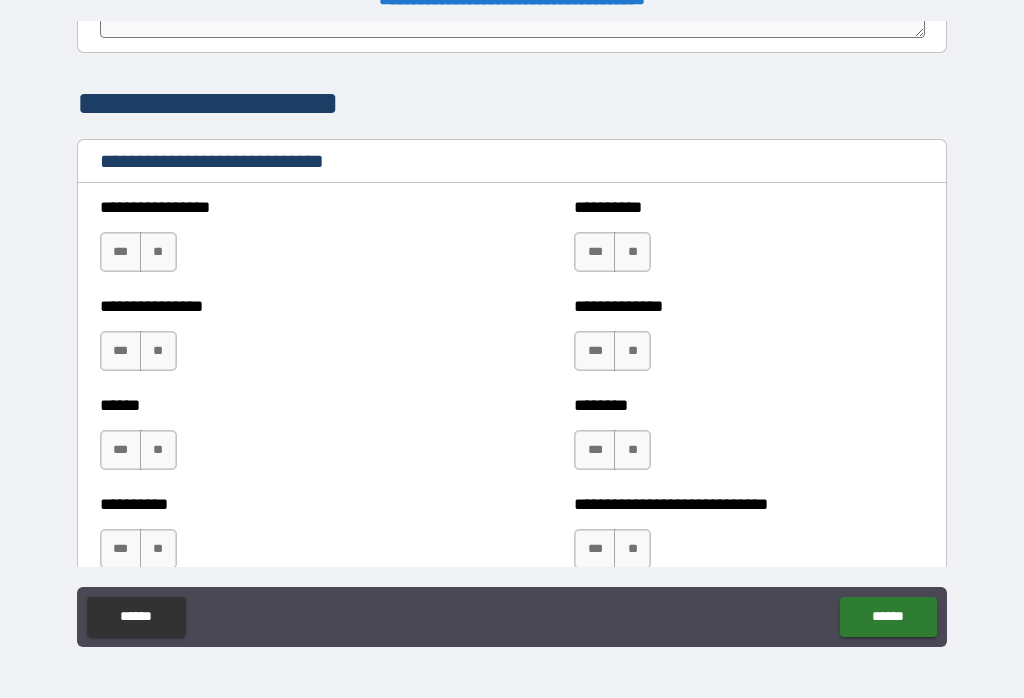 click on "***" at bounding box center (121, 252) 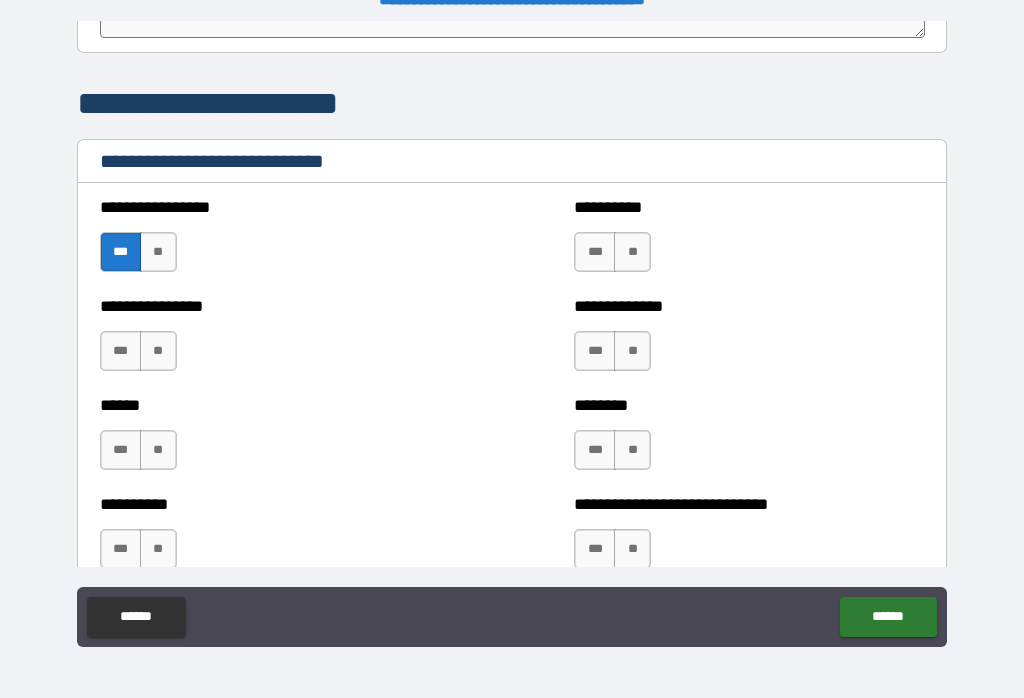 click on "***" at bounding box center [121, 351] 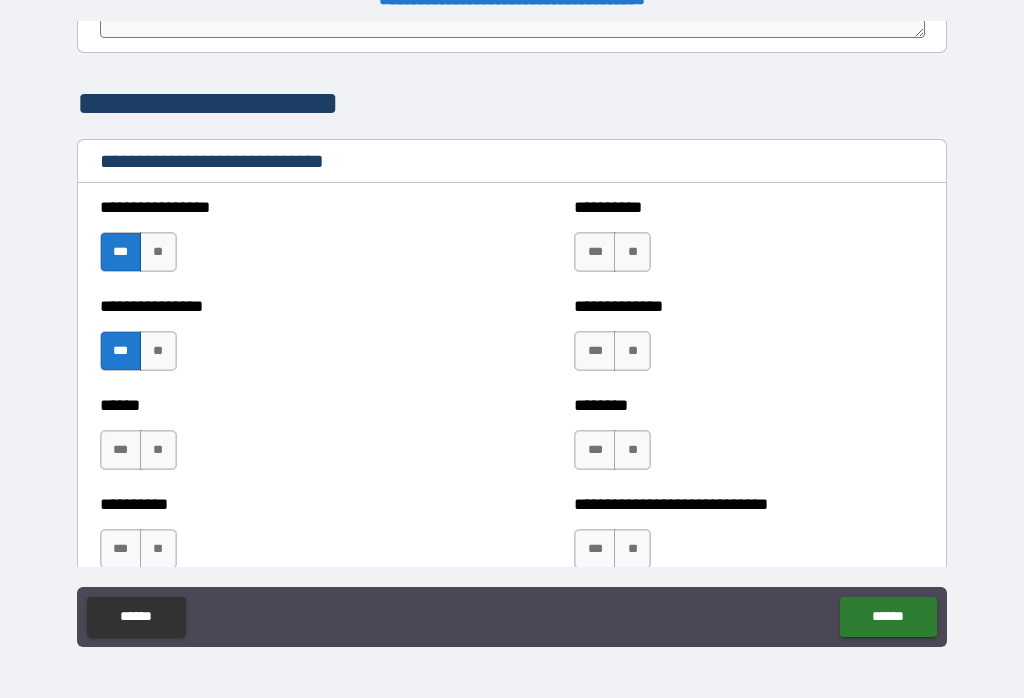 scroll, scrollTop: 6686, scrollLeft: 0, axis: vertical 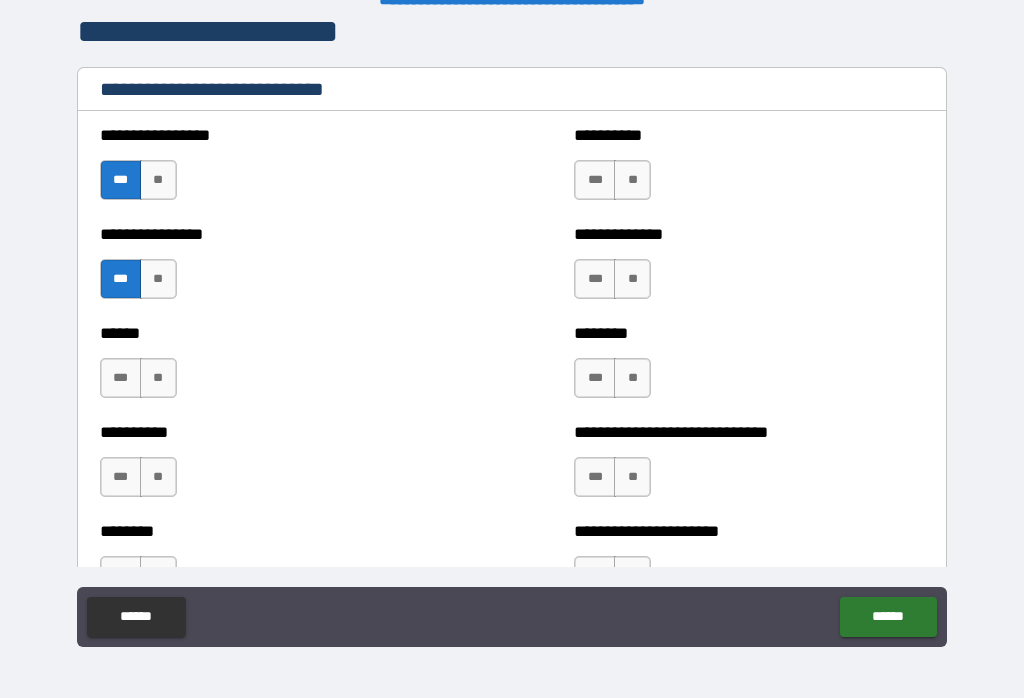 click on "***" at bounding box center [121, 378] 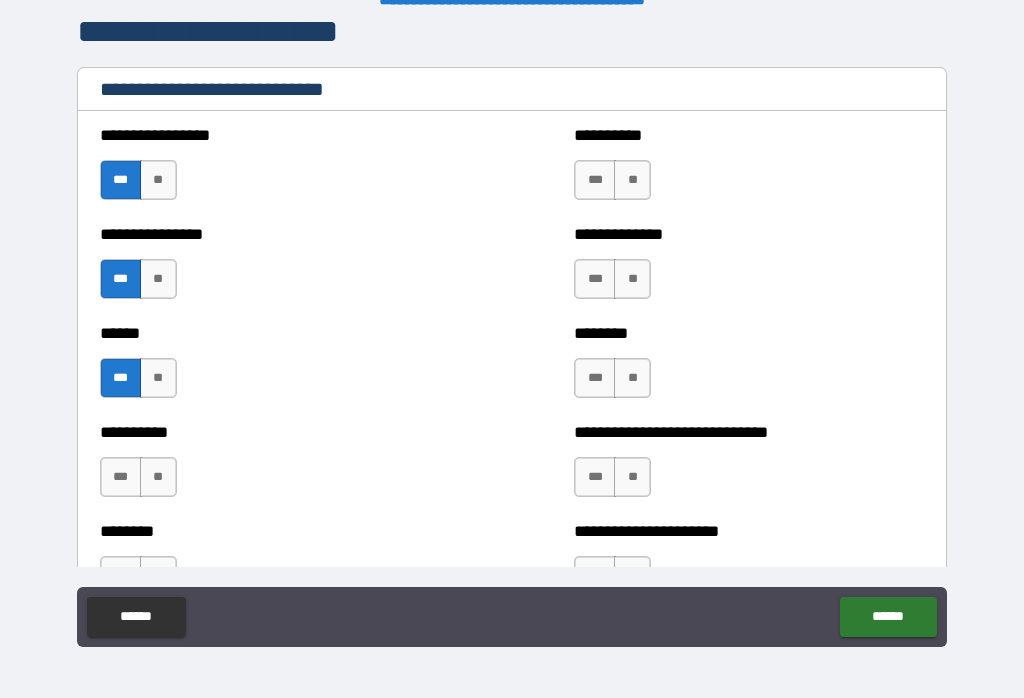 scroll, scrollTop: 6752, scrollLeft: 0, axis: vertical 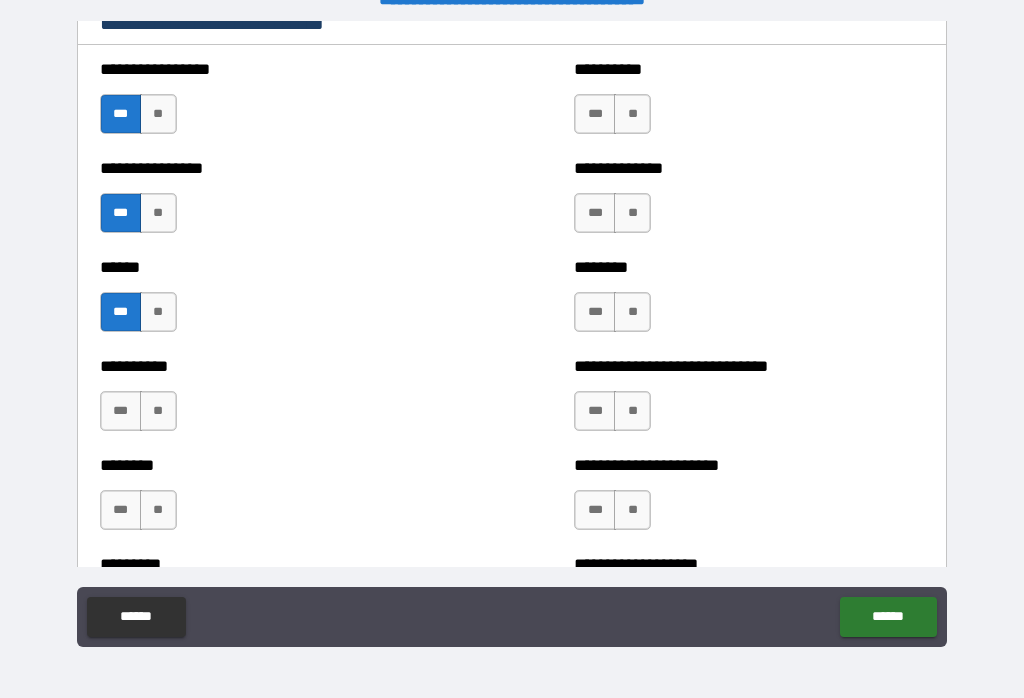 click on "**" at bounding box center (158, 411) 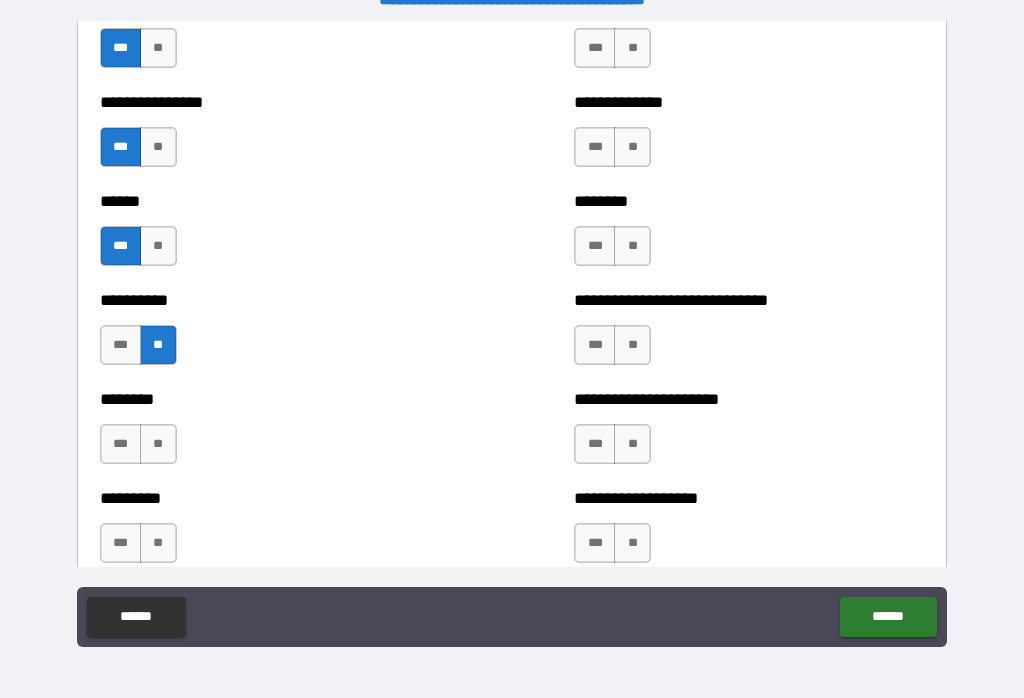 scroll, scrollTop: 6821, scrollLeft: 0, axis: vertical 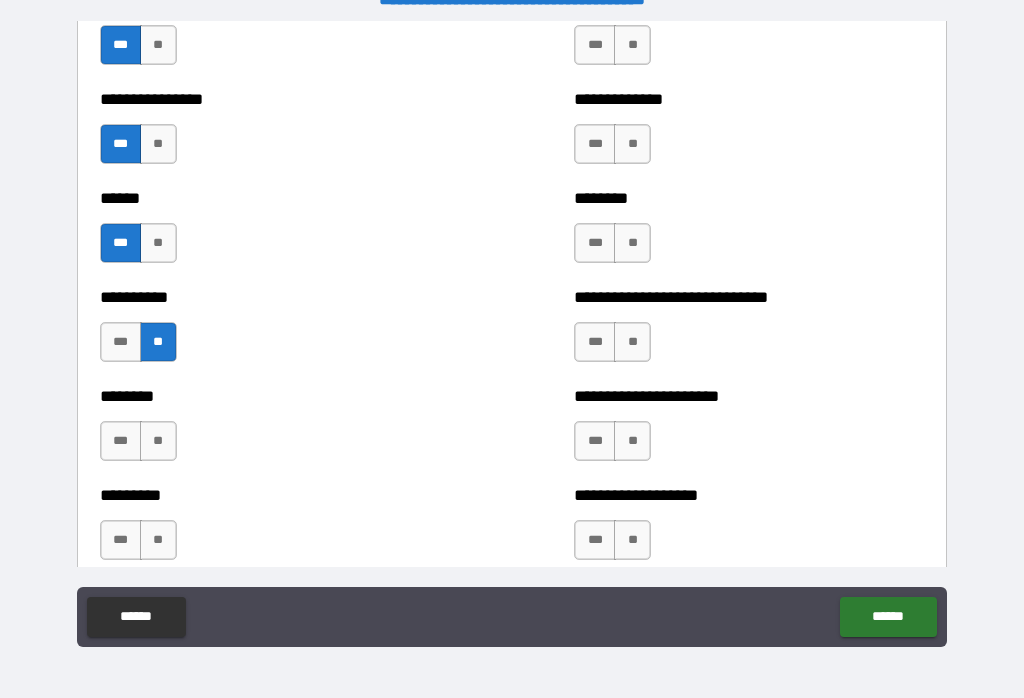 click on "**" at bounding box center [158, 441] 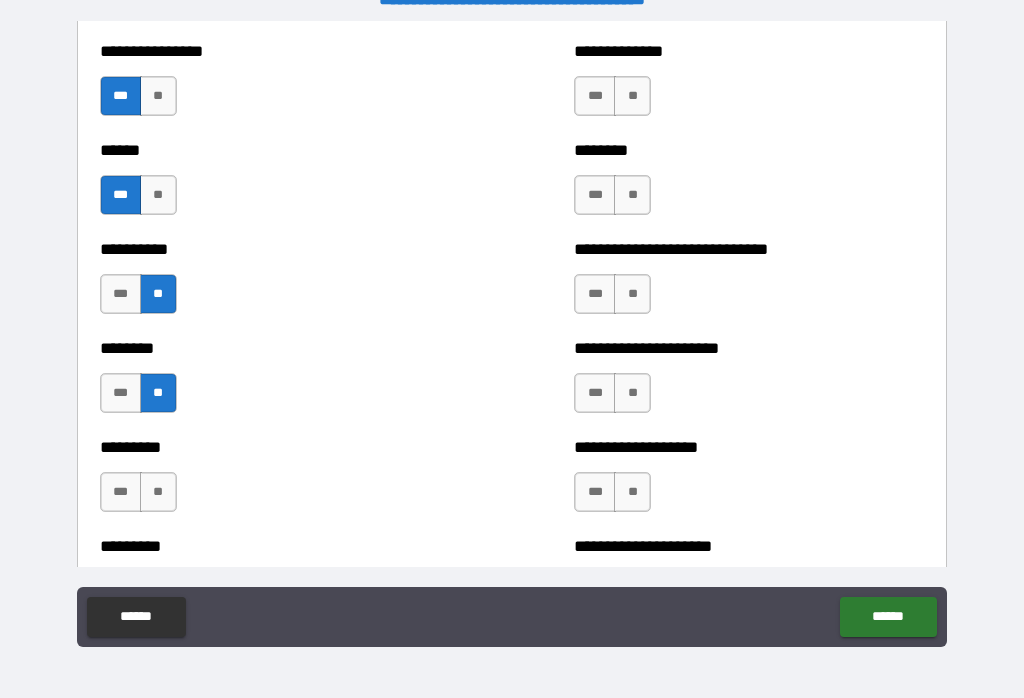 scroll, scrollTop: 6918, scrollLeft: 0, axis: vertical 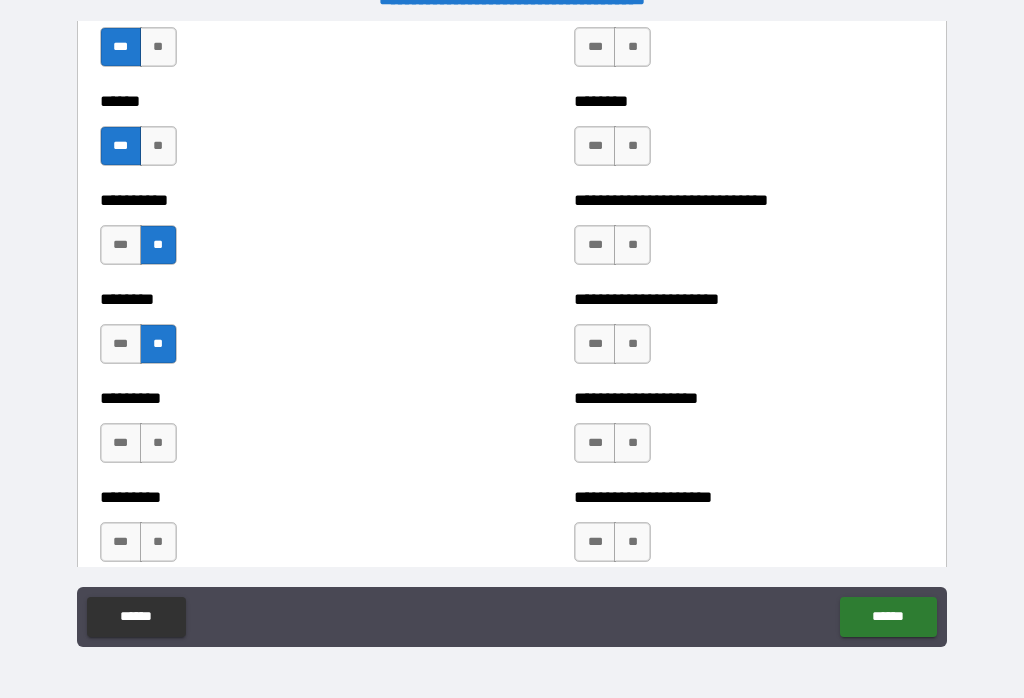 click on "**" at bounding box center (158, 443) 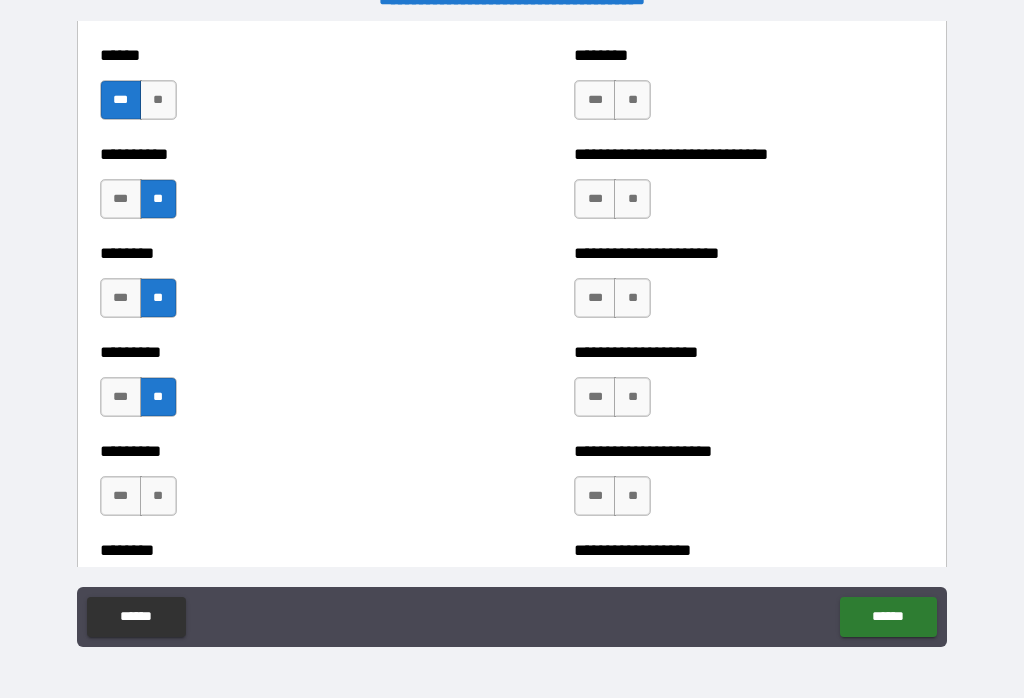 scroll, scrollTop: 6965, scrollLeft: 0, axis: vertical 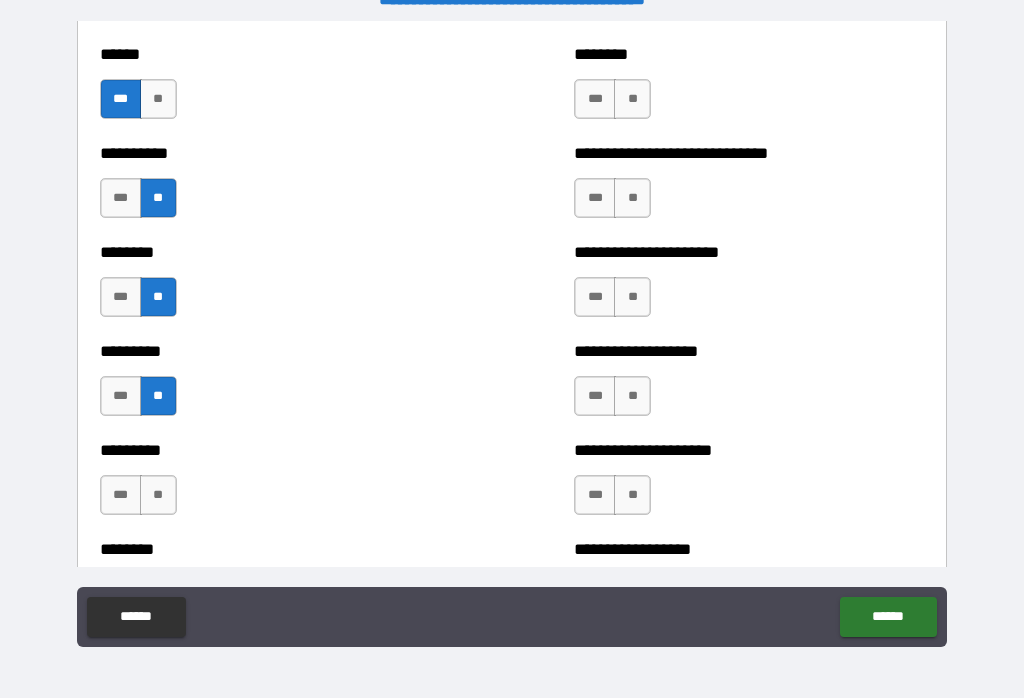 click on "**" at bounding box center (158, 495) 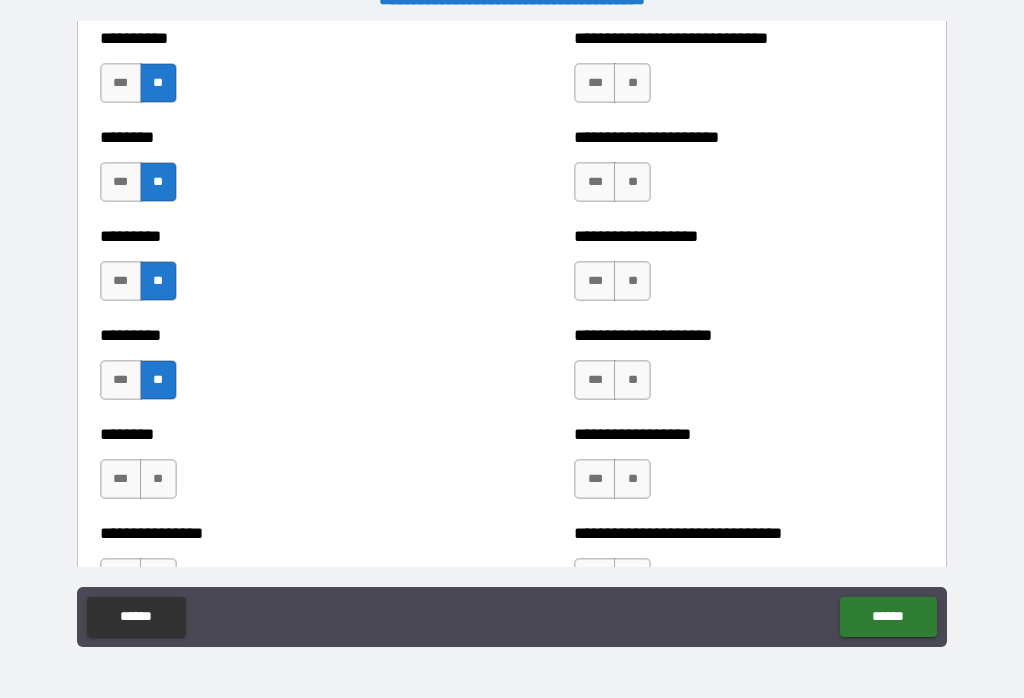 scroll, scrollTop: 7157, scrollLeft: 0, axis: vertical 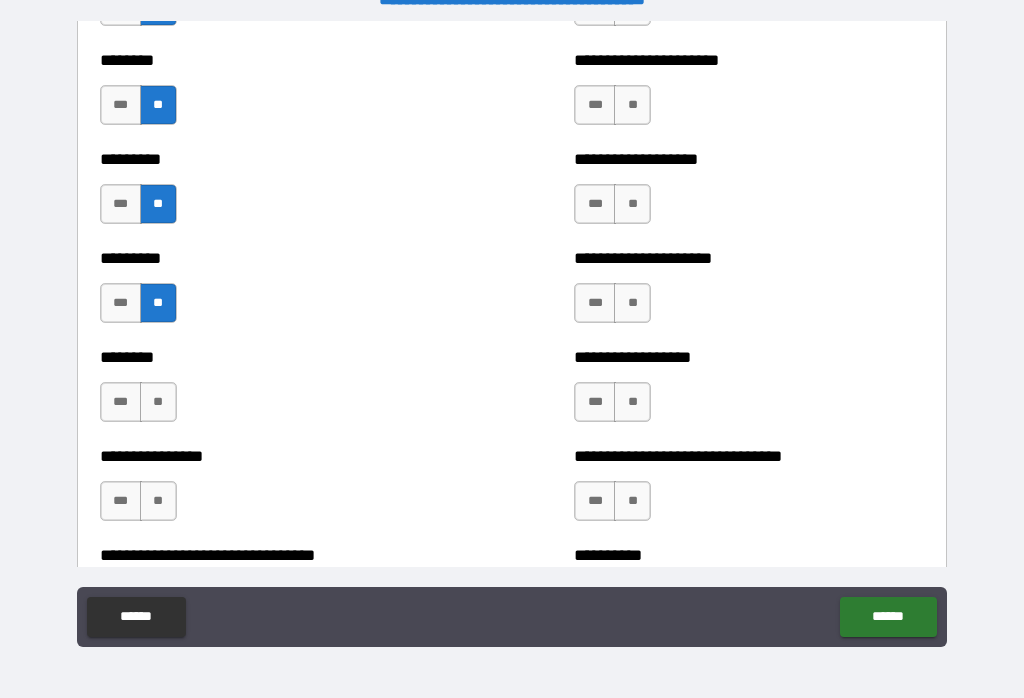 click on "**" at bounding box center (158, 402) 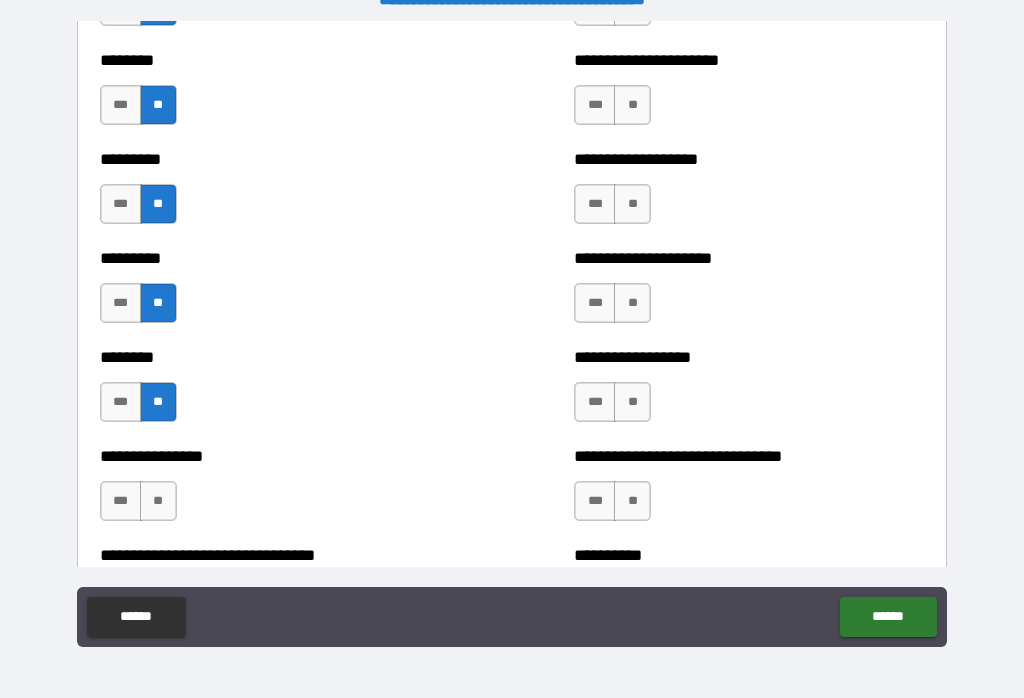 click on "**" at bounding box center [158, 501] 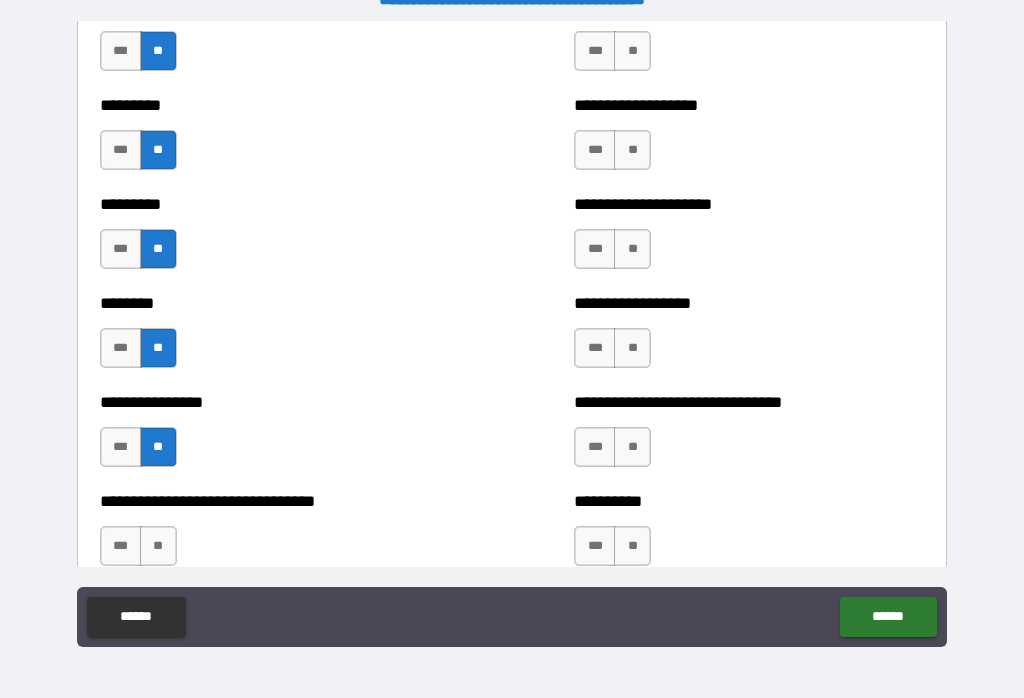 scroll, scrollTop: 7215, scrollLeft: 0, axis: vertical 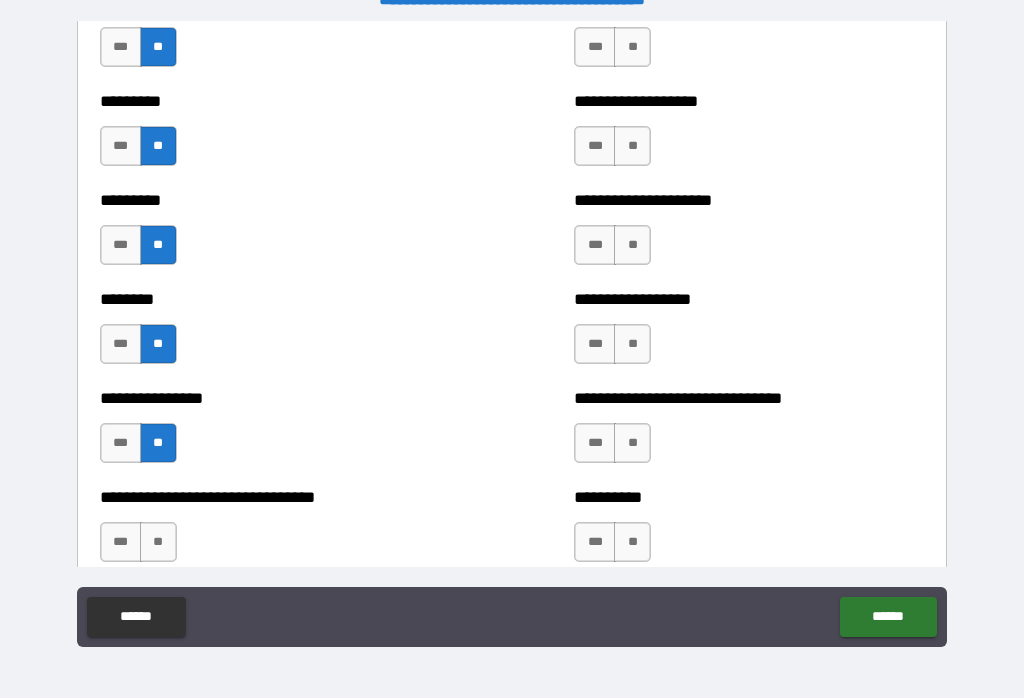 click on "***" at bounding box center [121, 542] 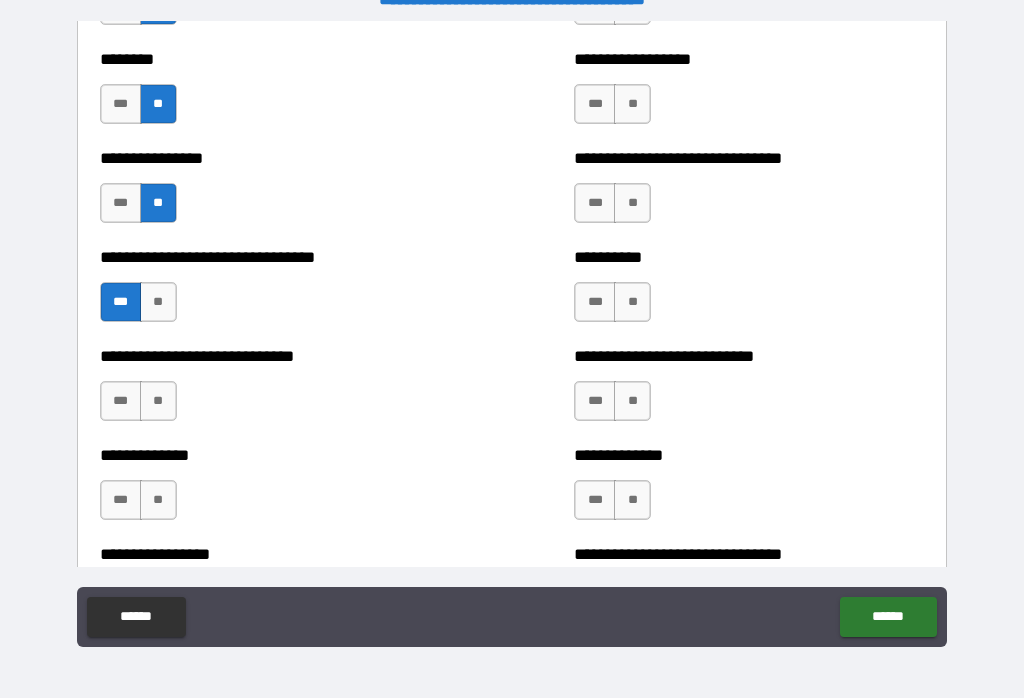 scroll, scrollTop: 7456, scrollLeft: 0, axis: vertical 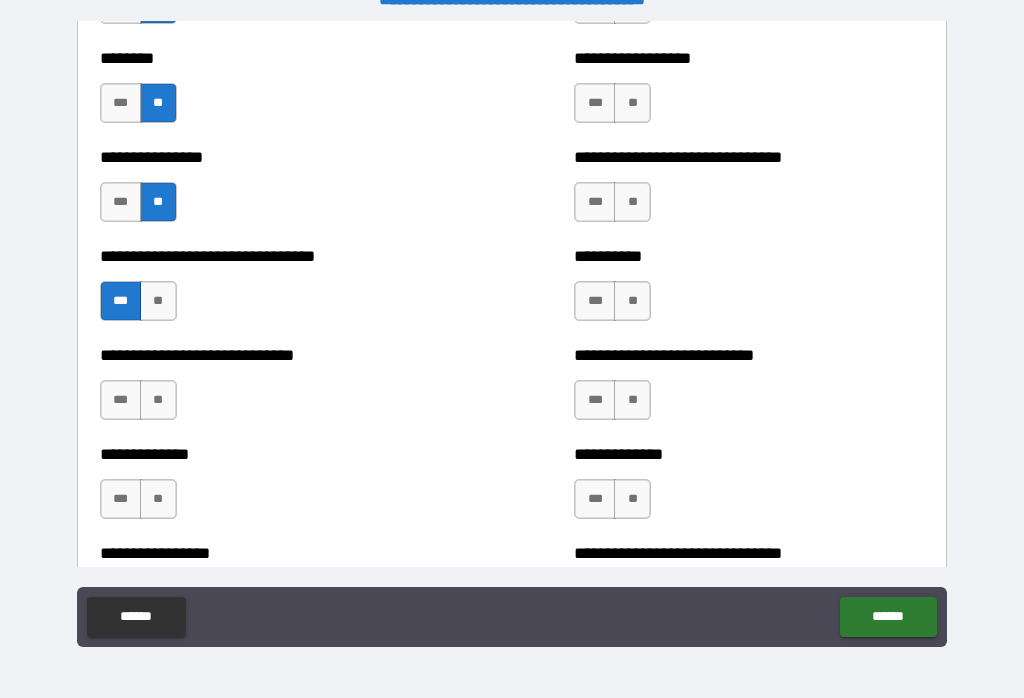 click on "**" at bounding box center (158, 400) 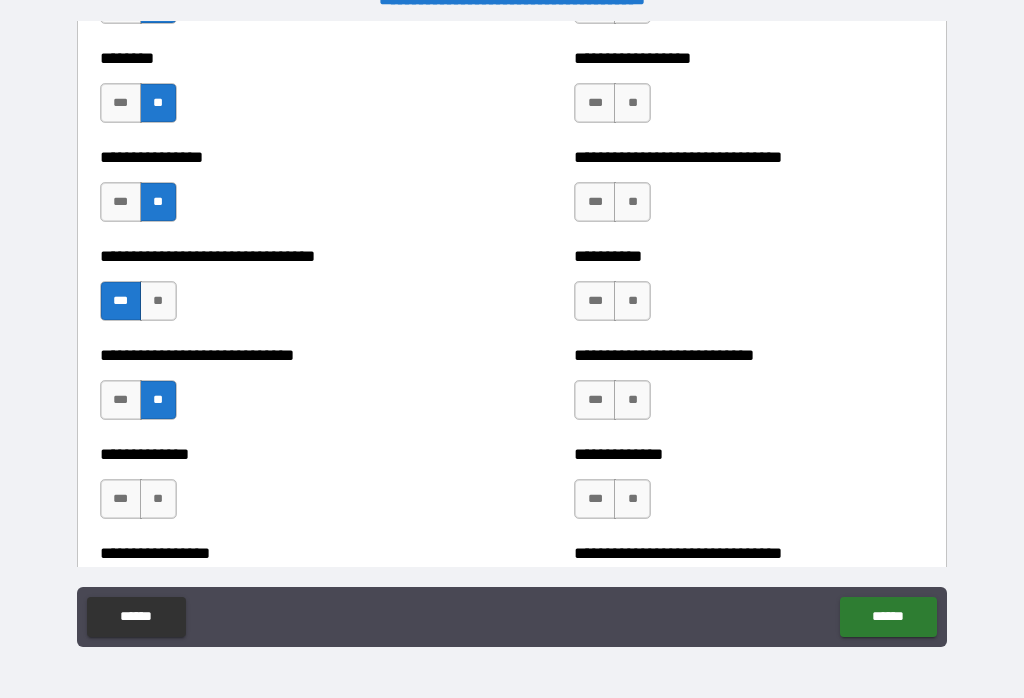 click on "**" at bounding box center (158, 499) 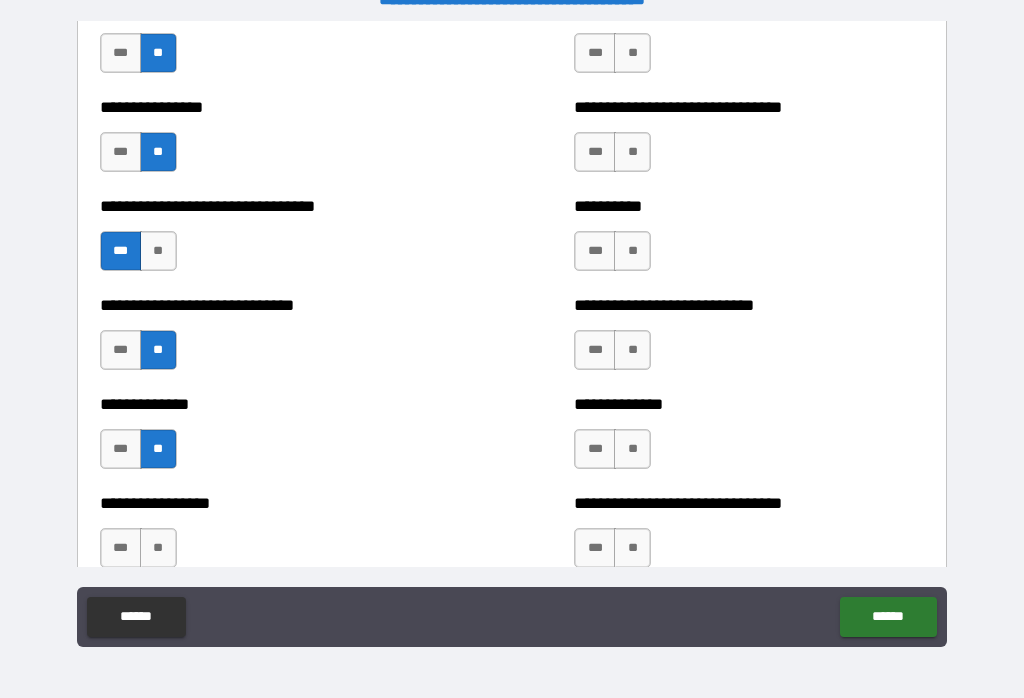 scroll, scrollTop: 7512, scrollLeft: 0, axis: vertical 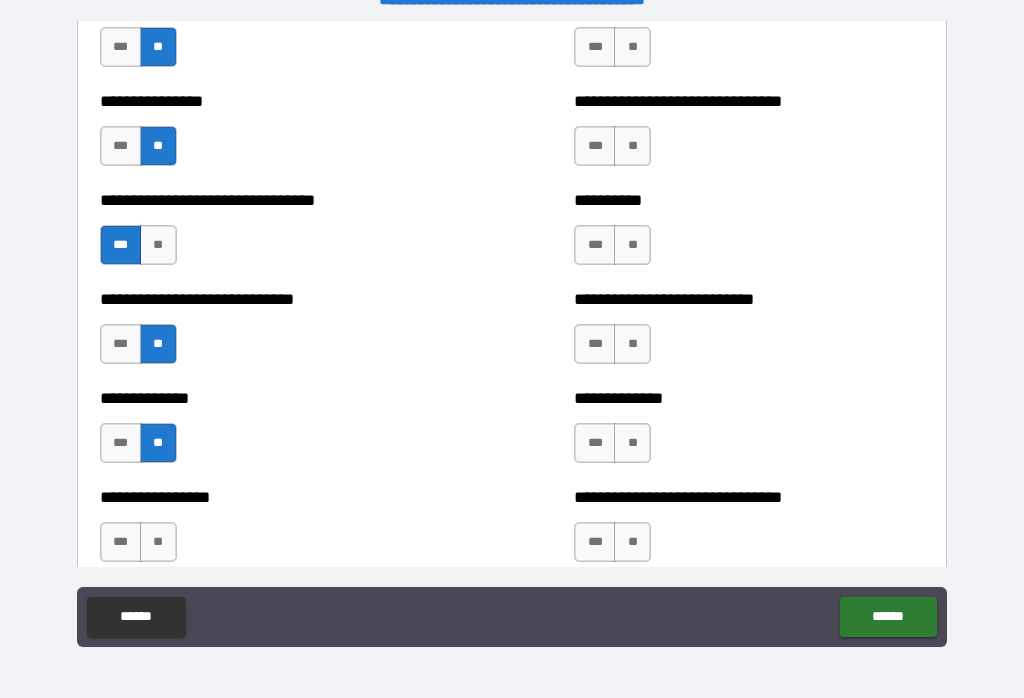 click on "**" at bounding box center [158, 542] 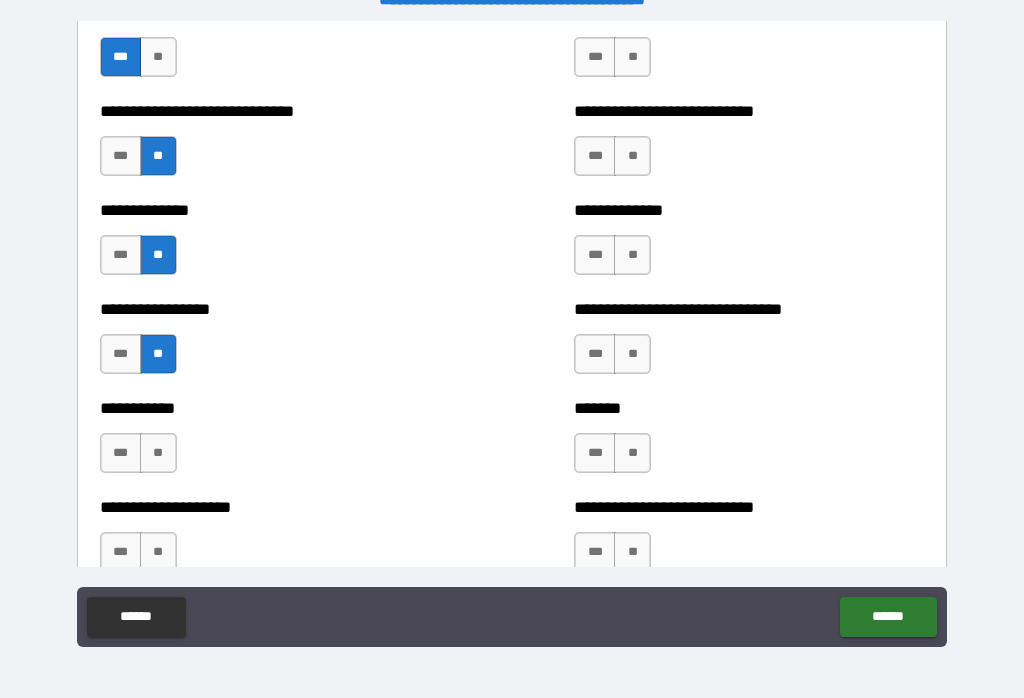 scroll, scrollTop: 7703, scrollLeft: 0, axis: vertical 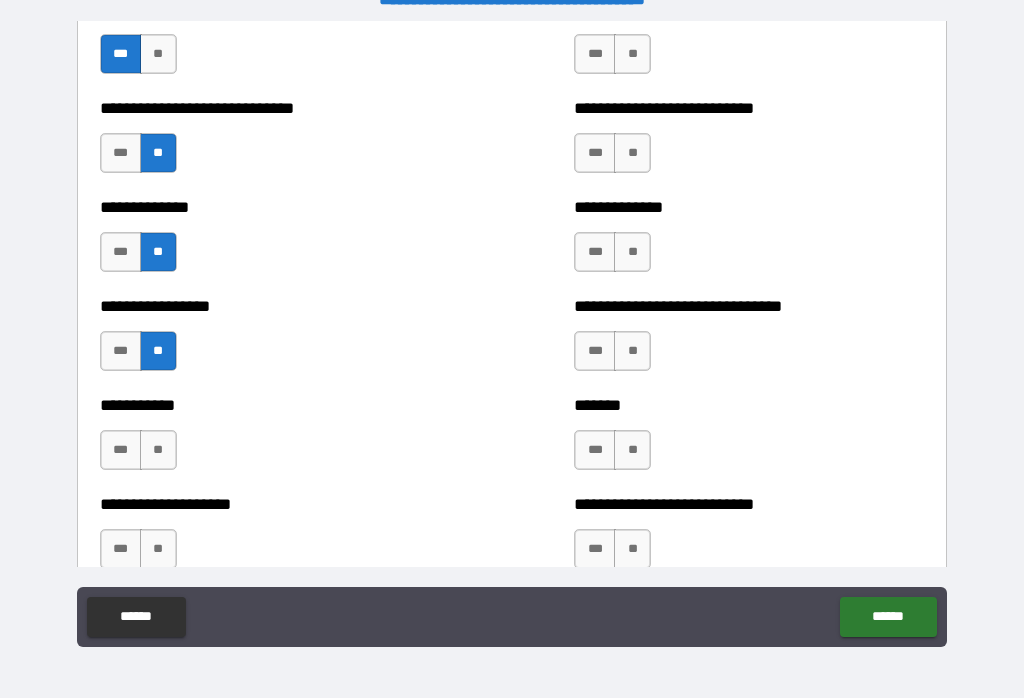 click on "**" at bounding box center (158, 450) 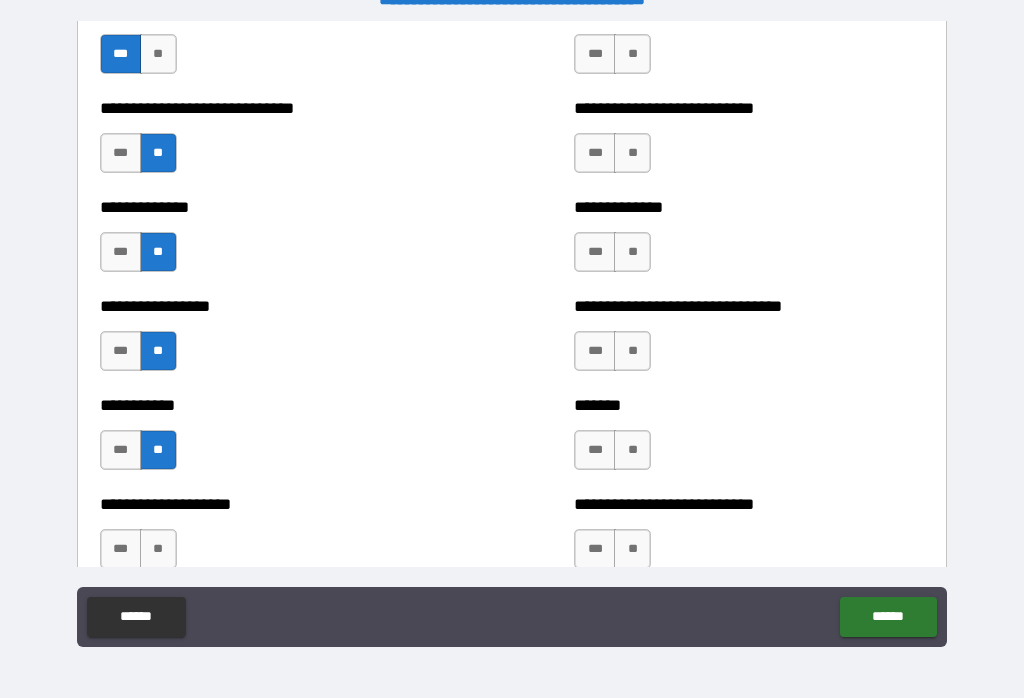 scroll, scrollTop: 7807, scrollLeft: 0, axis: vertical 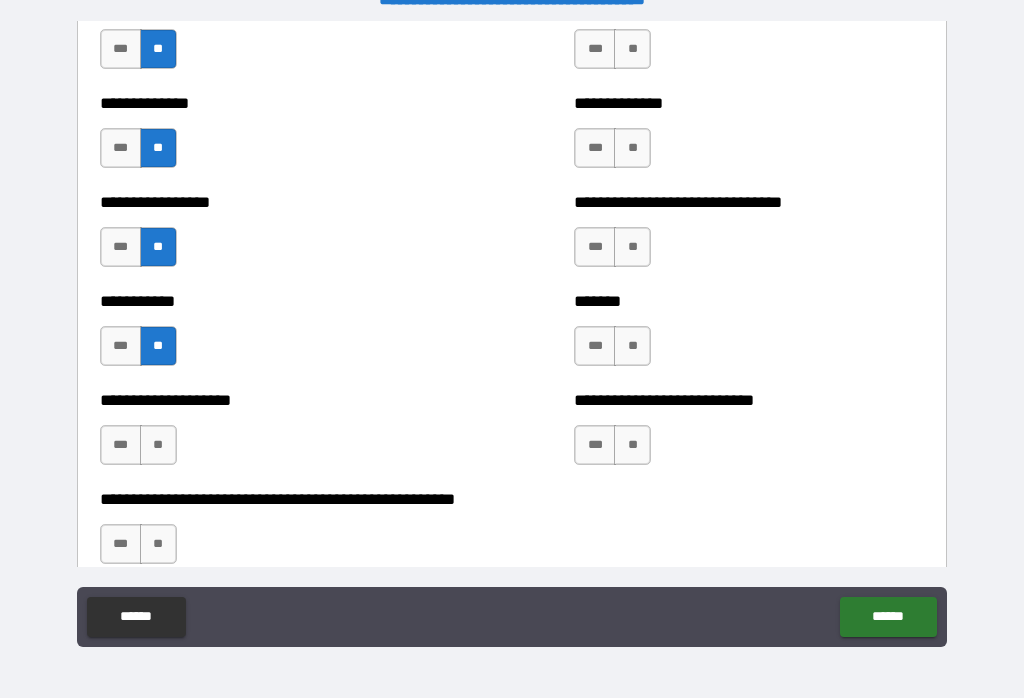 click on "**" at bounding box center [158, 445] 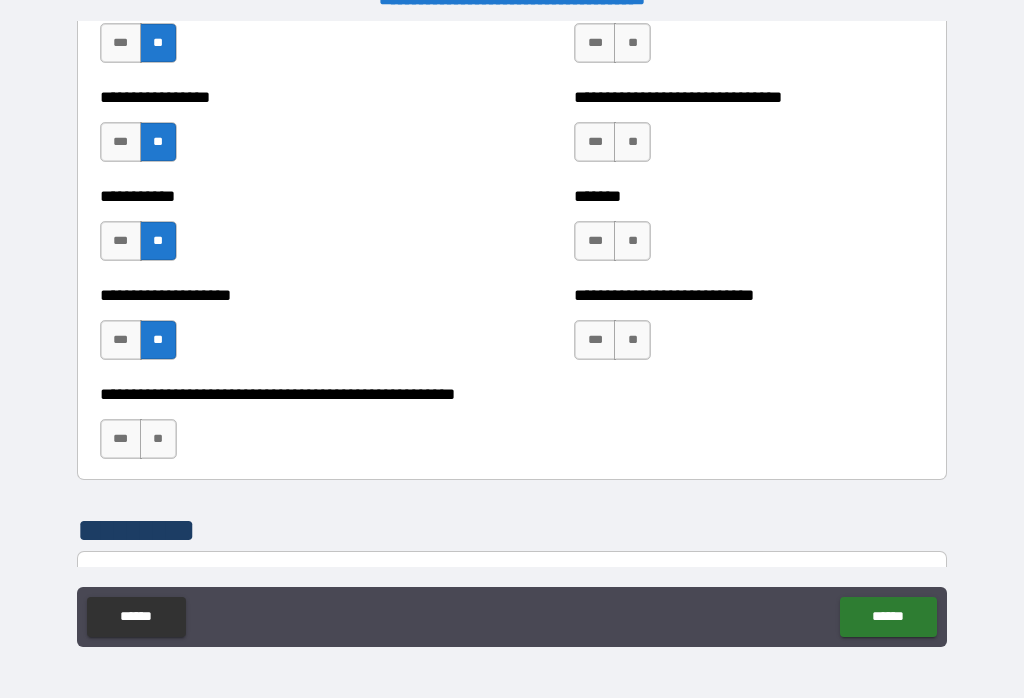 scroll, scrollTop: 7913, scrollLeft: 0, axis: vertical 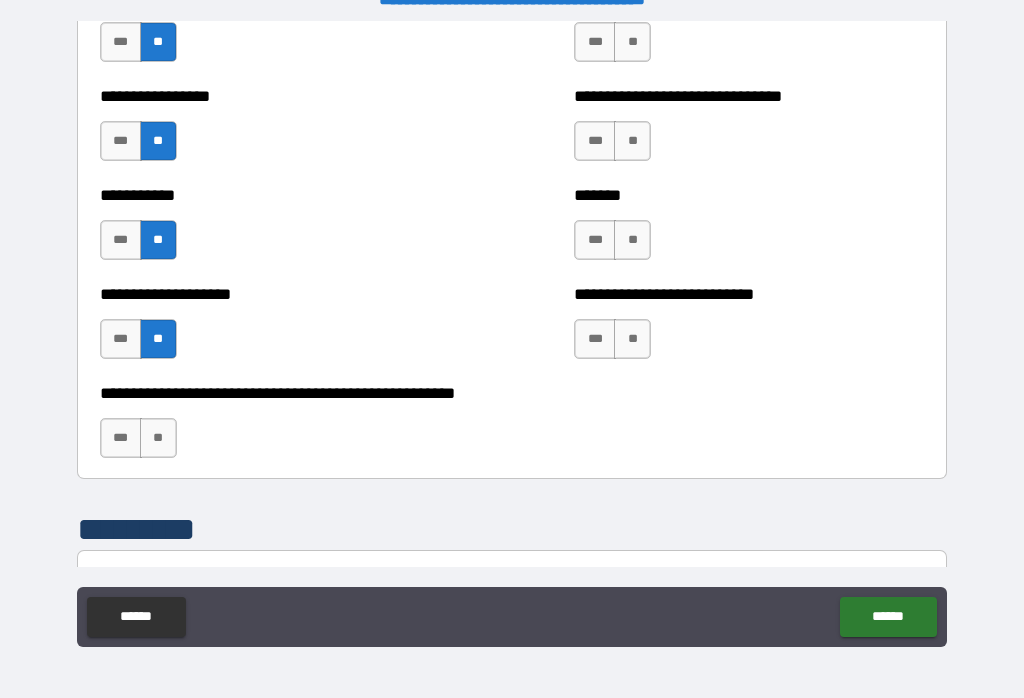 click on "**" at bounding box center (158, 438) 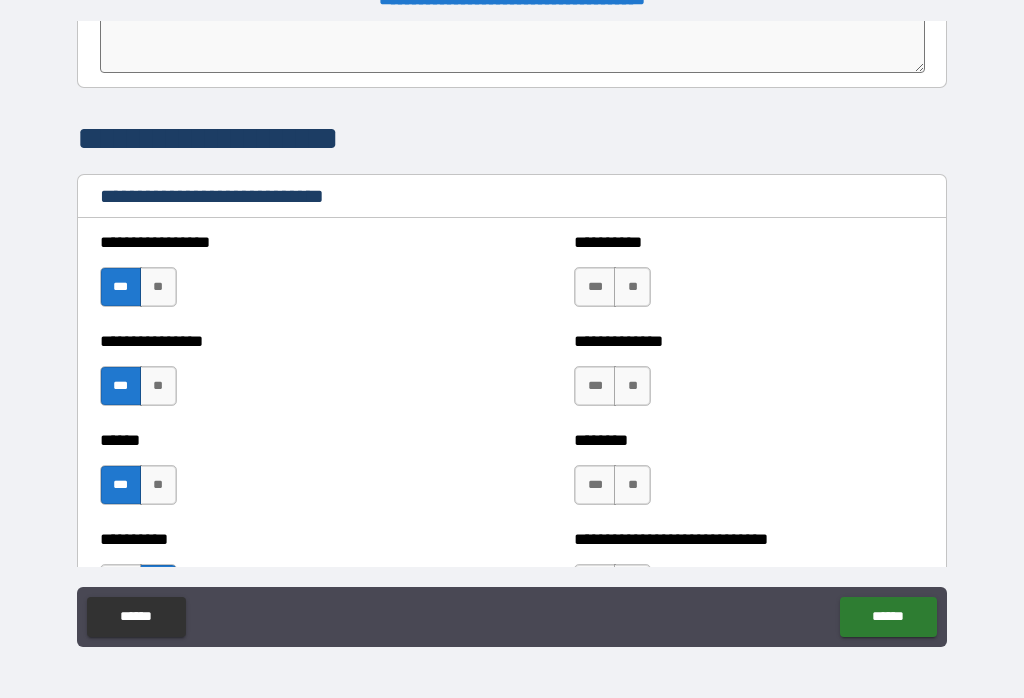 scroll, scrollTop: 6569, scrollLeft: 0, axis: vertical 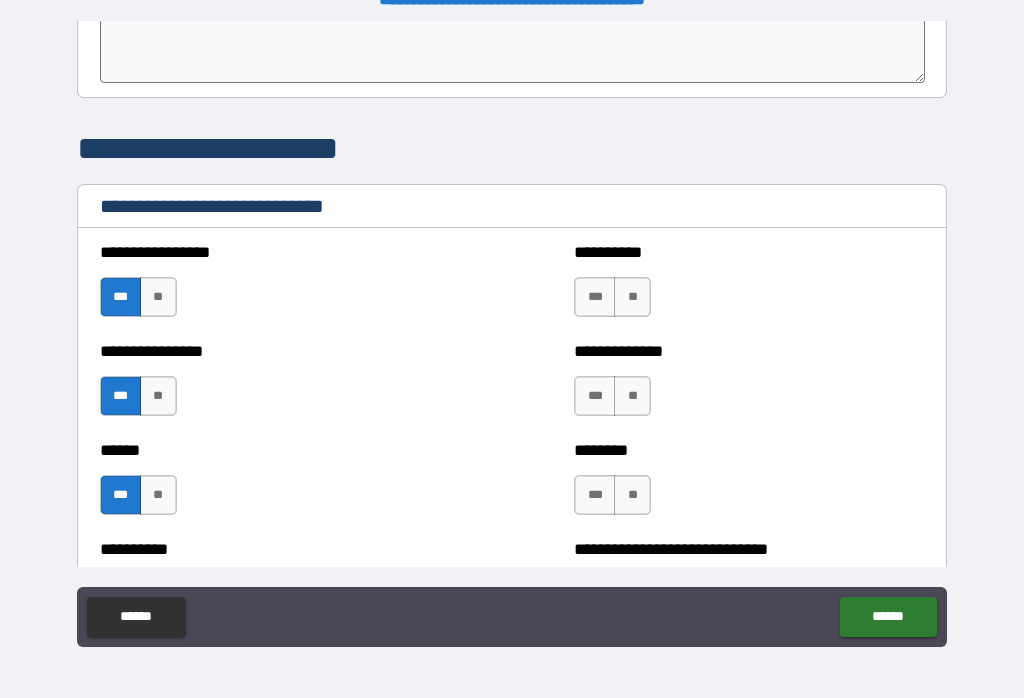 click on "**" at bounding box center (632, 297) 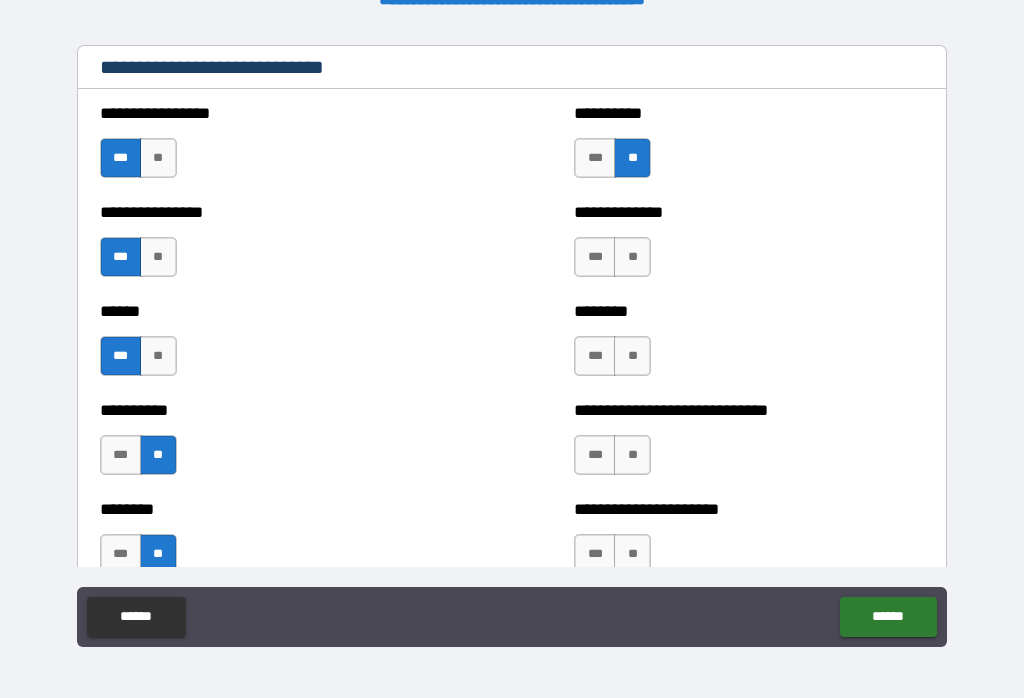 scroll, scrollTop: 6709, scrollLeft: 0, axis: vertical 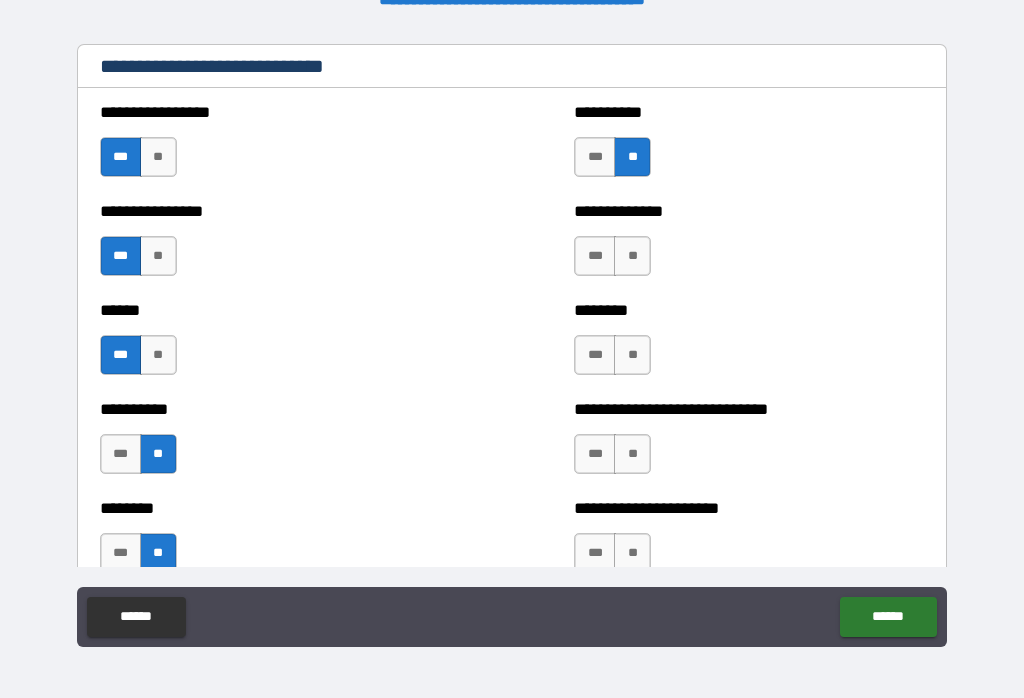 click on "**" at bounding box center (632, 256) 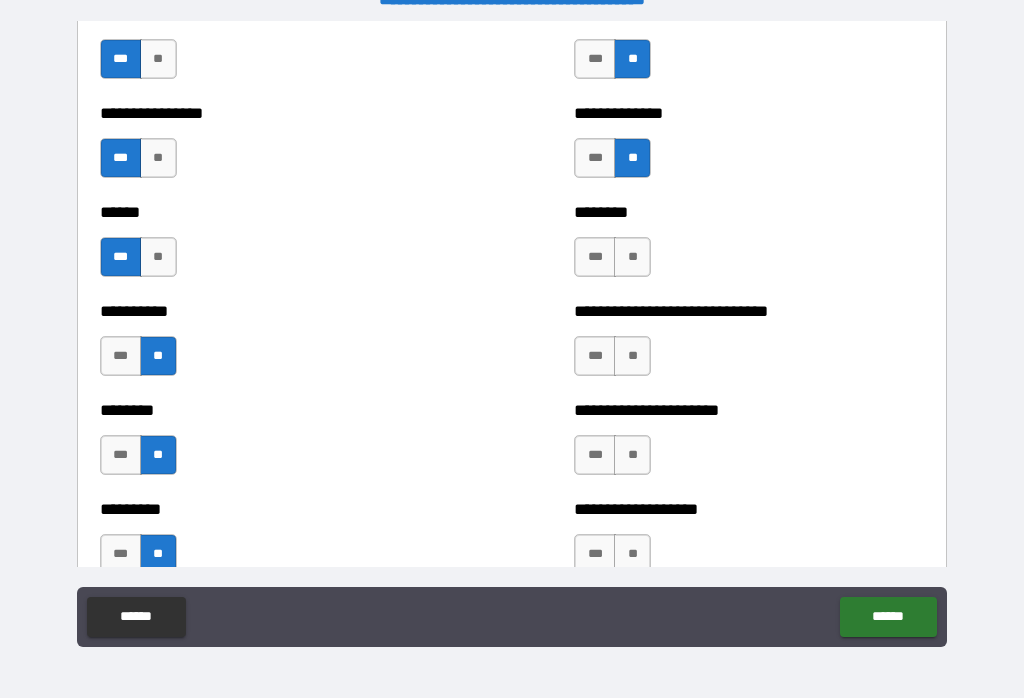 scroll, scrollTop: 6813, scrollLeft: 0, axis: vertical 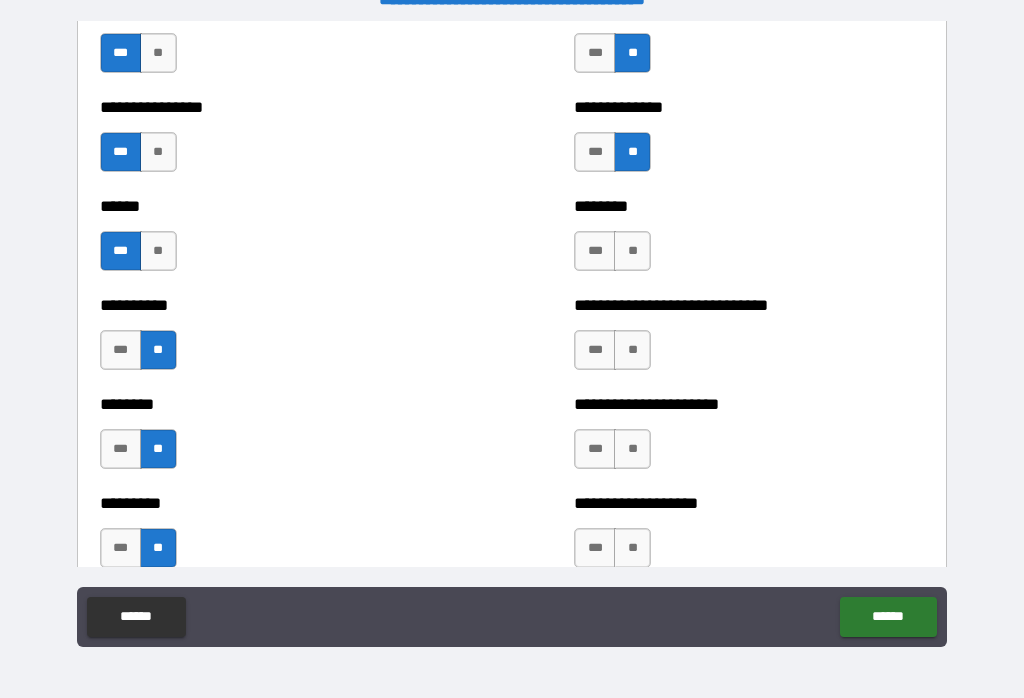 click on "***" at bounding box center [595, 251] 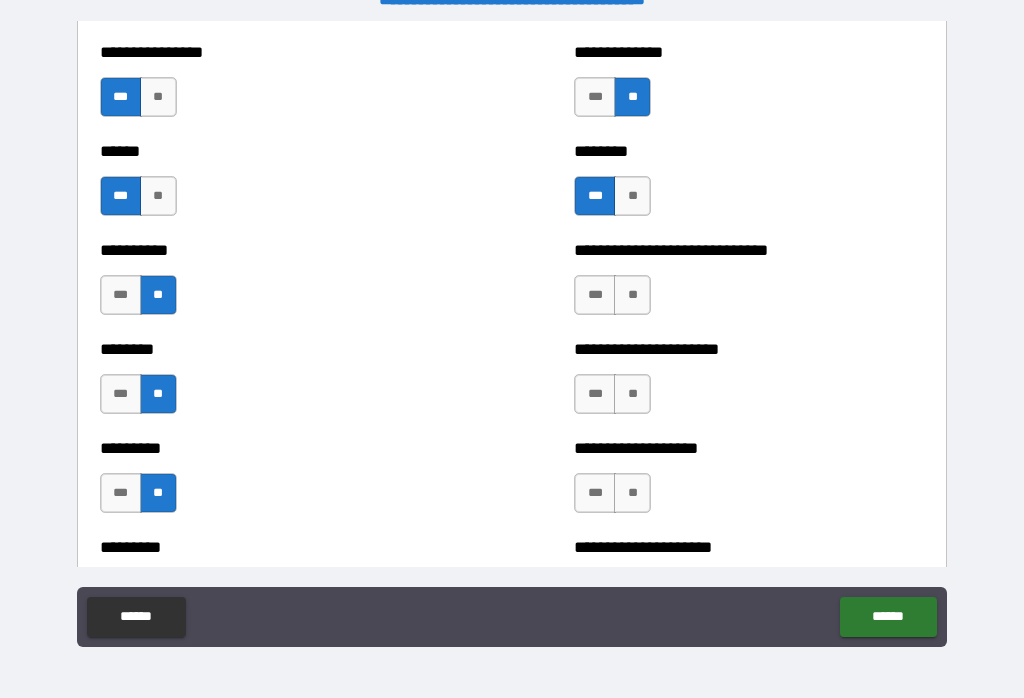 scroll, scrollTop: 6867, scrollLeft: 0, axis: vertical 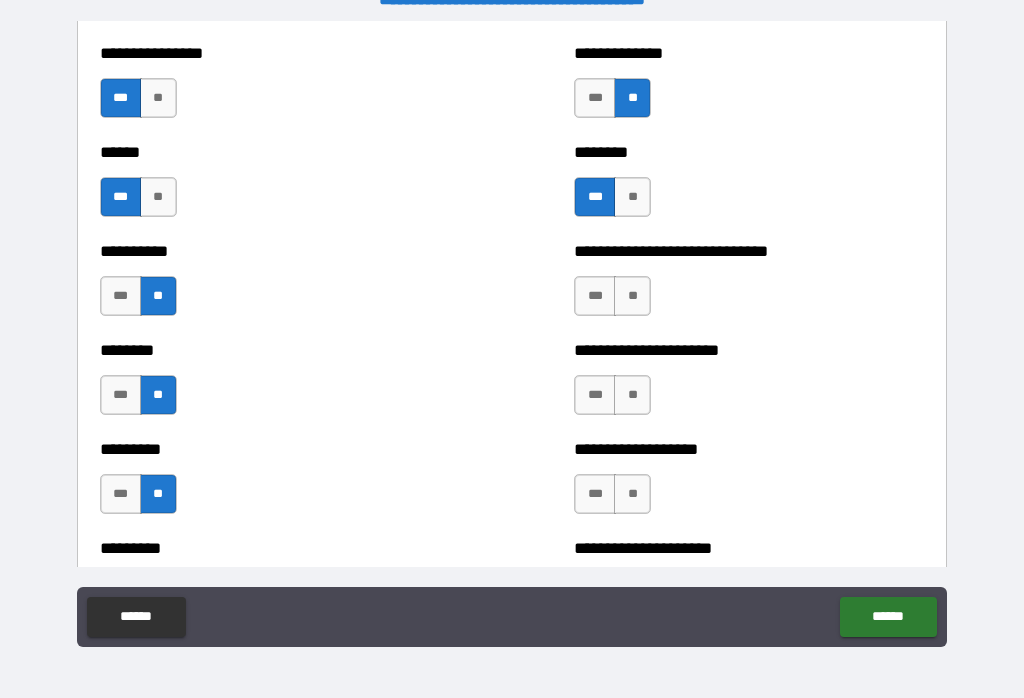 click on "**" at bounding box center (632, 395) 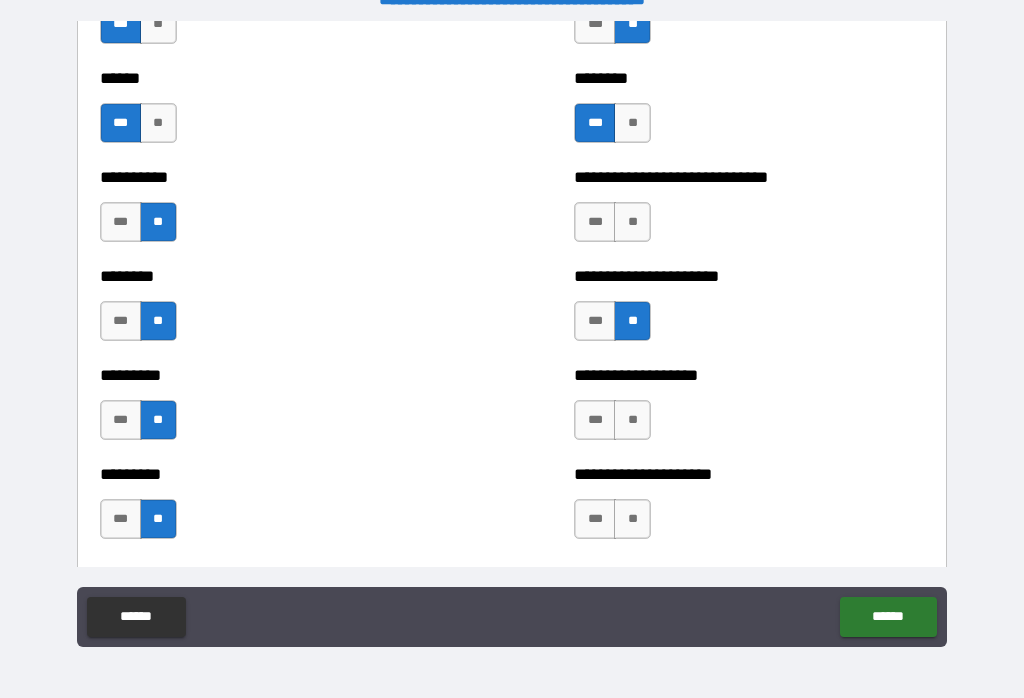 scroll, scrollTop: 6939, scrollLeft: 0, axis: vertical 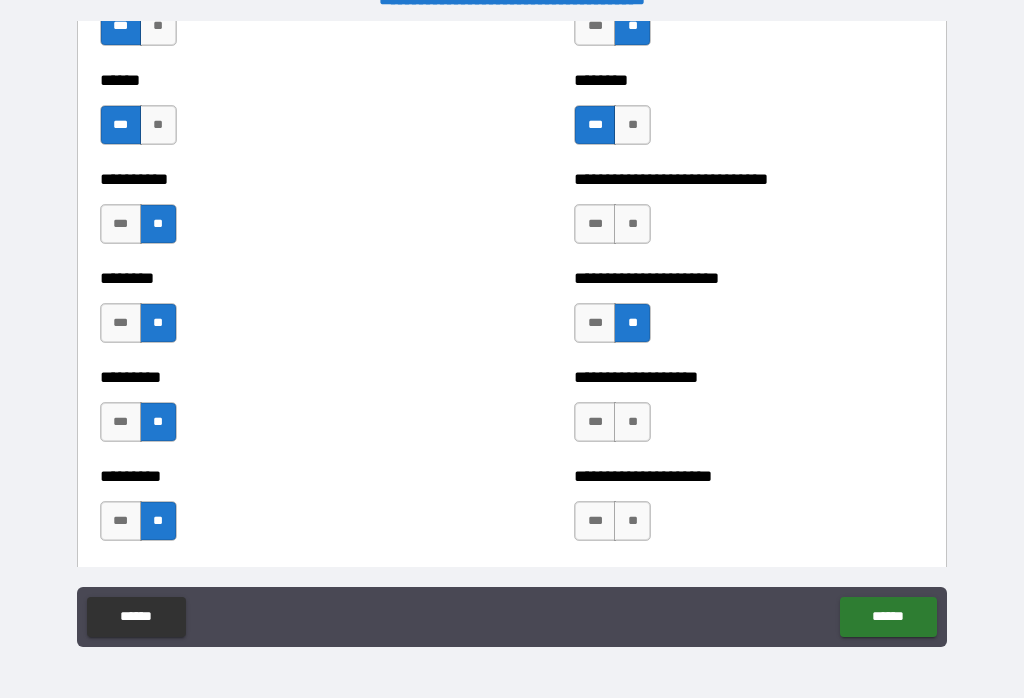 click on "**" at bounding box center (632, 422) 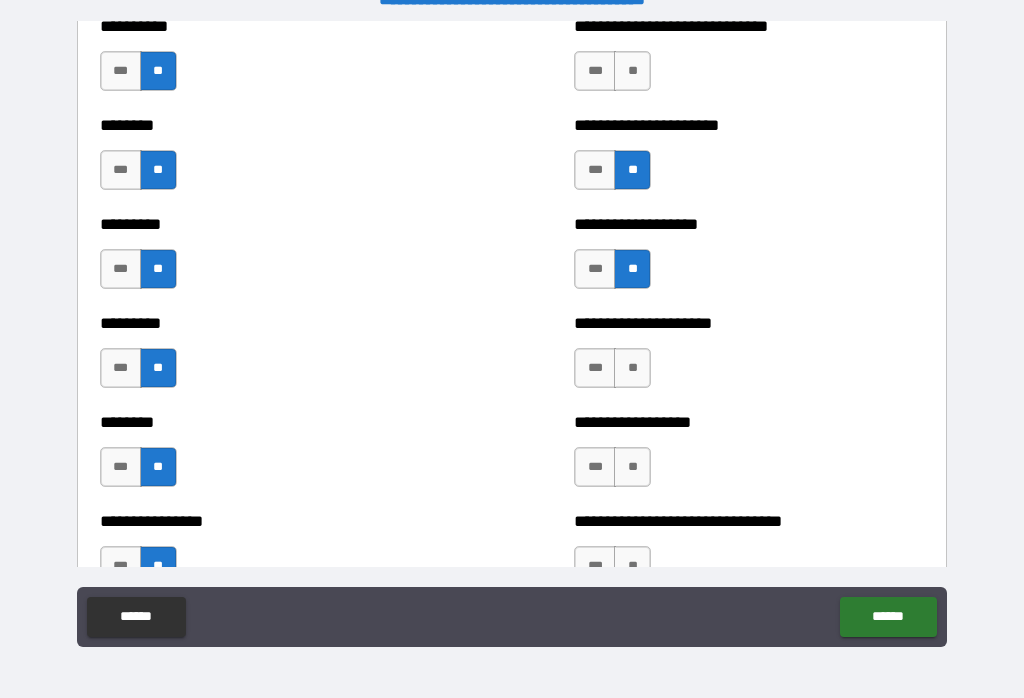 scroll, scrollTop: 7084, scrollLeft: 0, axis: vertical 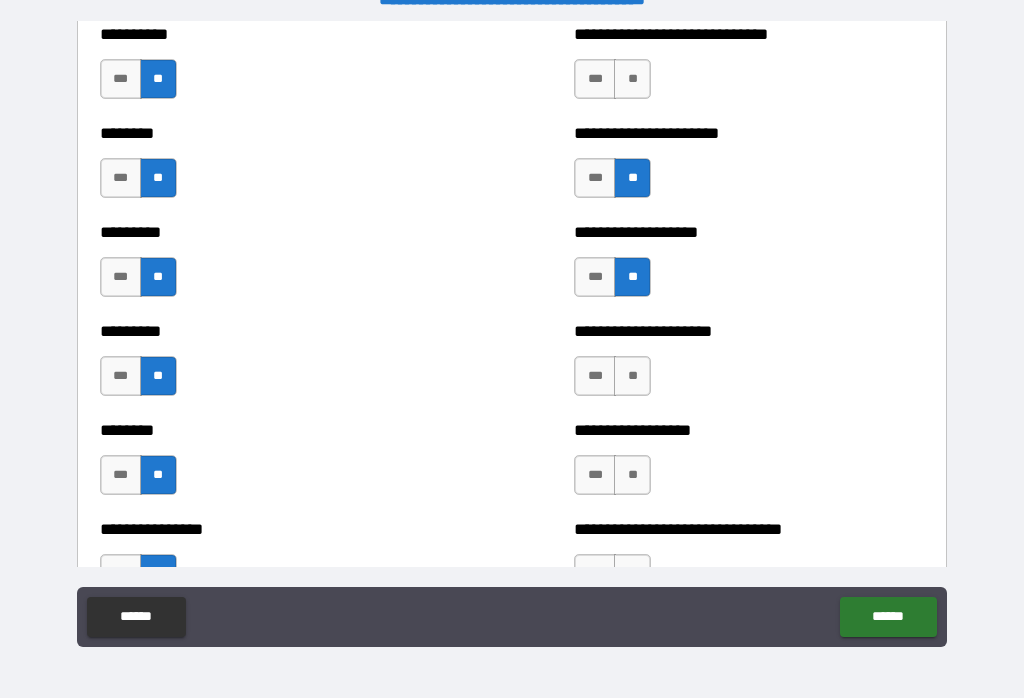 click on "***" at bounding box center (595, 376) 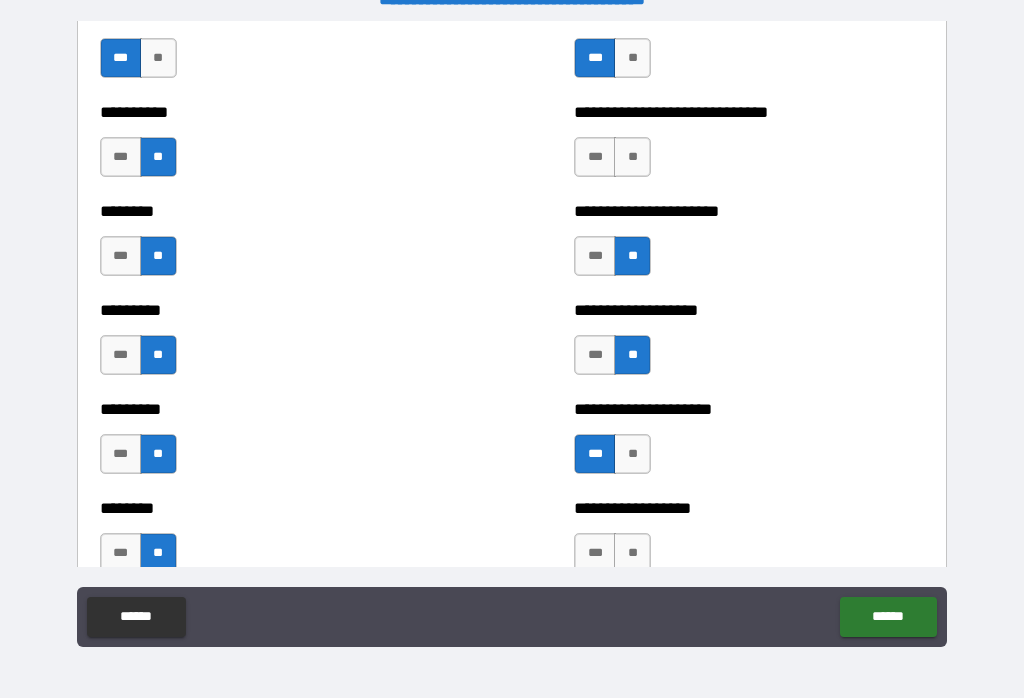 scroll, scrollTop: 7007, scrollLeft: 0, axis: vertical 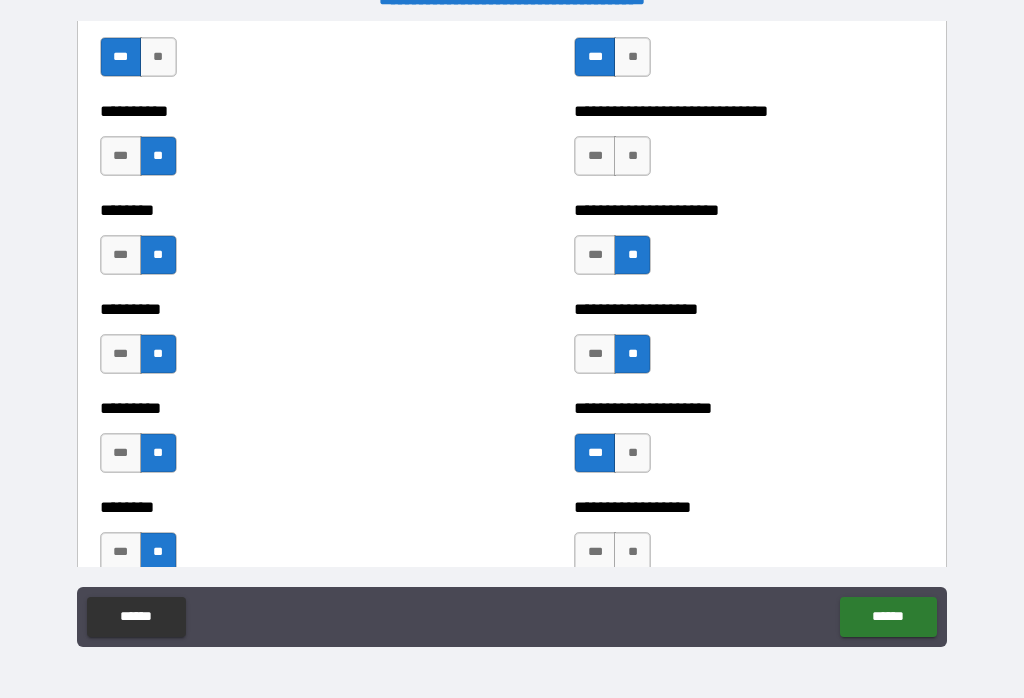 click on "**" at bounding box center [632, 156] 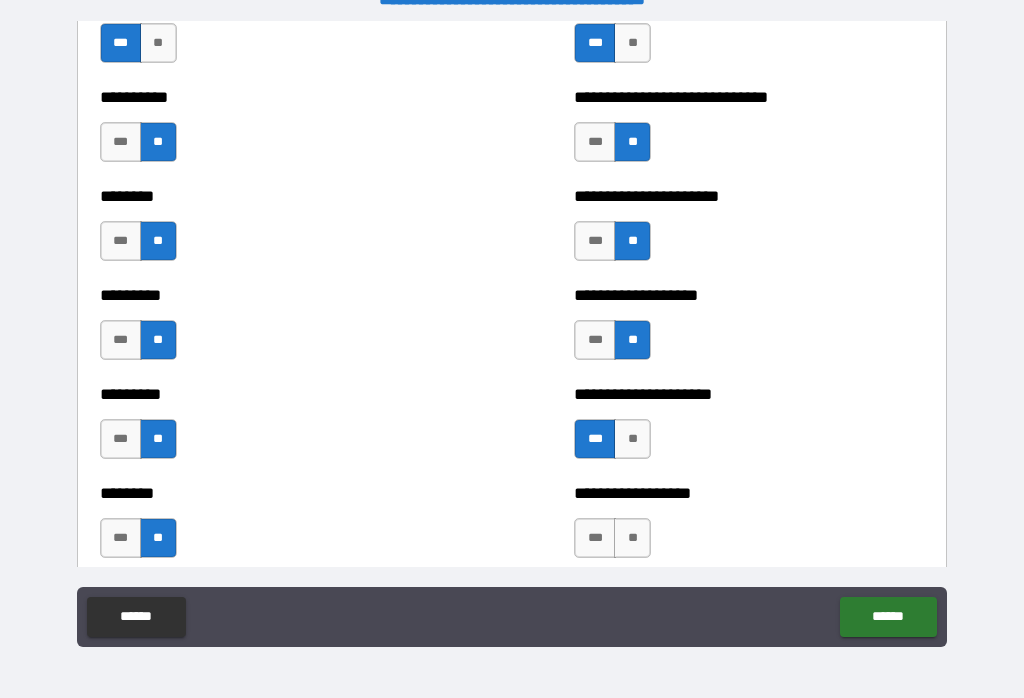 scroll, scrollTop: 7019, scrollLeft: 0, axis: vertical 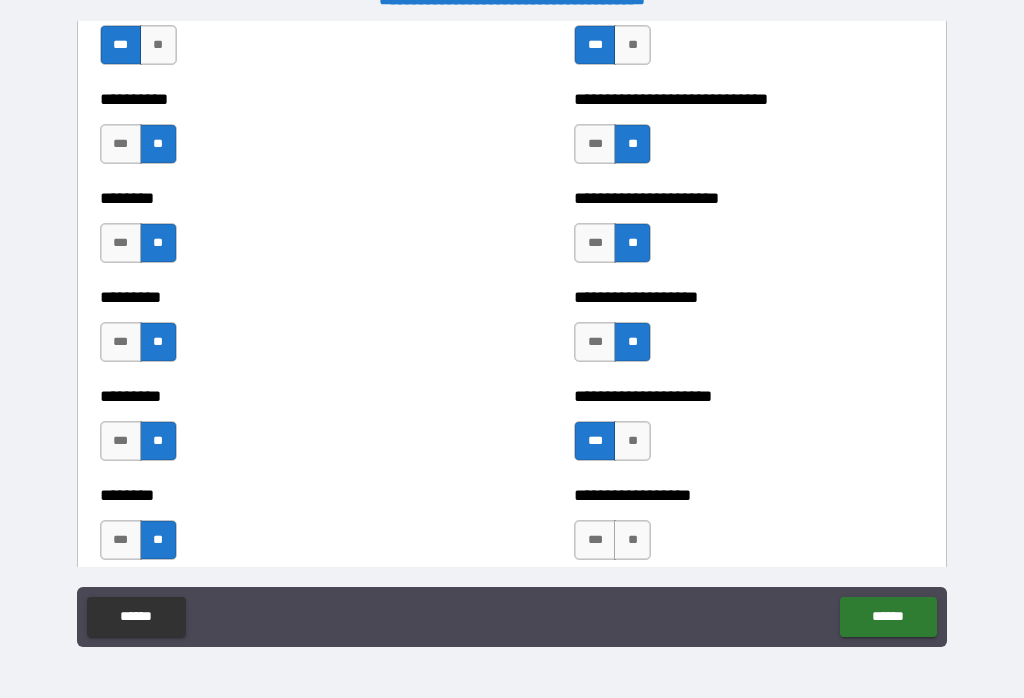 click on "***" at bounding box center (595, 144) 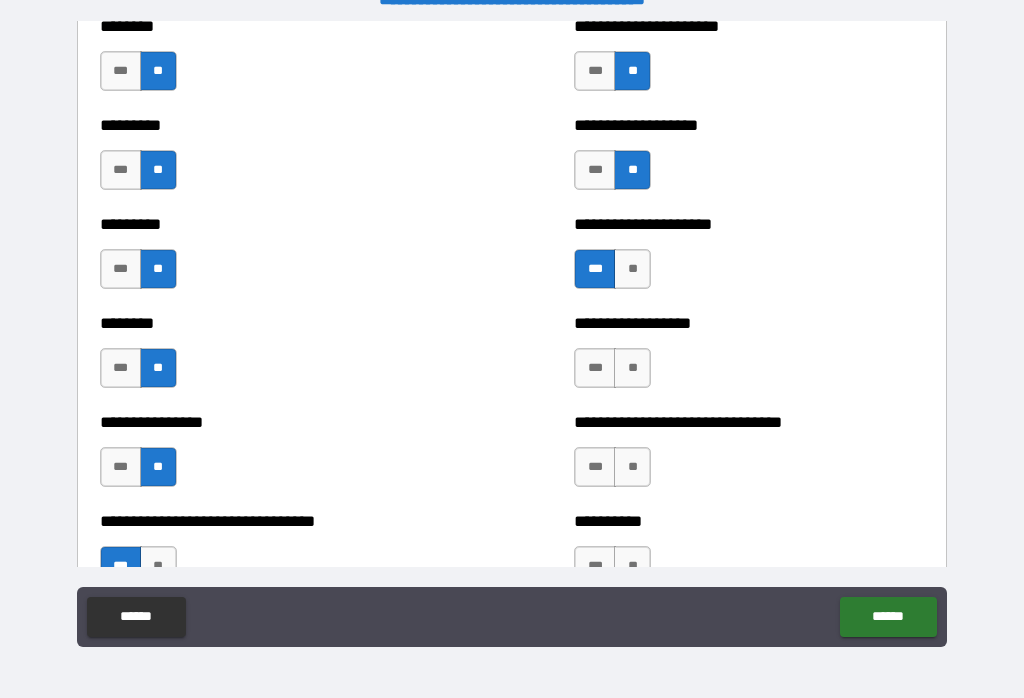 scroll, scrollTop: 7230, scrollLeft: 0, axis: vertical 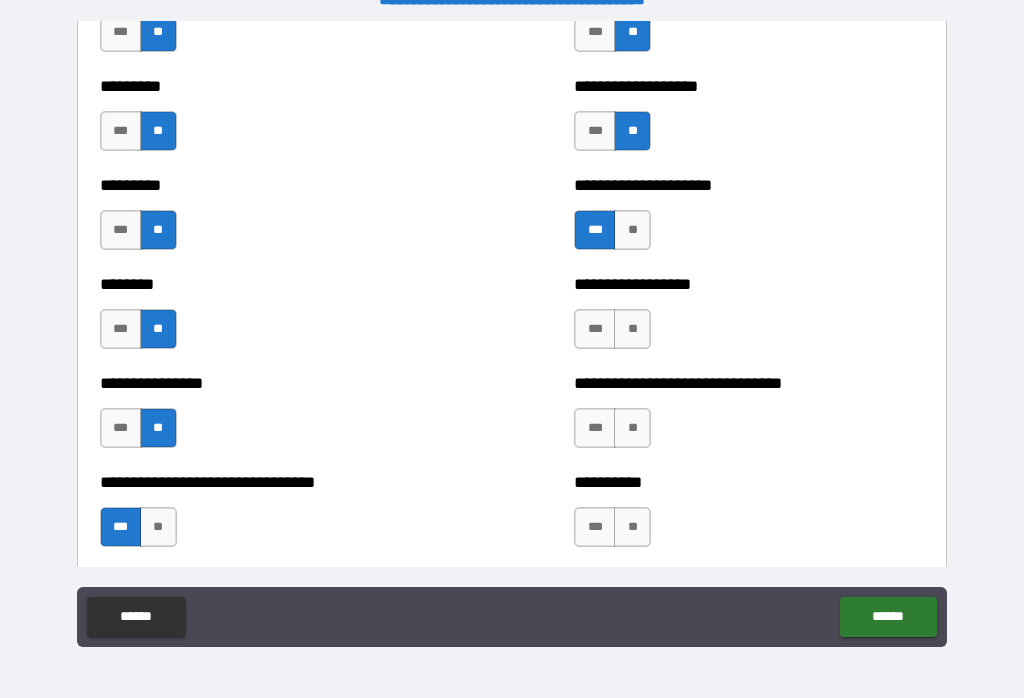 click on "**" at bounding box center [632, 329] 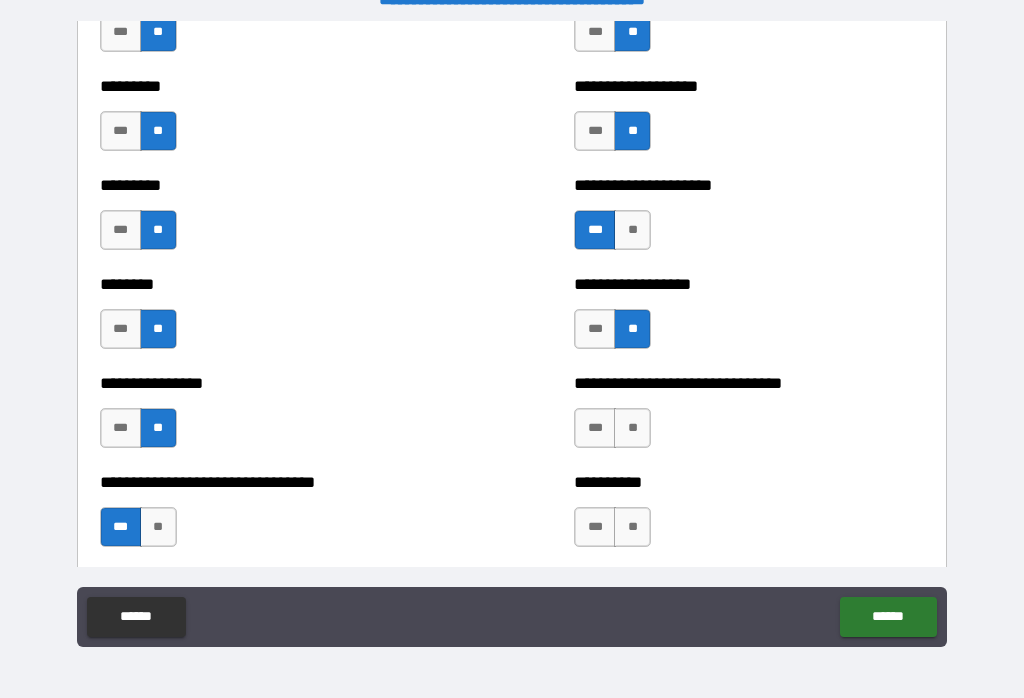 click on "**" at bounding box center [632, 428] 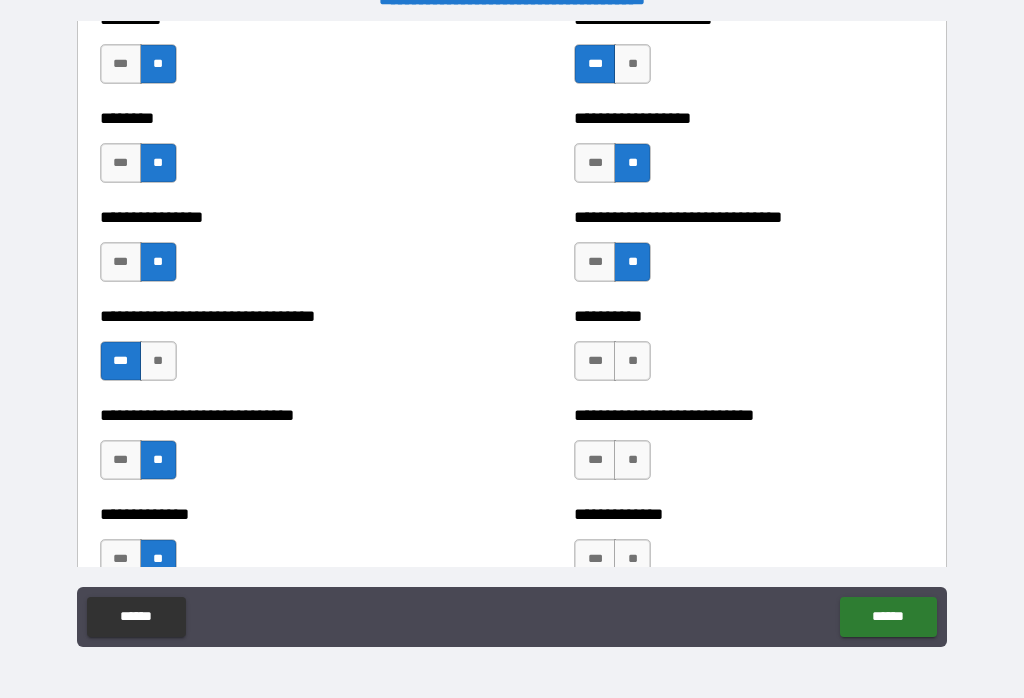 scroll, scrollTop: 7401, scrollLeft: 0, axis: vertical 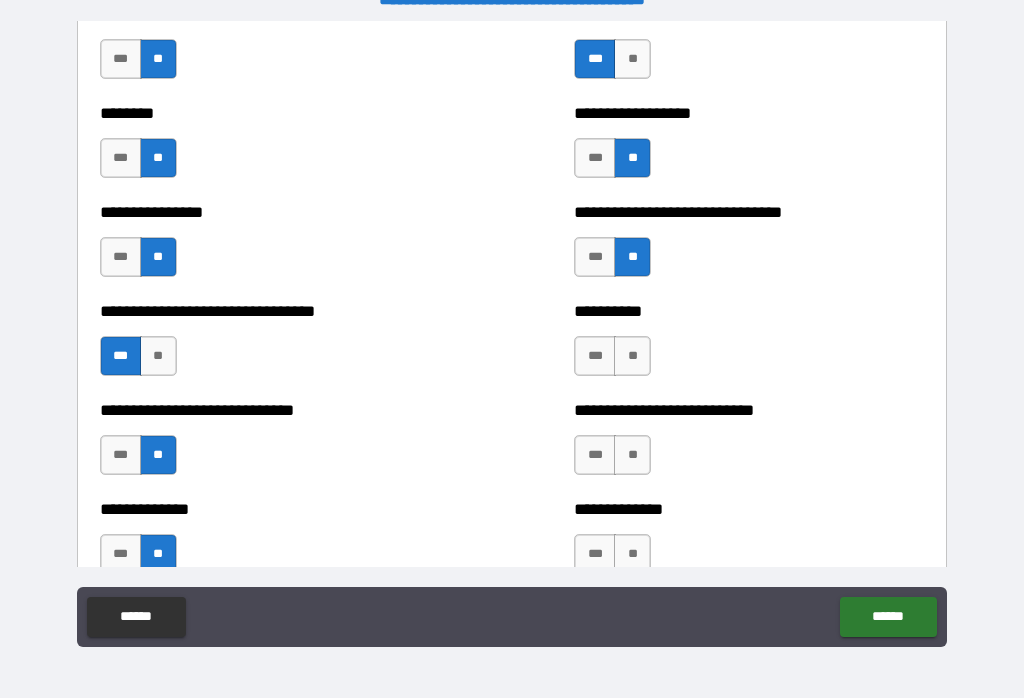 click on "**" at bounding box center (632, 356) 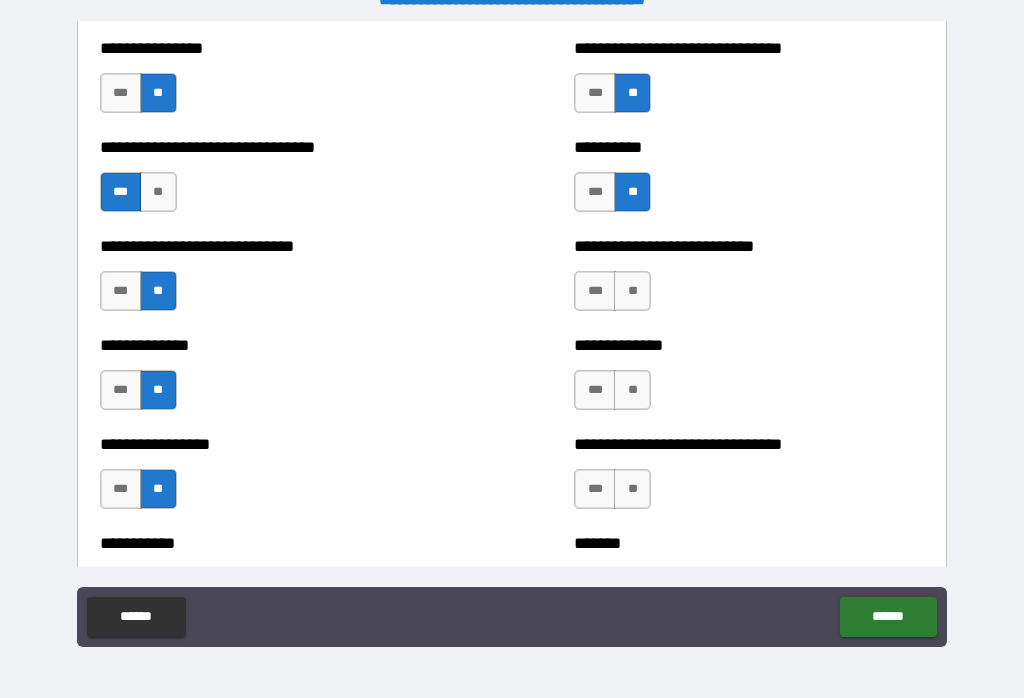 scroll, scrollTop: 7570, scrollLeft: 0, axis: vertical 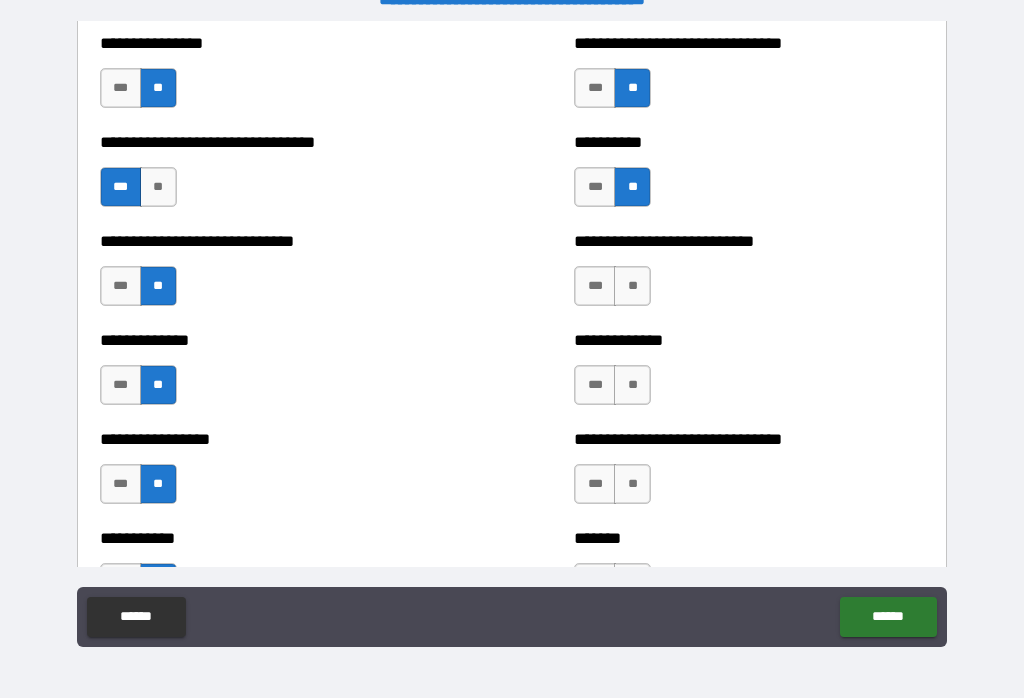 click on "**" at bounding box center (632, 286) 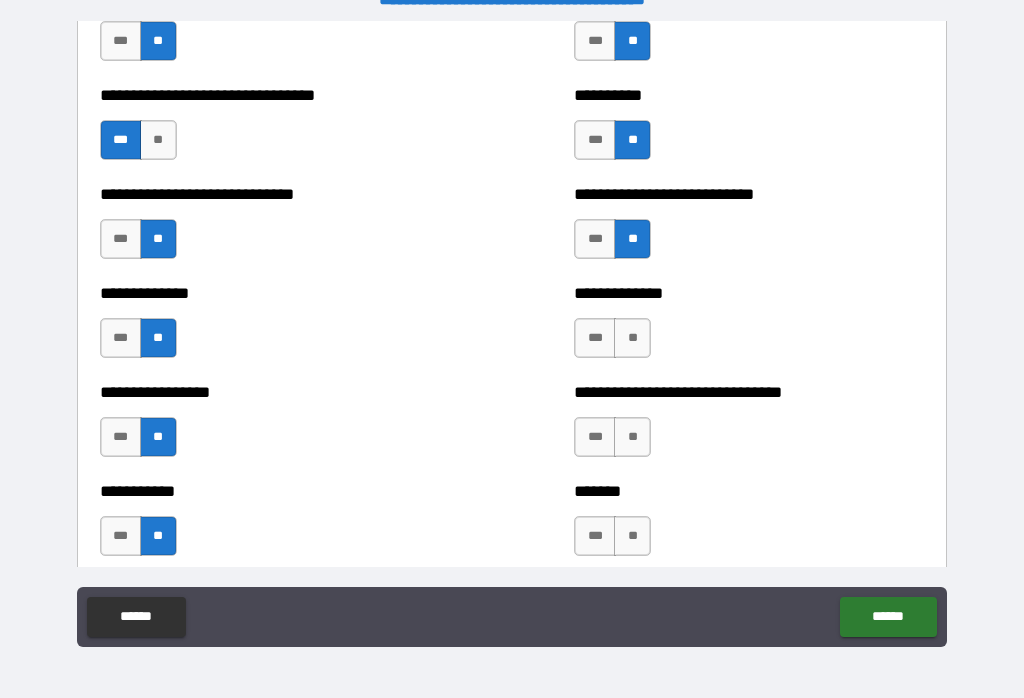 click on "***" at bounding box center (595, 338) 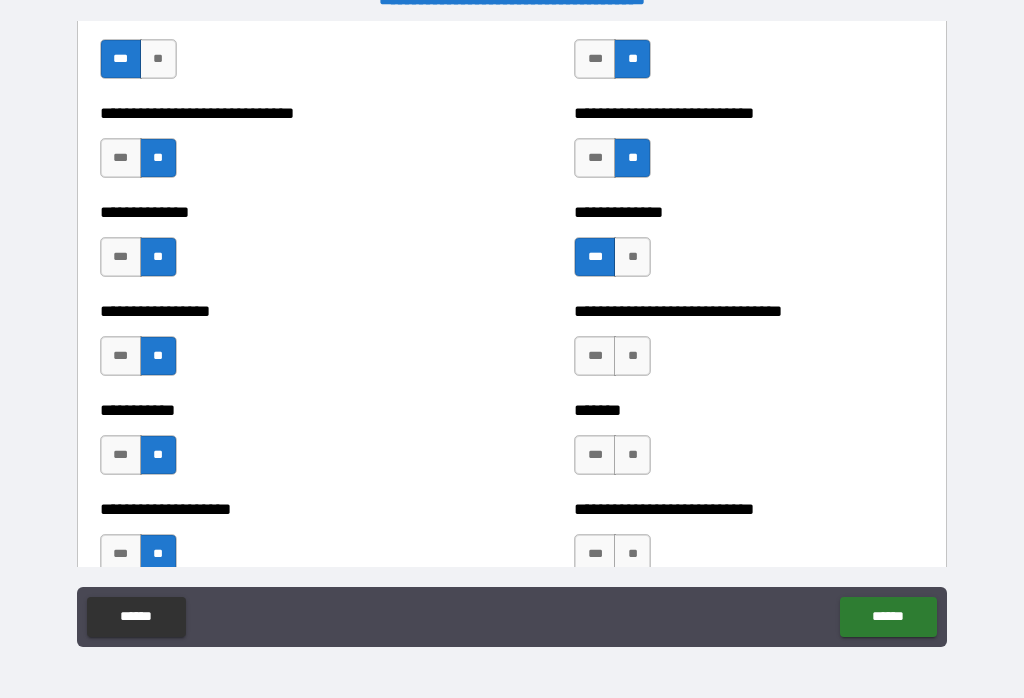 scroll, scrollTop: 7703, scrollLeft: 0, axis: vertical 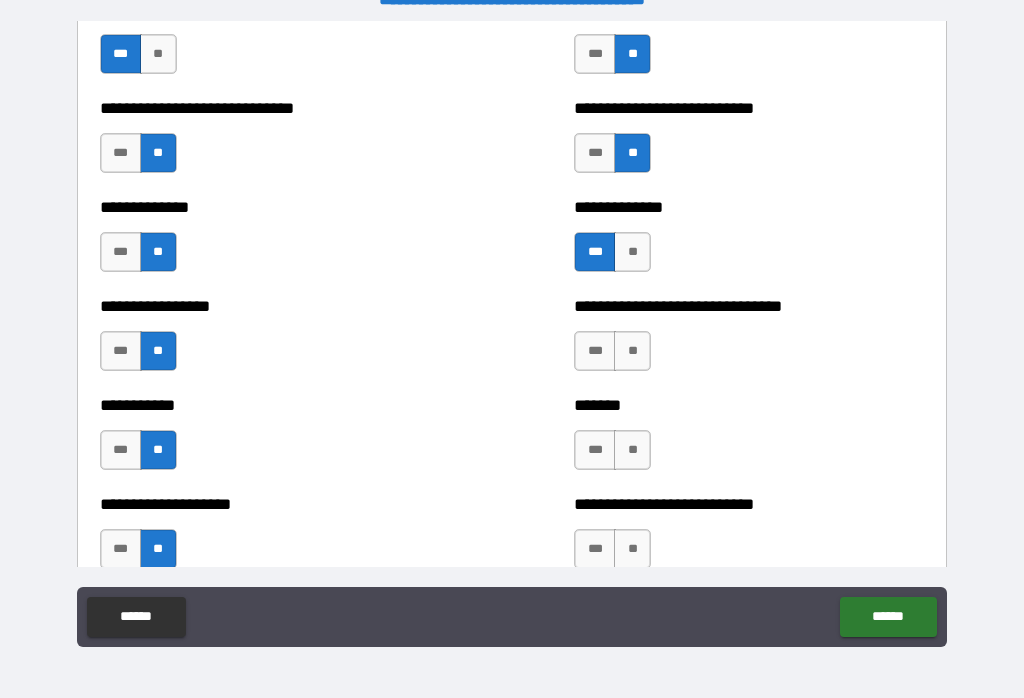 click on "**" at bounding box center [632, 351] 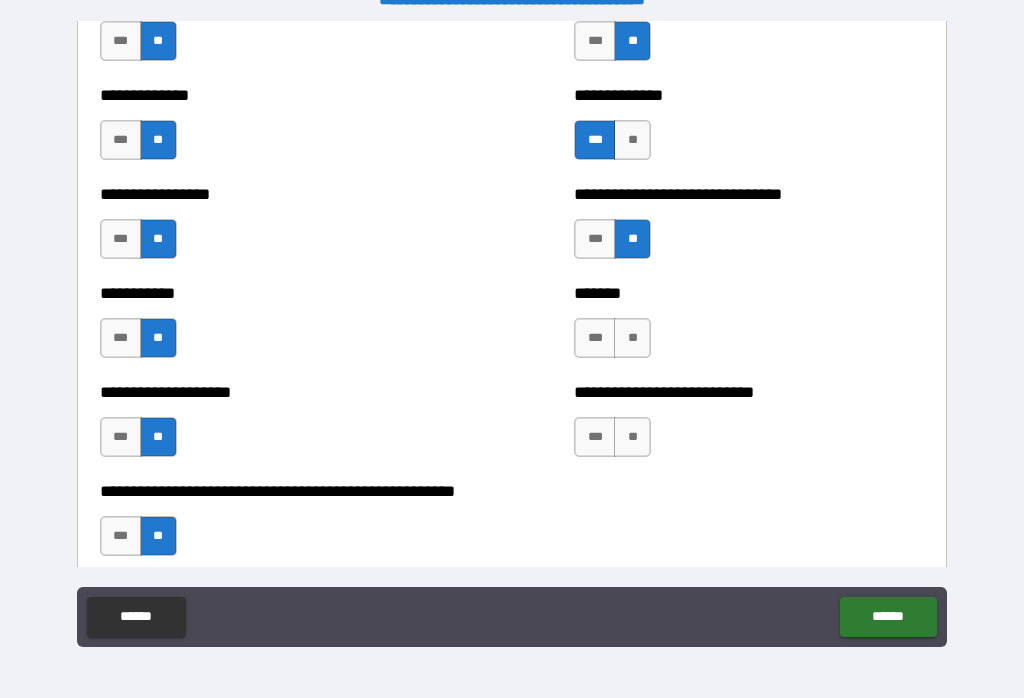 scroll, scrollTop: 7818, scrollLeft: 0, axis: vertical 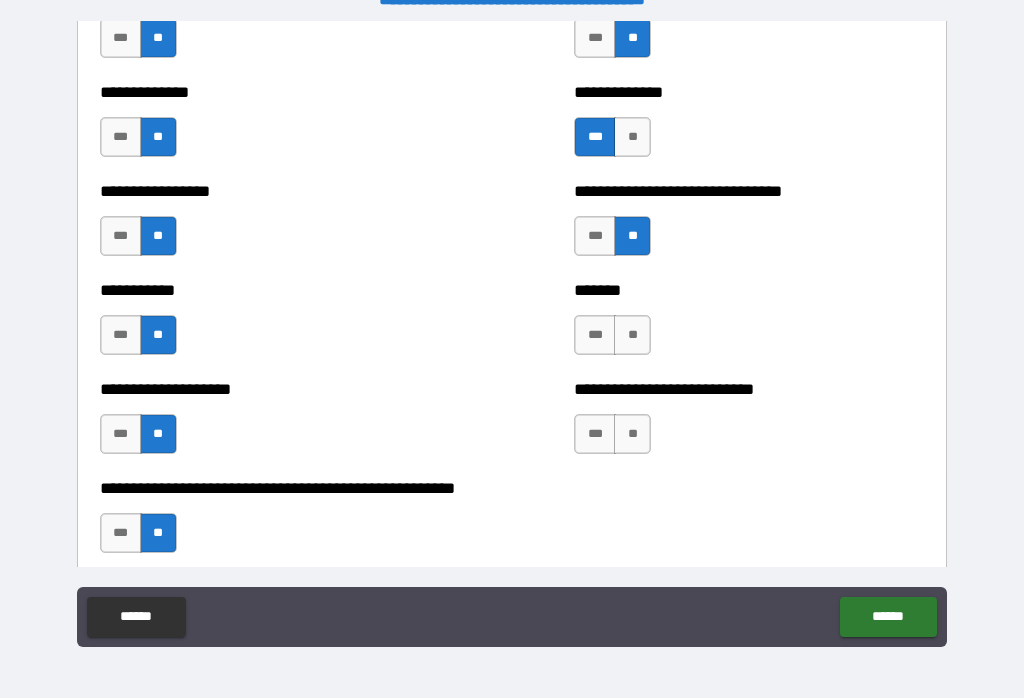 click on "**" at bounding box center [632, 335] 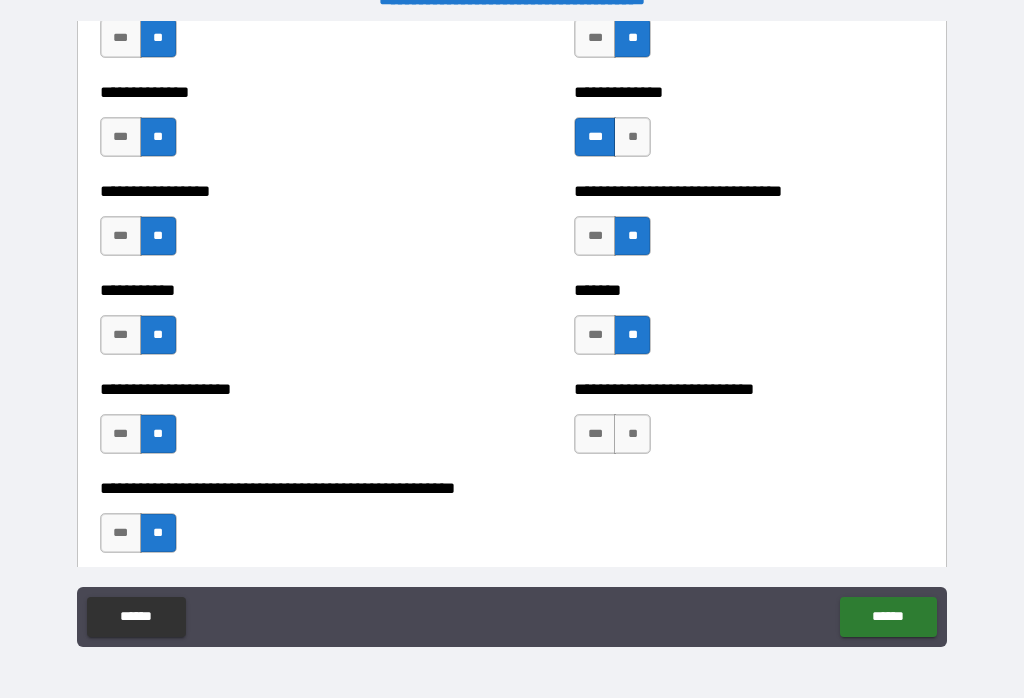 click on "**" at bounding box center (632, 434) 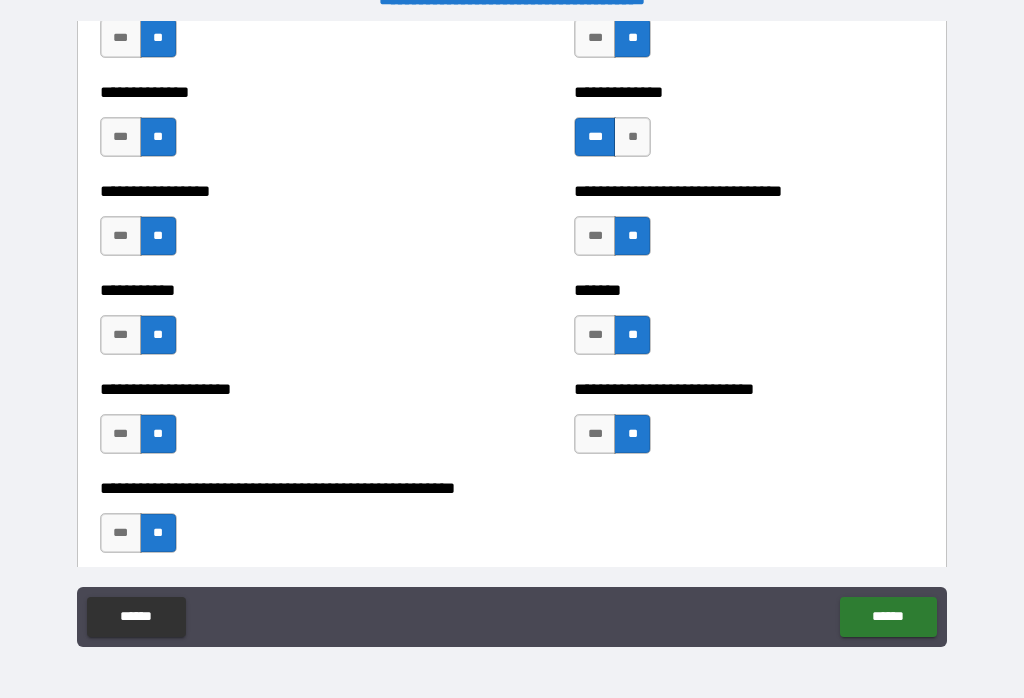 click on "******" at bounding box center [888, 617] 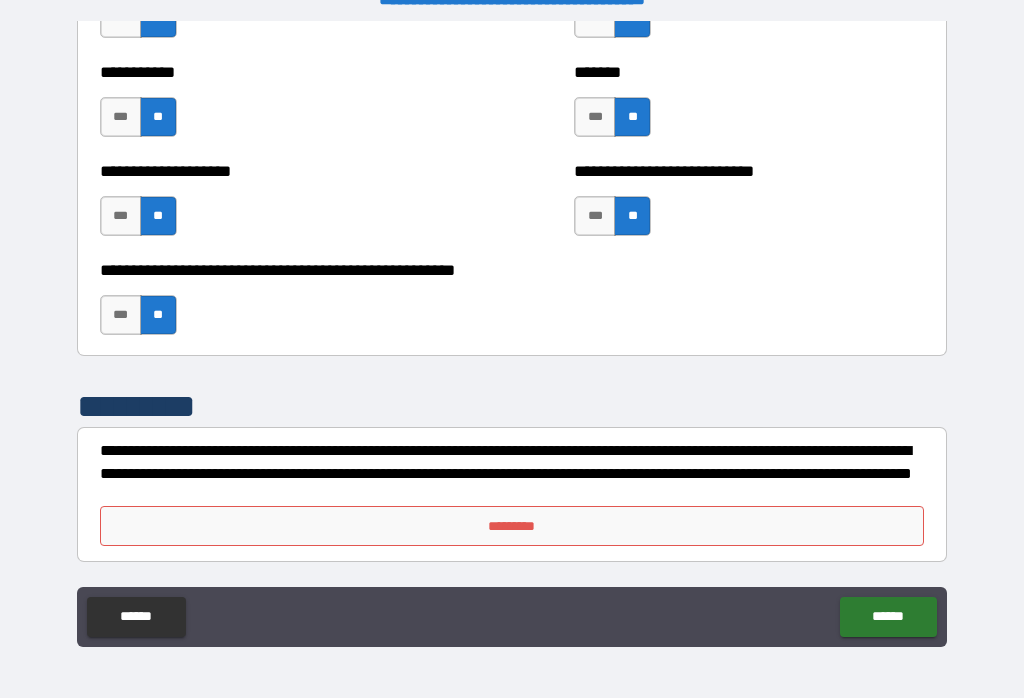 scroll, scrollTop: 8036, scrollLeft: 0, axis: vertical 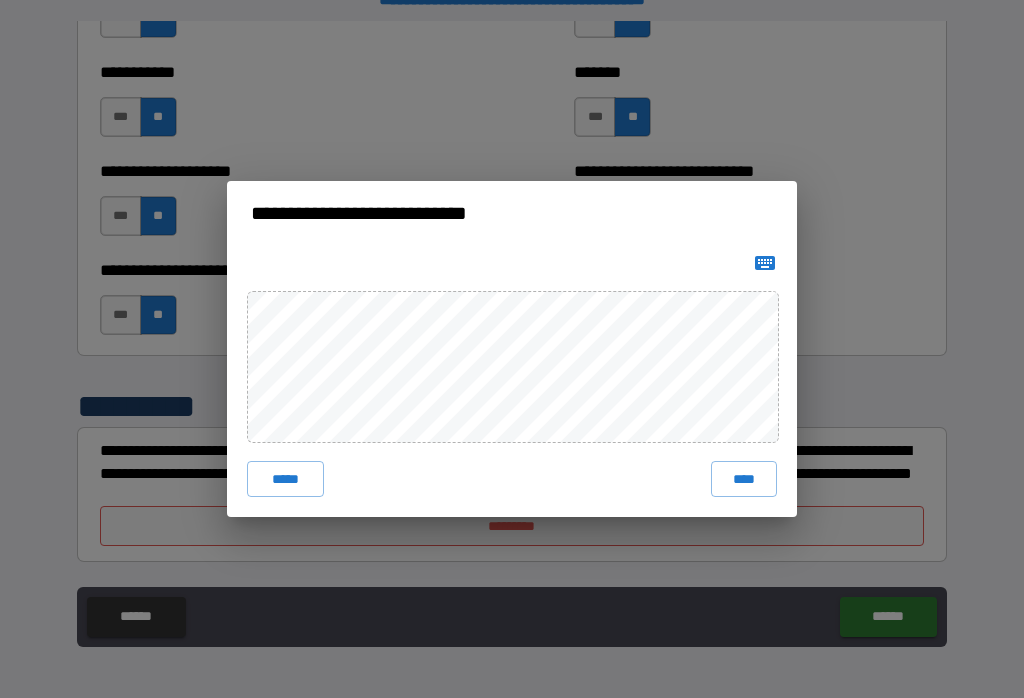click on "****" at bounding box center [744, 479] 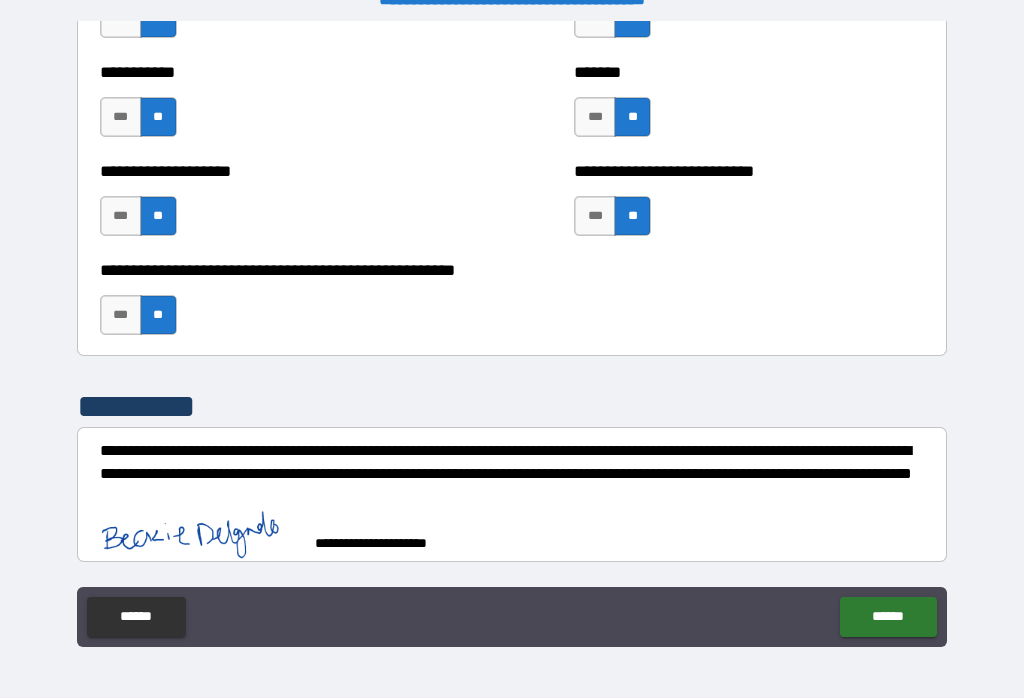 scroll, scrollTop: 8026, scrollLeft: 0, axis: vertical 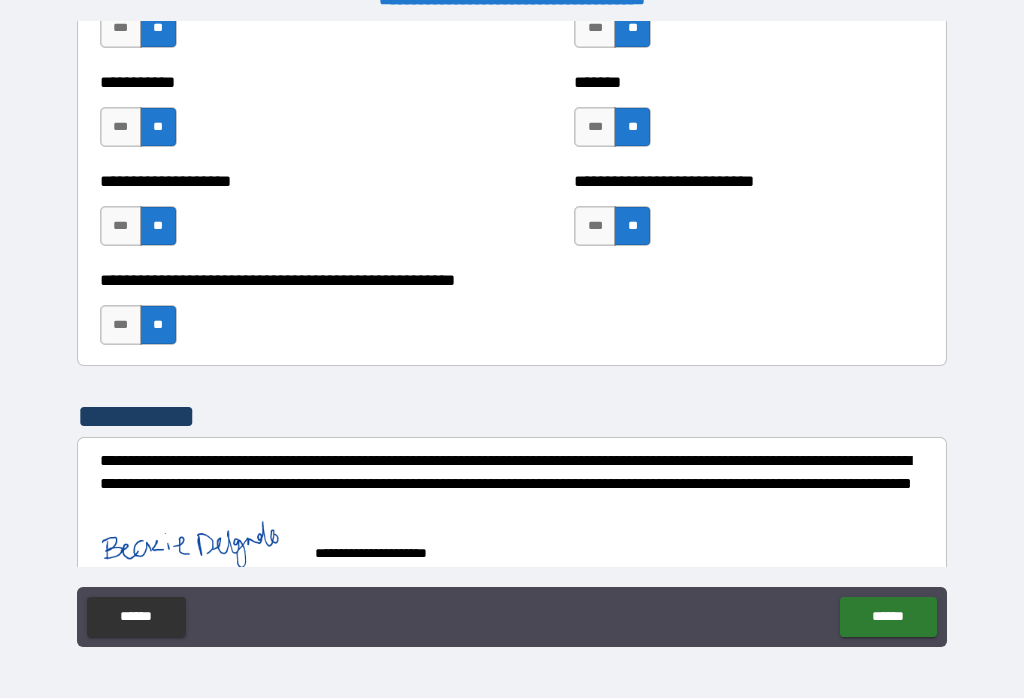 click on "******" at bounding box center (888, 617) 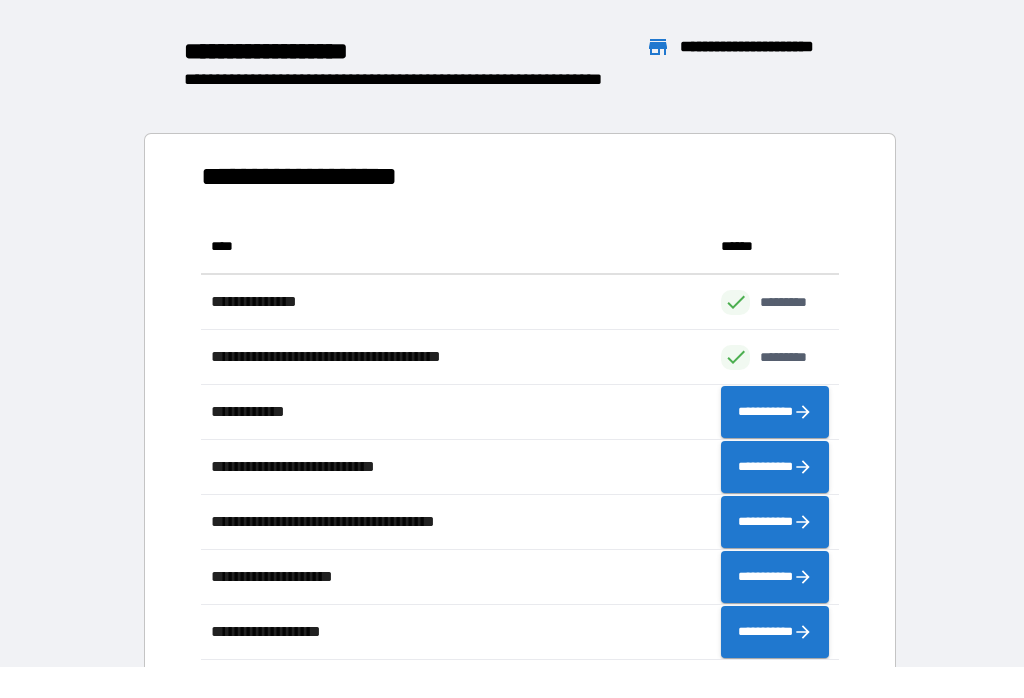 scroll, scrollTop: 1, scrollLeft: 1, axis: both 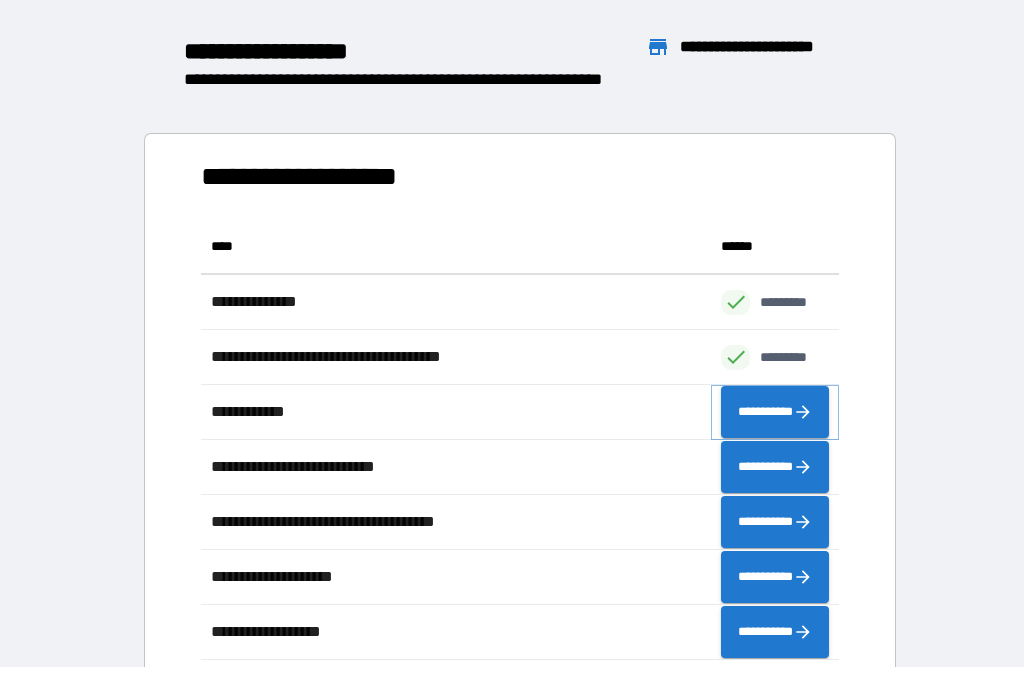 click on "**********" at bounding box center (775, 412) 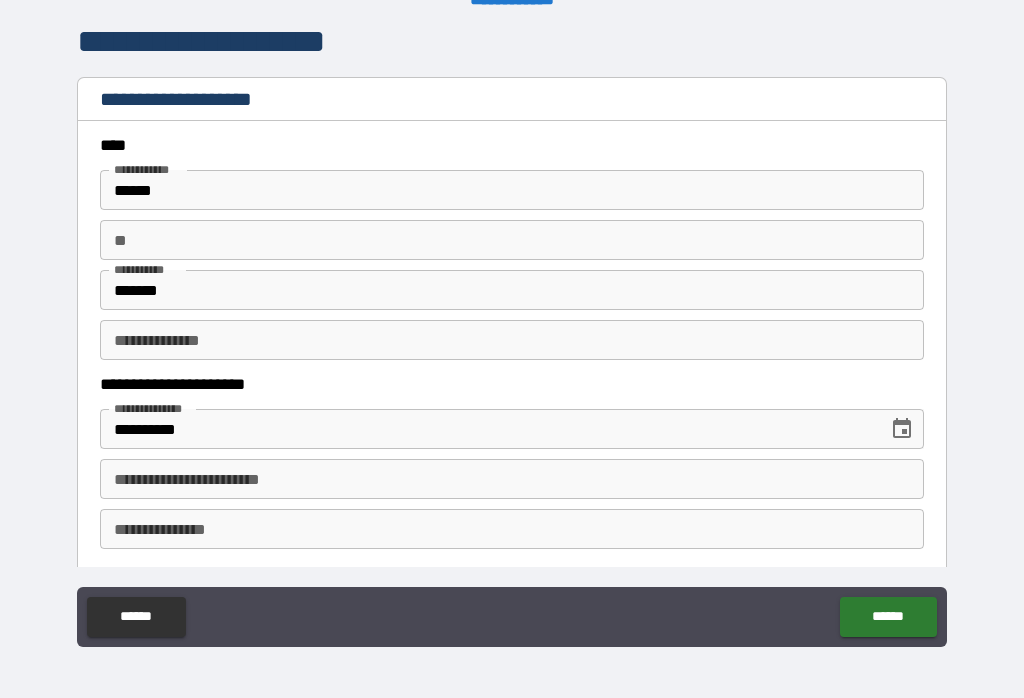 click on "**********" at bounding box center [512, 340] 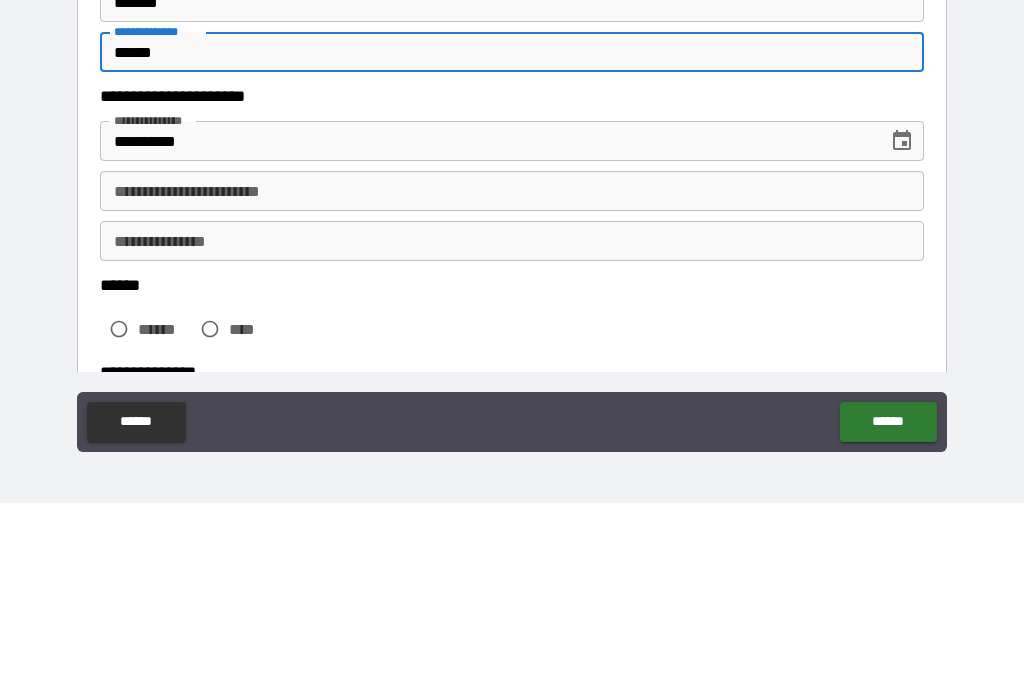 scroll, scrollTop: 98, scrollLeft: 0, axis: vertical 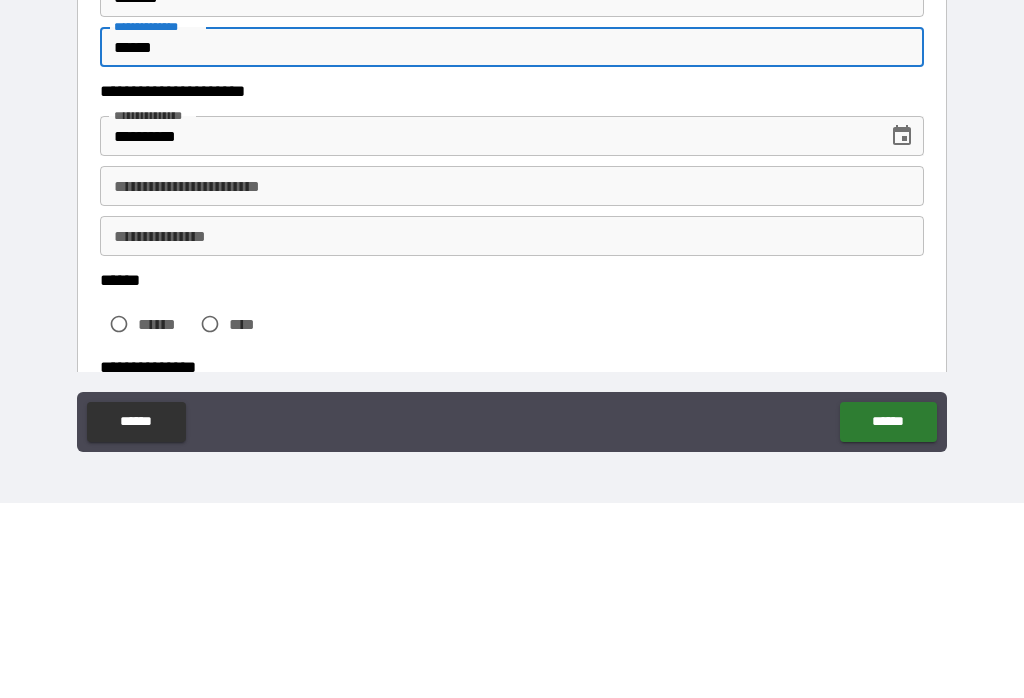 type on "******" 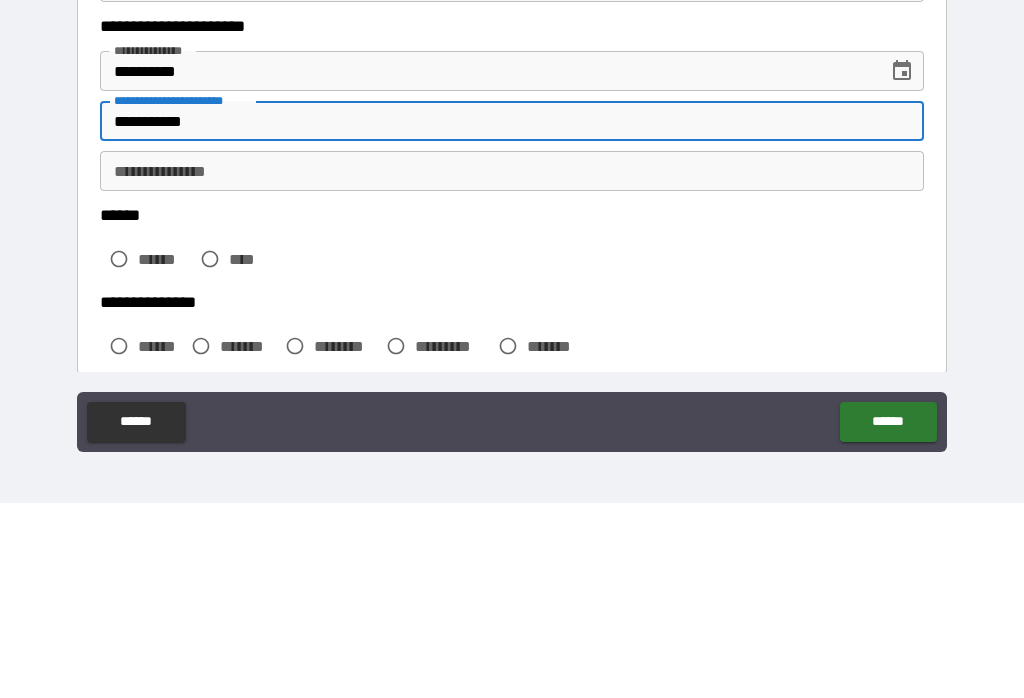 scroll, scrollTop: 164, scrollLeft: 0, axis: vertical 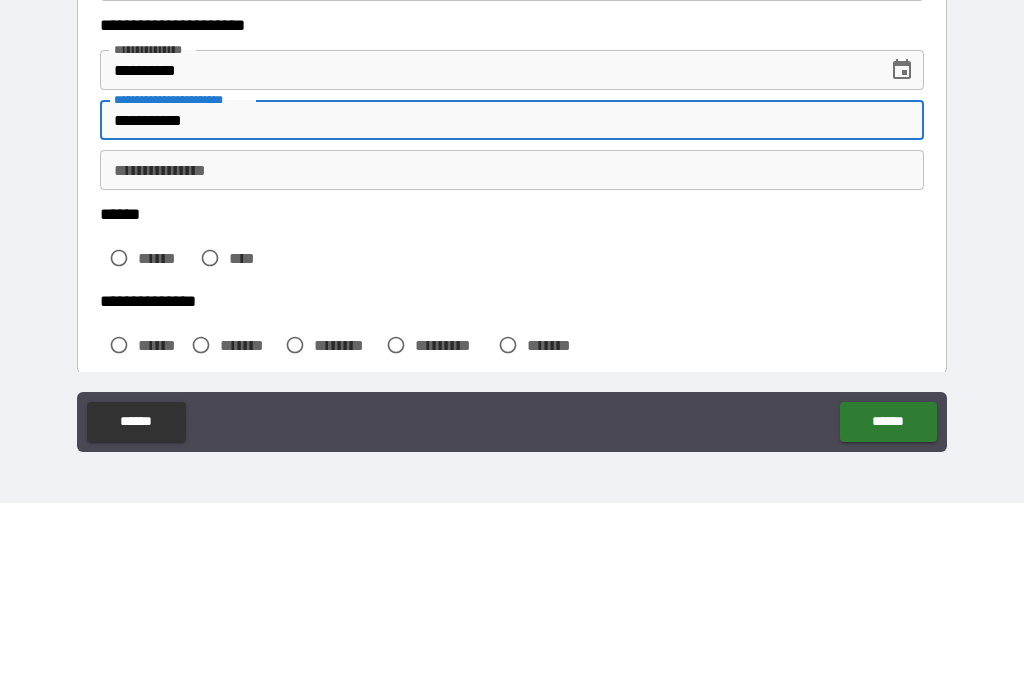type on "**********" 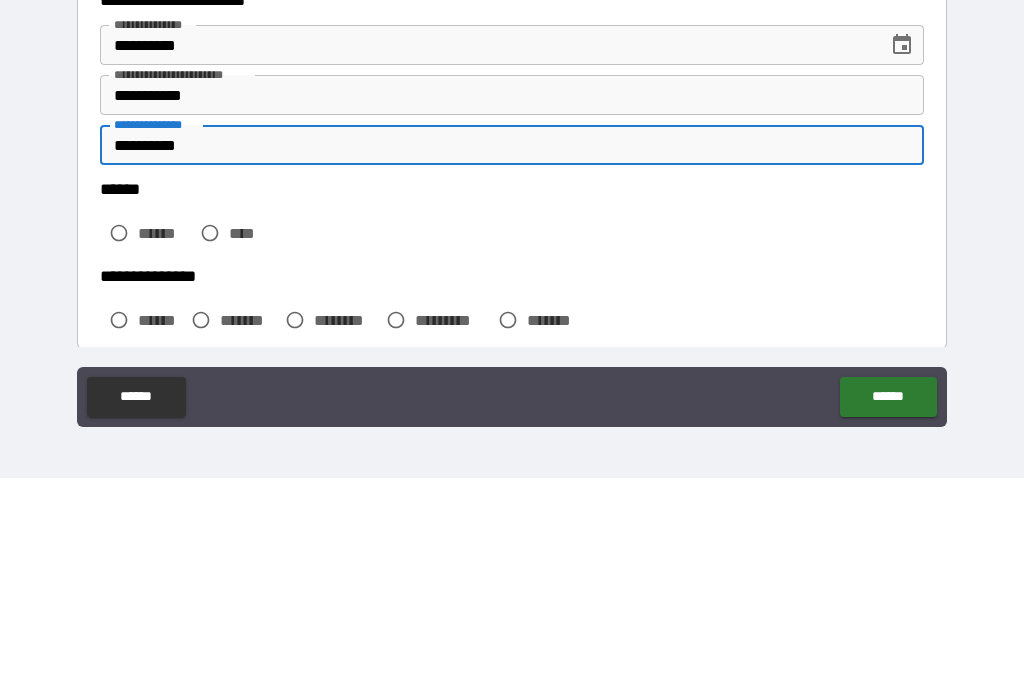scroll, scrollTop: 331, scrollLeft: 0, axis: vertical 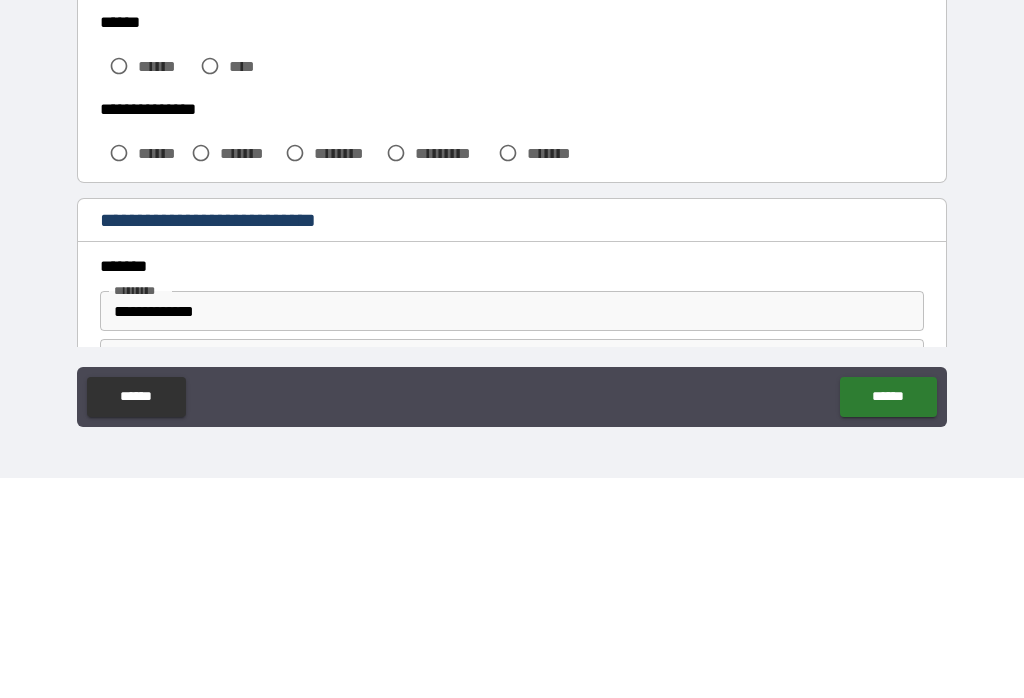 type on "**********" 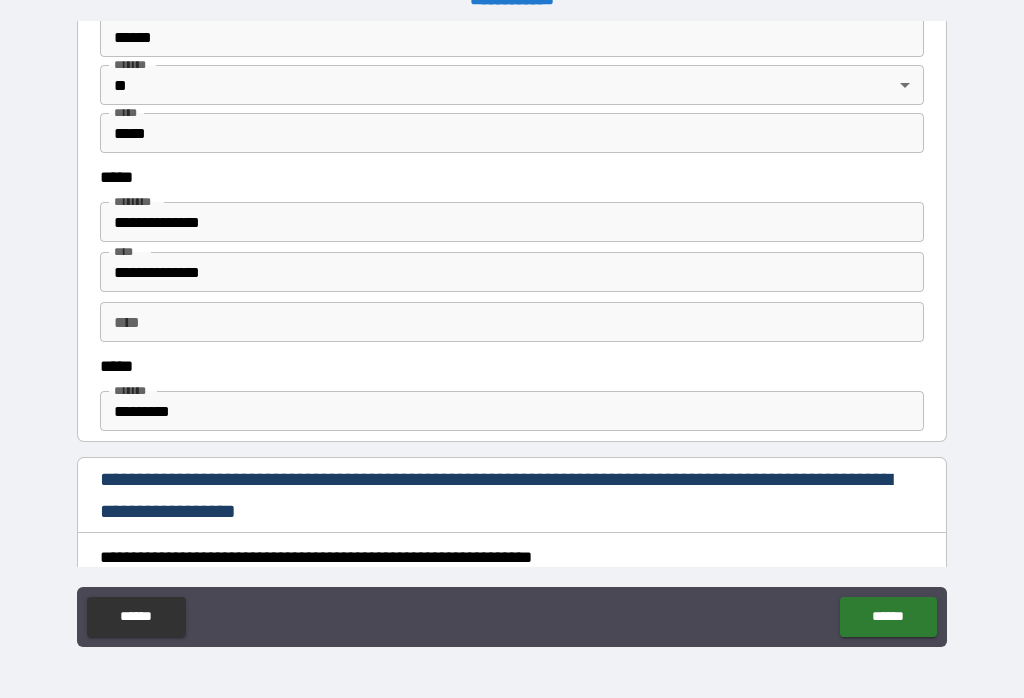 scroll, scrollTop: 923, scrollLeft: 0, axis: vertical 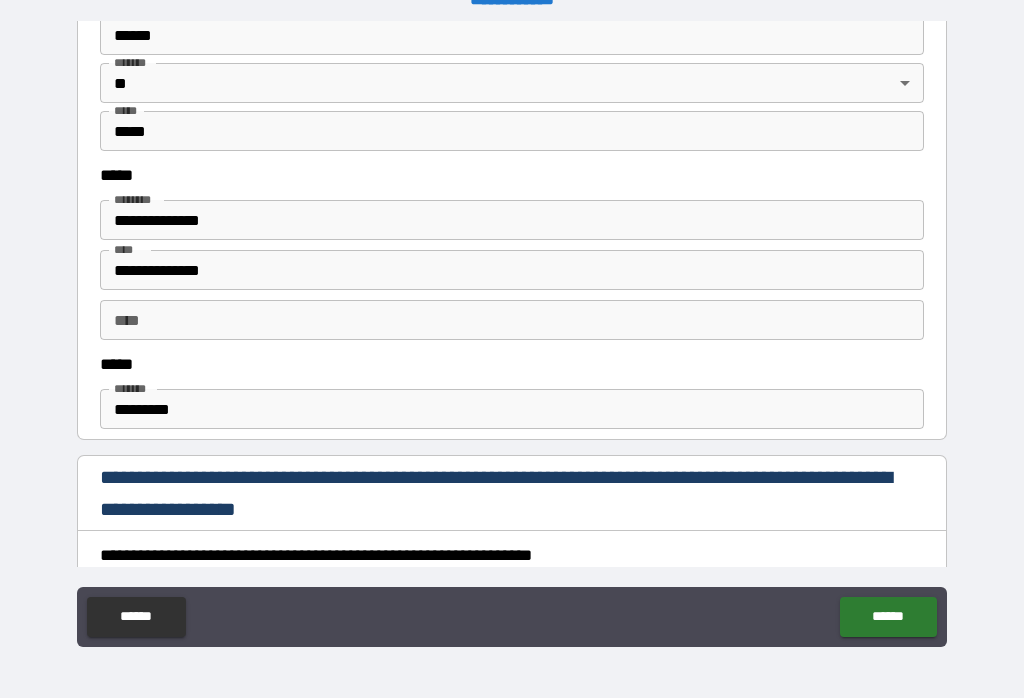 click on "*********" at bounding box center [512, 409] 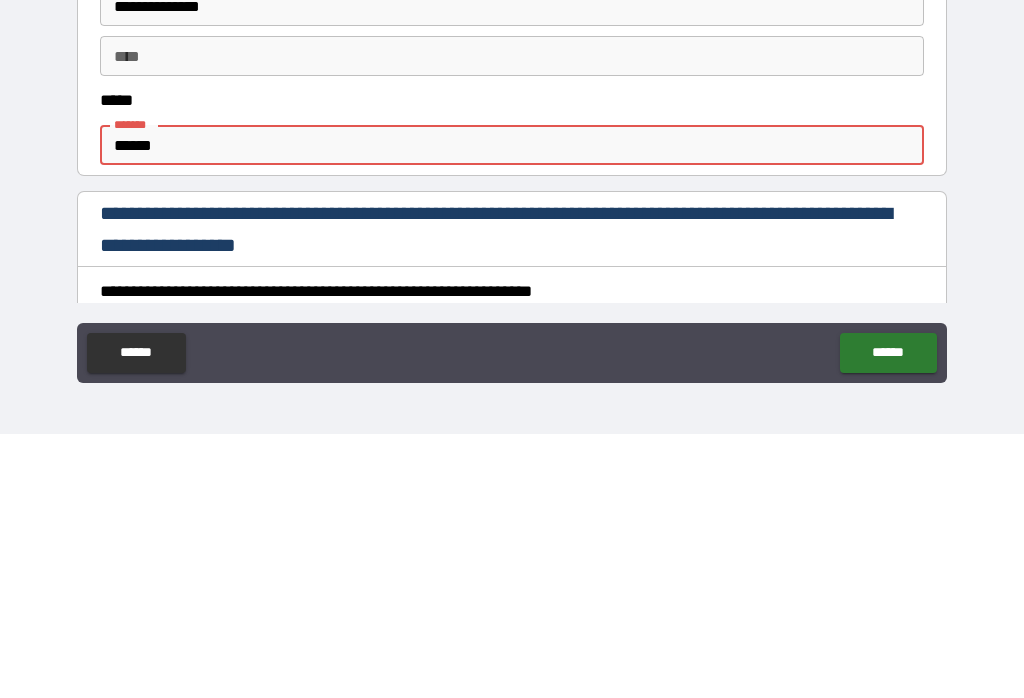 click on "******" at bounding box center (512, 409) 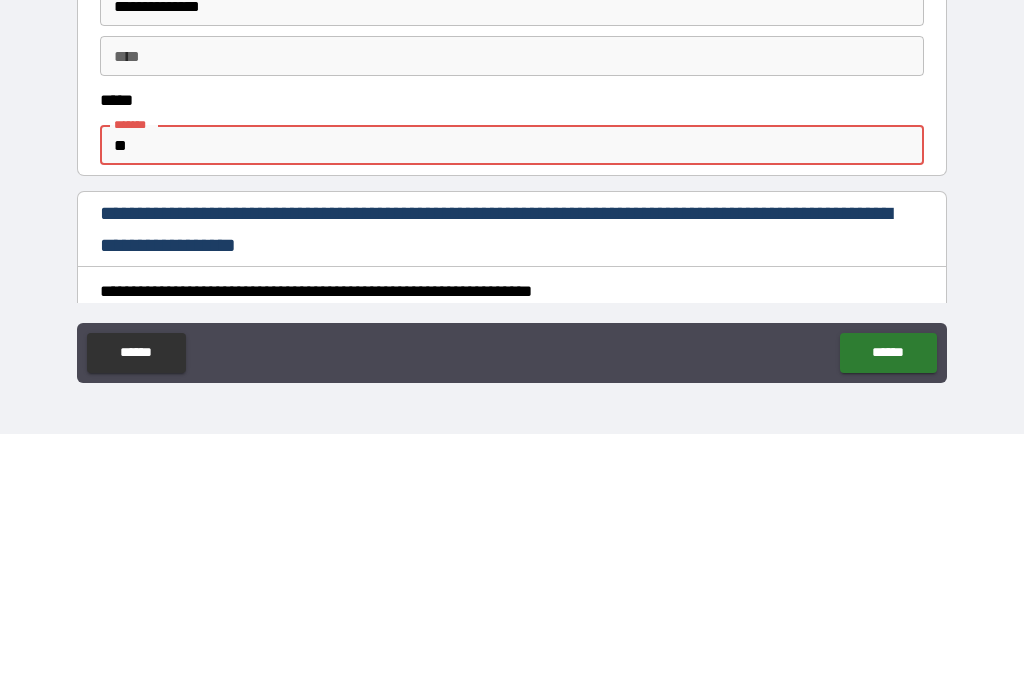 type on "*" 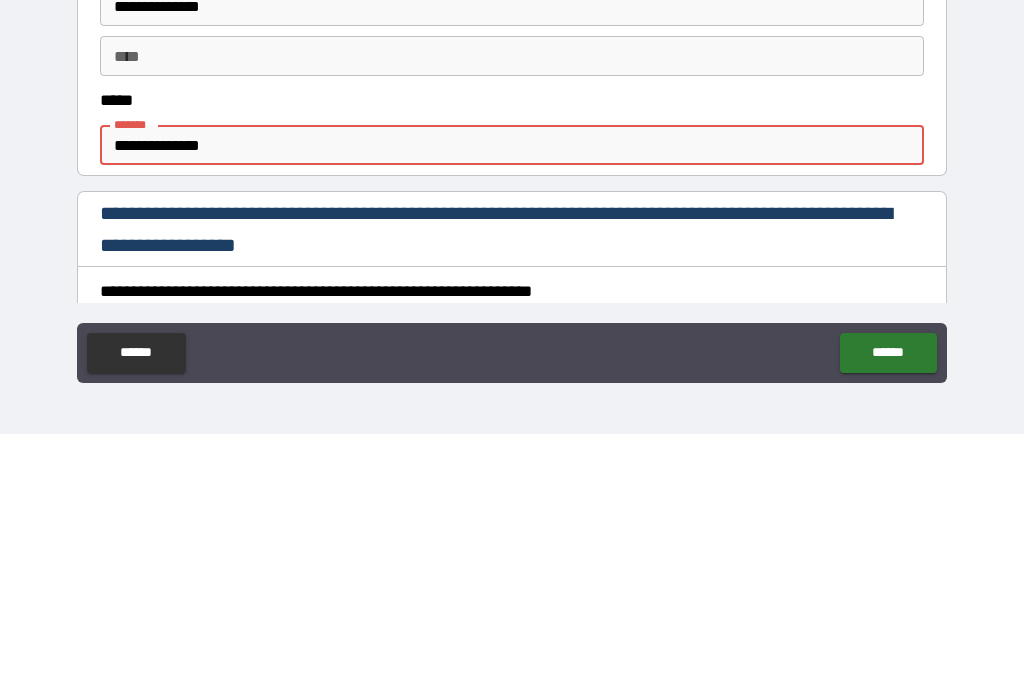 type on "**********" 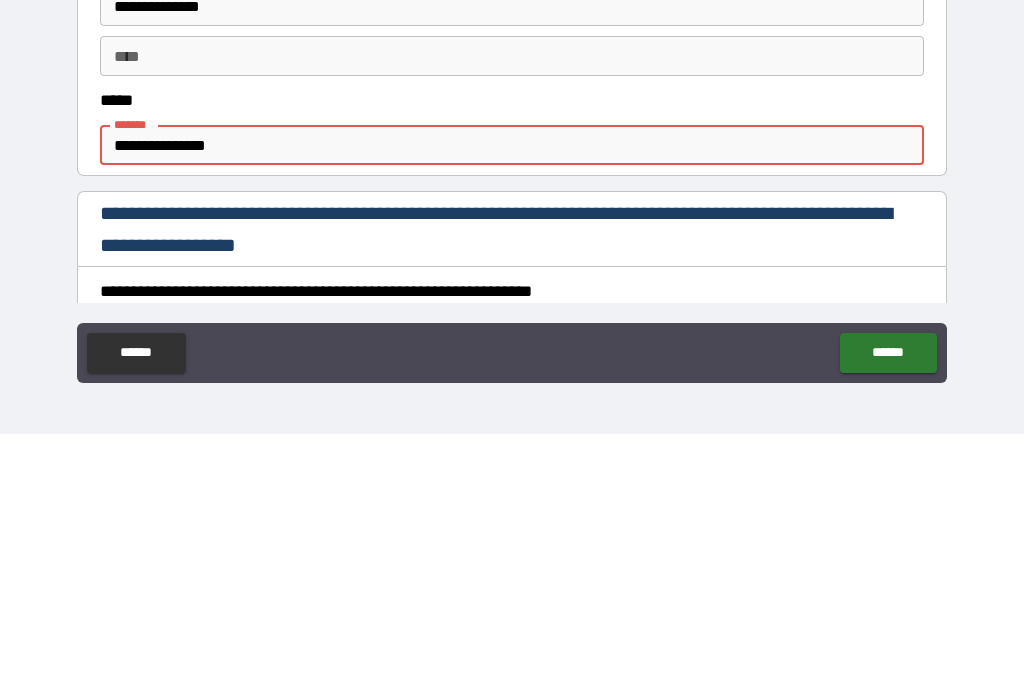 click on "**********" at bounding box center [512, 409] 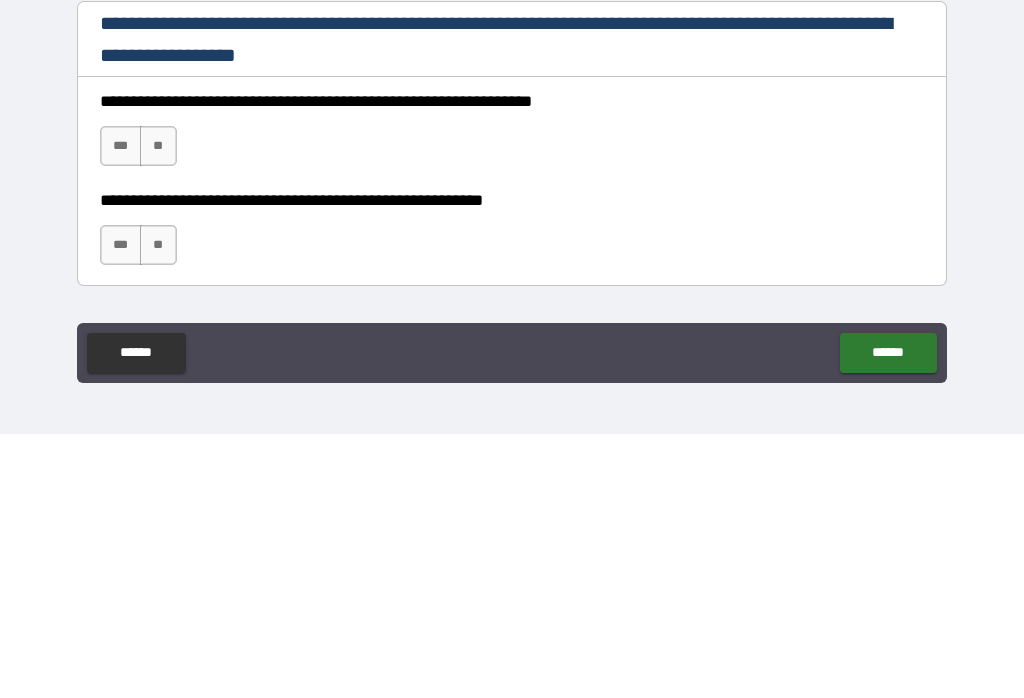 scroll, scrollTop: 1114, scrollLeft: 0, axis: vertical 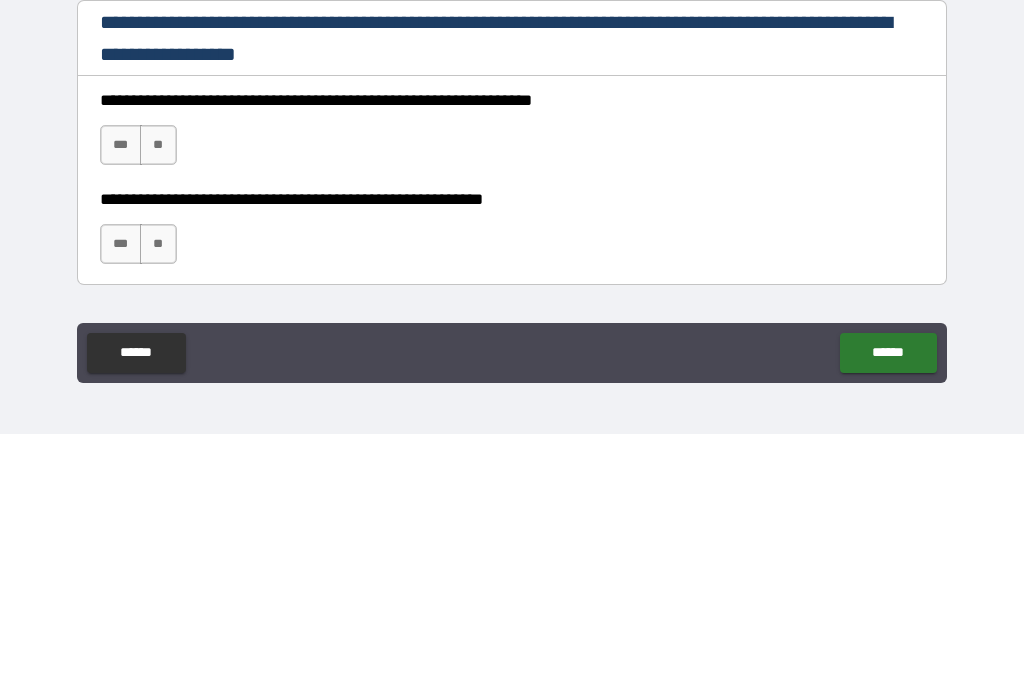 type on "**********" 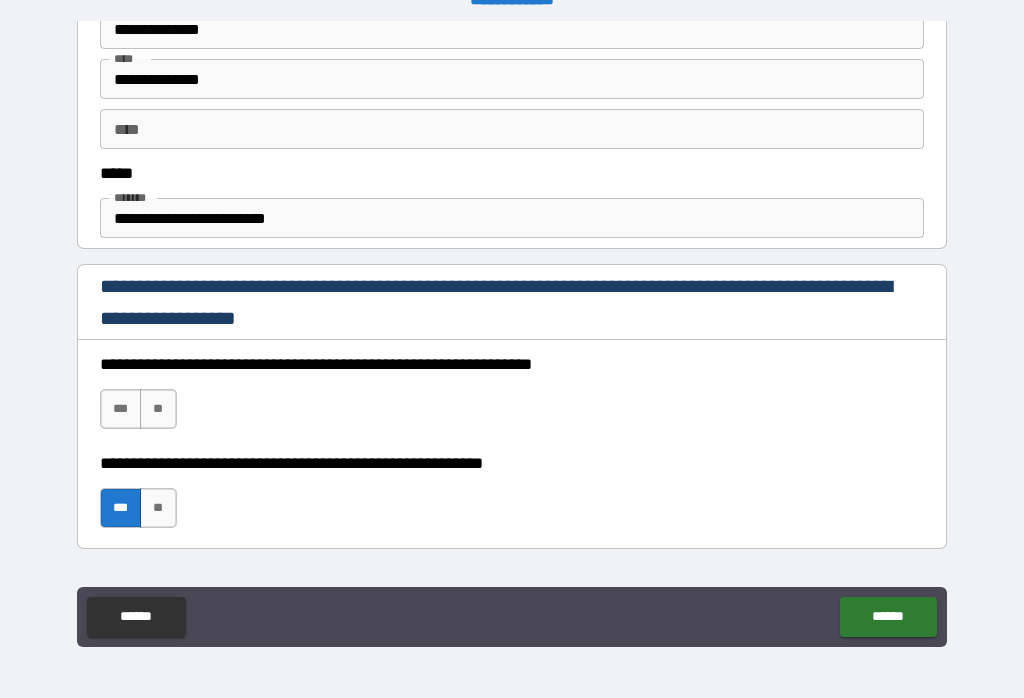 click on "***" at bounding box center (121, 409) 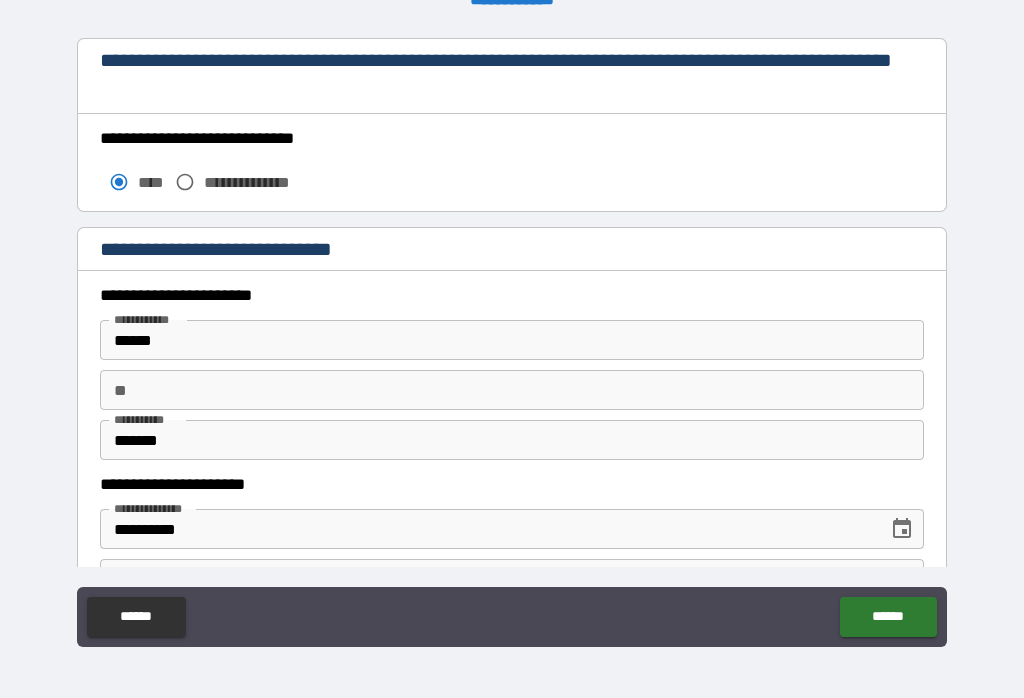 scroll, scrollTop: 1714, scrollLeft: 0, axis: vertical 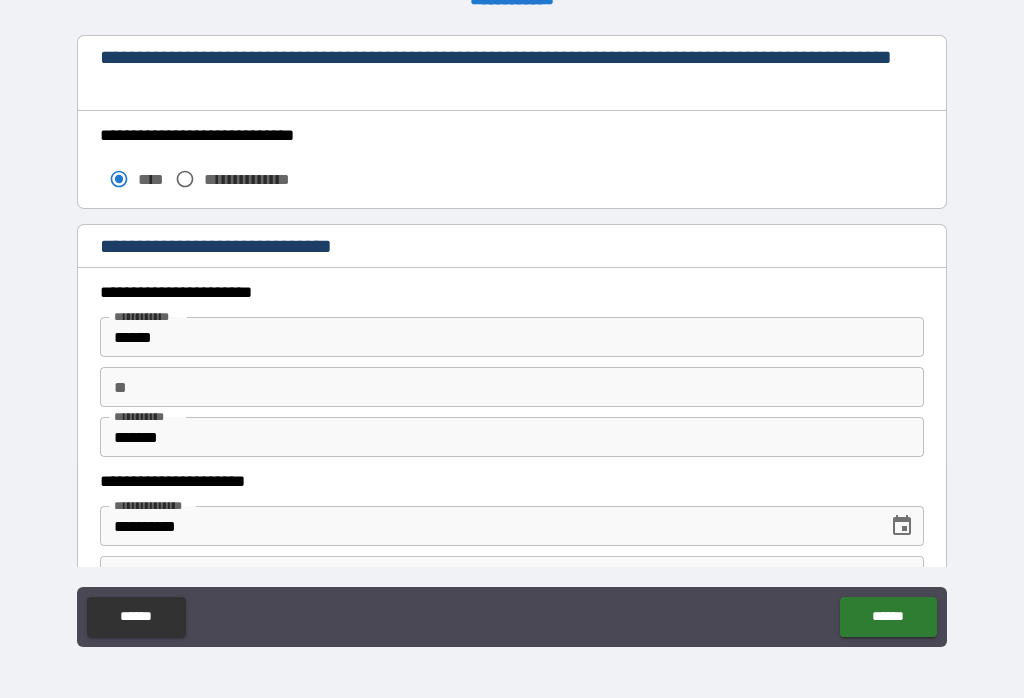 click on "**" at bounding box center (512, 387) 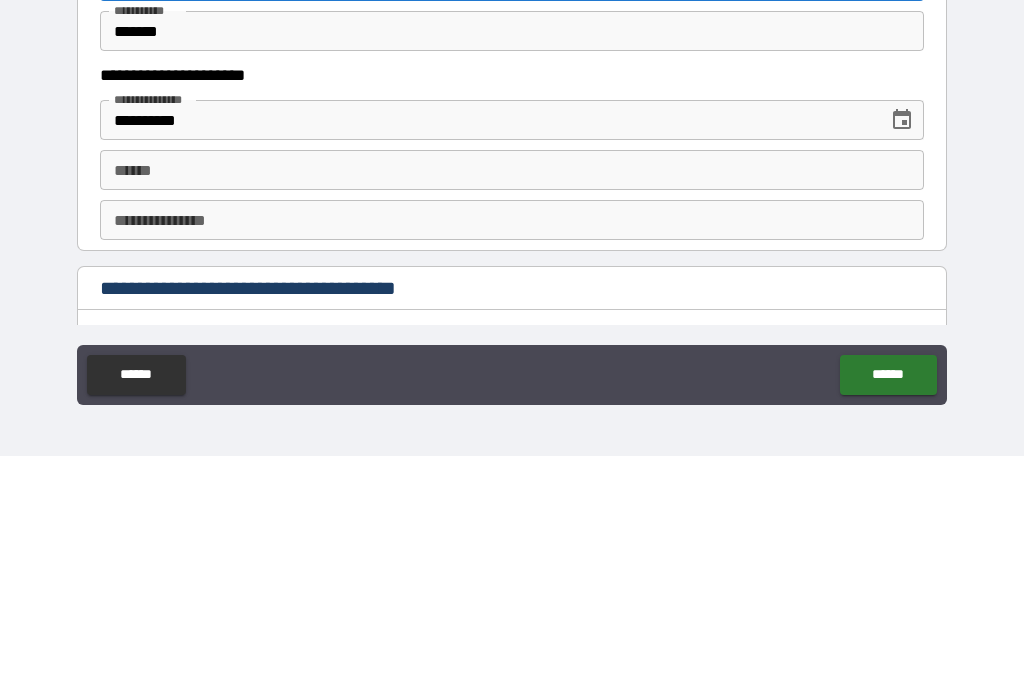 scroll, scrollTop: 1879, scrollLeft: 0, axis: vertical 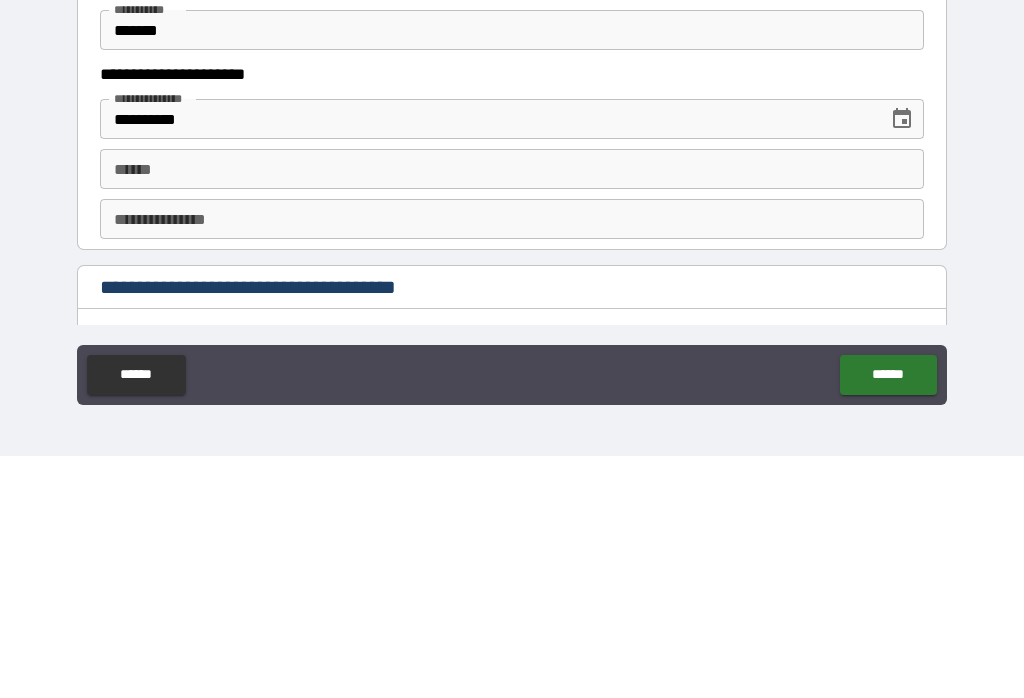 type on "****" 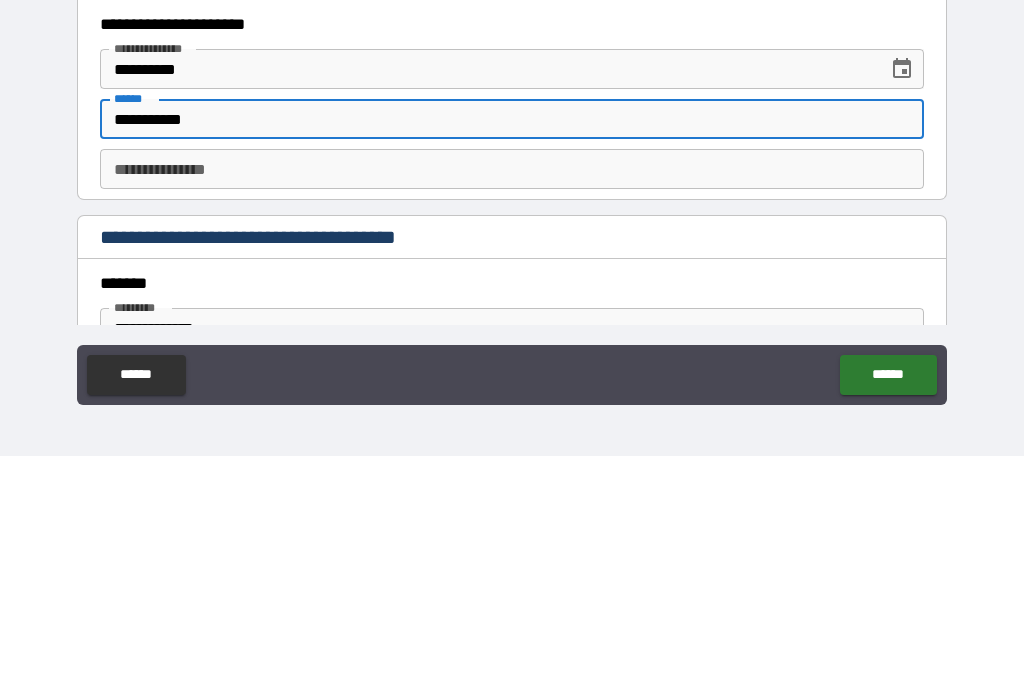 scroll, scrollTop: 1930, scrollLeft: 0, axis: vertical 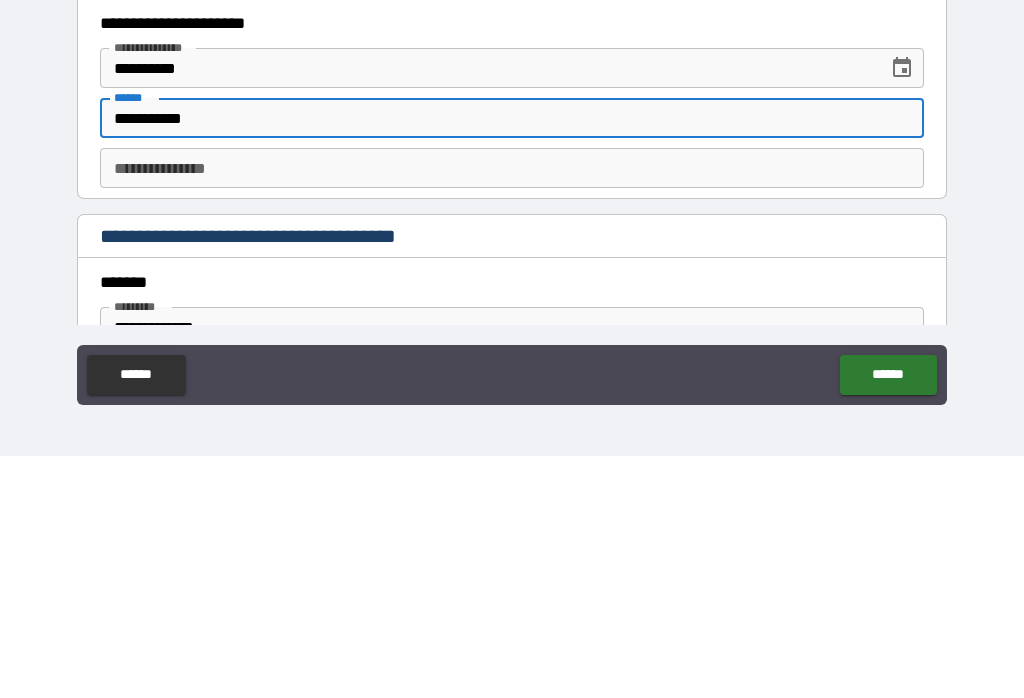 type on "**********" 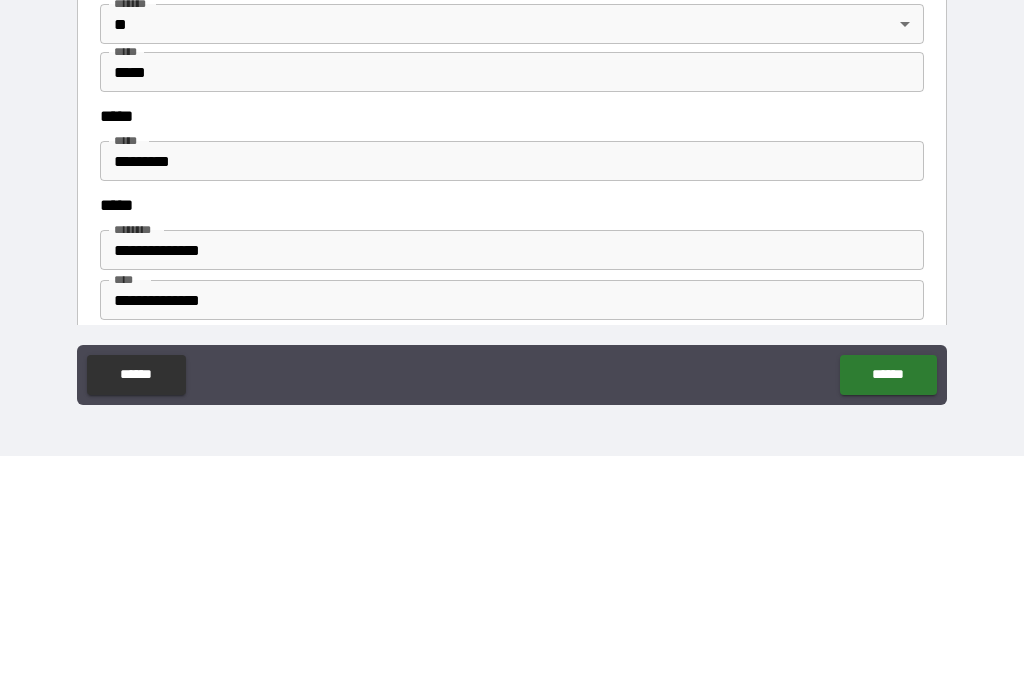 scroll, scrollTop: 2376, scrollLeft: 0, axis: vertical 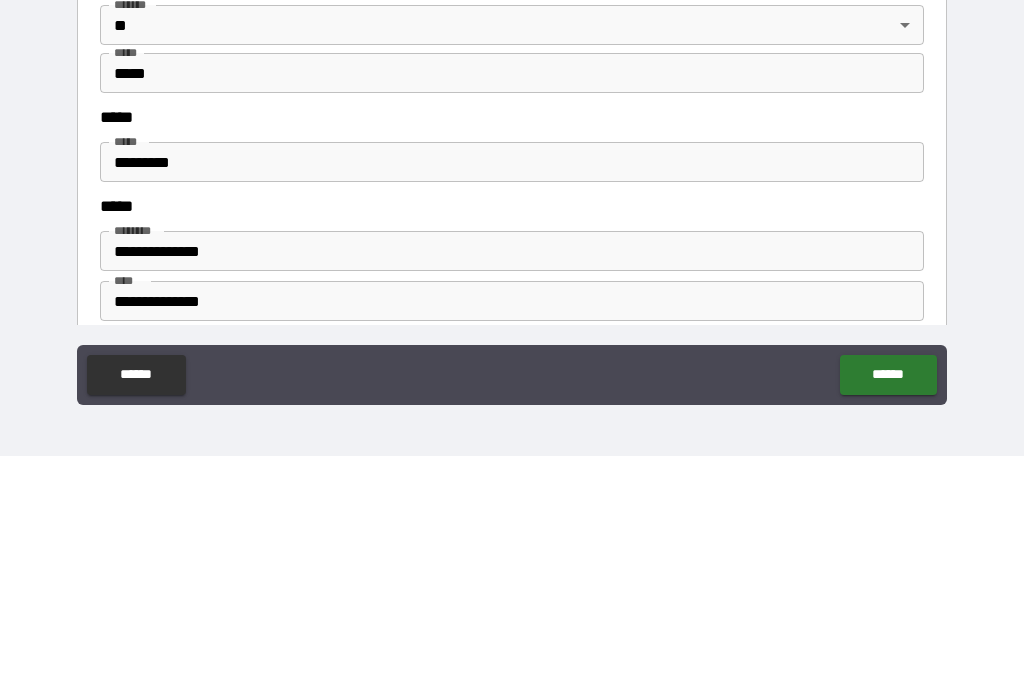 type on "**********" 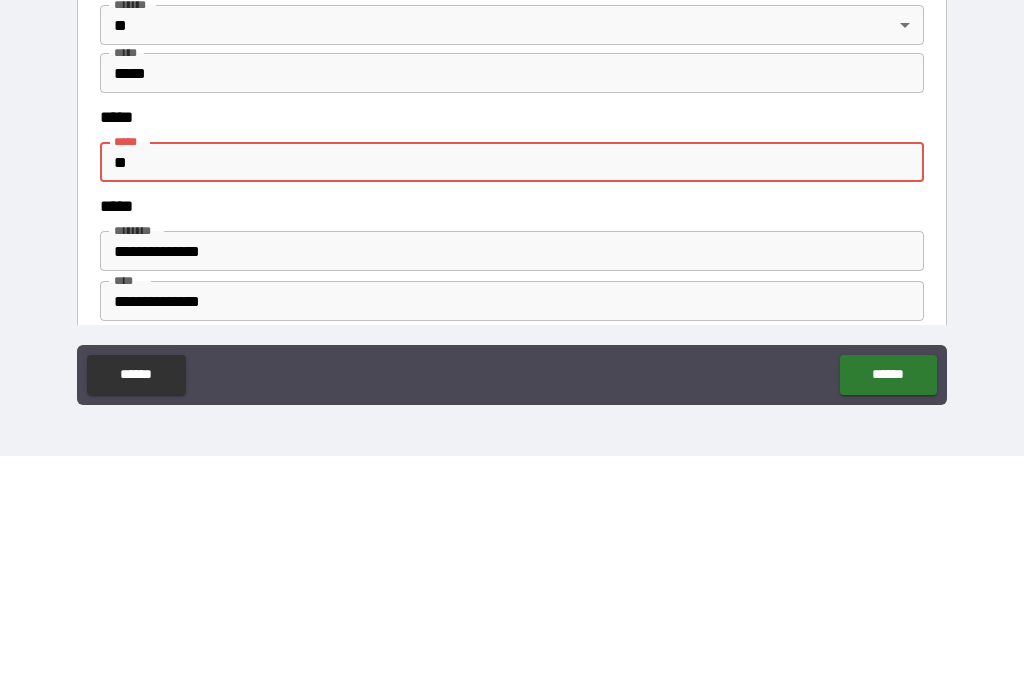 type on "*" 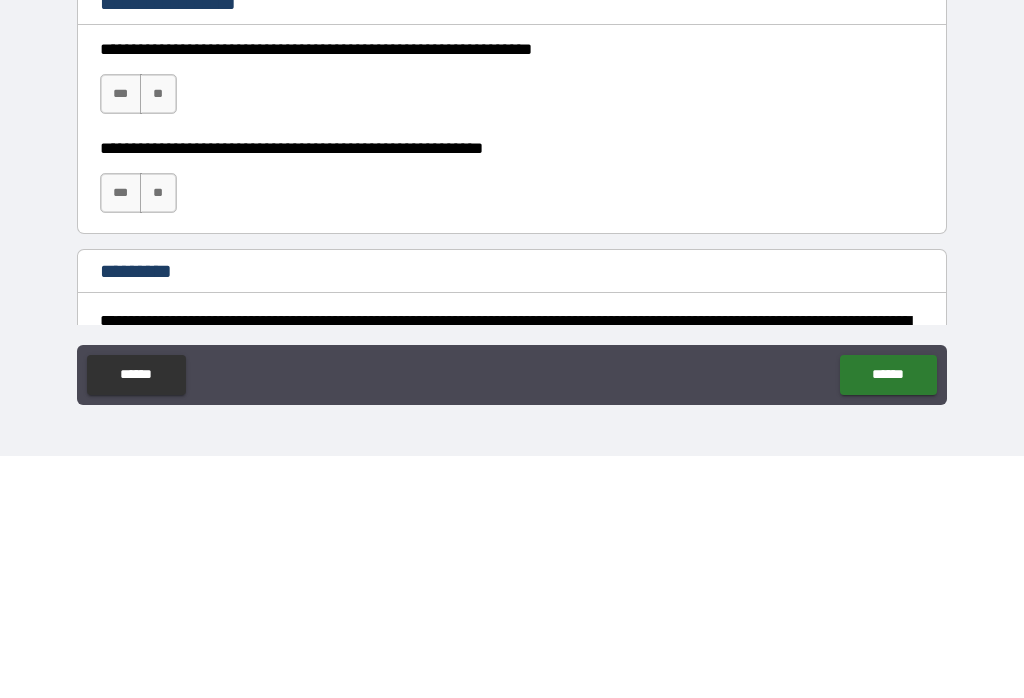 scroll, scrollTop: 2825, scrollLeft: 0, axis: vertical 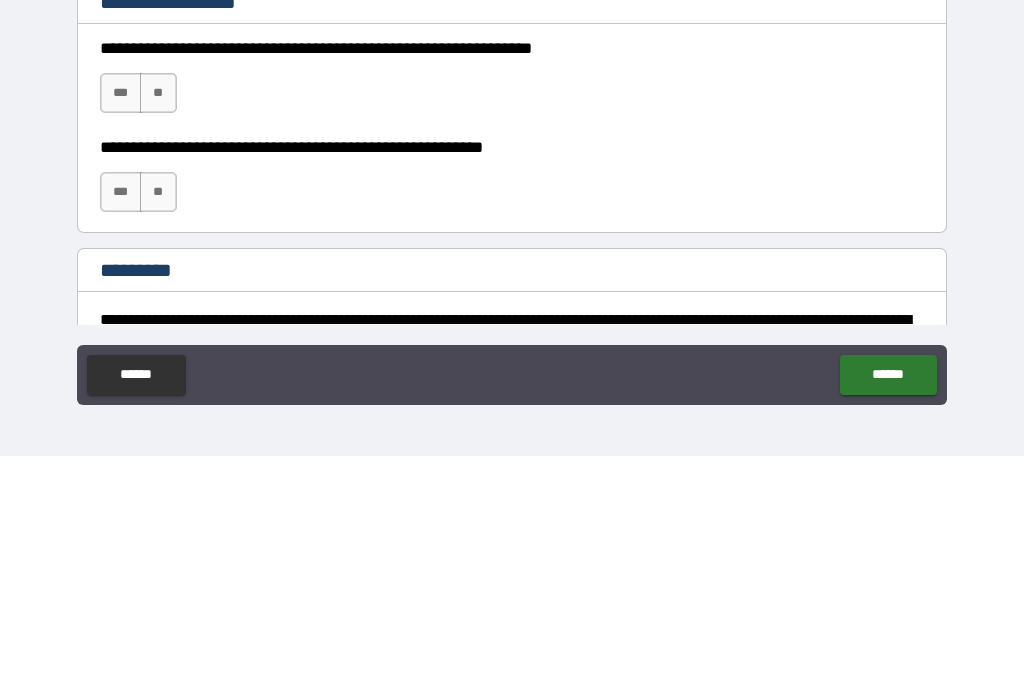 type on "**********" 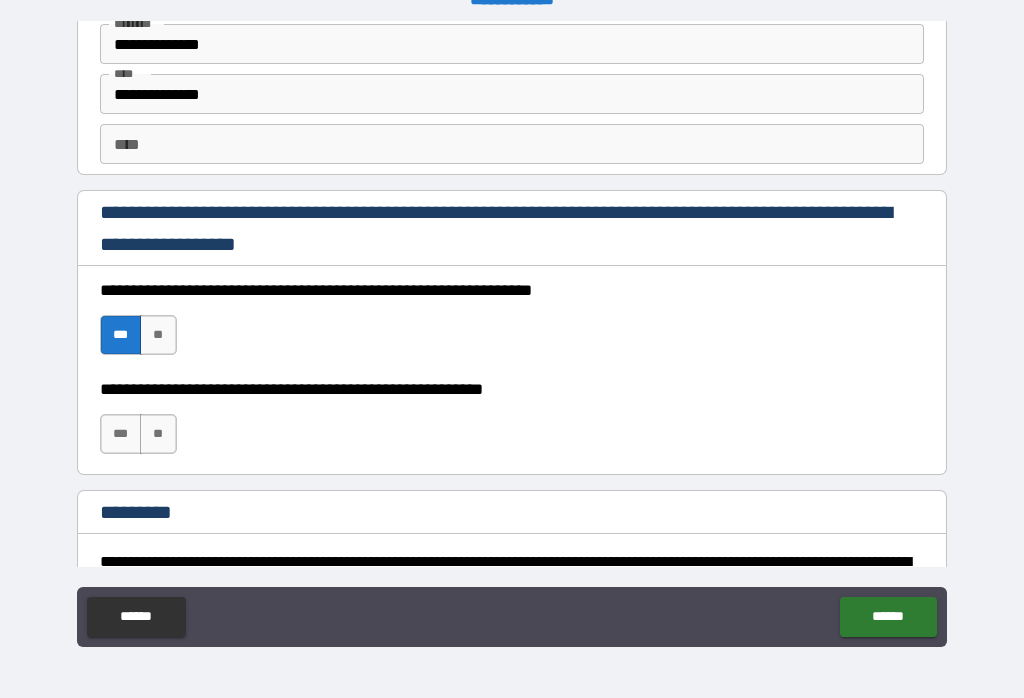 click on "***" at bounding box center (121, 434) 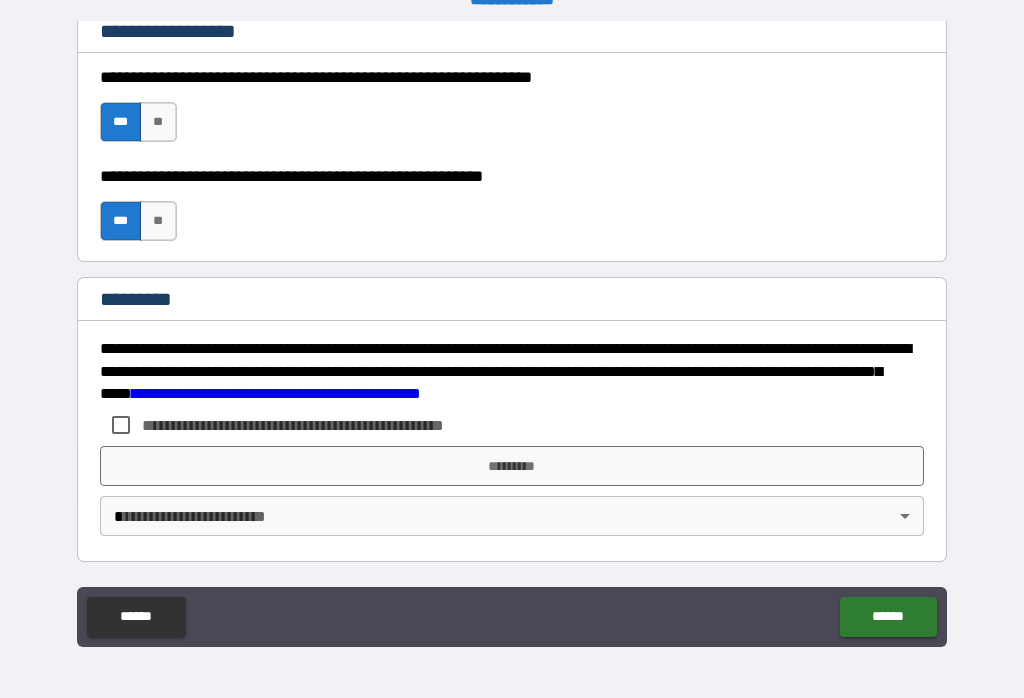 scroll, scrollTop: 3038, scrollLeft: 0, axis: vertical 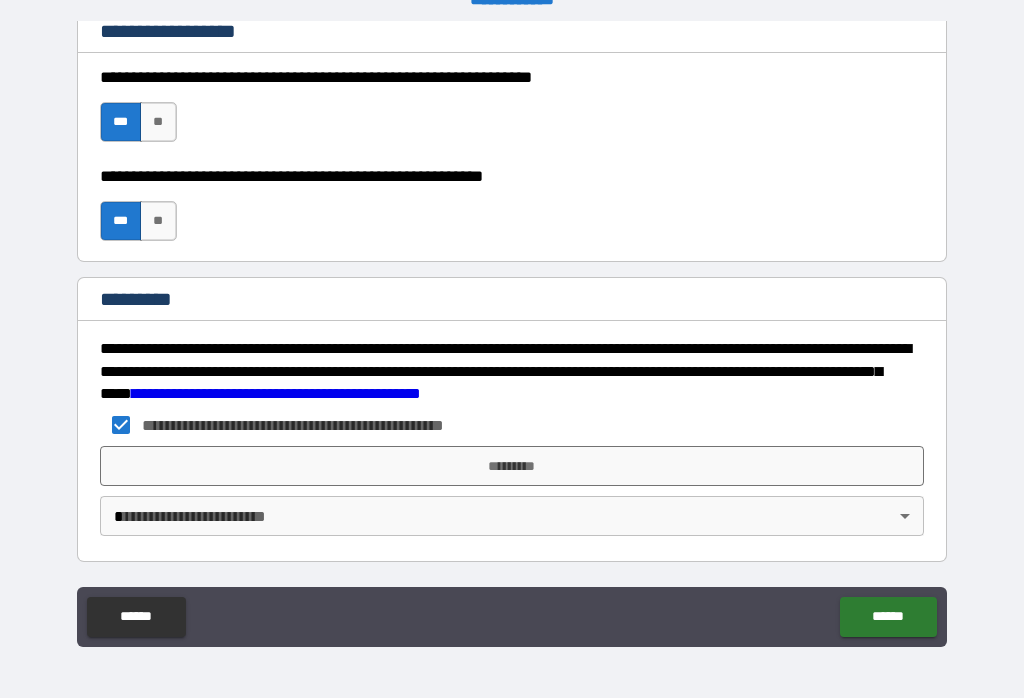 click on "*********" at bounding box center (512, 466) 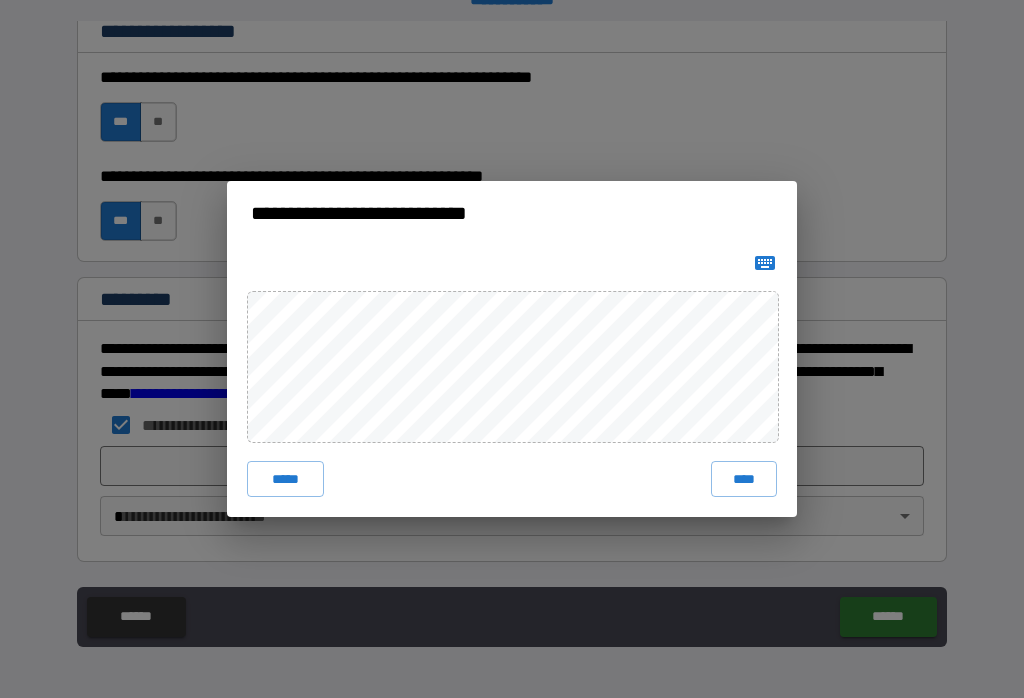 click on "****" at bounding box center [744, 479] 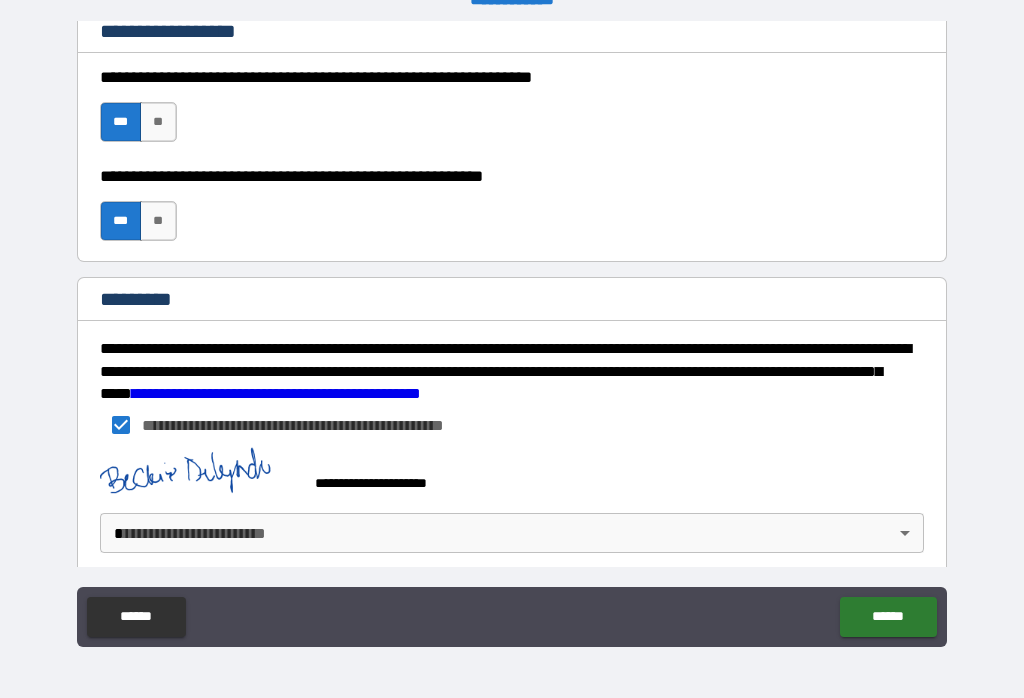 click on "**********" at bounding box center (512, 333) 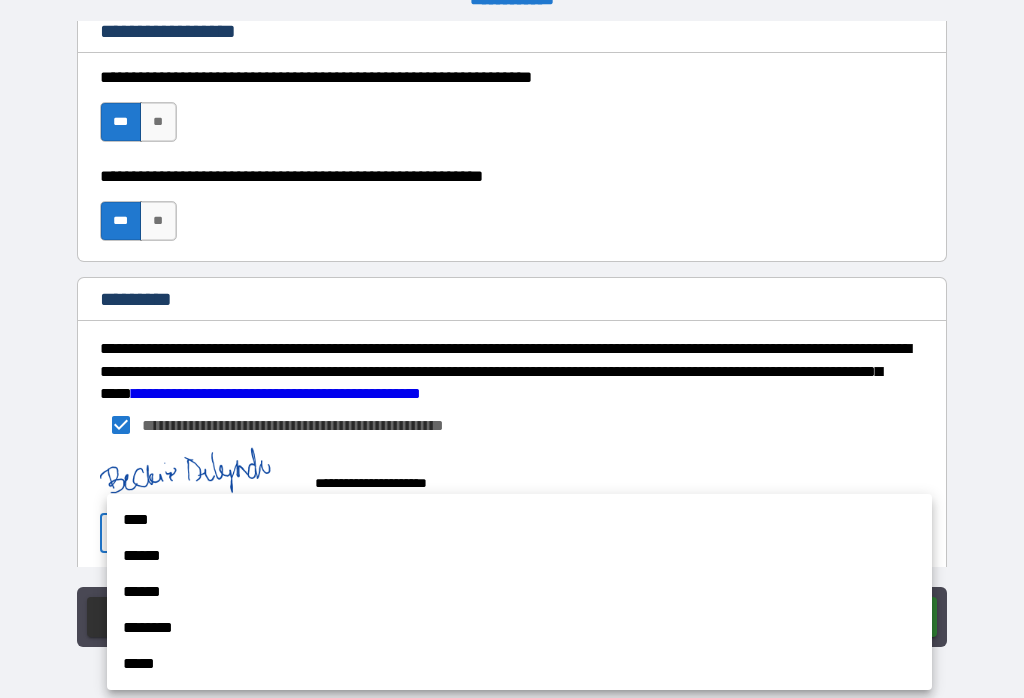click on "**** ****** ****** ******** *****" at bounding box center (519, 592) 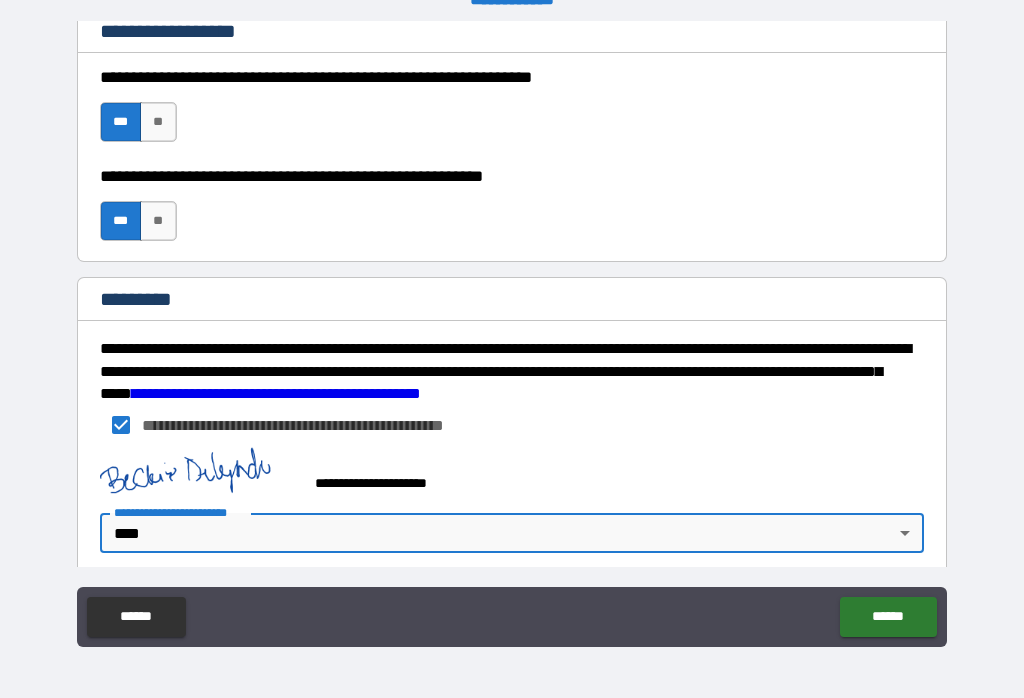 click on "******" at bounding box center (888, 617) 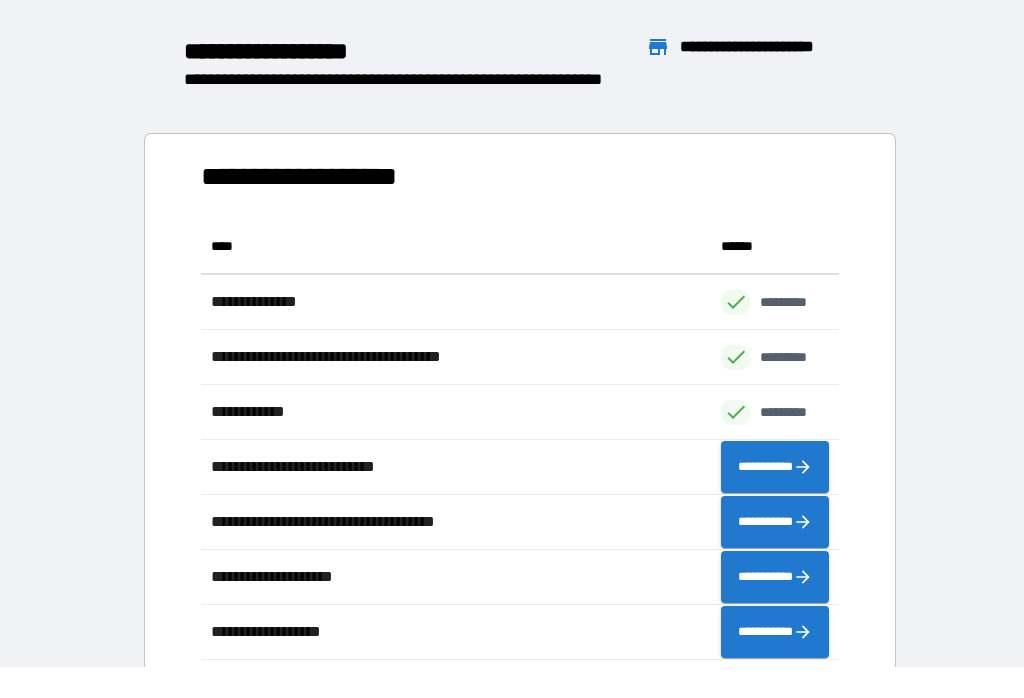 scroll, scrollTop: 1, scrollLeft: 1, axis: both 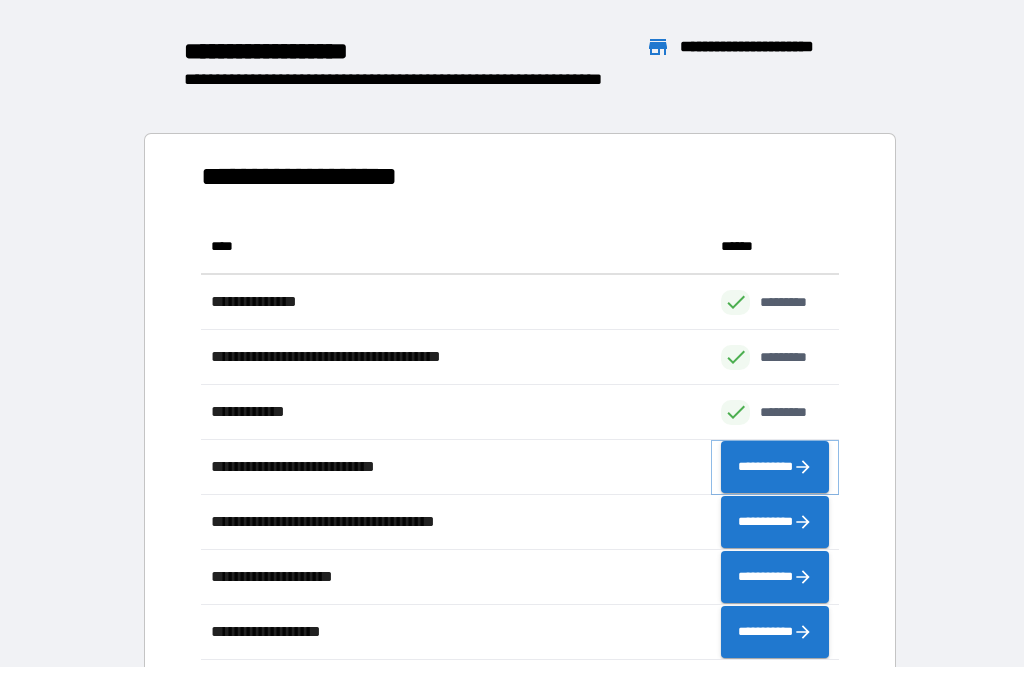 click on "**********" at bounding box center (775, 467) 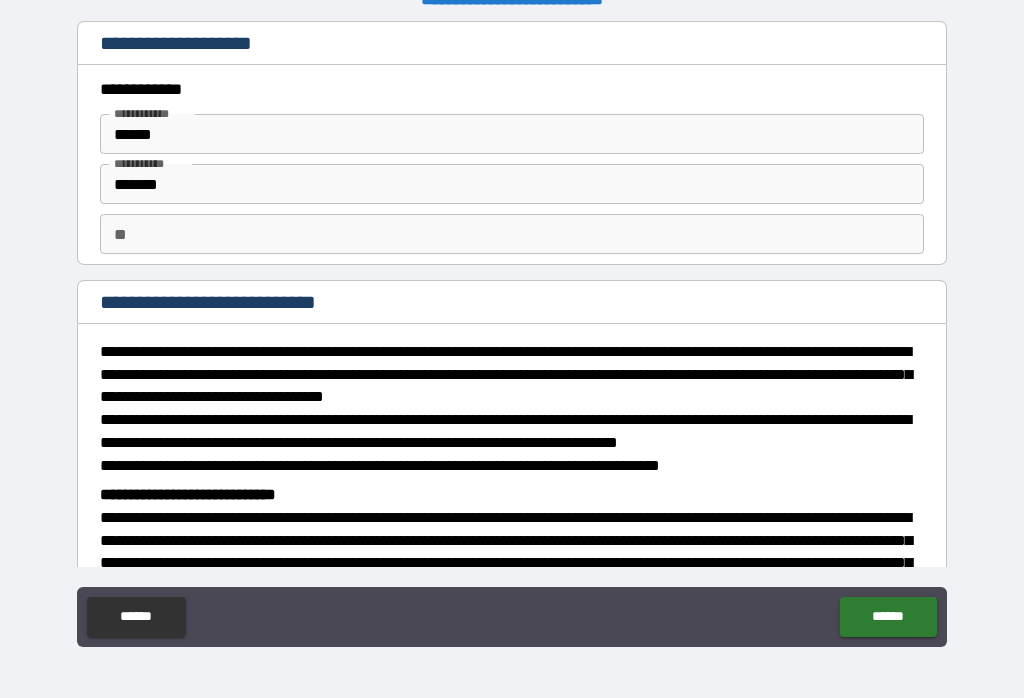 click on "**" at bounding box center [512, 234] 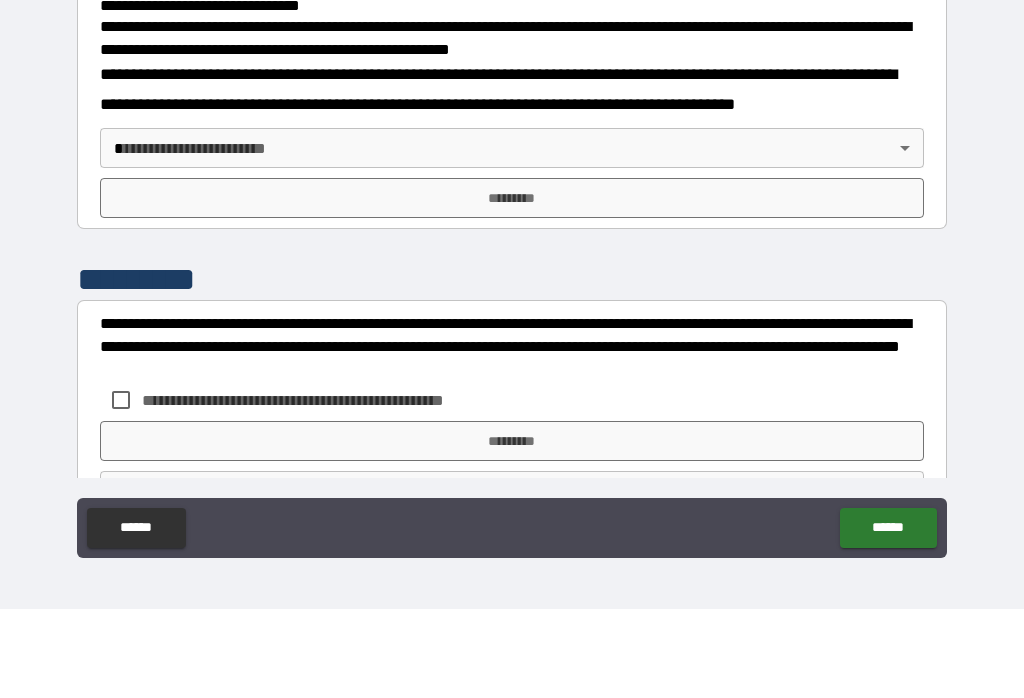 scroll, scrollTop: 669, scrollLeft: 0, axis: vertical 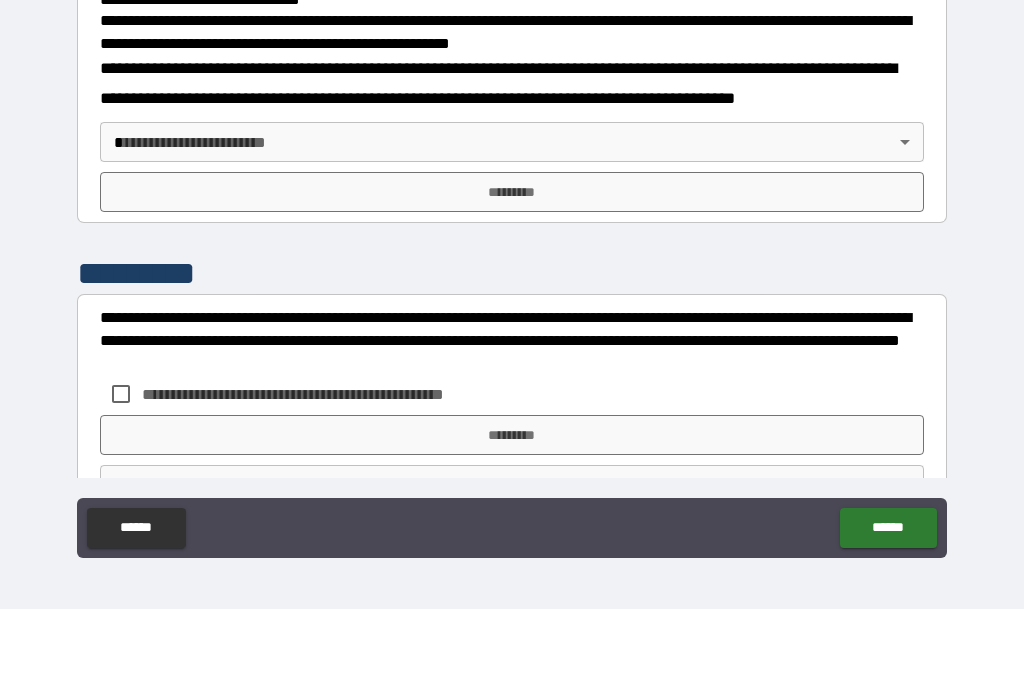 type on "****" 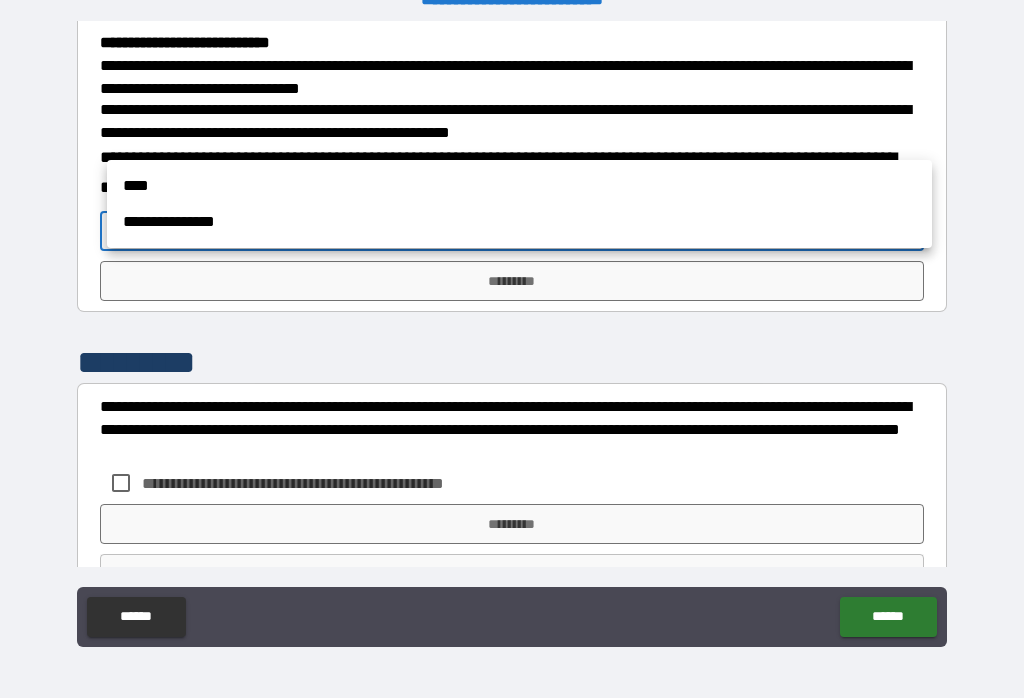 click on "****" at bounding box center [519, 186] 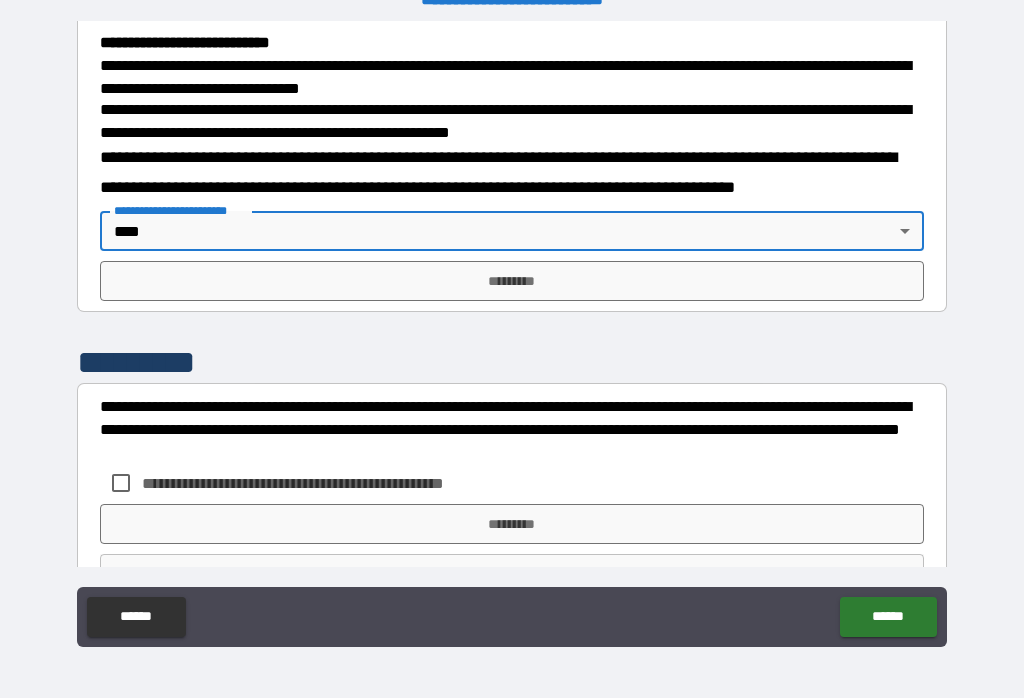 click on "*********" at bounding box center [512, 281] 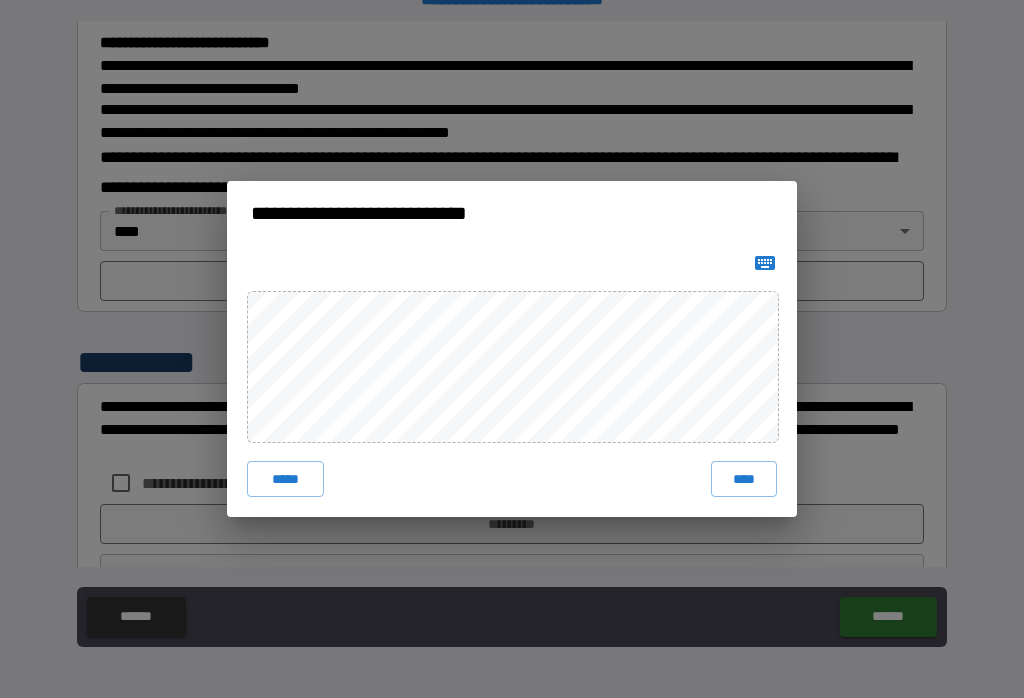 click on "****" at bounding box center (744, 479) 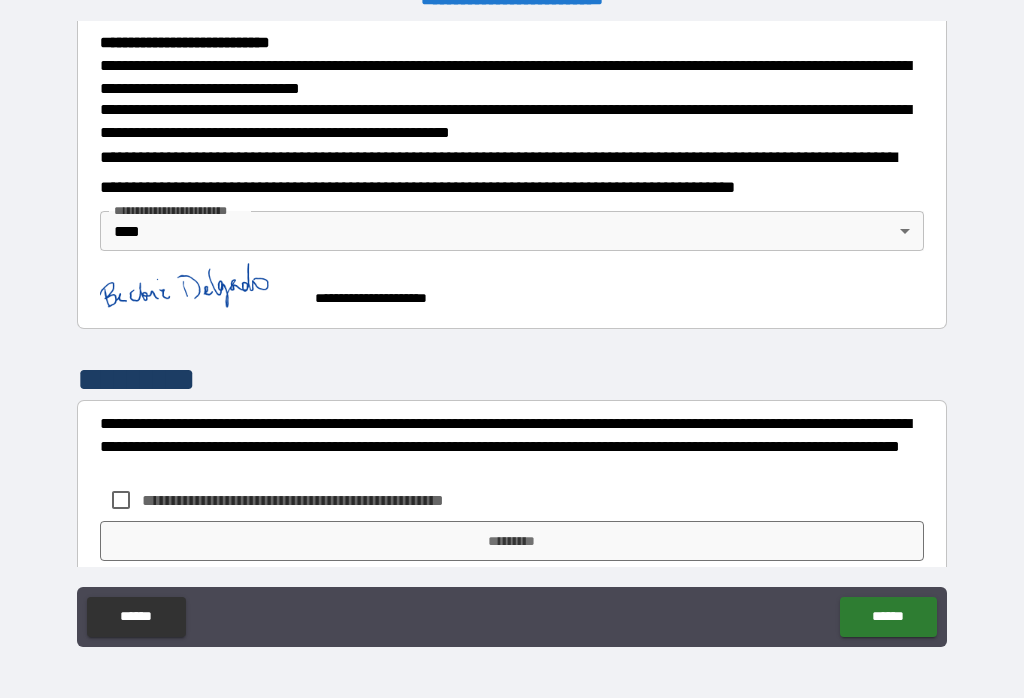 scroll, scrollTop: 699, scrollLeft: 0, axis: vertical 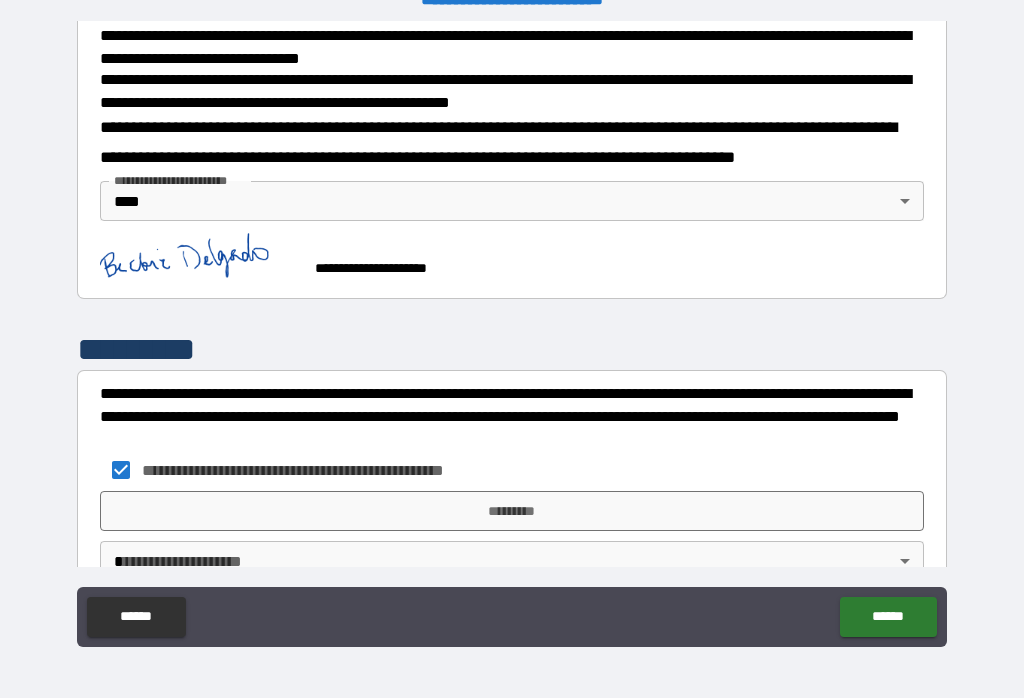 click on "*********" at bounding box center [512, 511] 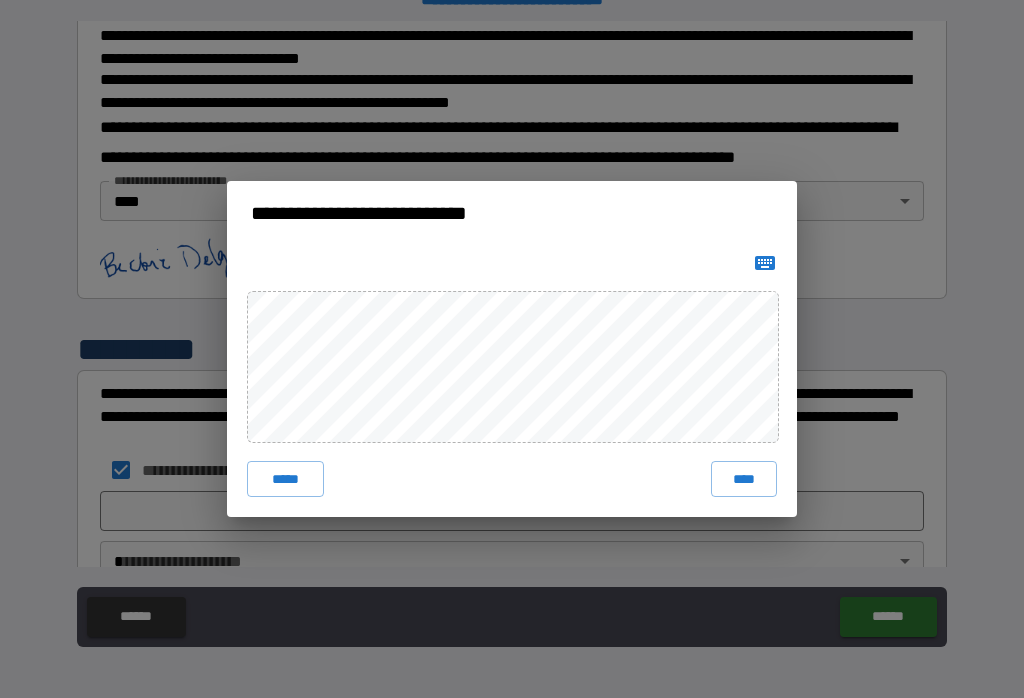 click on "****" at bounding box center [744, 479] 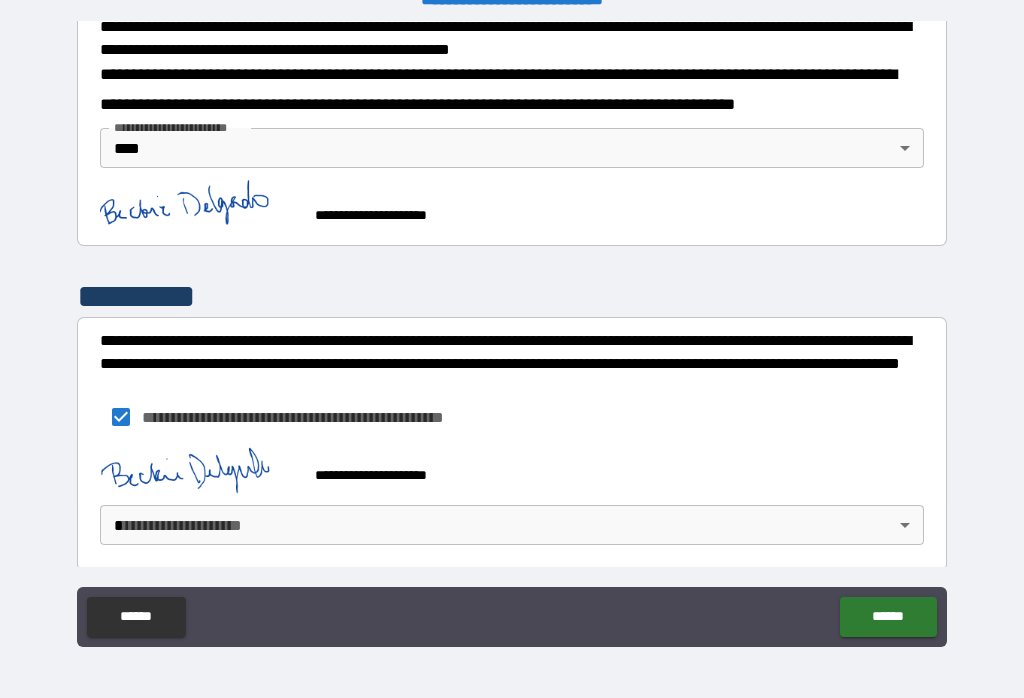 scroll, scrollTop: 751, scrollLeft: 0, axis: vertical 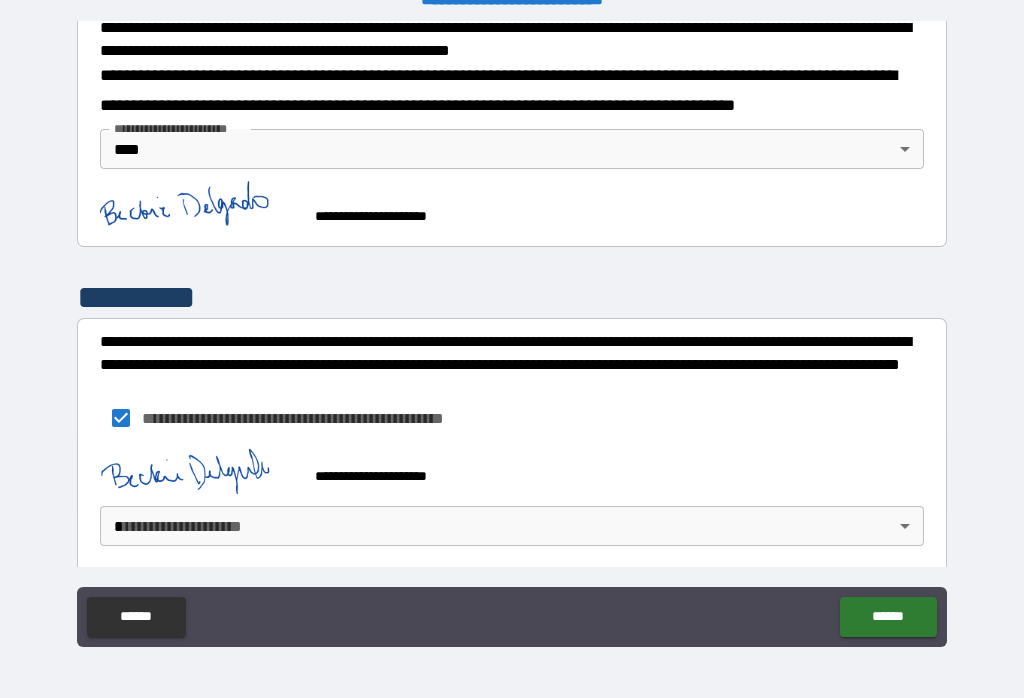 click on "**********" at bounding box center (512, 333) 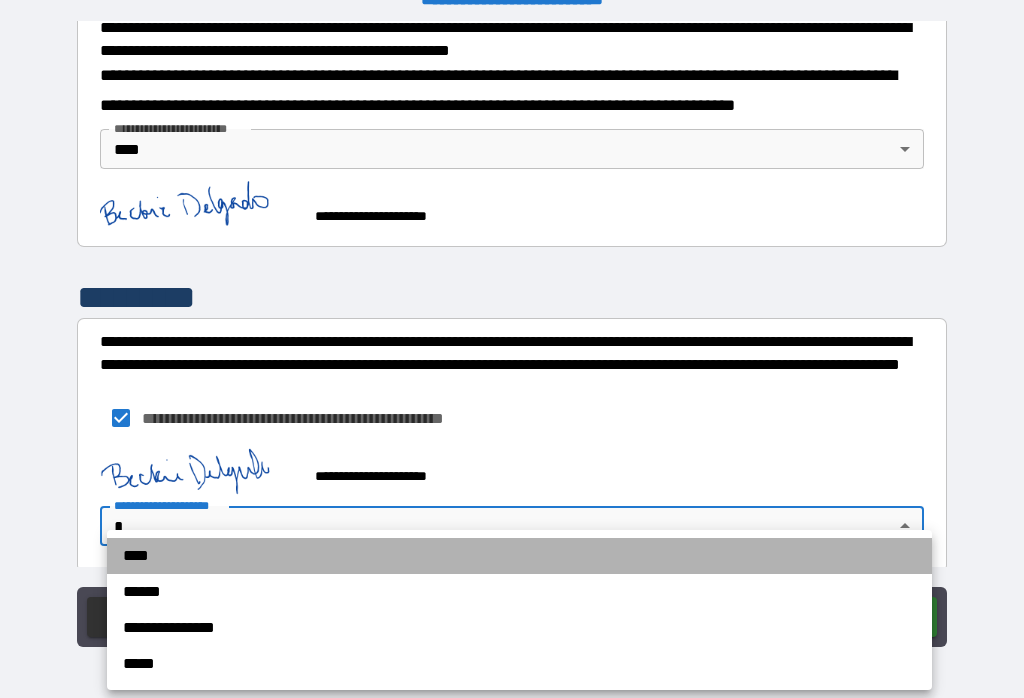 click on "****" at bounding box center [519, 556] 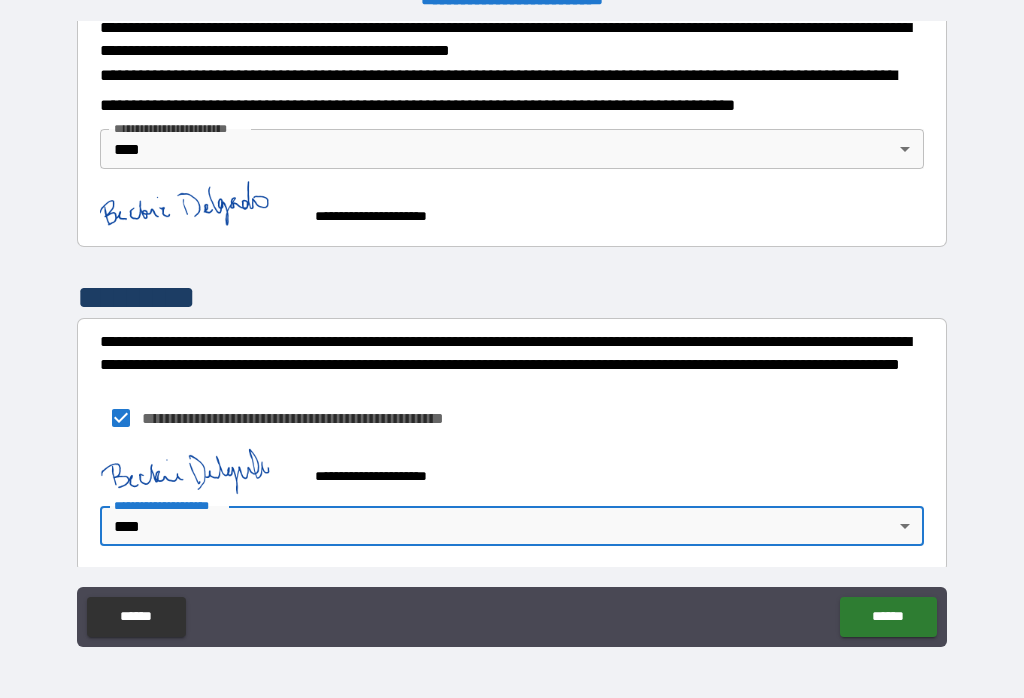 click on "******" at bounding box center [888, 617] 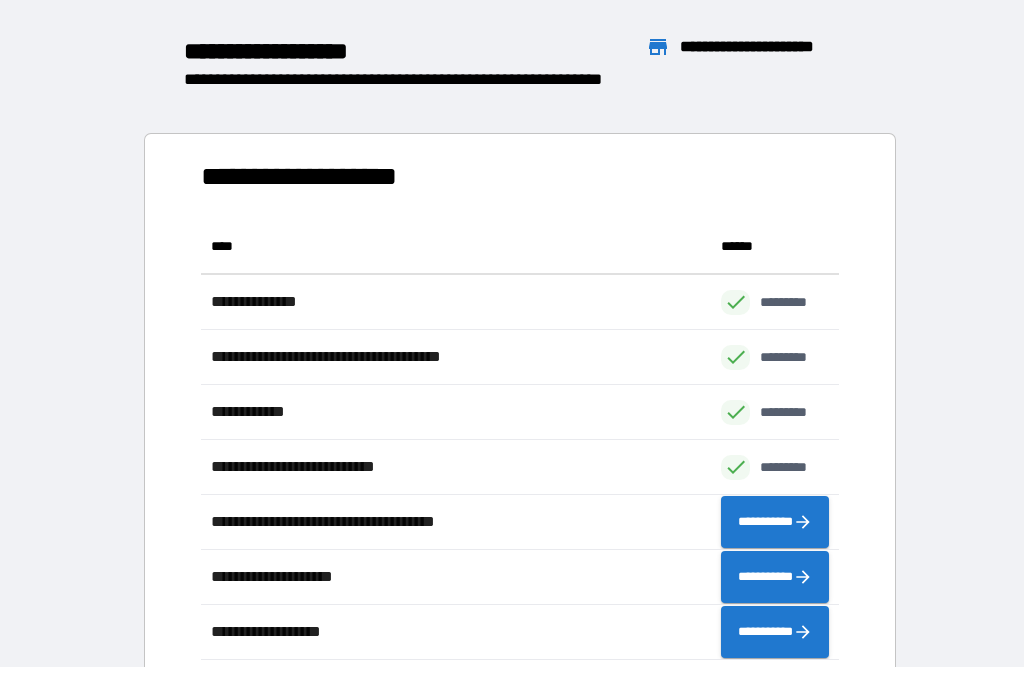 scroll, scrollTop: 441, scrollLeft: 638, axis: both 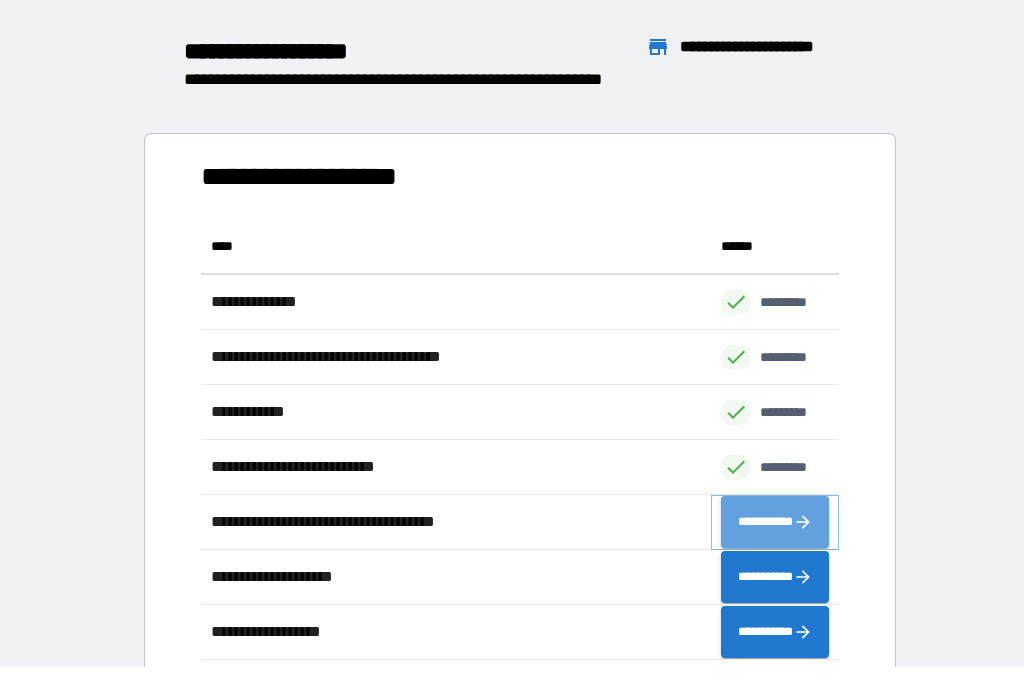 click on "**********" at bounding box center [775, 522] 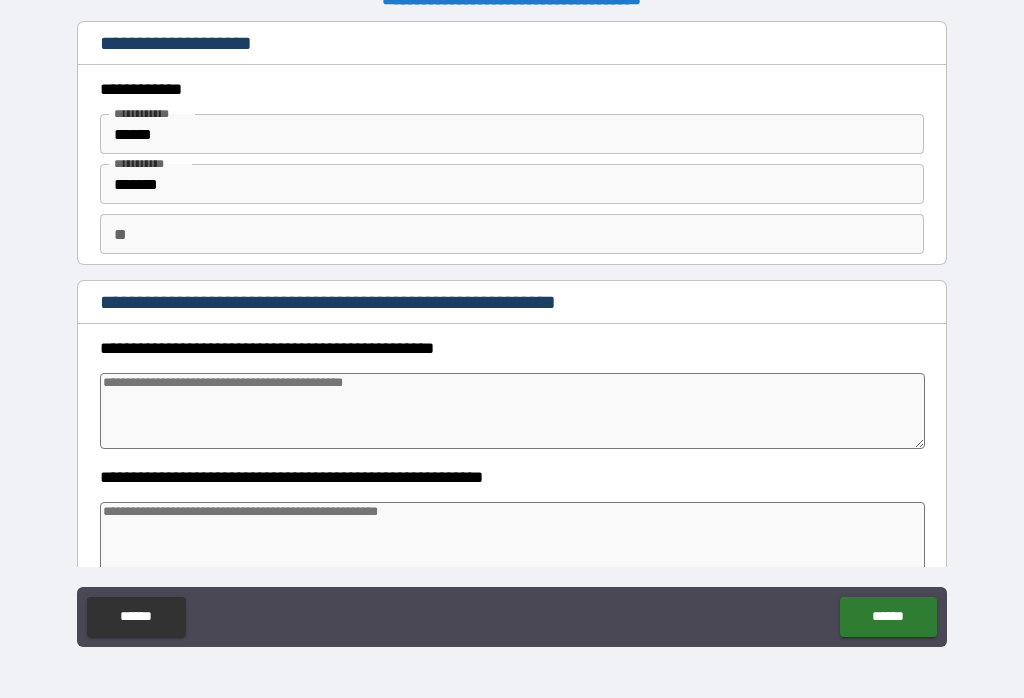 type on "*" 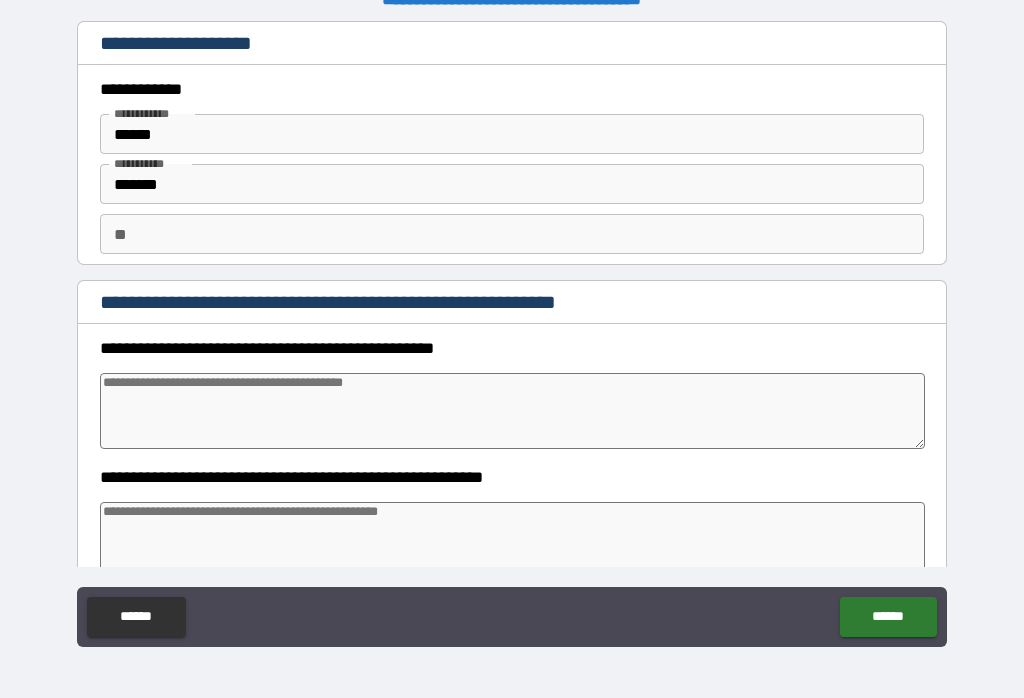 type on "*" 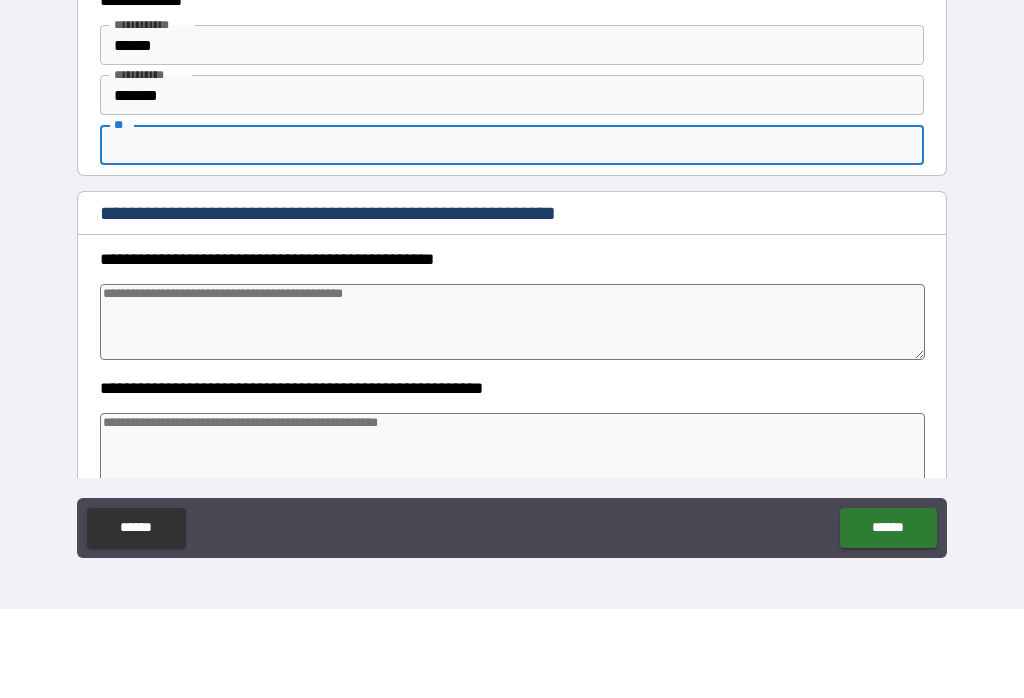 type on "*" 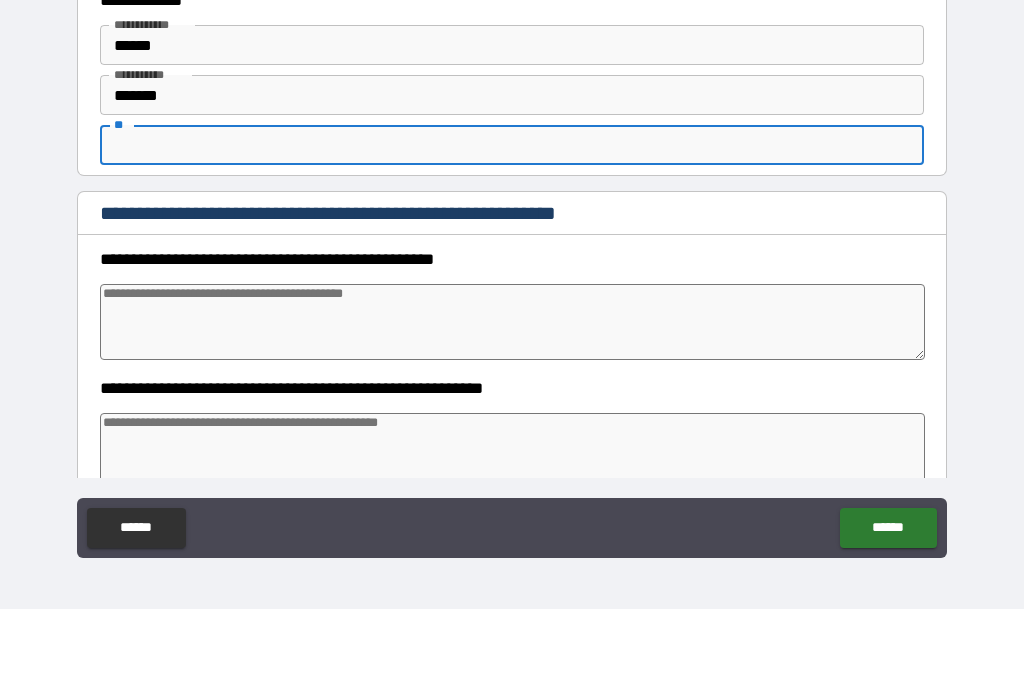 type on "*" 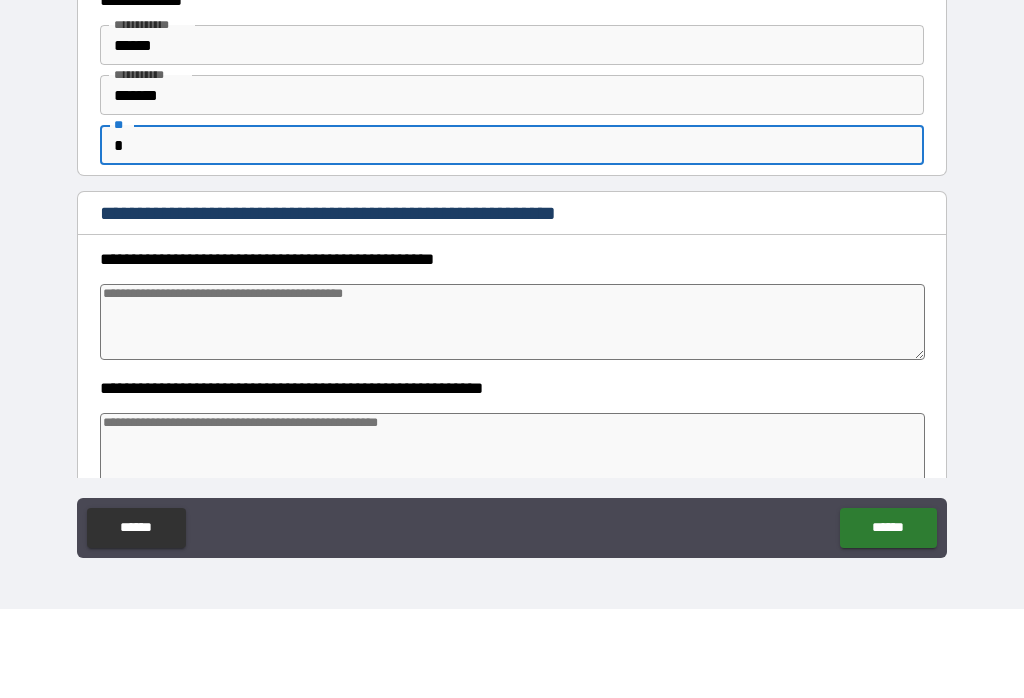 type on "*" 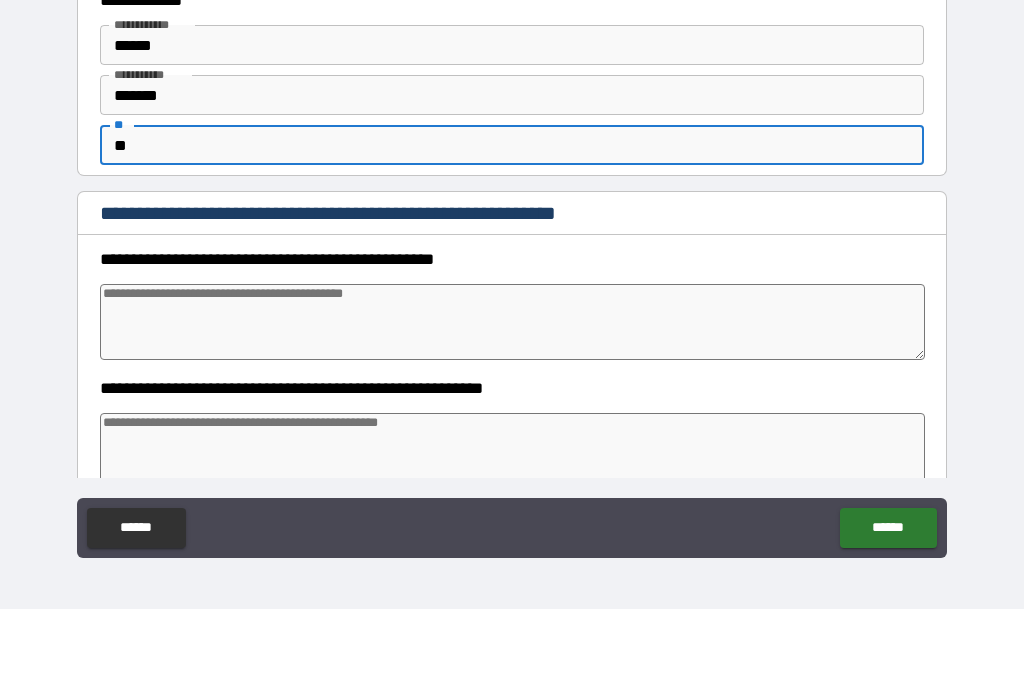 type on "*" 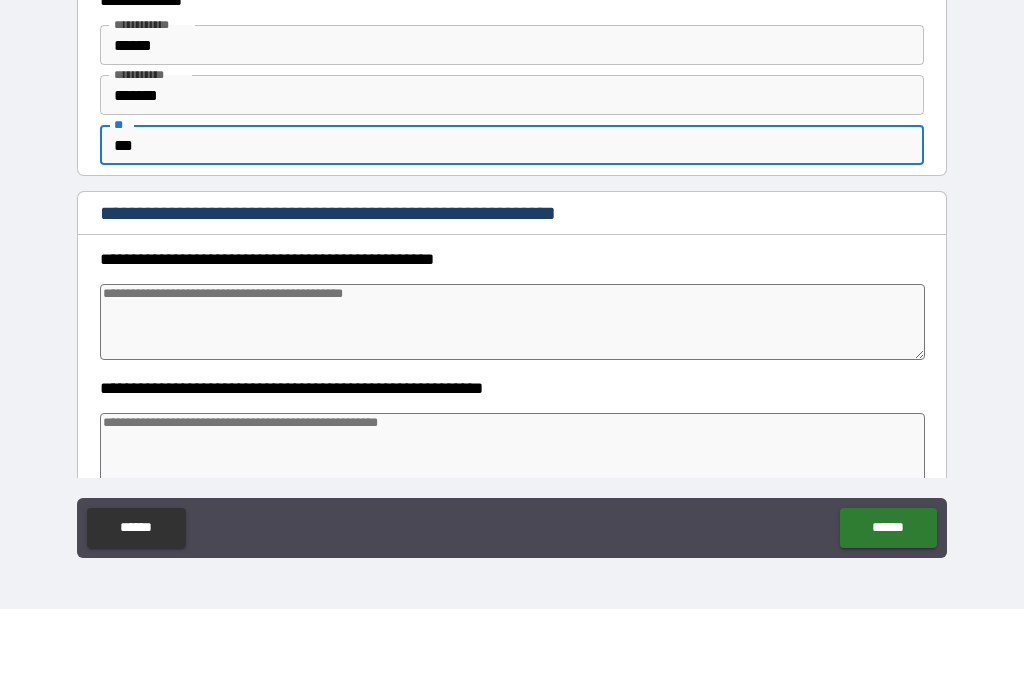 type on "*" 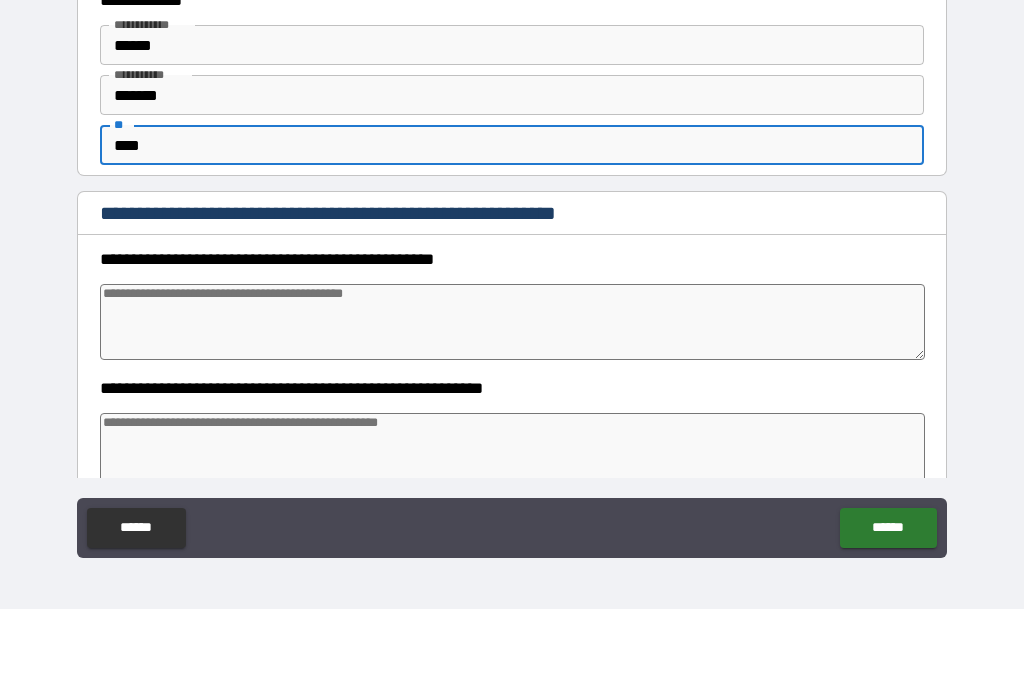 type on "*" 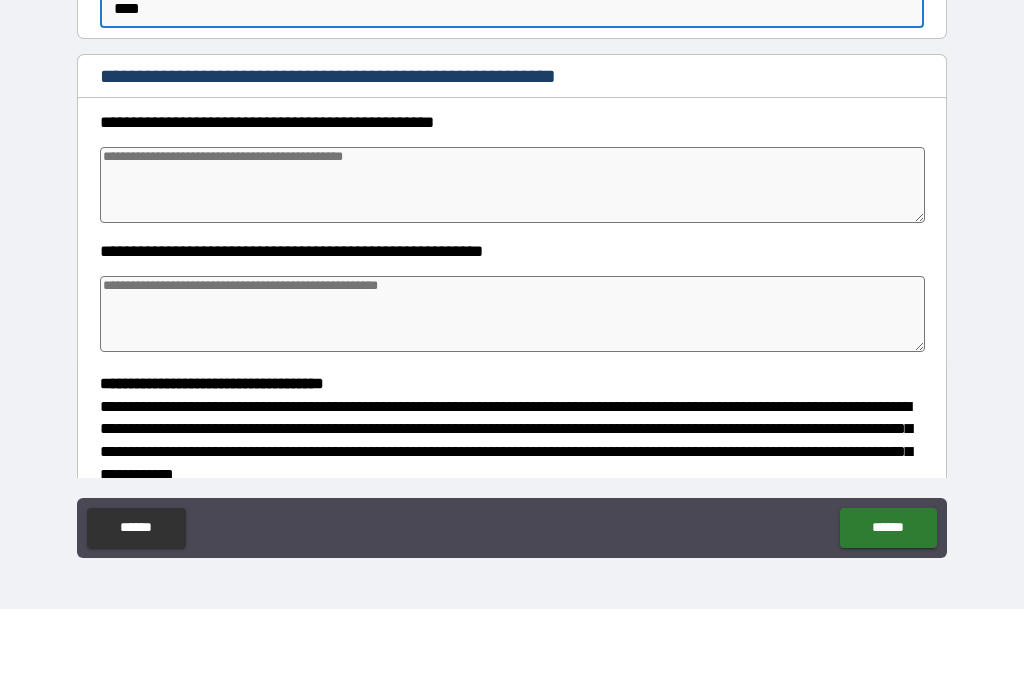 scroll, scrollTop: 138, scrollLeft: 0, axis: vertical 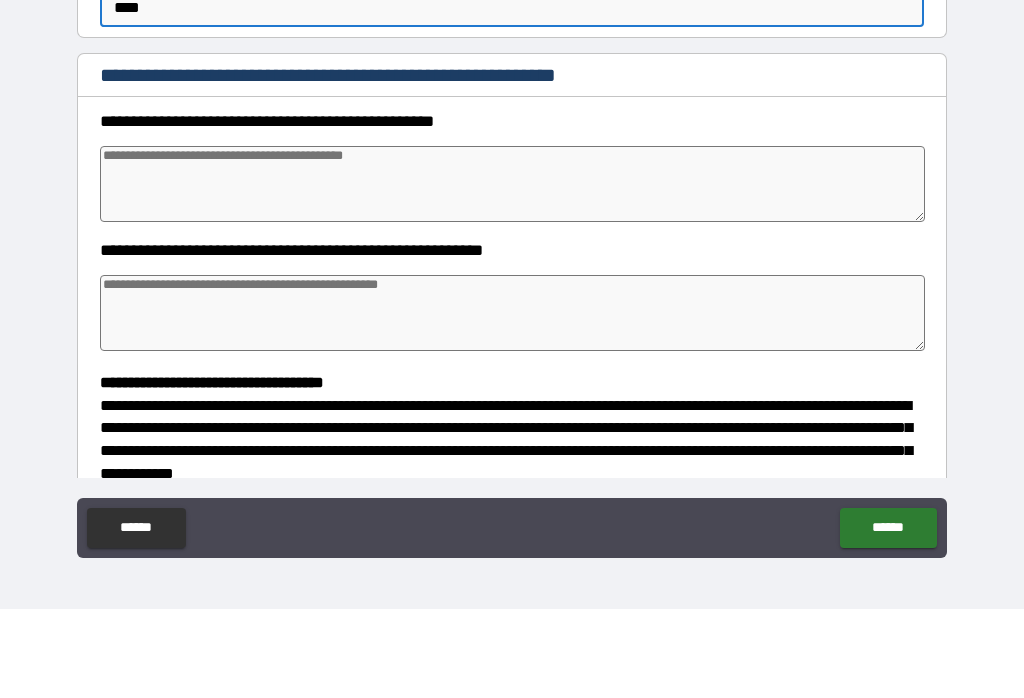 type on "****" 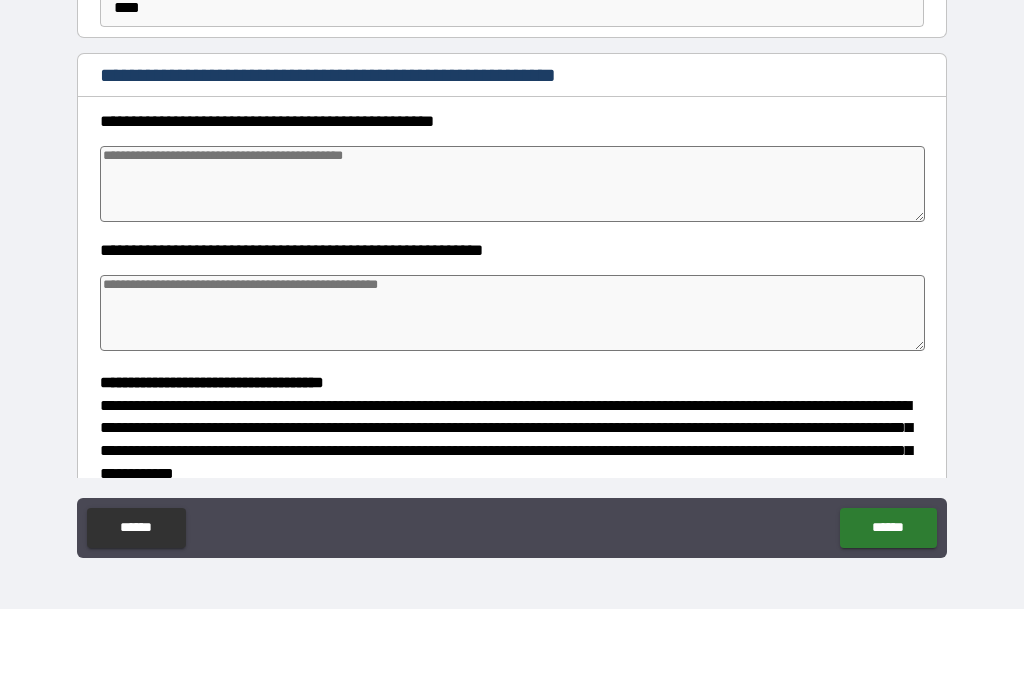 type on "*" 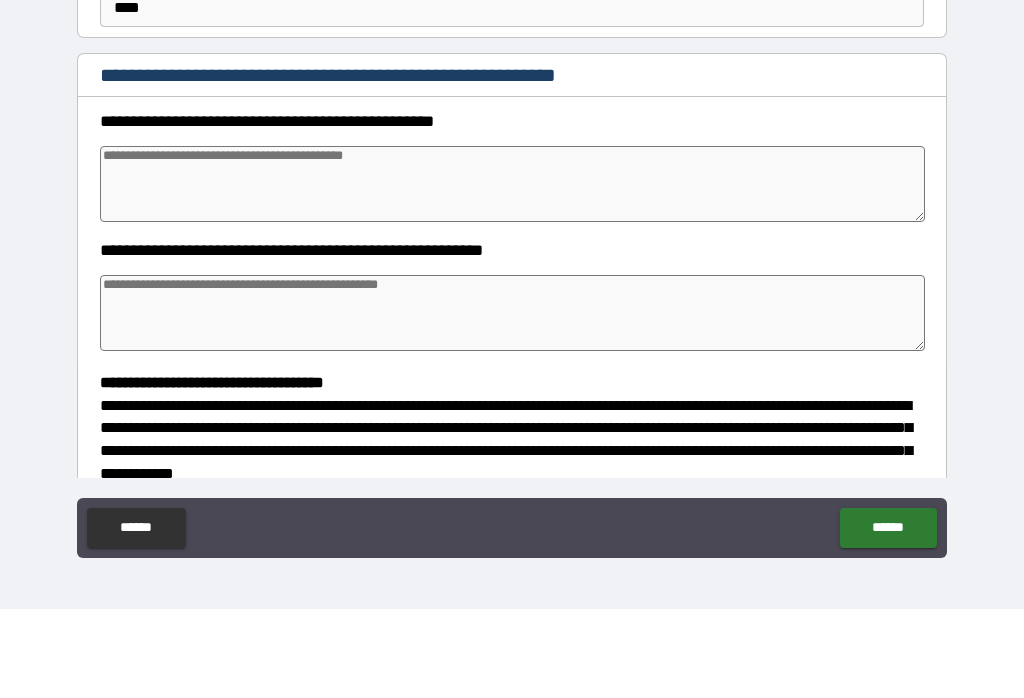 type on "*" 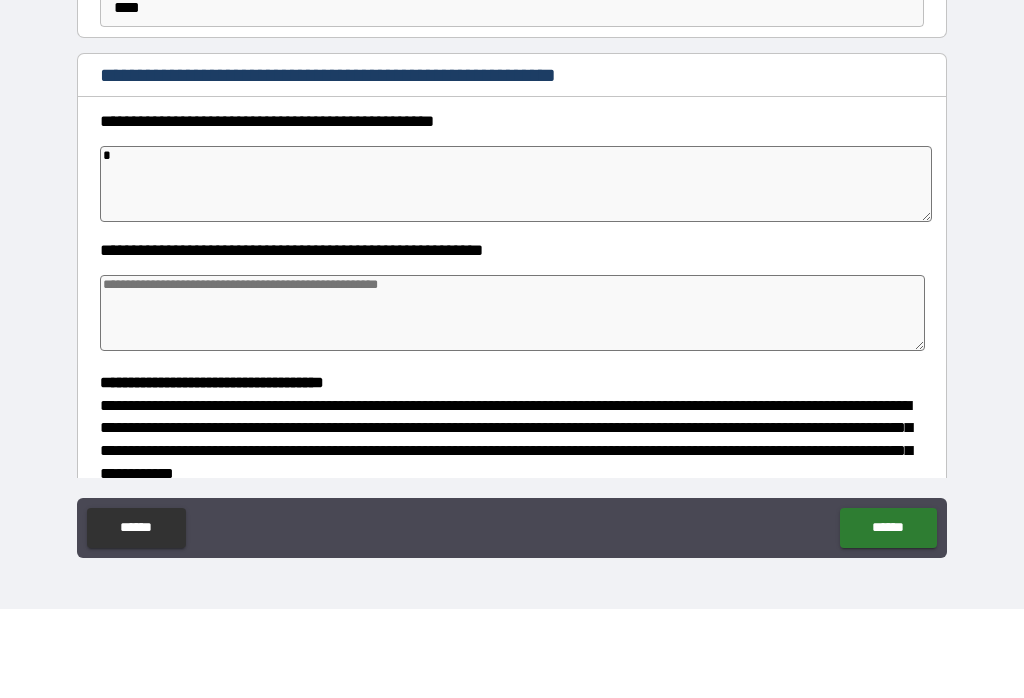 type on "**" 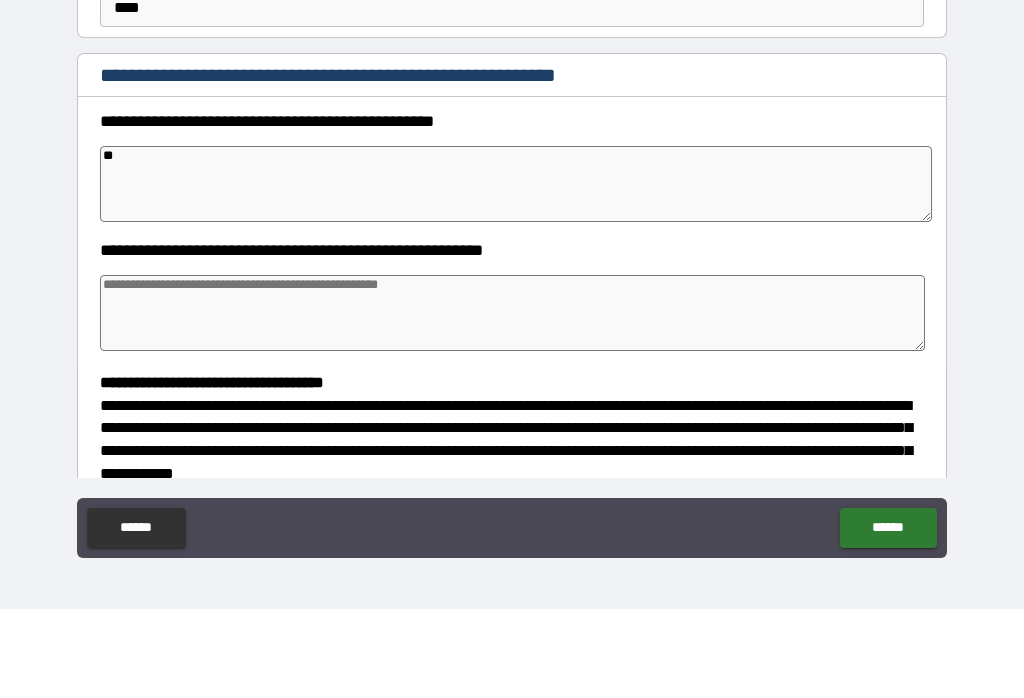 type on "*" 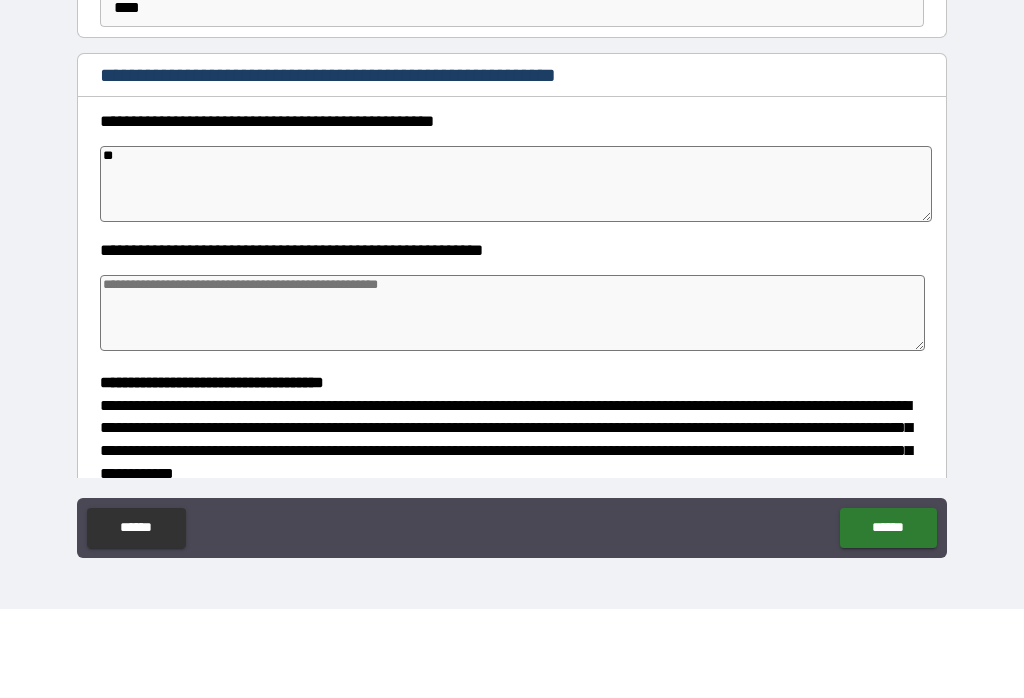 type on "*" 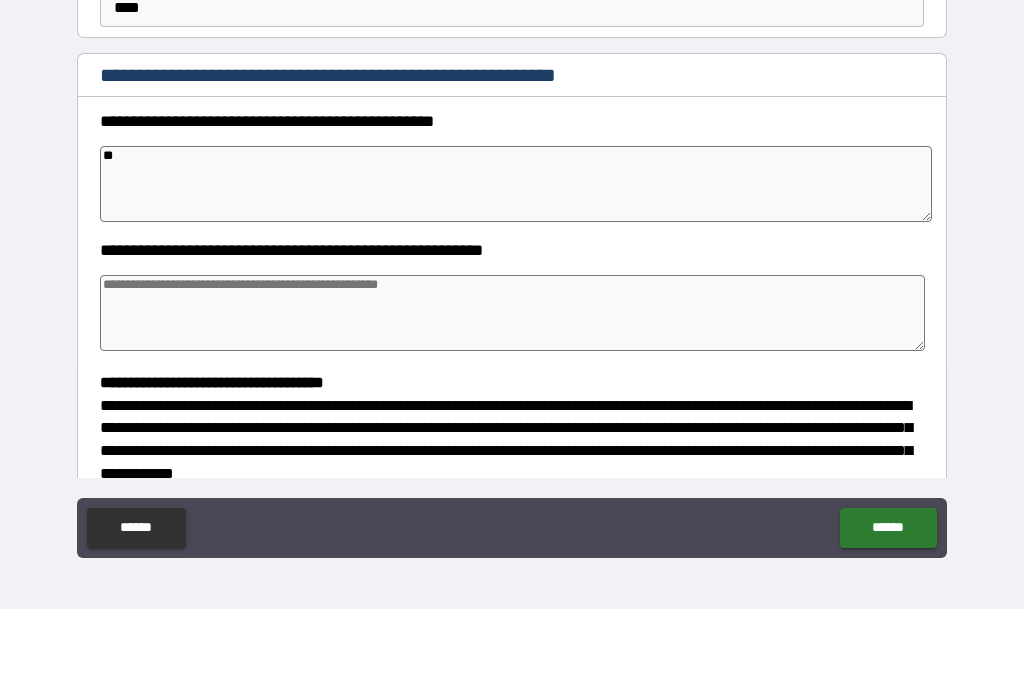 type on "*" 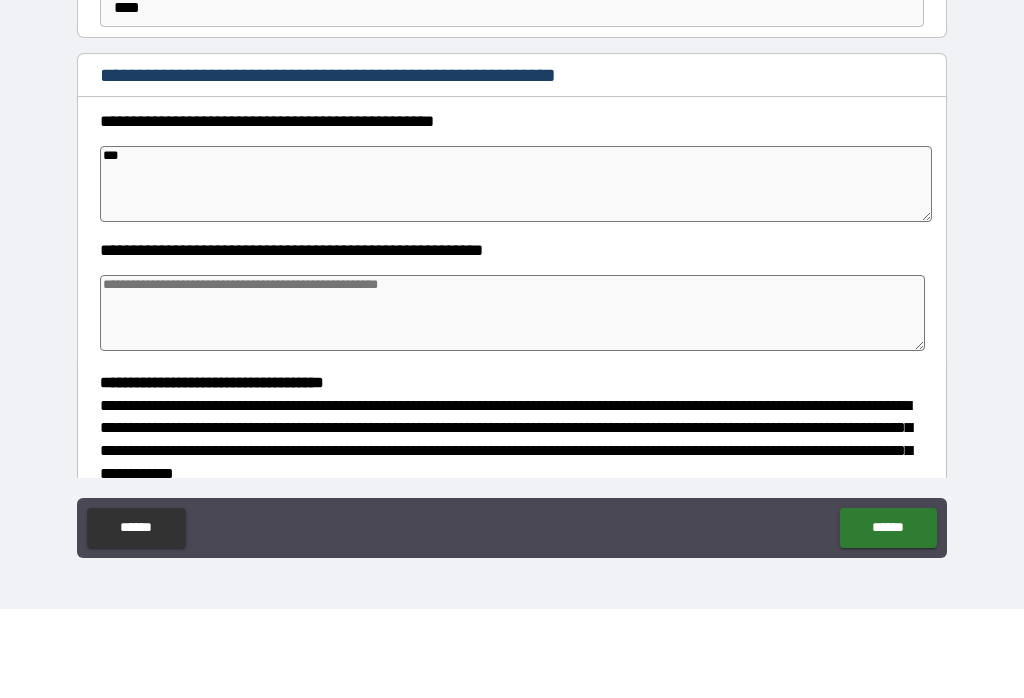 type on "*" 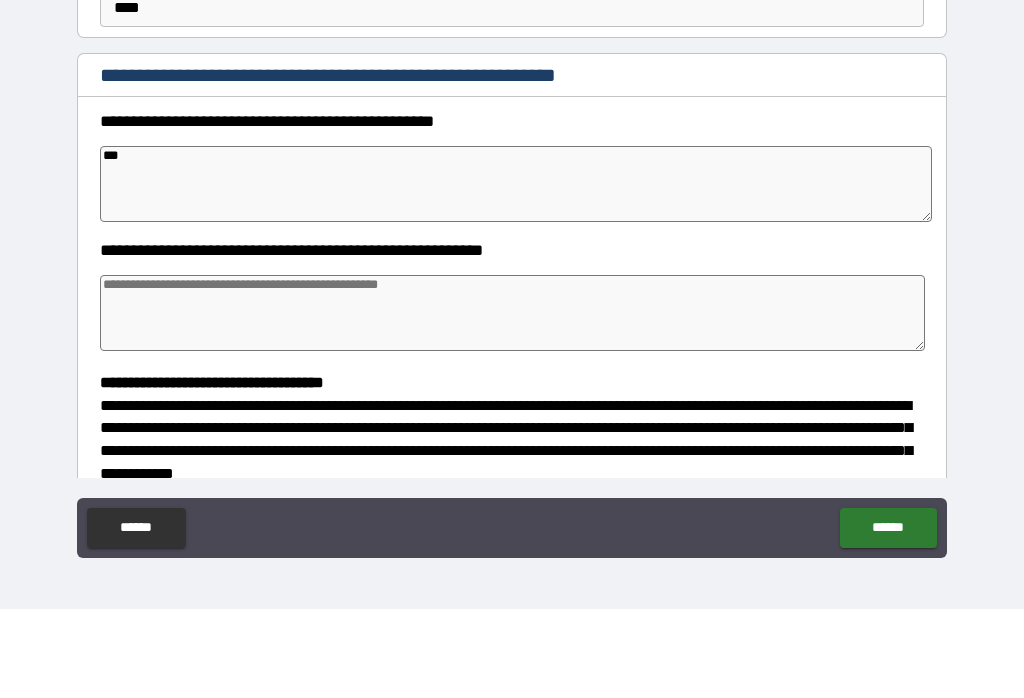 type on "****" 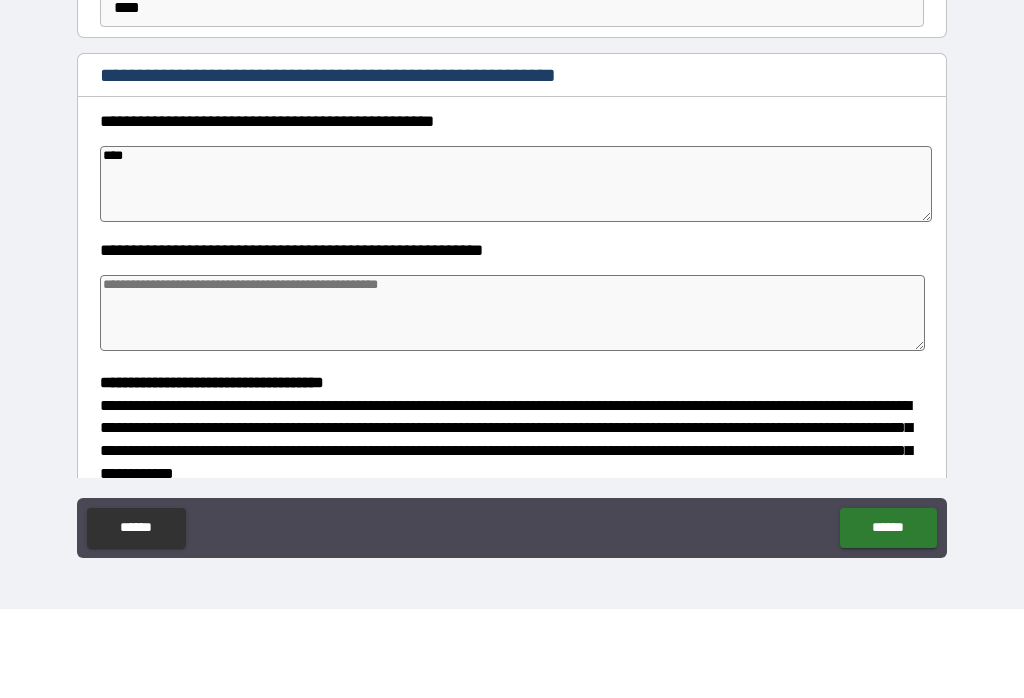 type on "*" 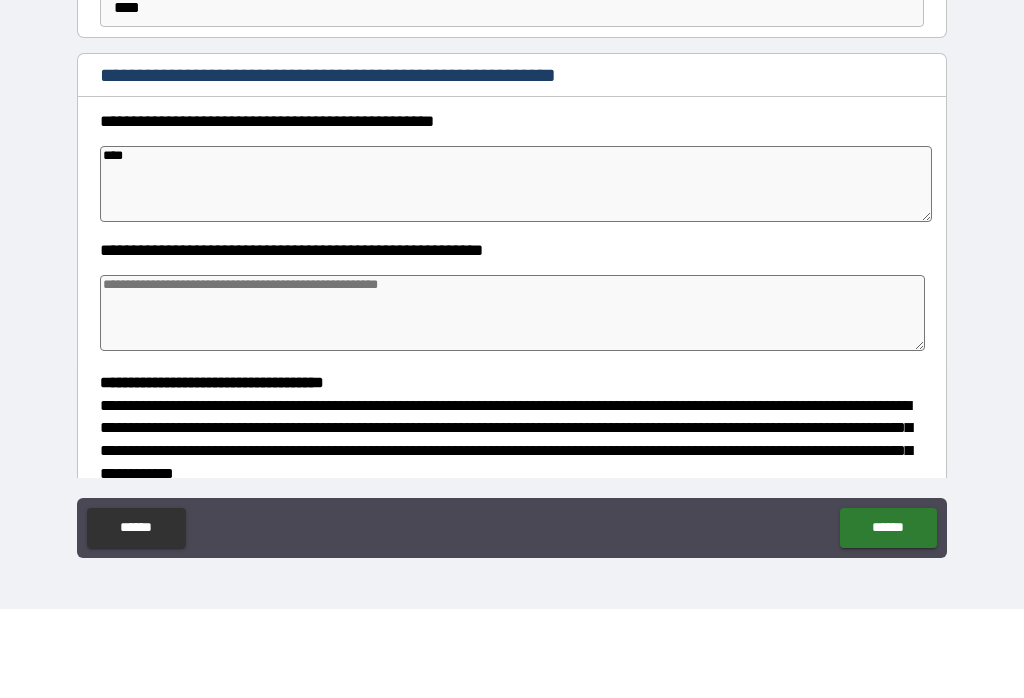 type on "****" 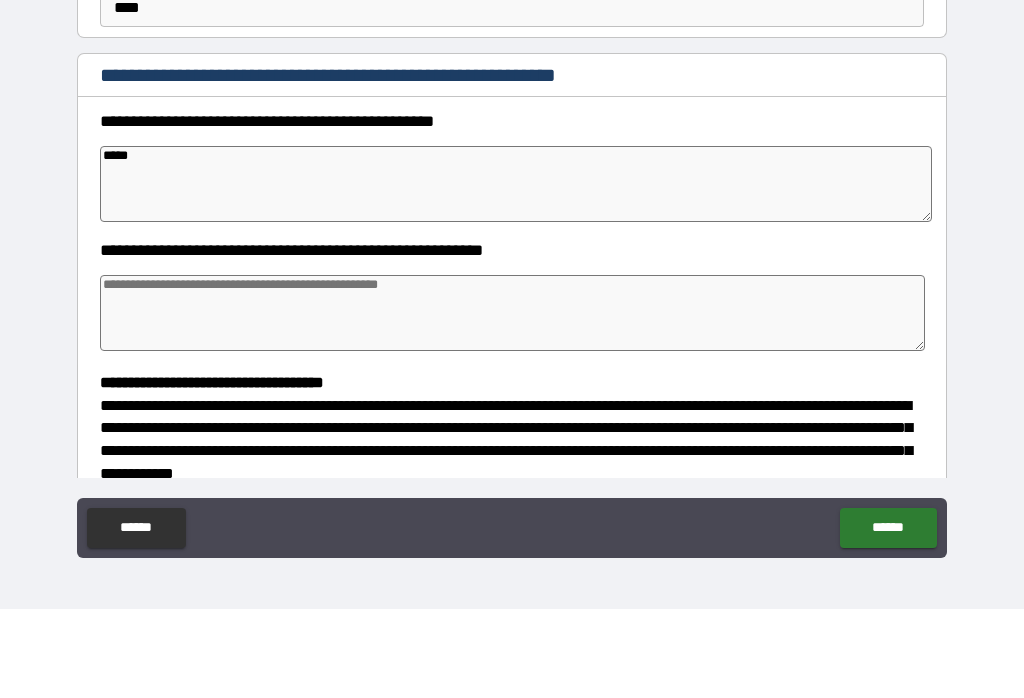 type on "*" 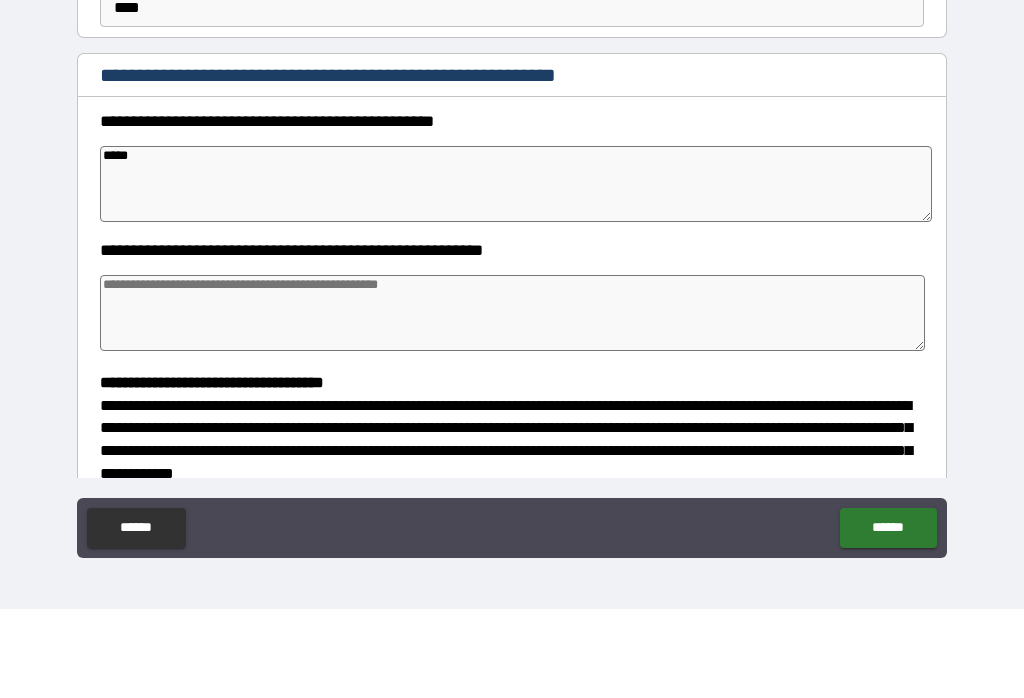 type on "*" 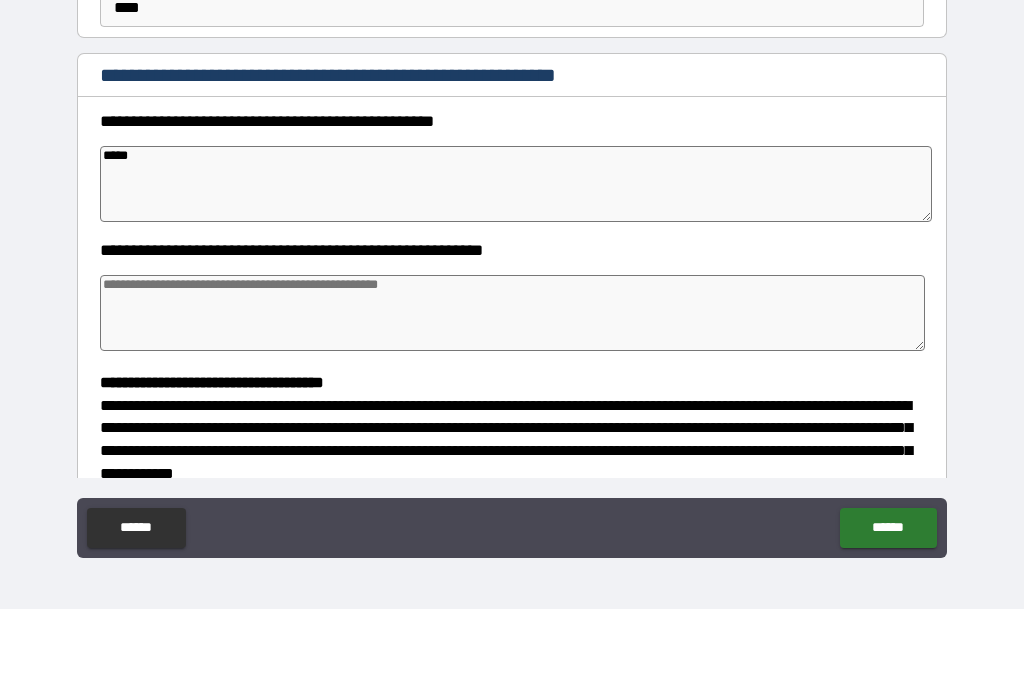 type on "*" 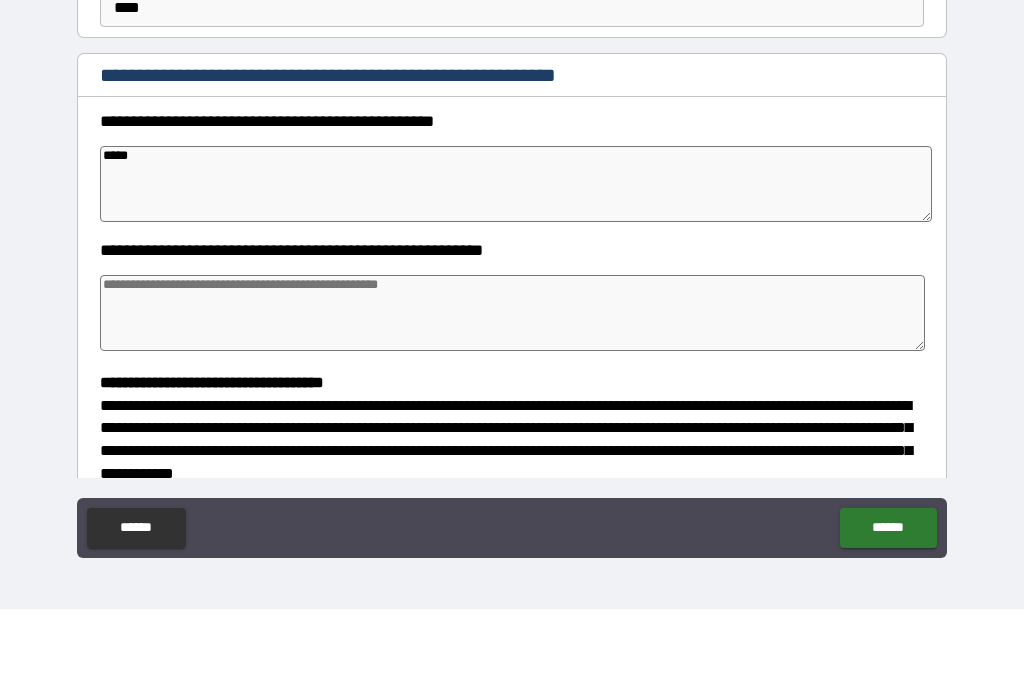 type on "******" 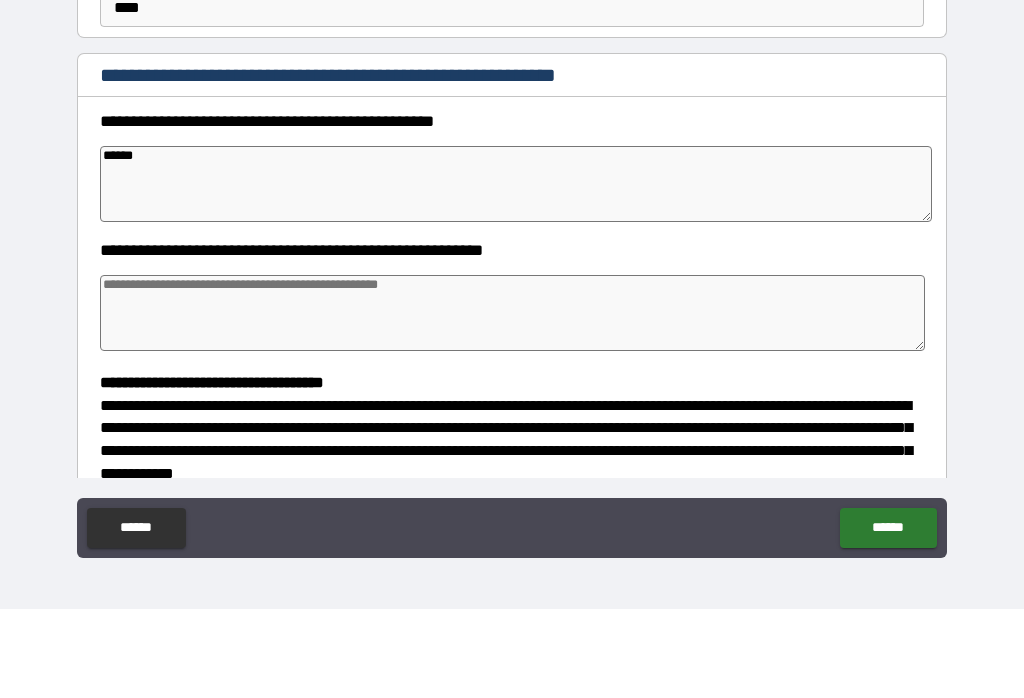 type on "*" 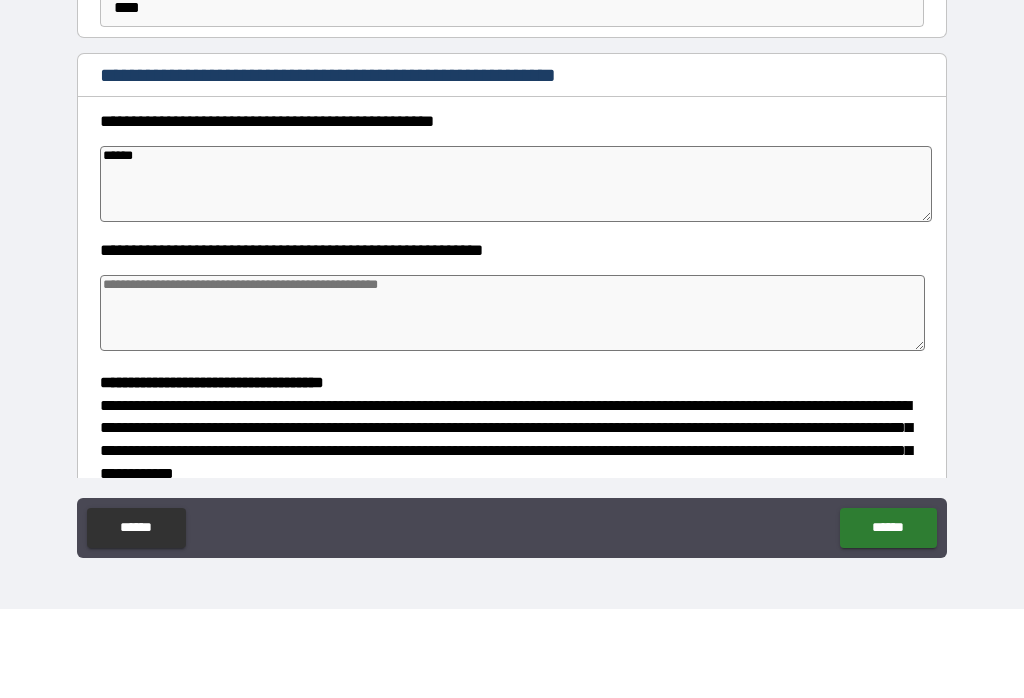 type on "*******" 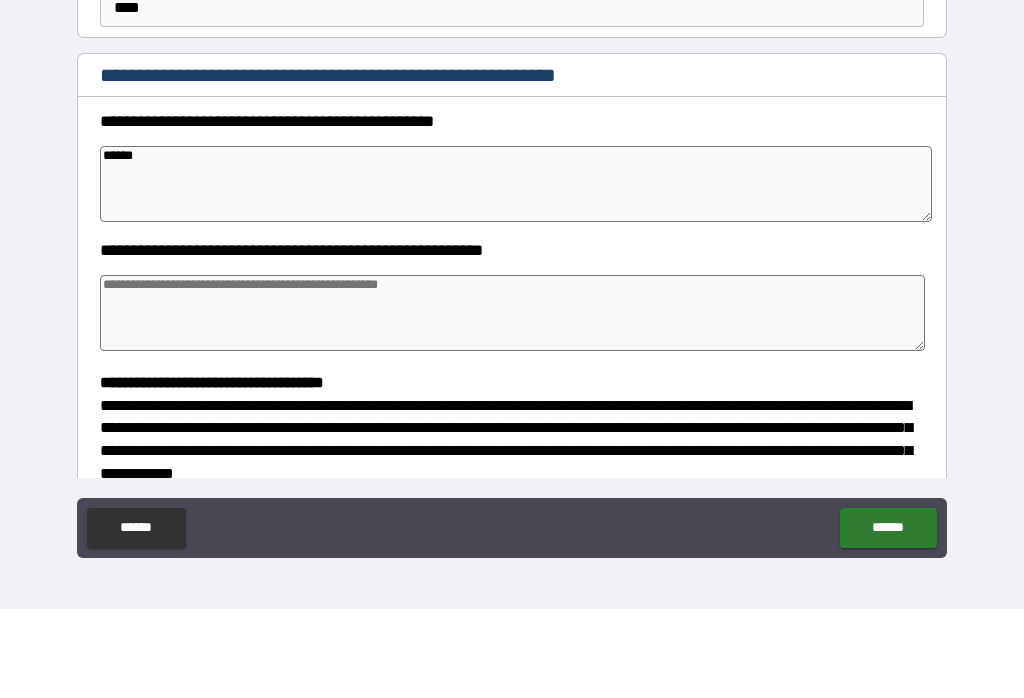 type on "*" 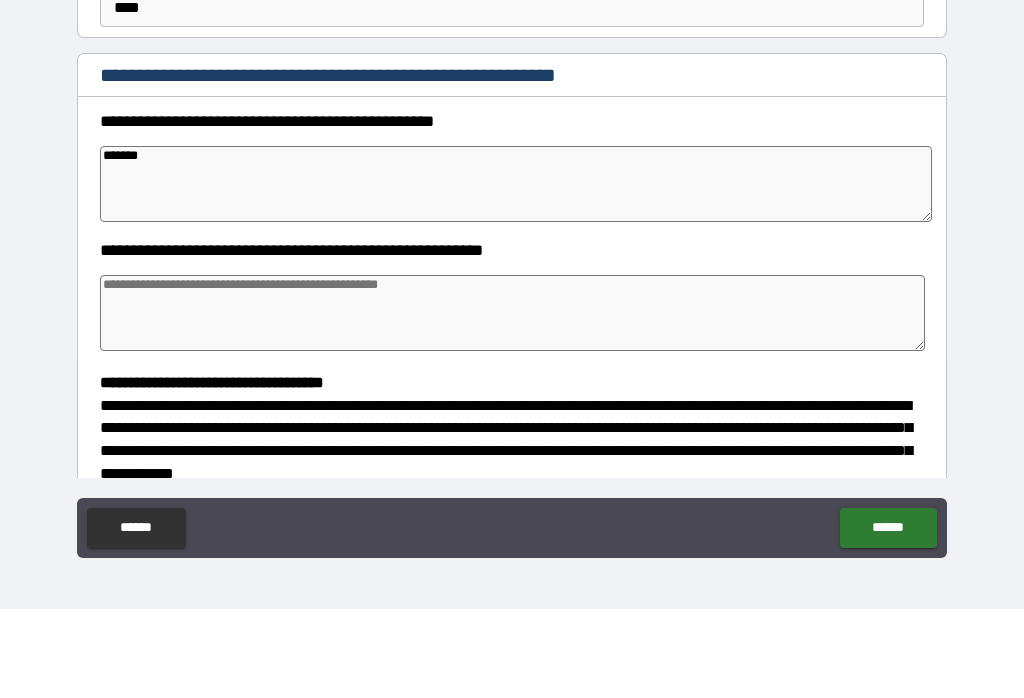 type on "*" 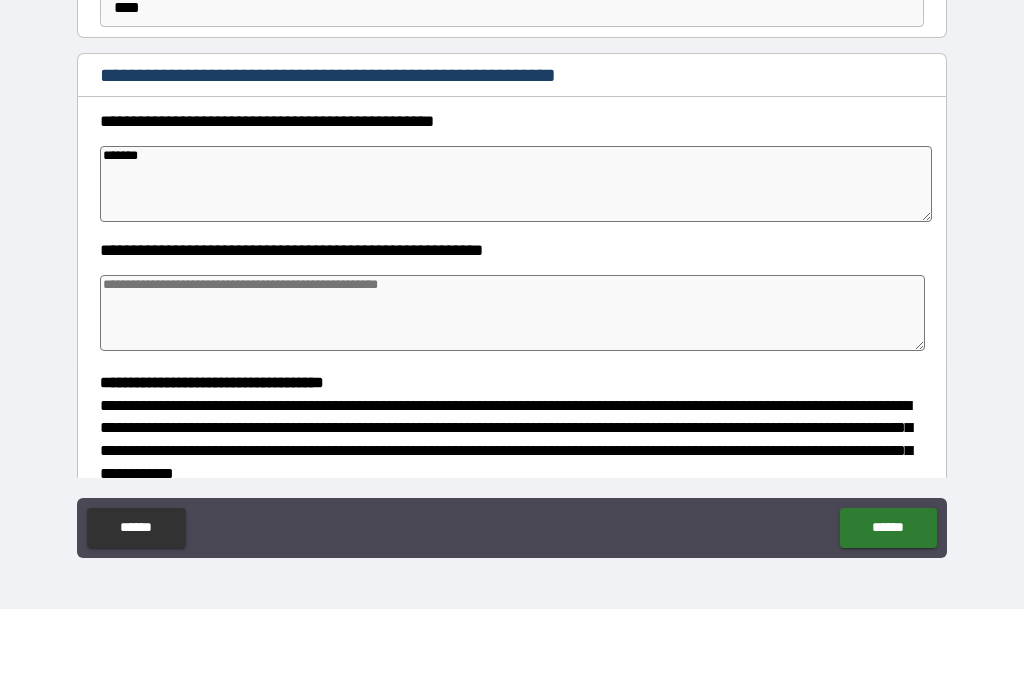 type on "*" 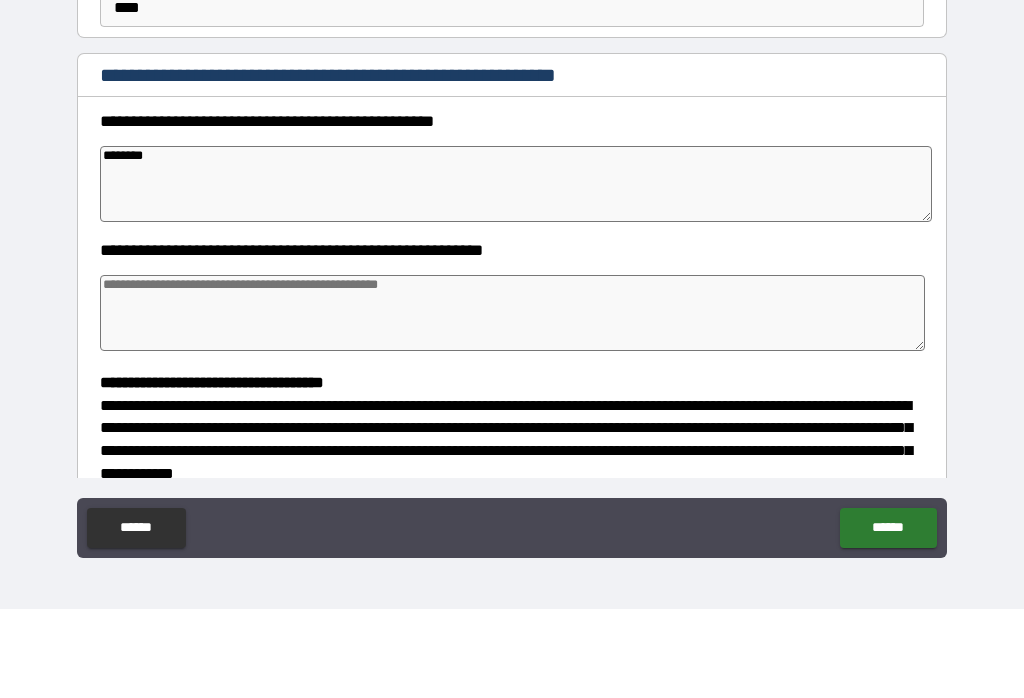 type on "*********" 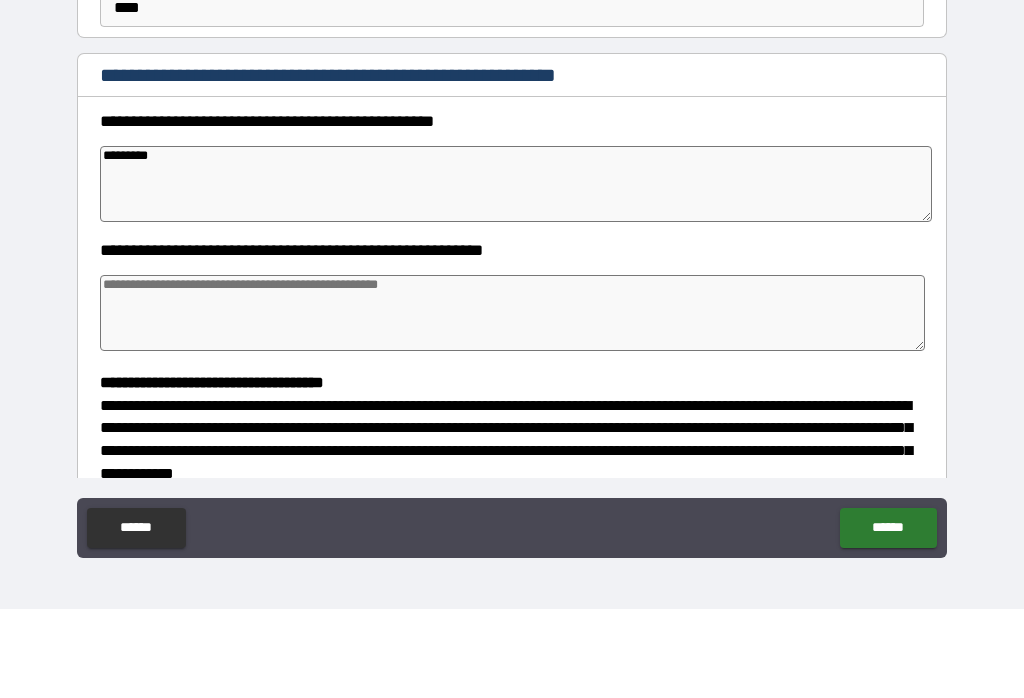 type on "*" 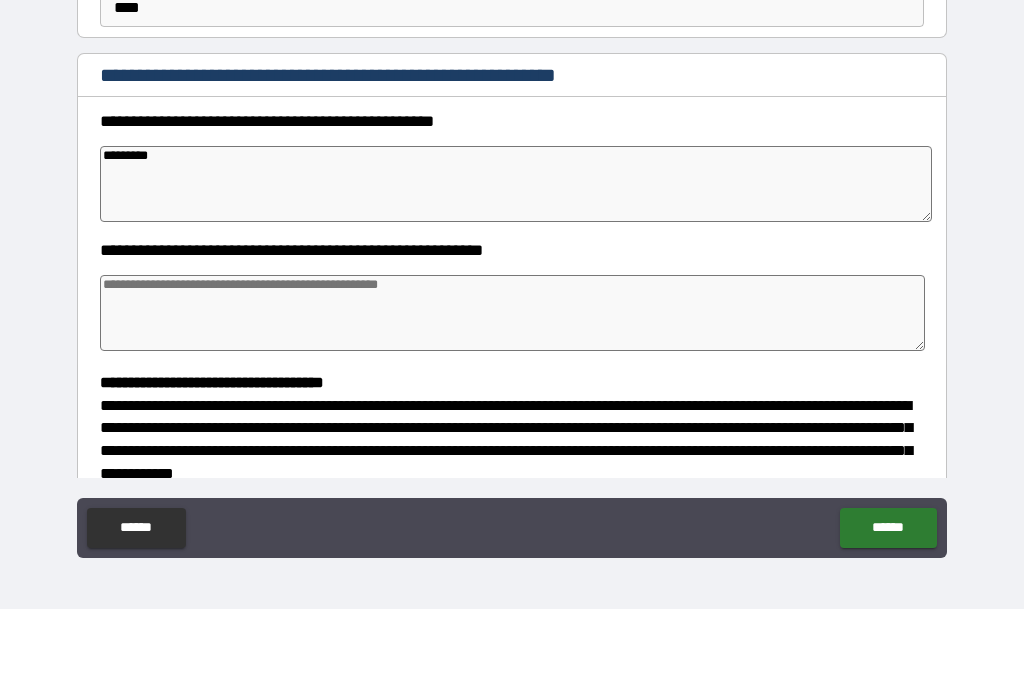 type on "*" 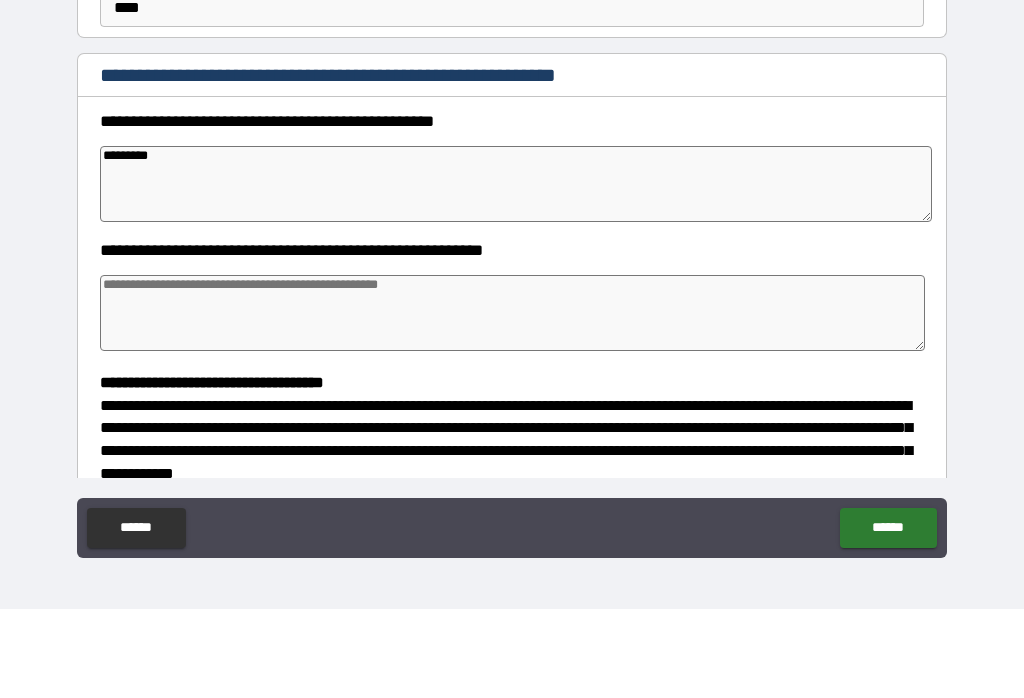 type on "*" 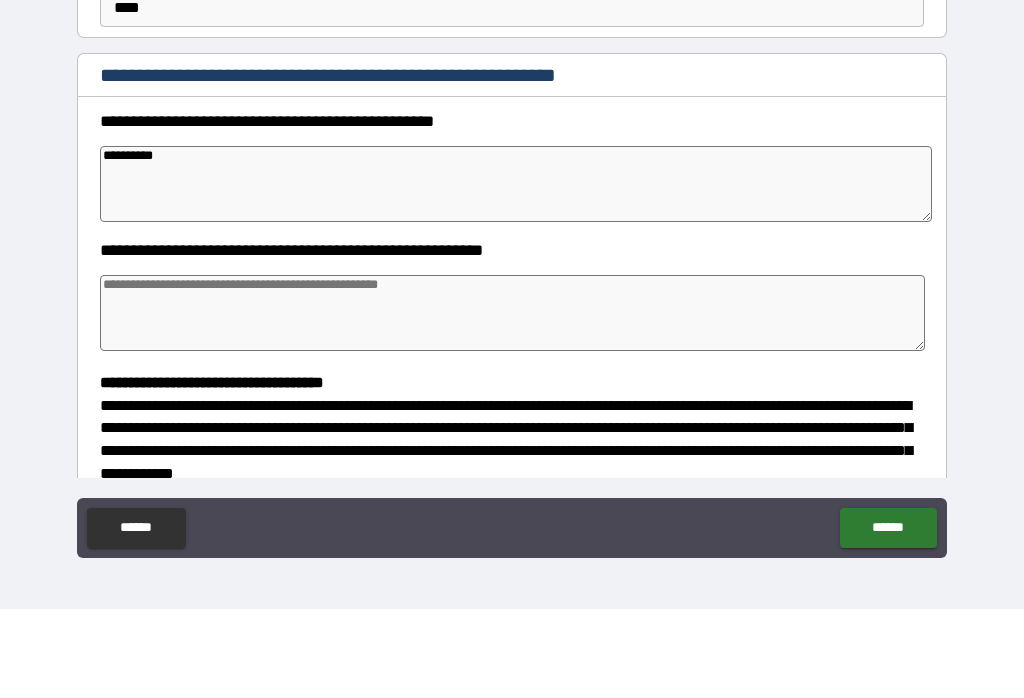 type on "*" 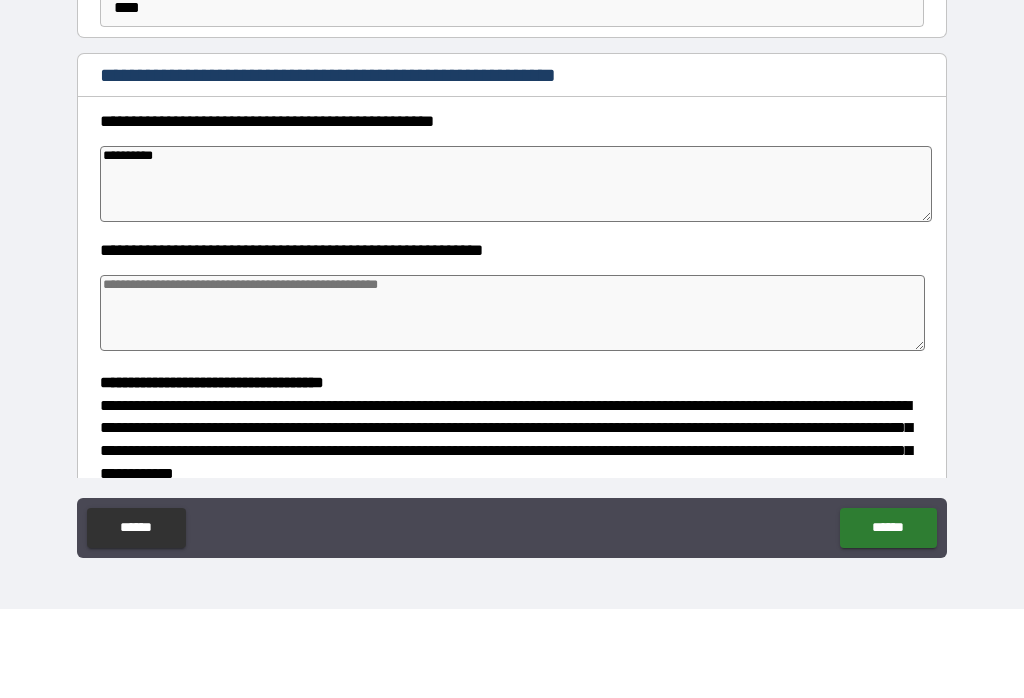 type on "*" 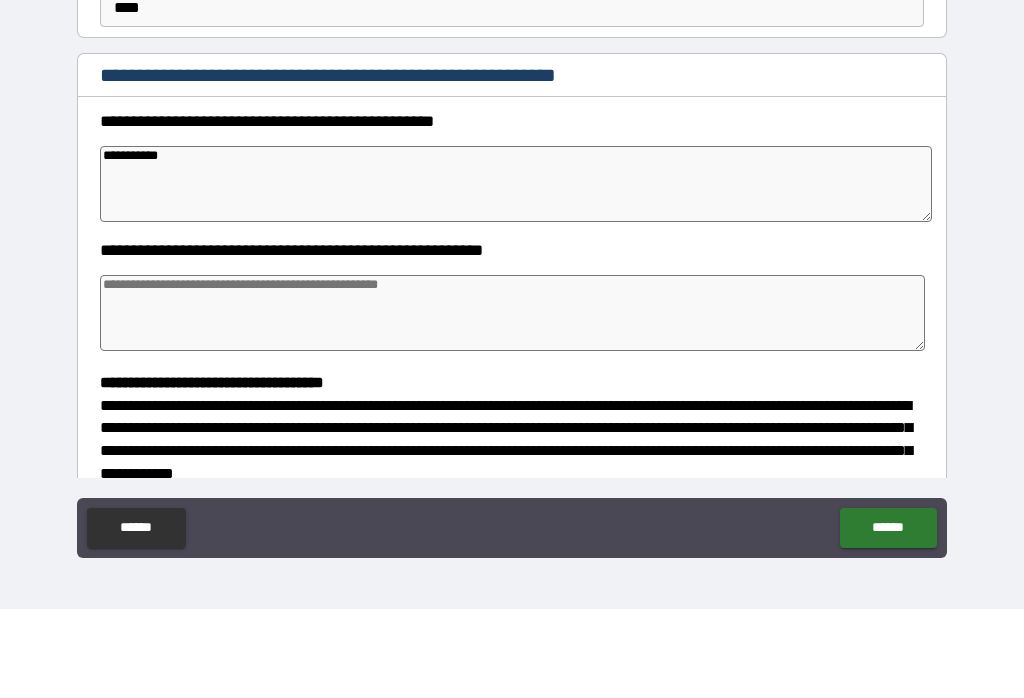 type on "*" 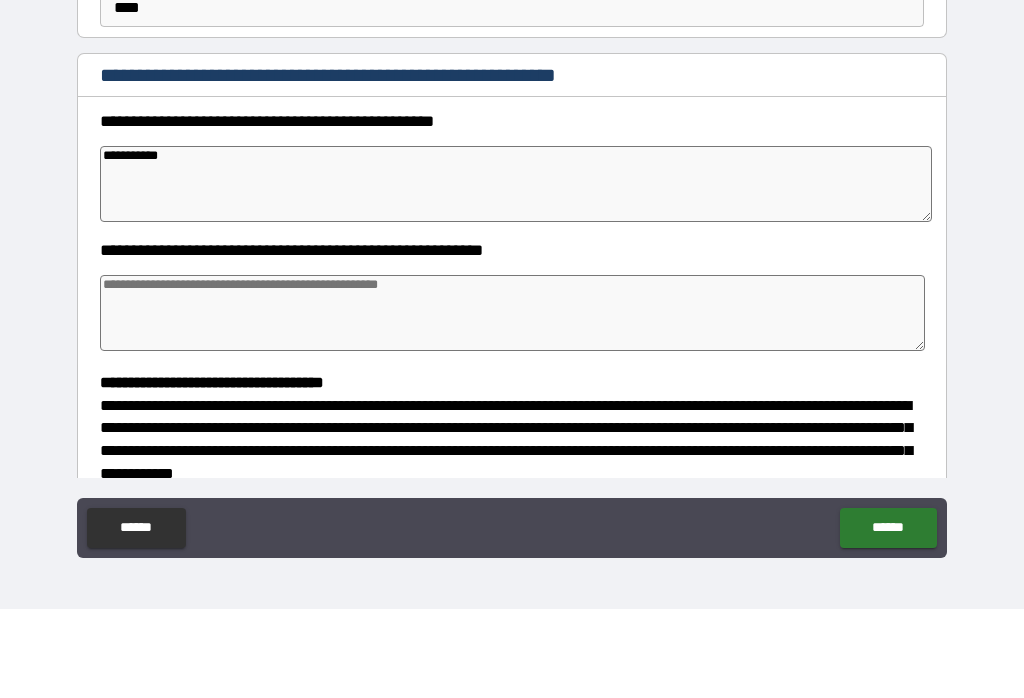 type on "*" 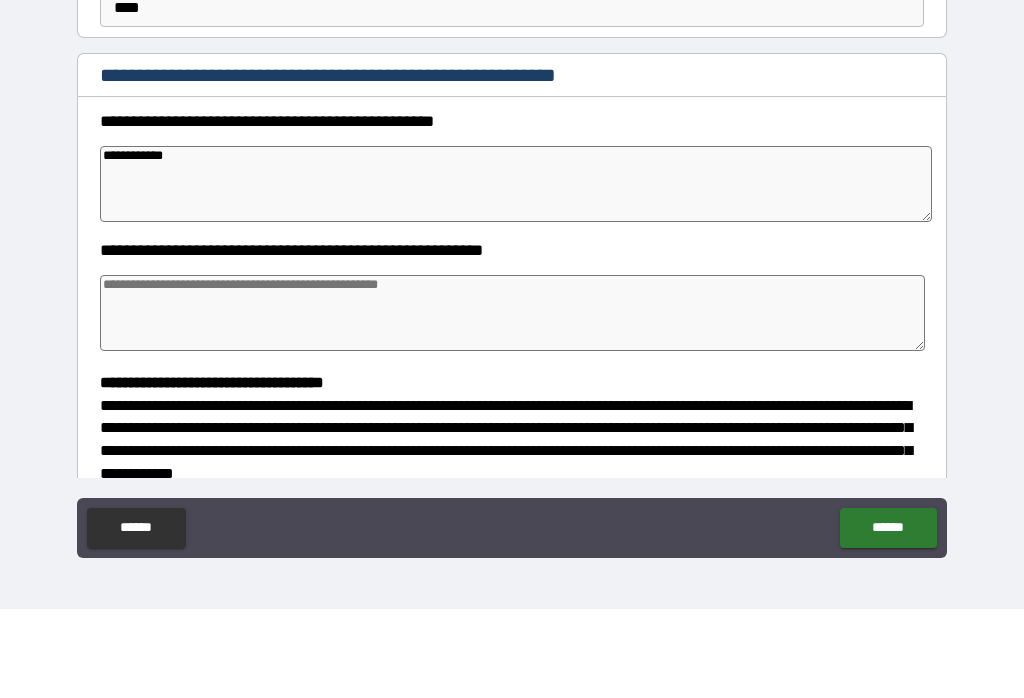 type on "*" 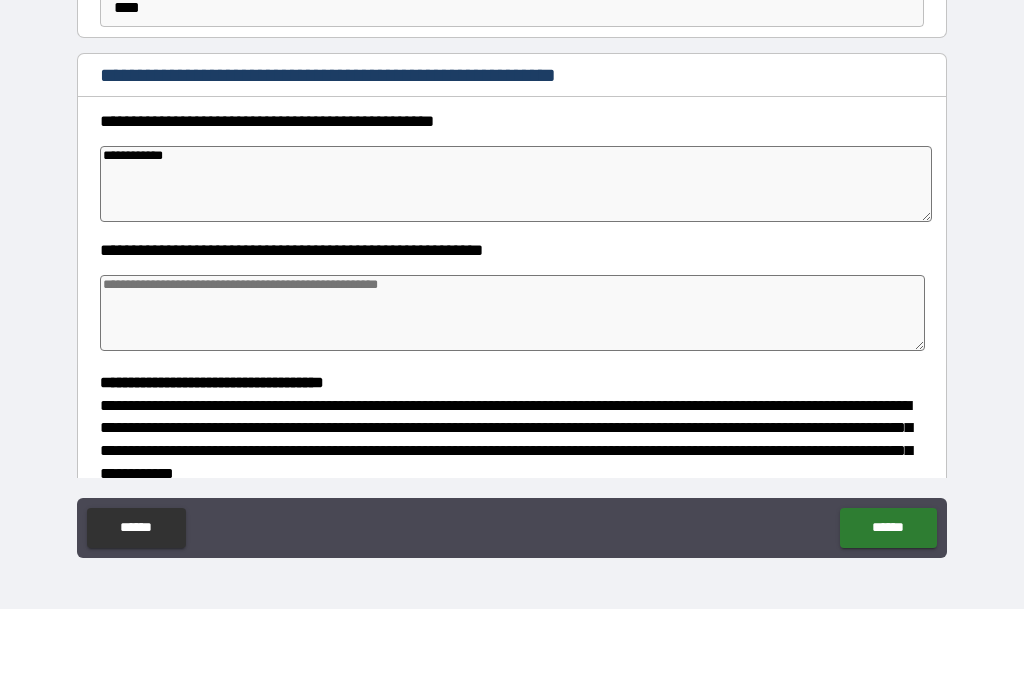 type on "*" 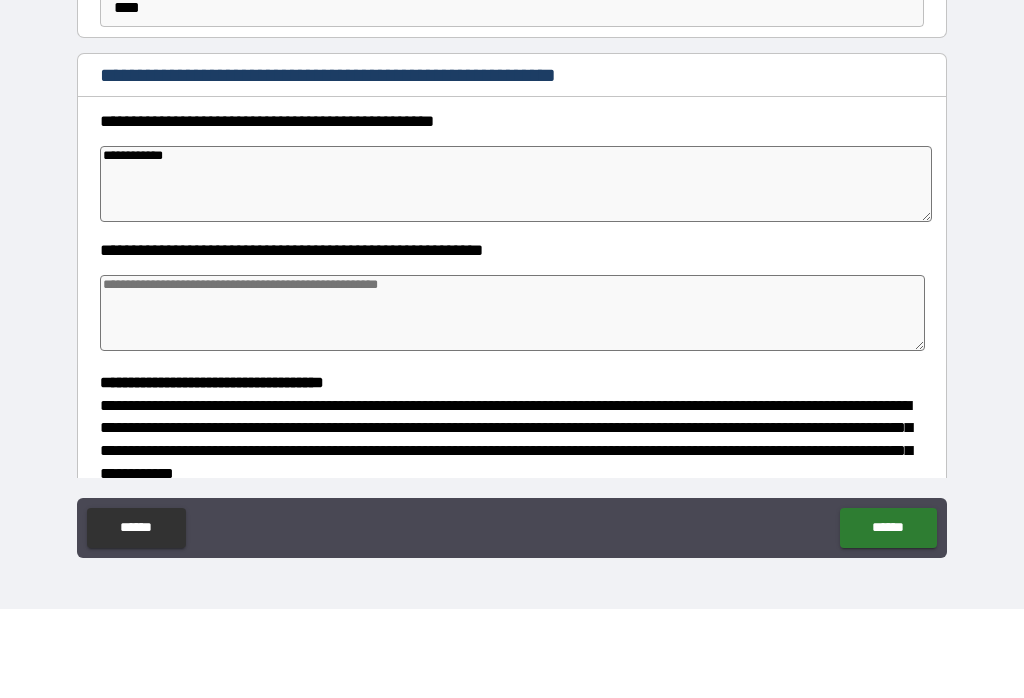 type on "*" 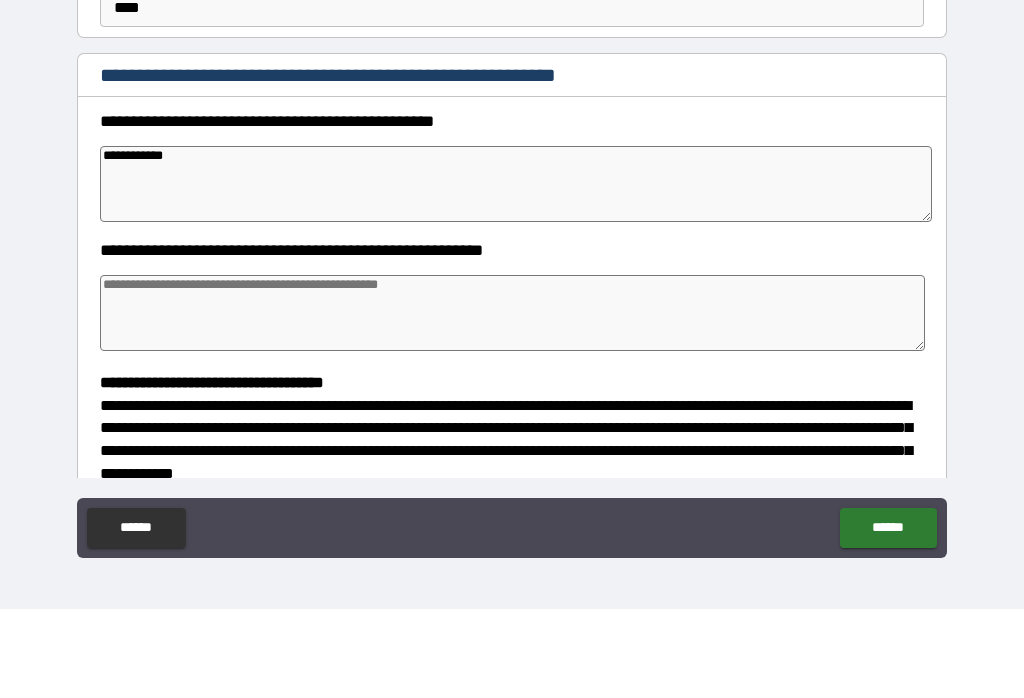 type on "**********" 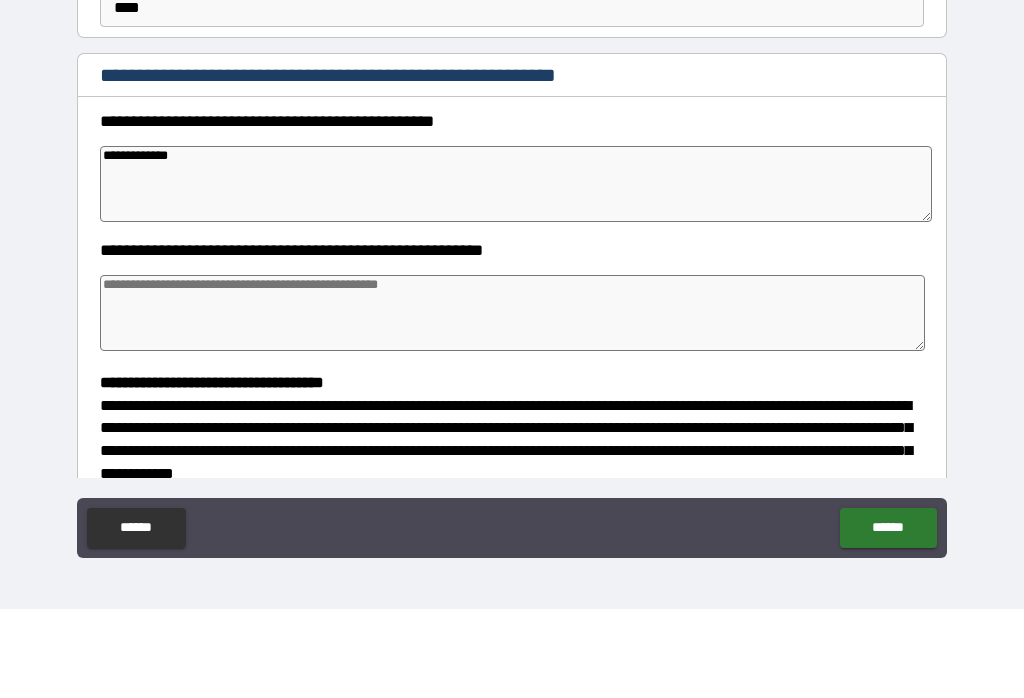 type on "*" 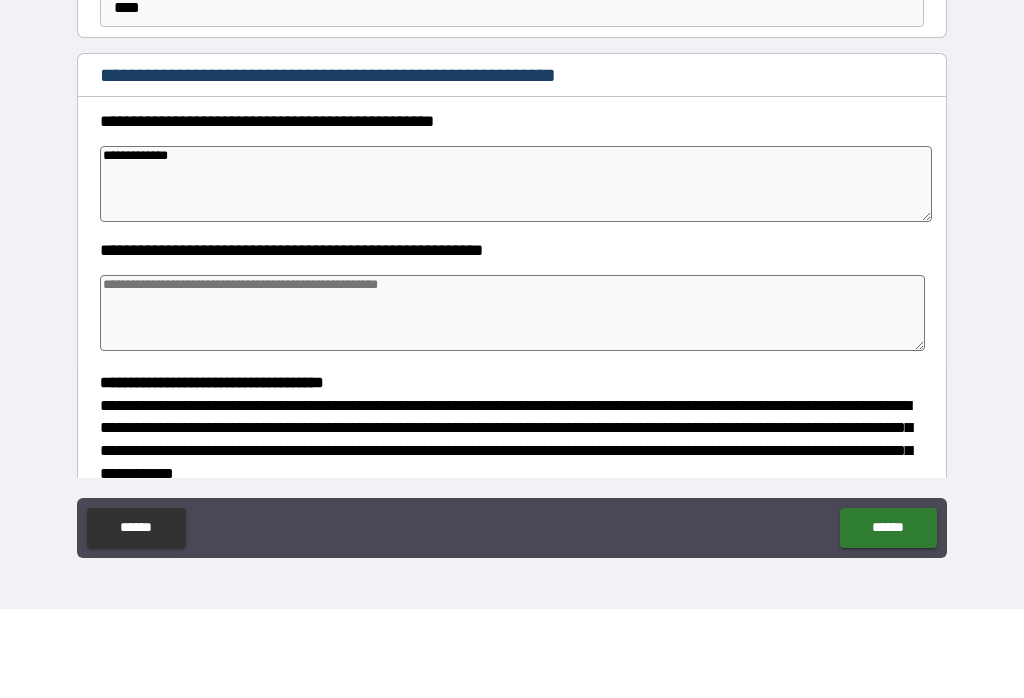 type on "**********" 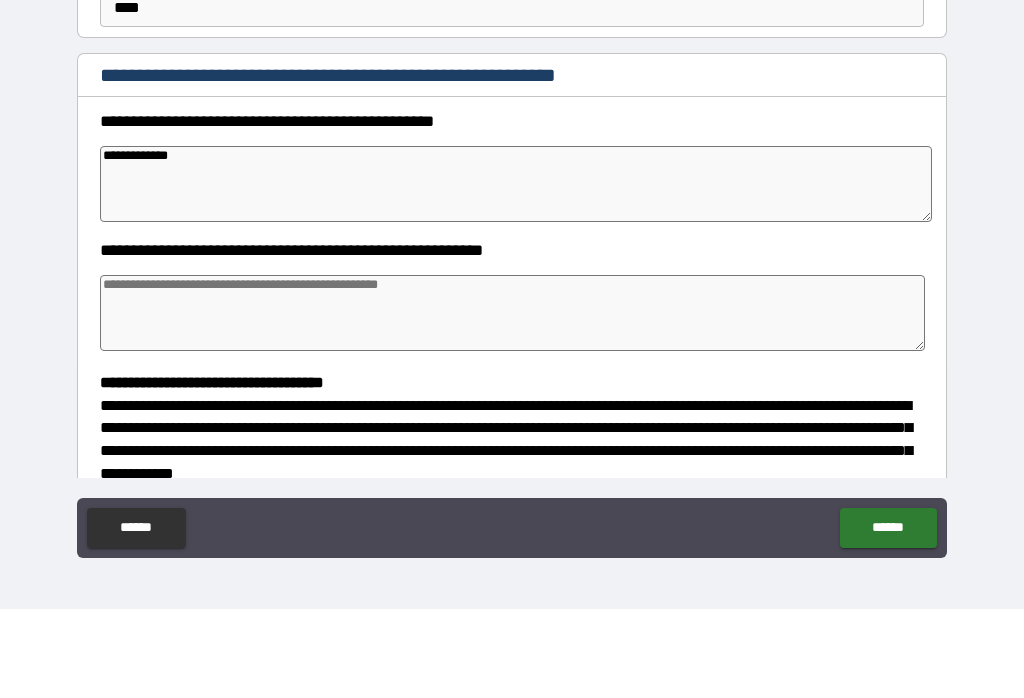 type on "*" 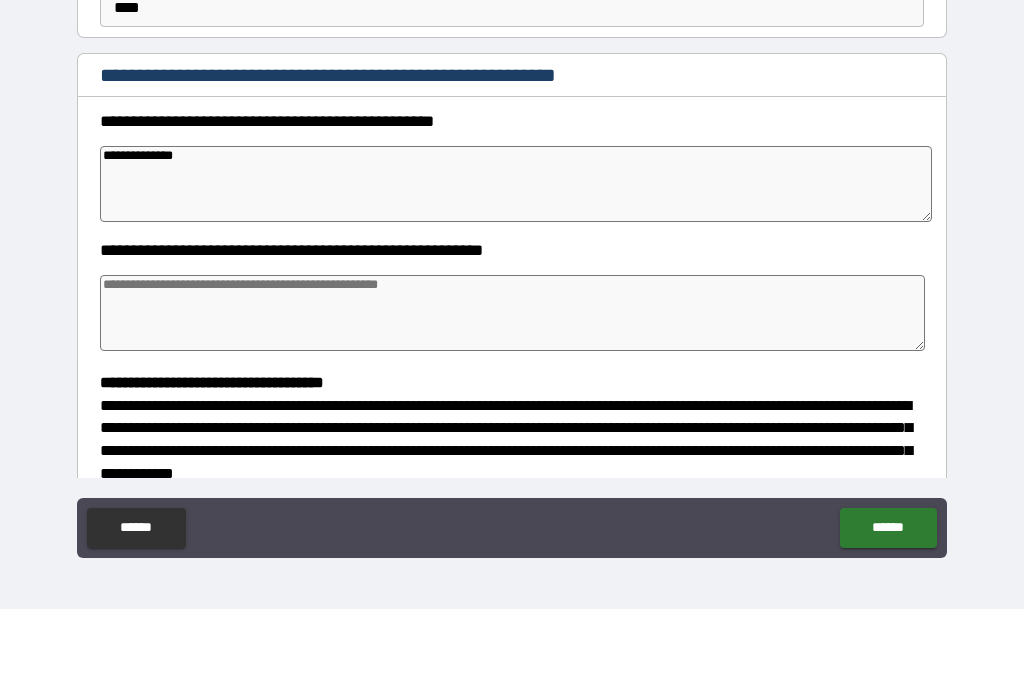 type on "*" 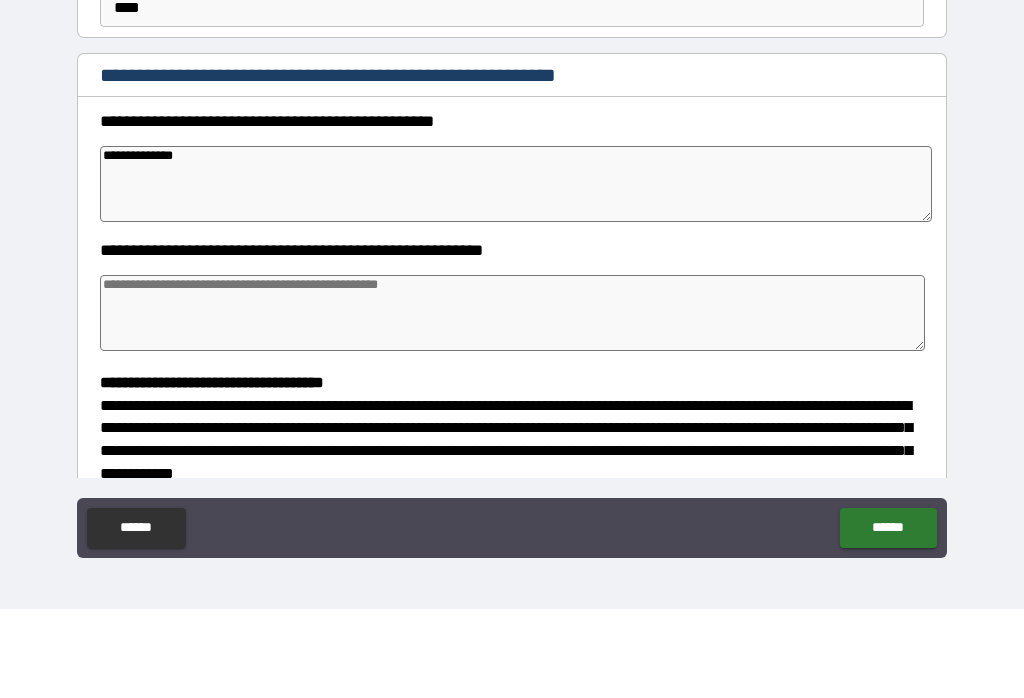 type on "*" 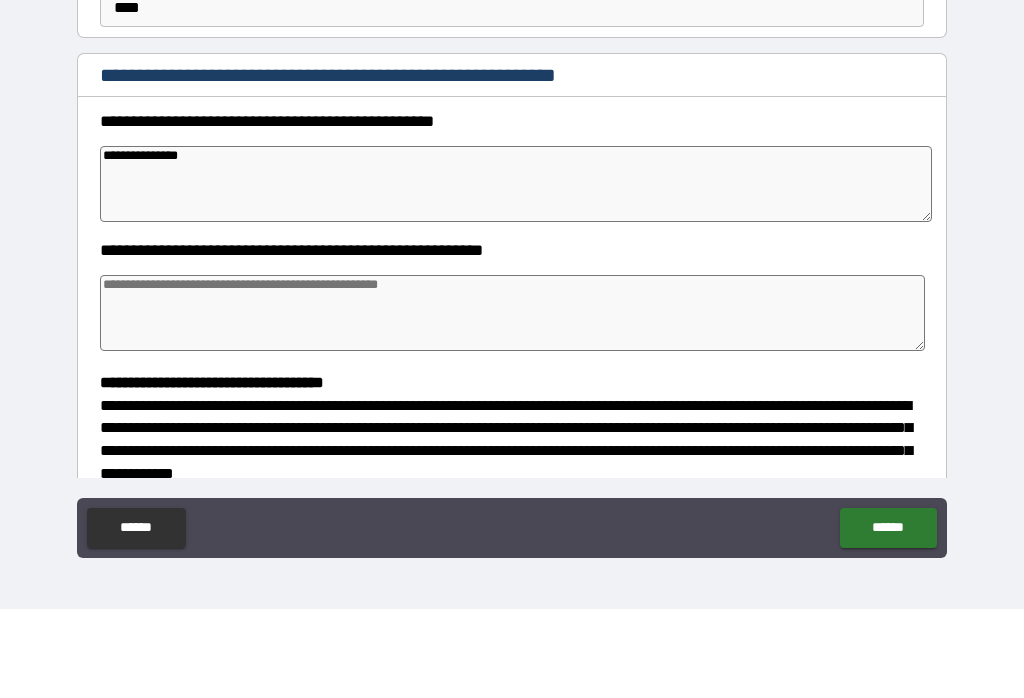 type on "*" 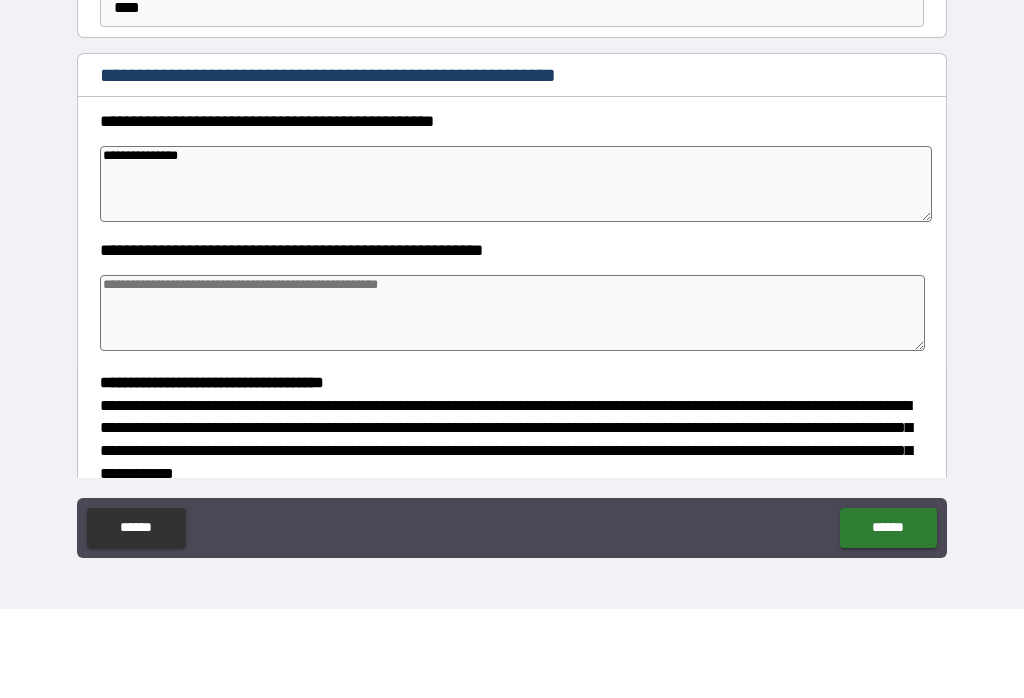 type on "*" 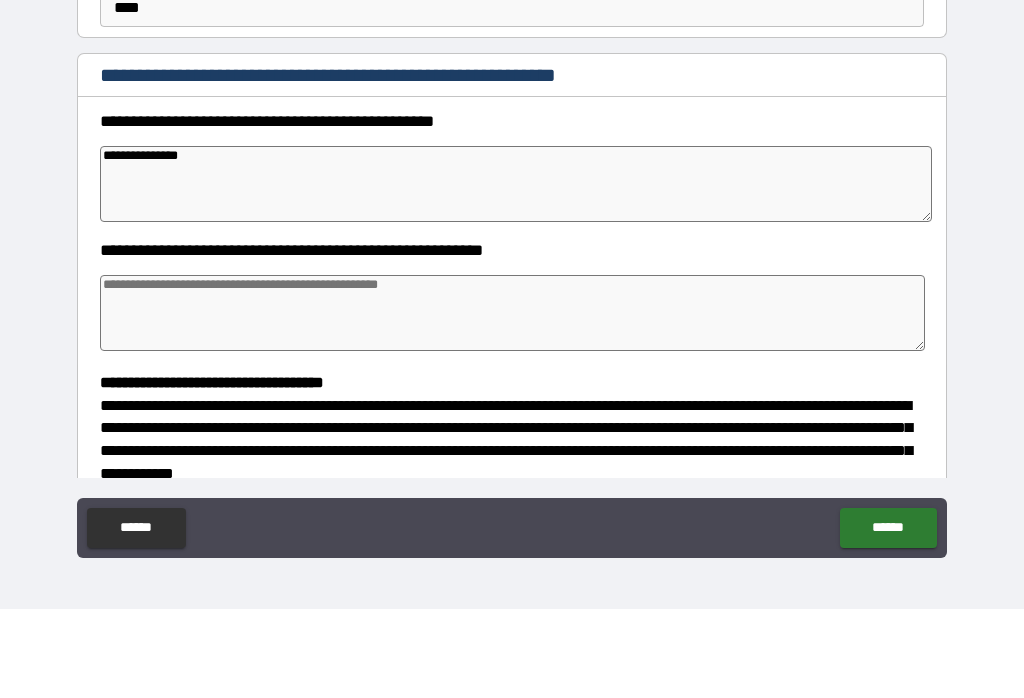 type on "*" 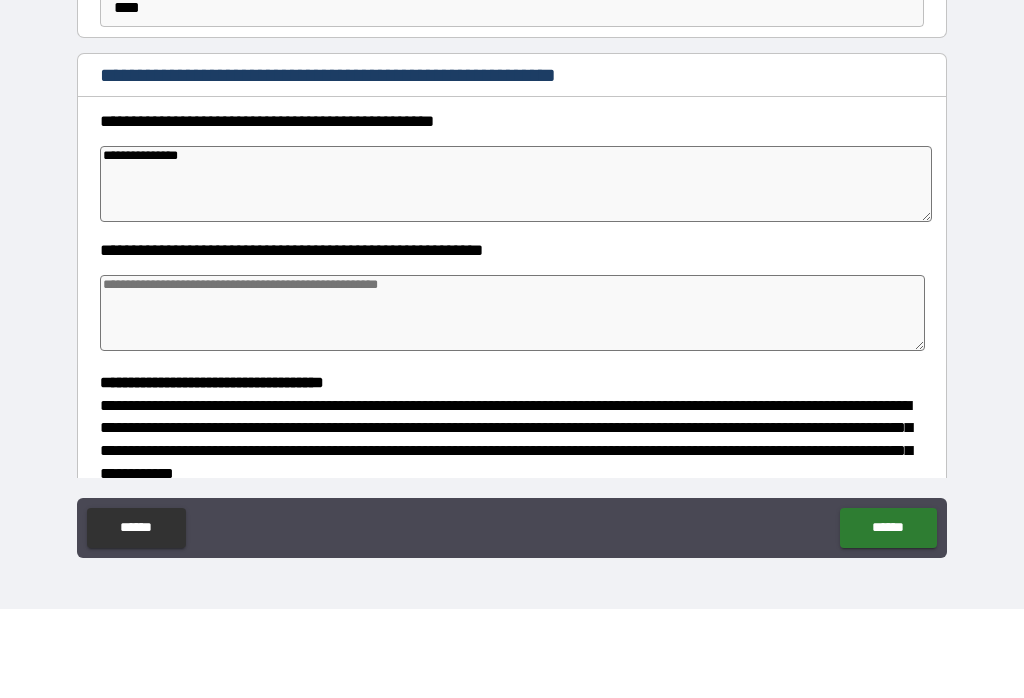 type on "**********" 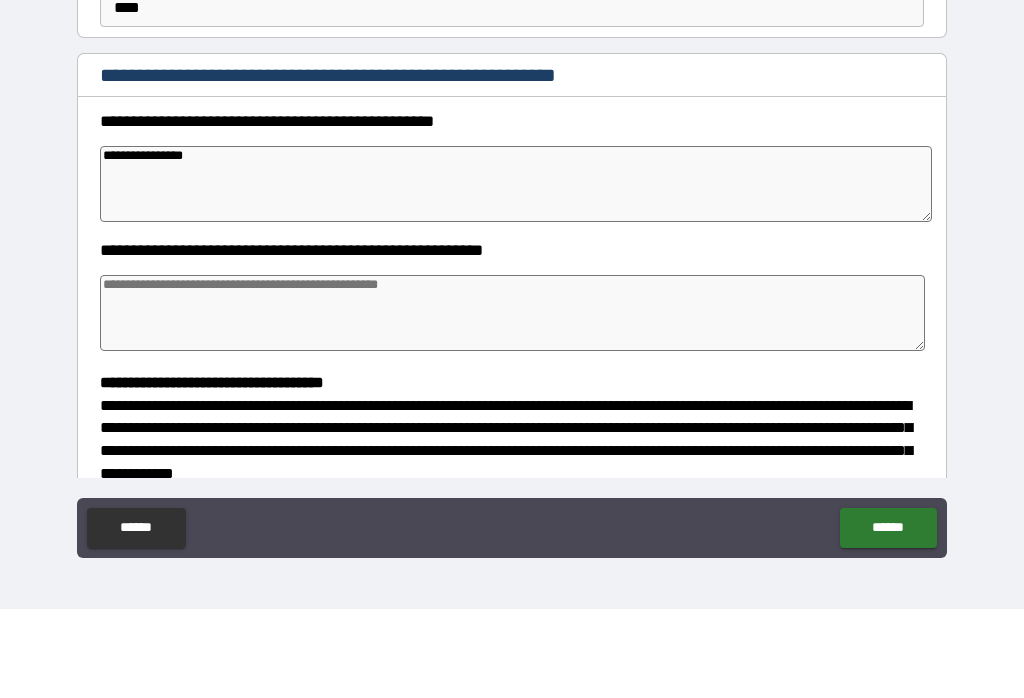 type on "*" 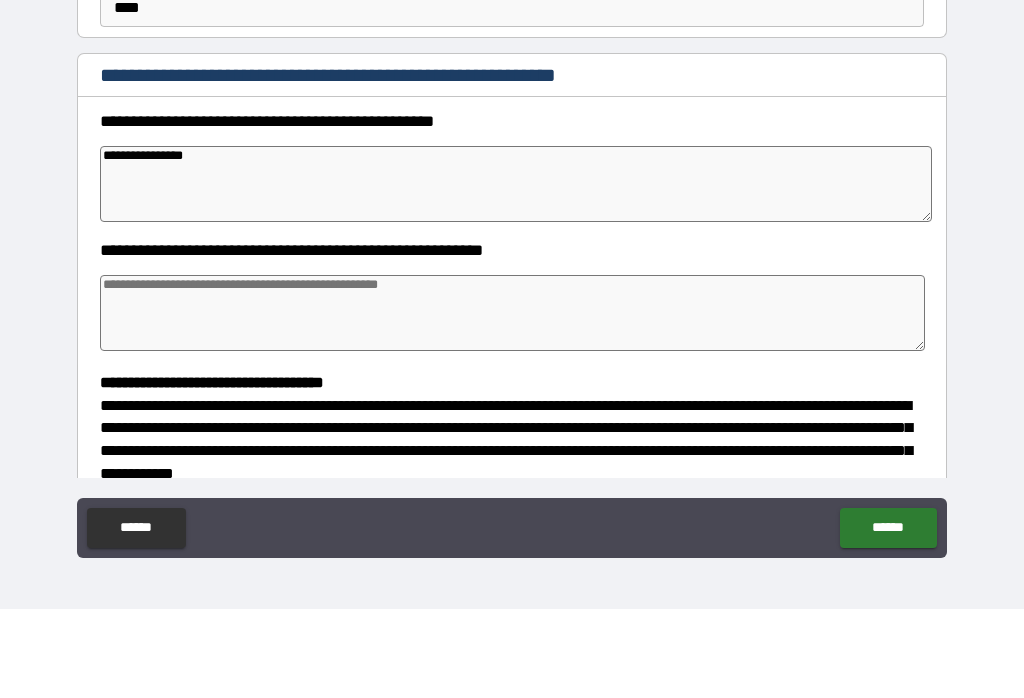 type on "*" 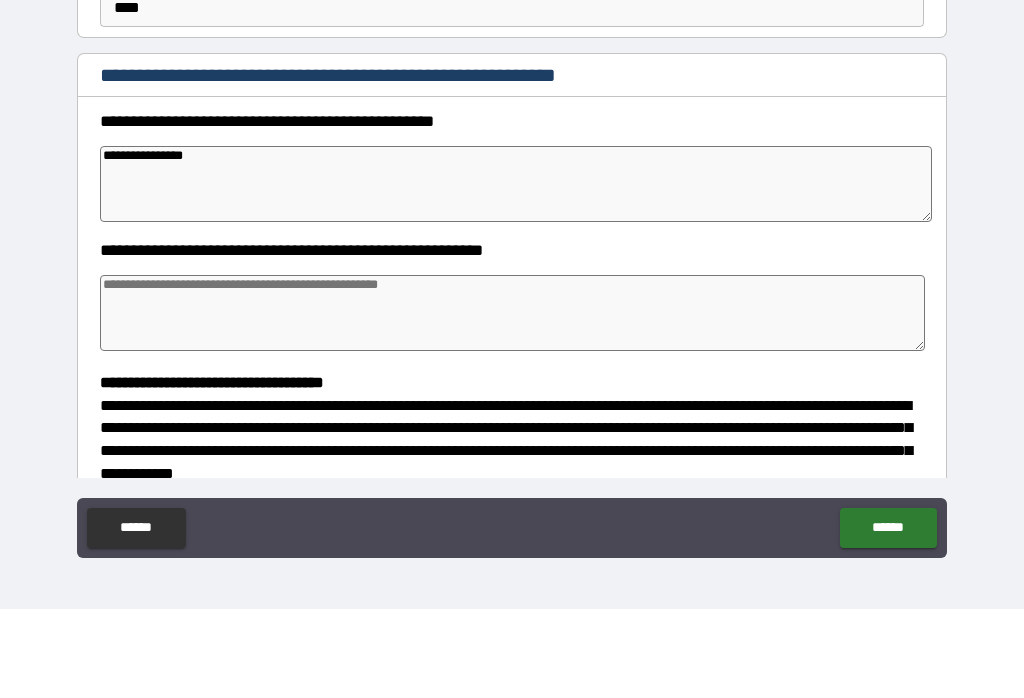 type on "*" 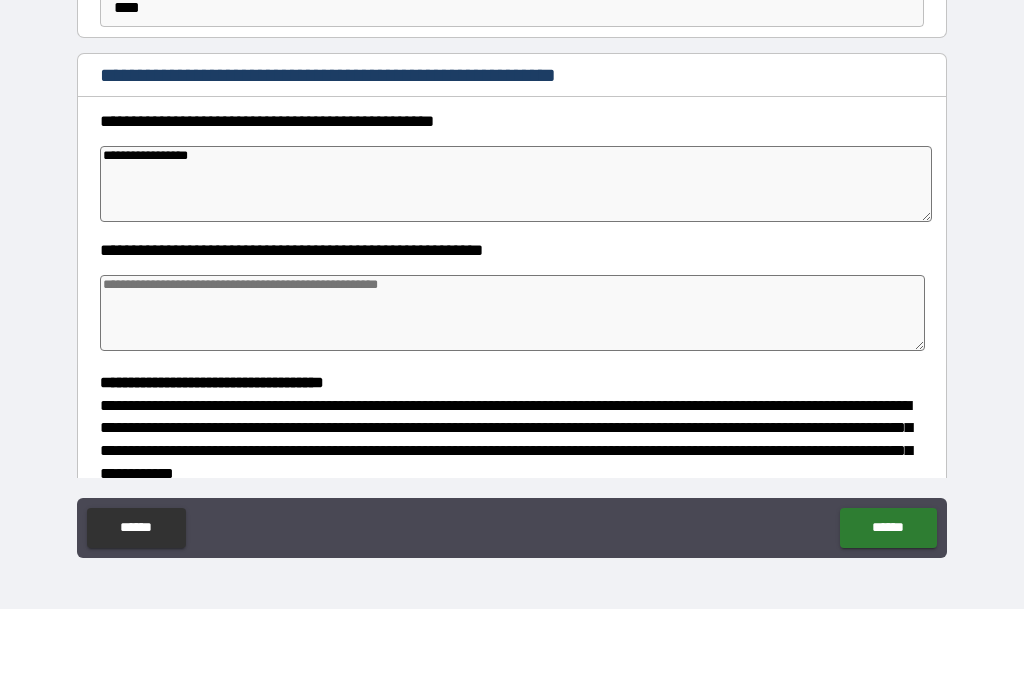 type on "*" 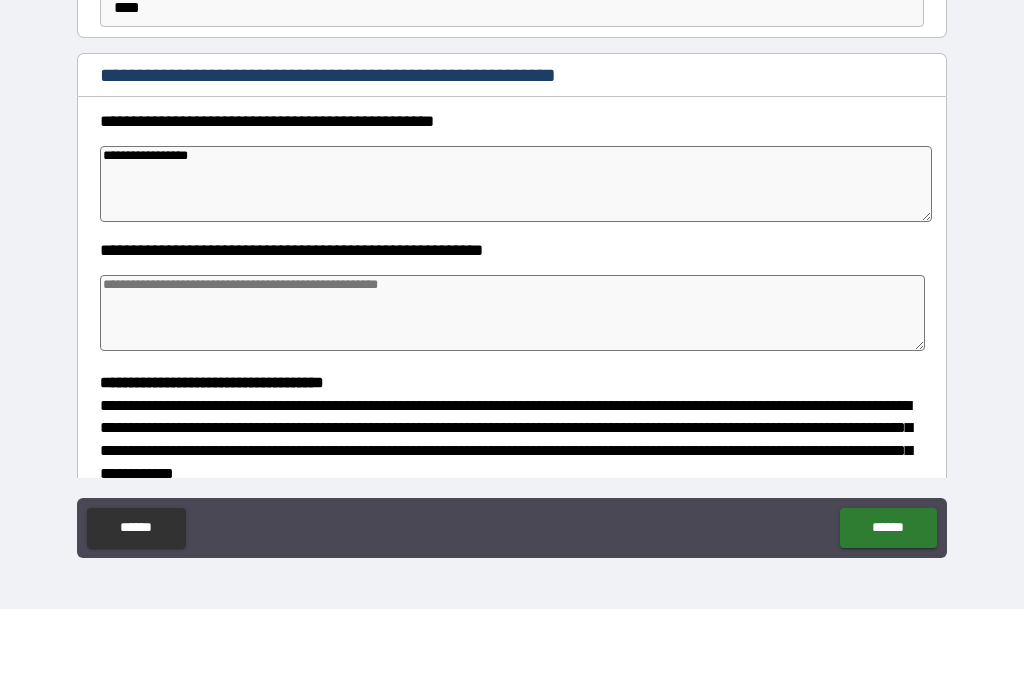 type on "*" 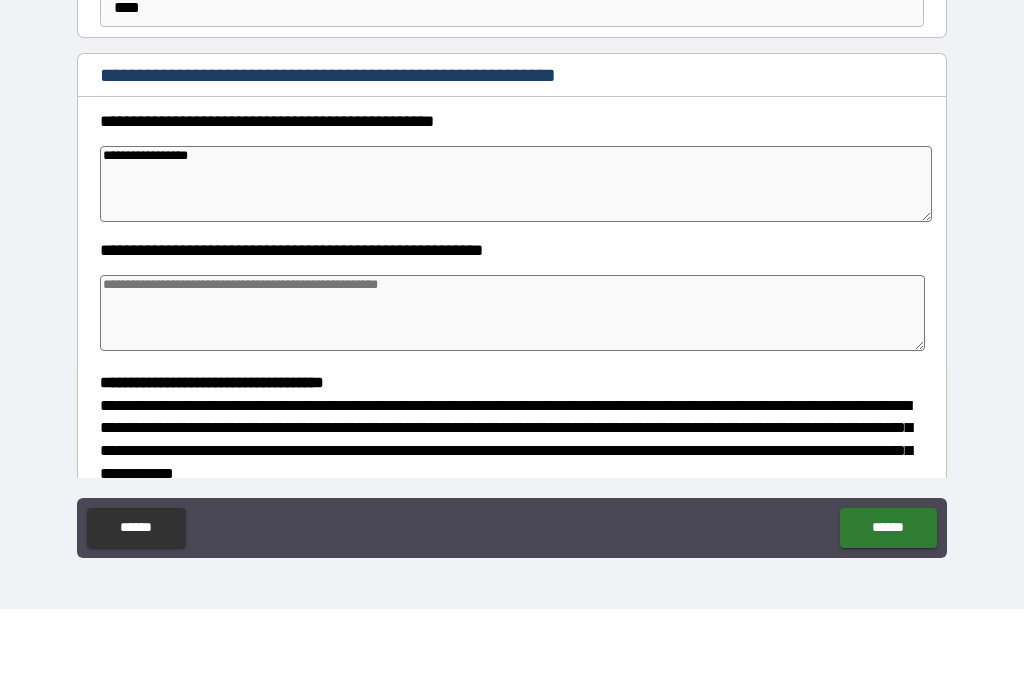 type on "*" 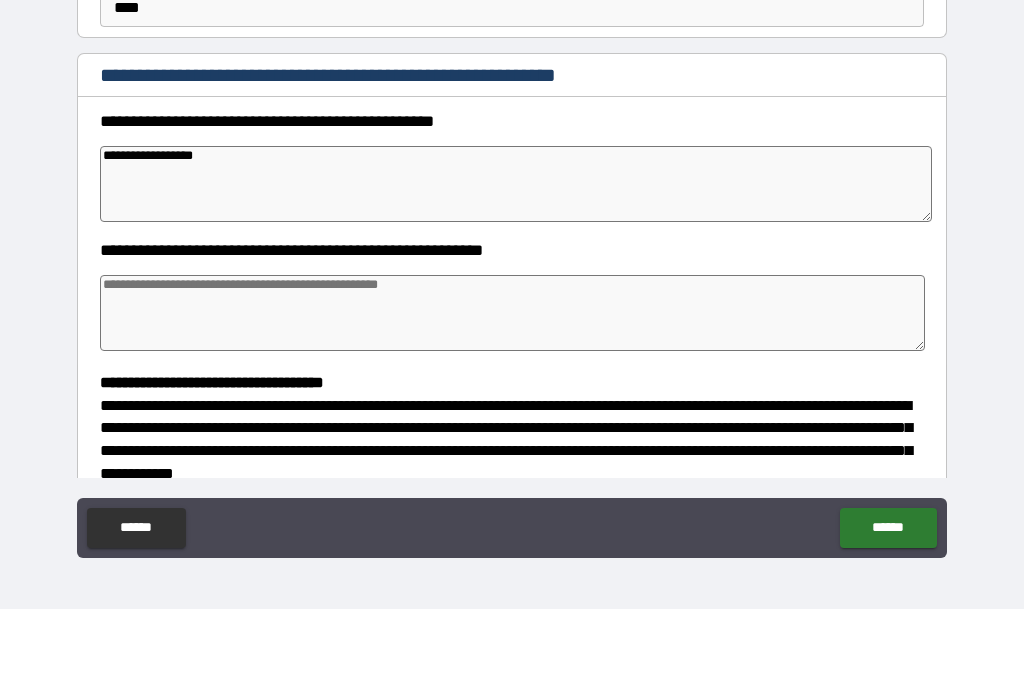 type on "*" 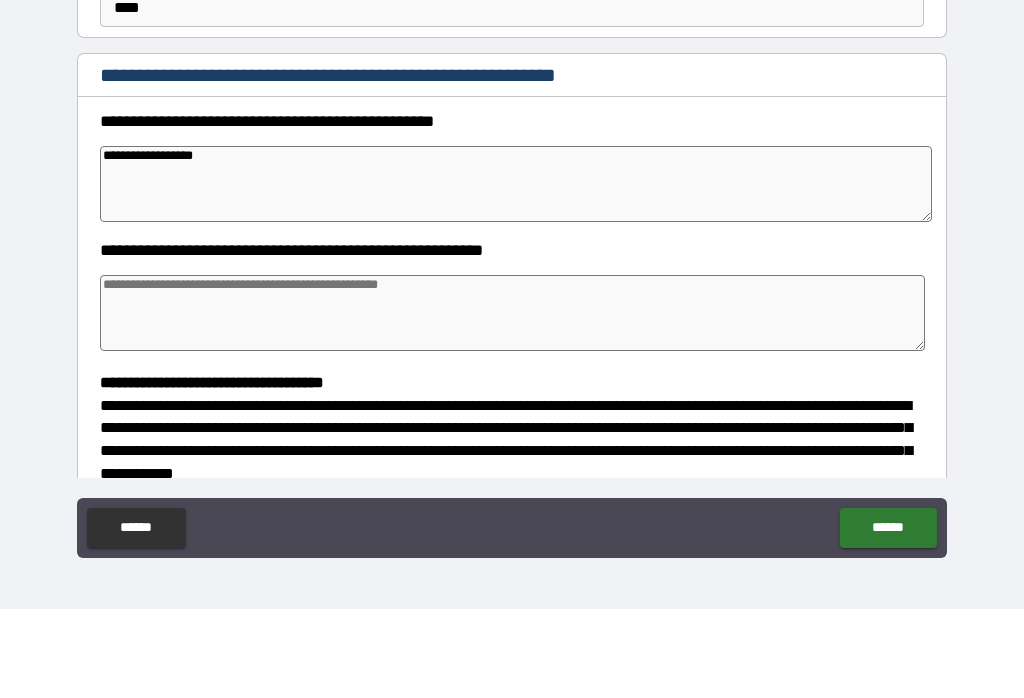 type on "*" 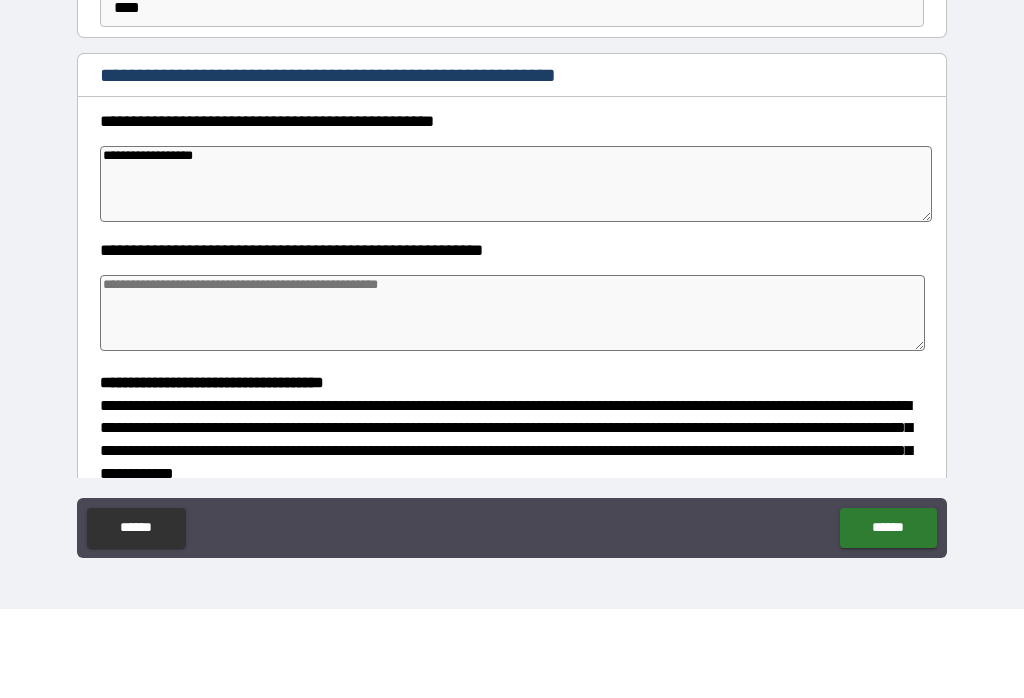type on "*" 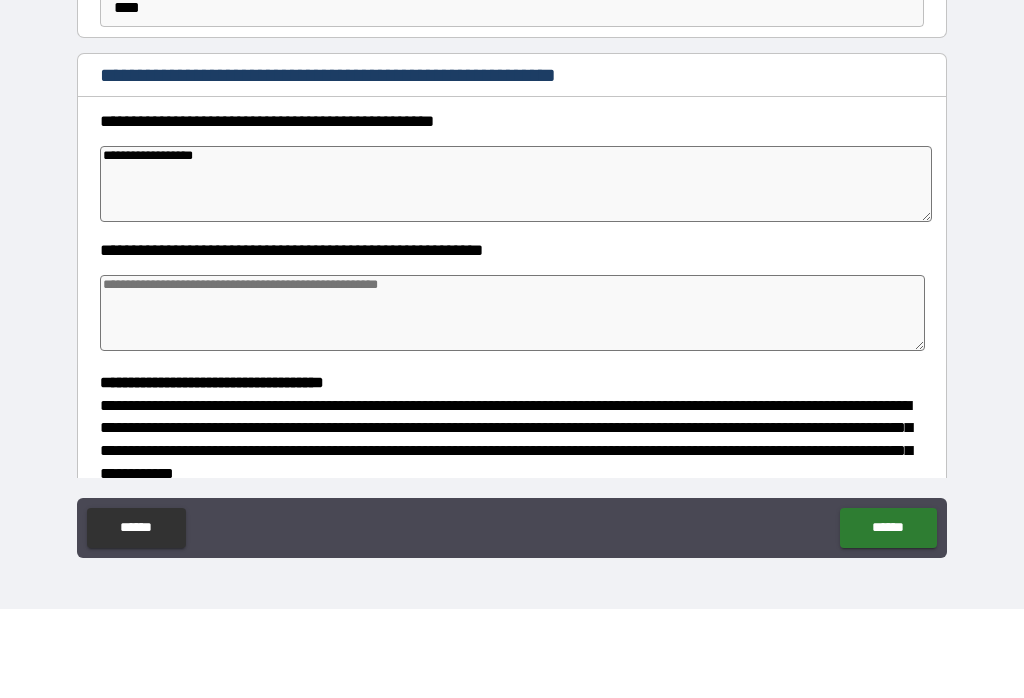 type on "**********" 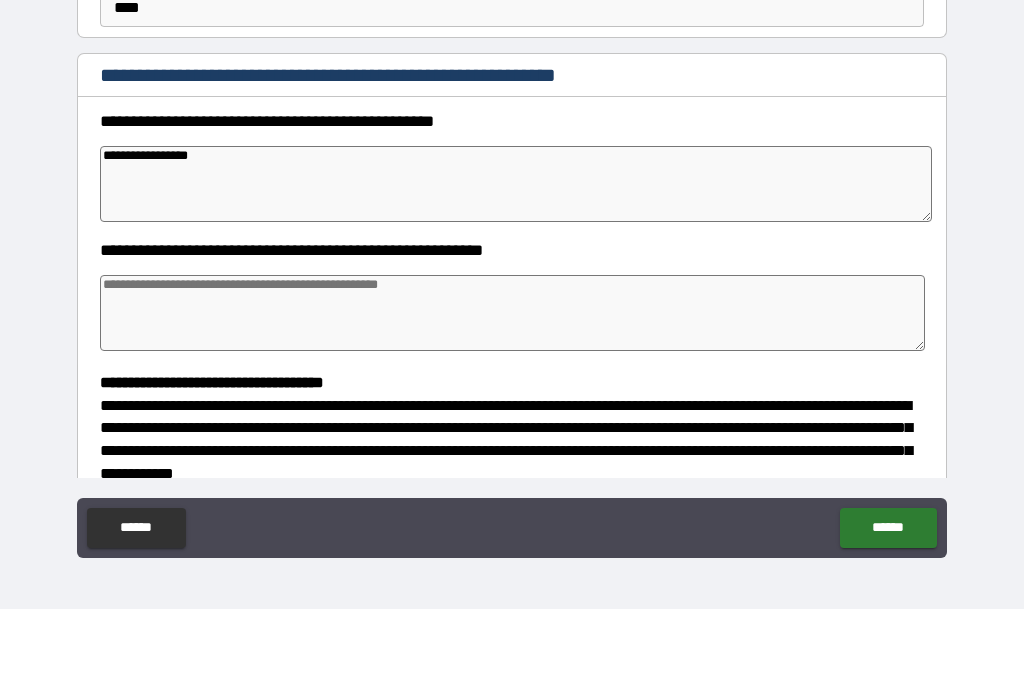 type on "*" 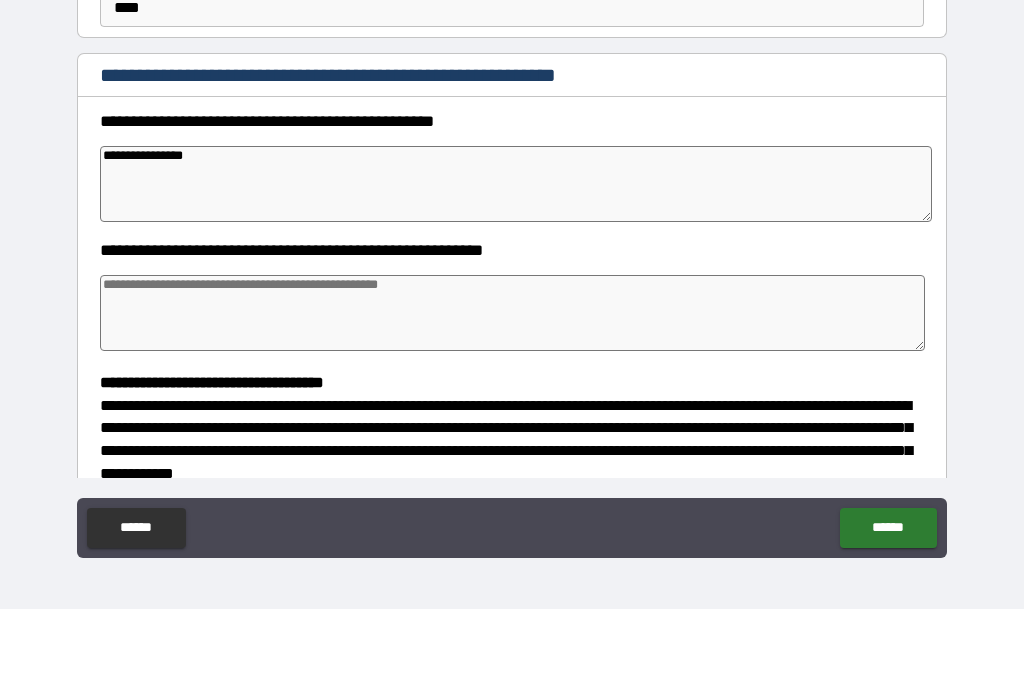 type on "*" 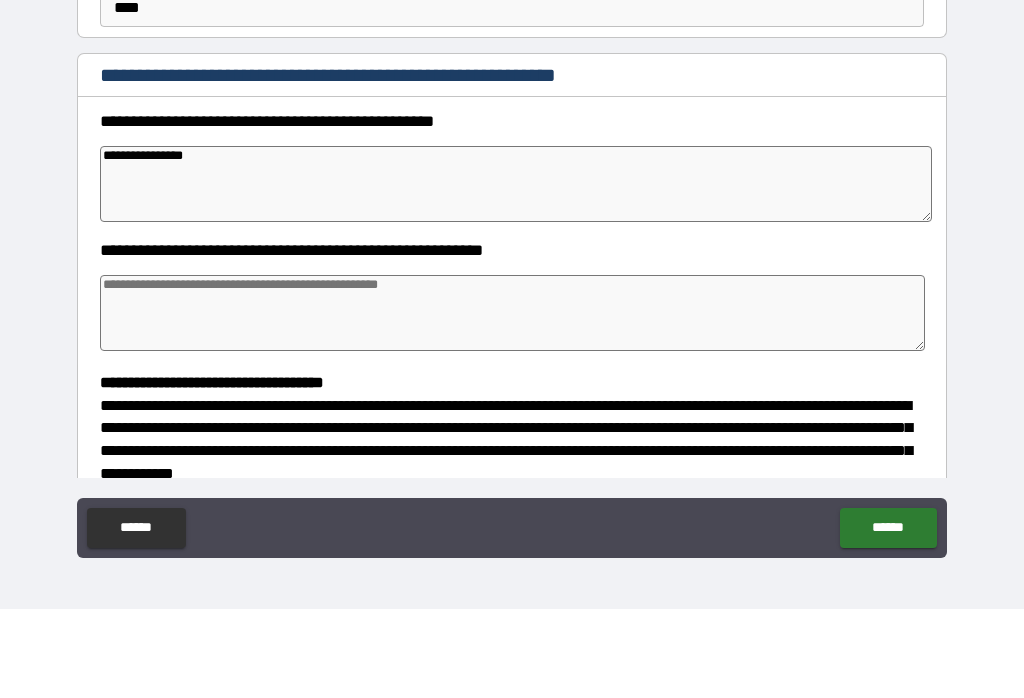type on "*" 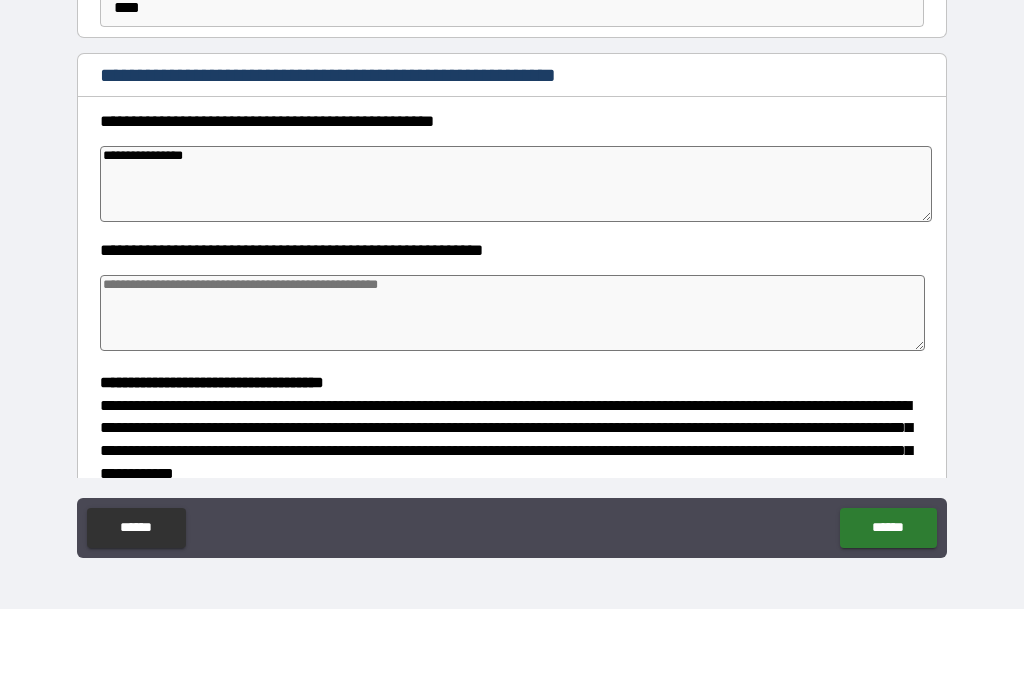 type on "*" 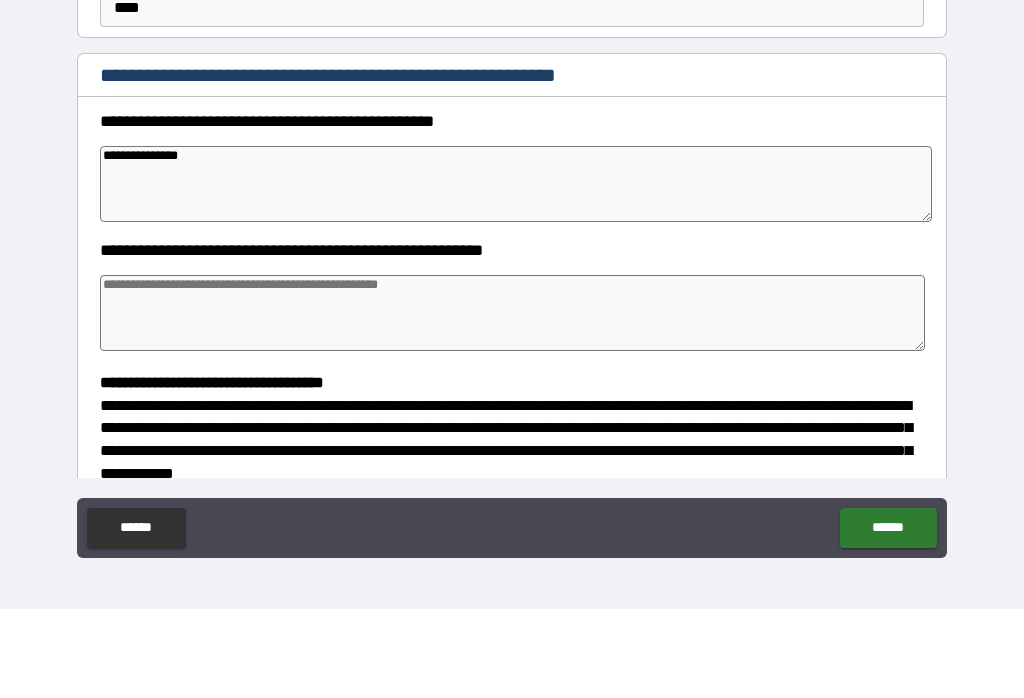 type on "*" 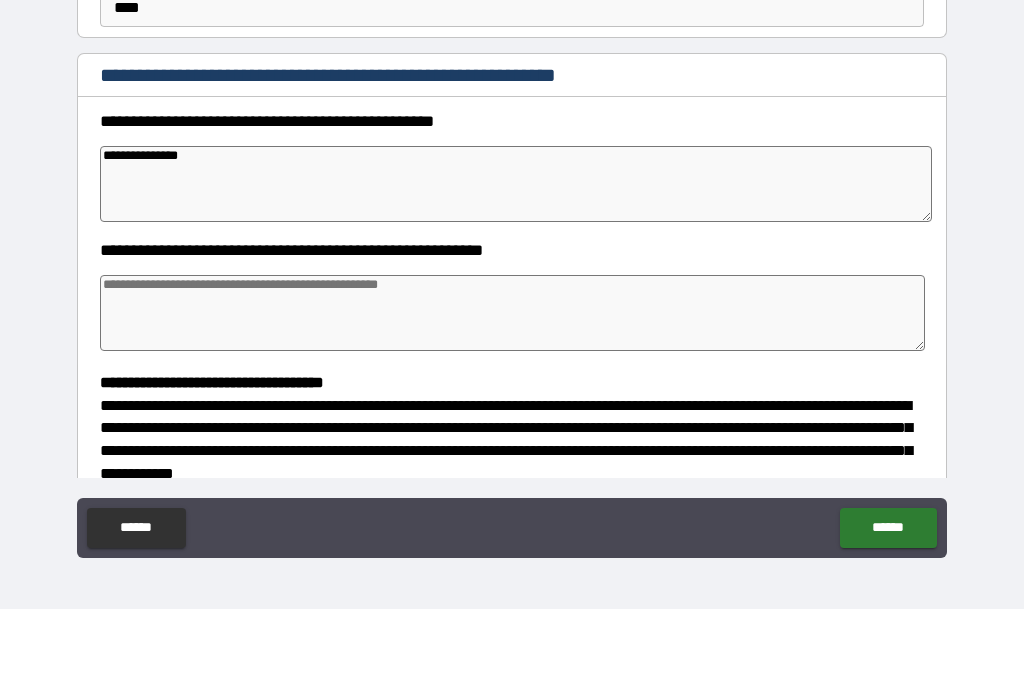 type on "**********" 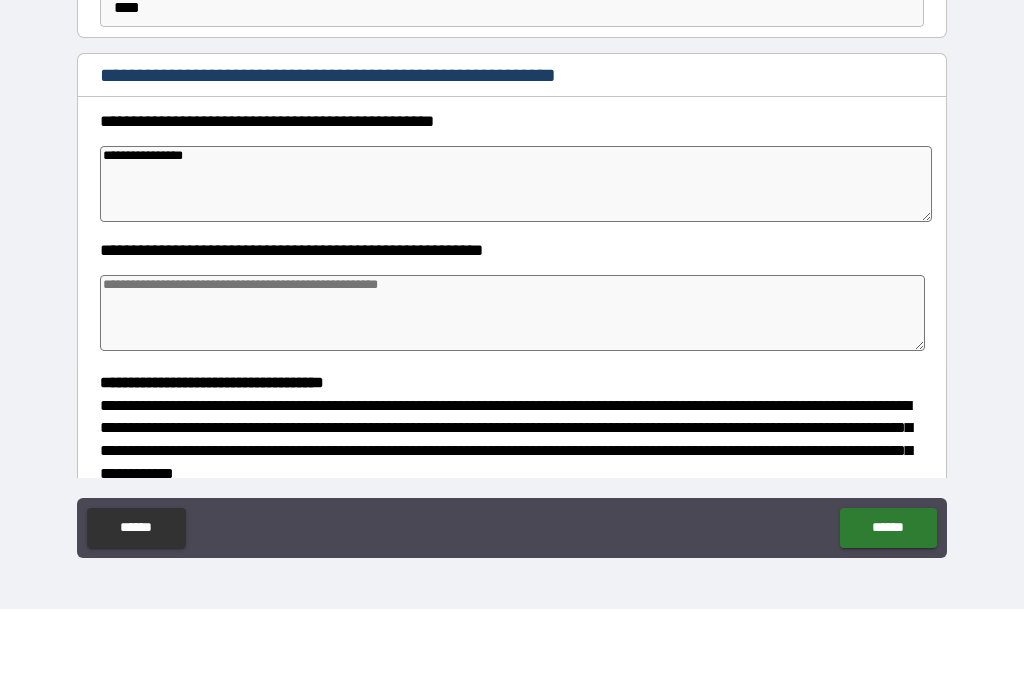 type on "*" 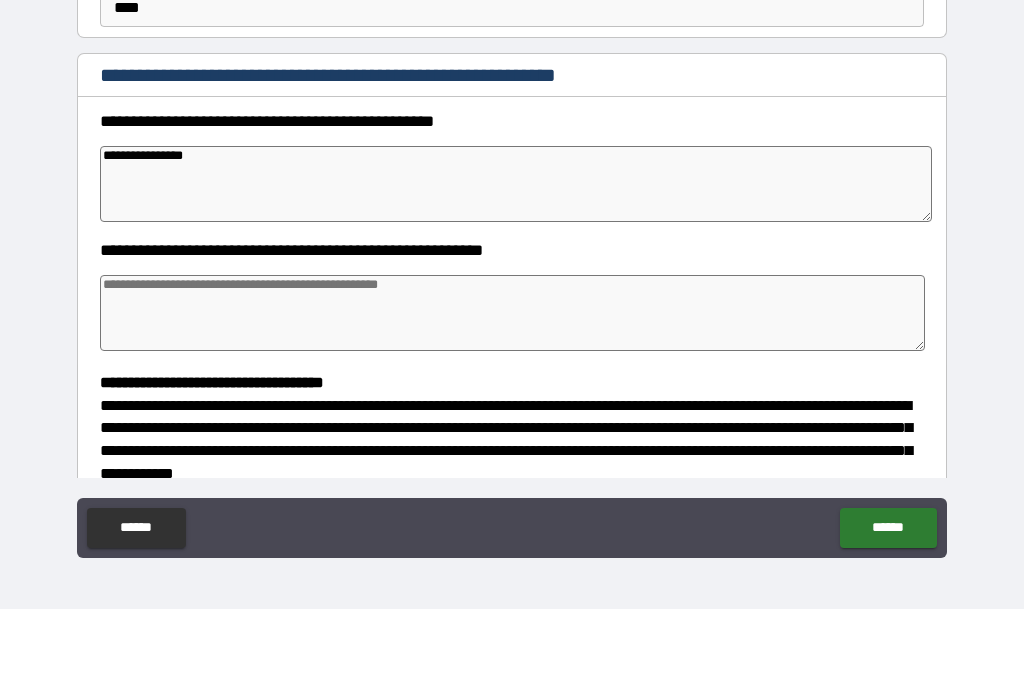 type on "*" 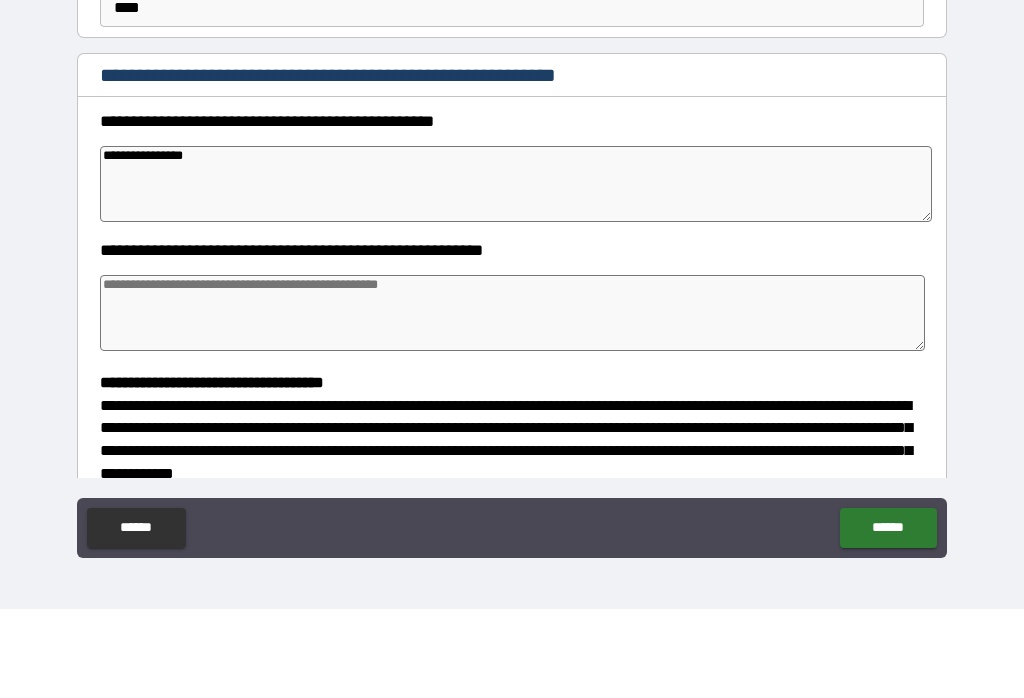 type on "*" 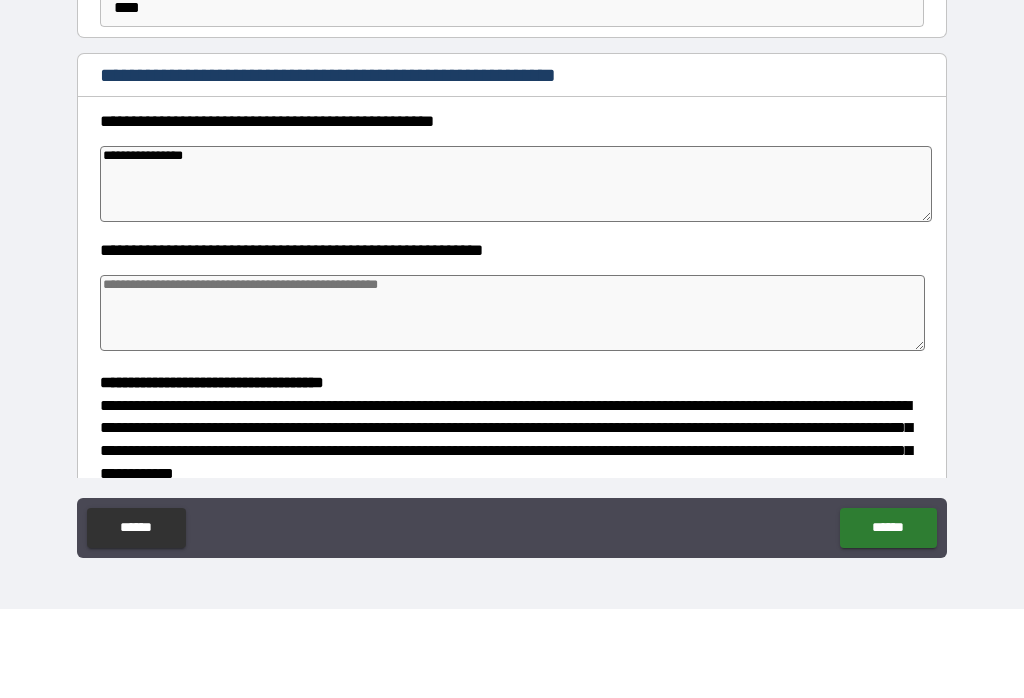 type on "**********" 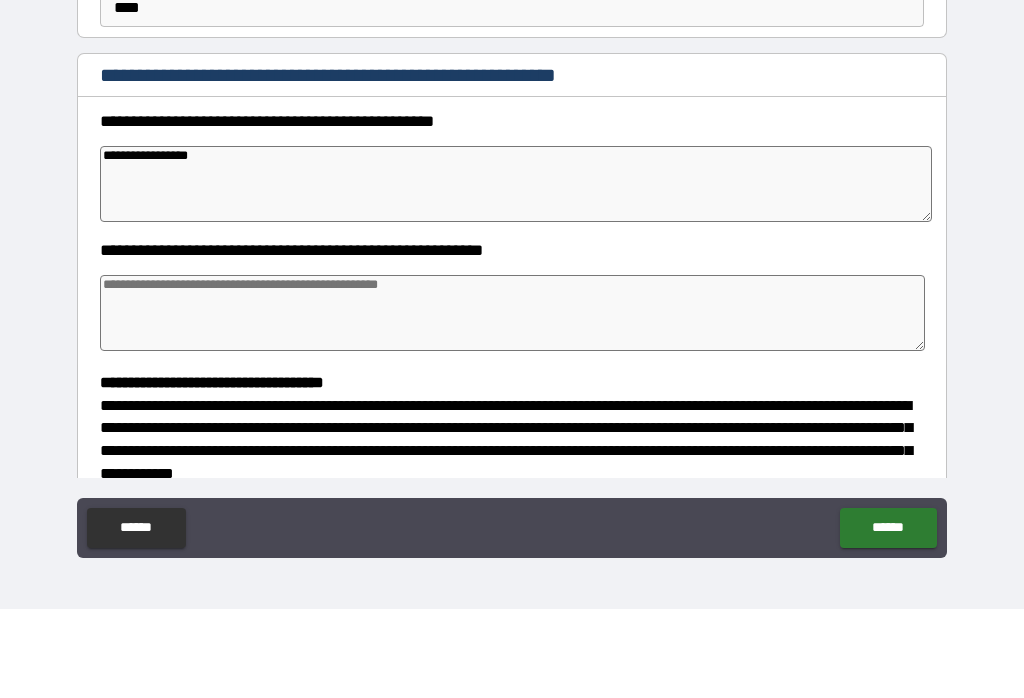 type on "*" 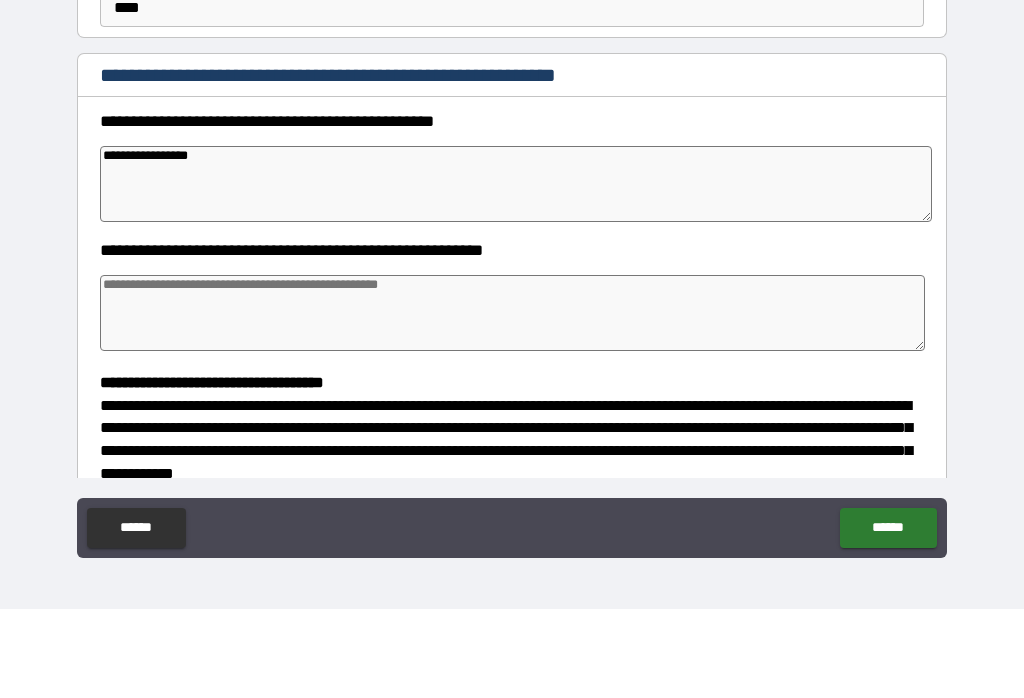 type on "*" 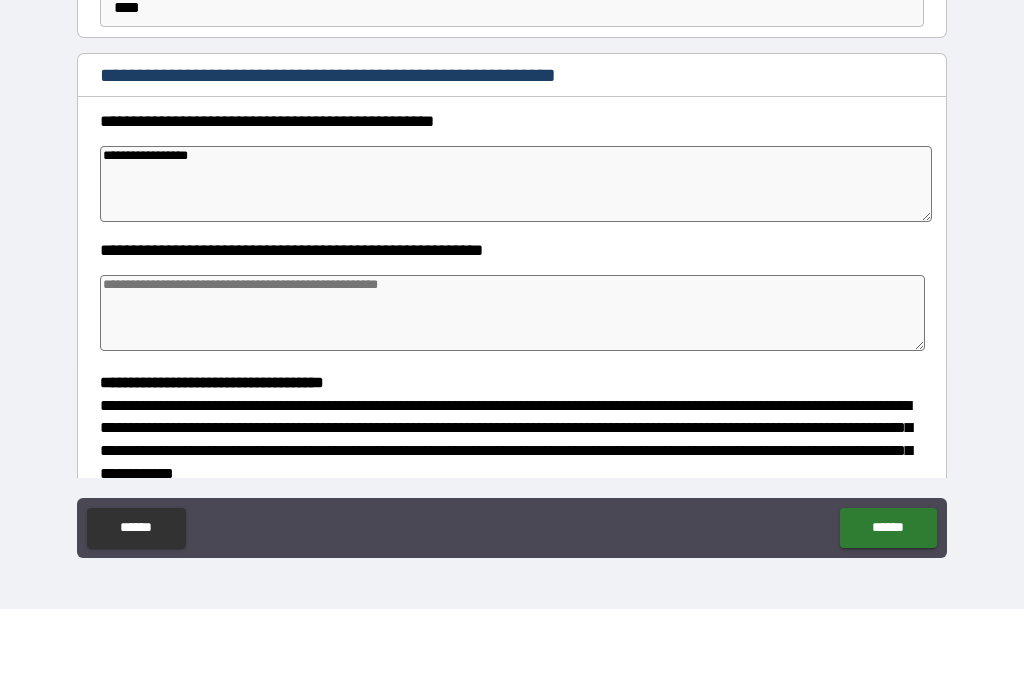 type on "*" 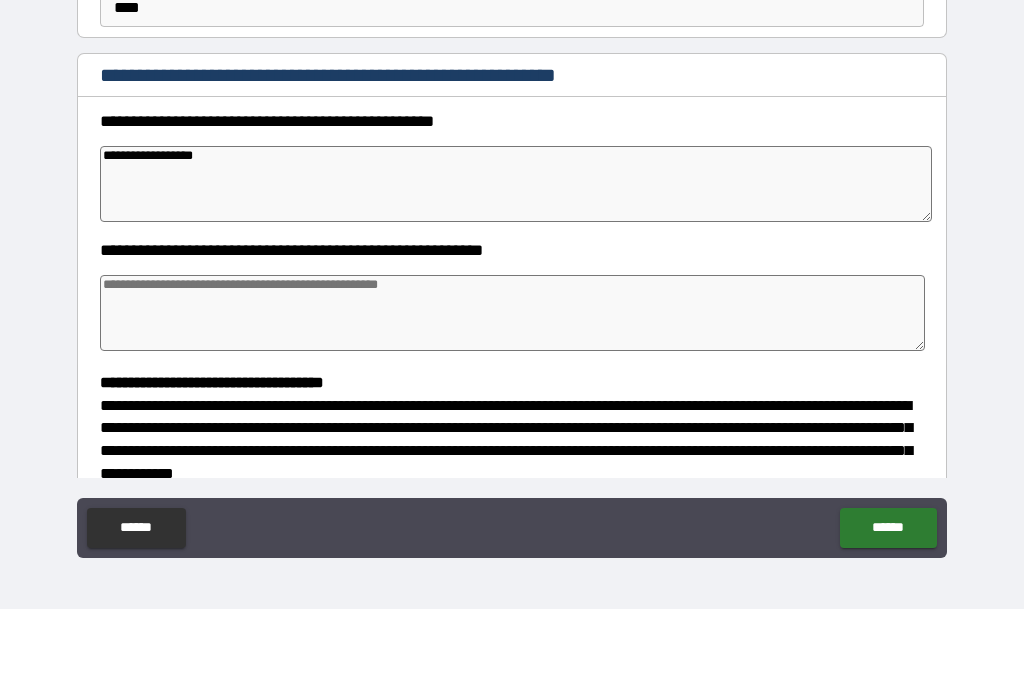 type on "*" 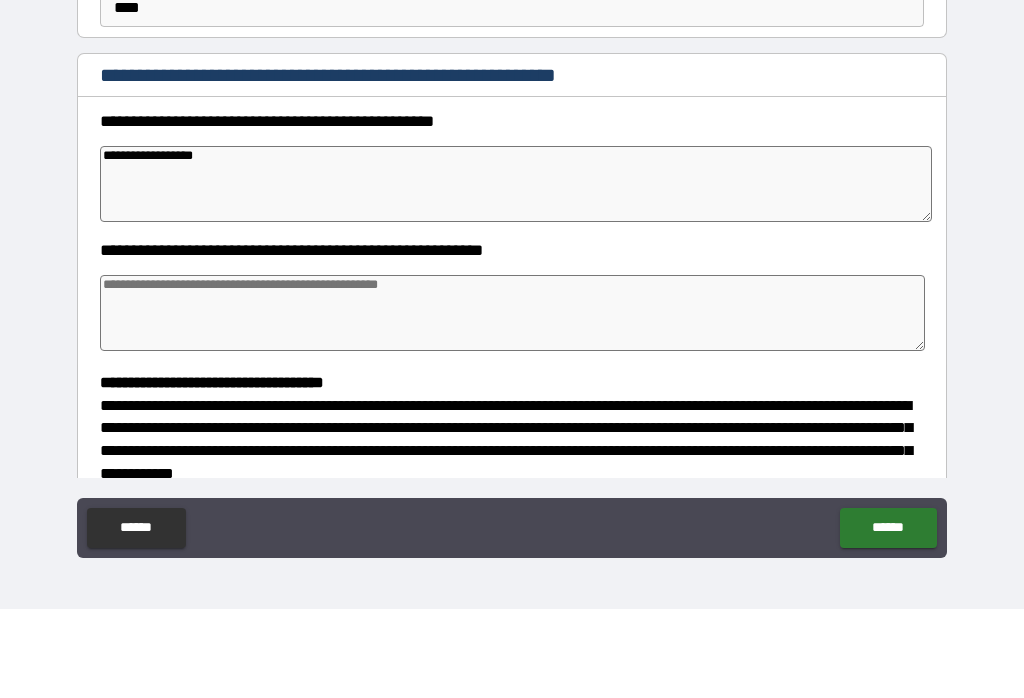 type on "*" 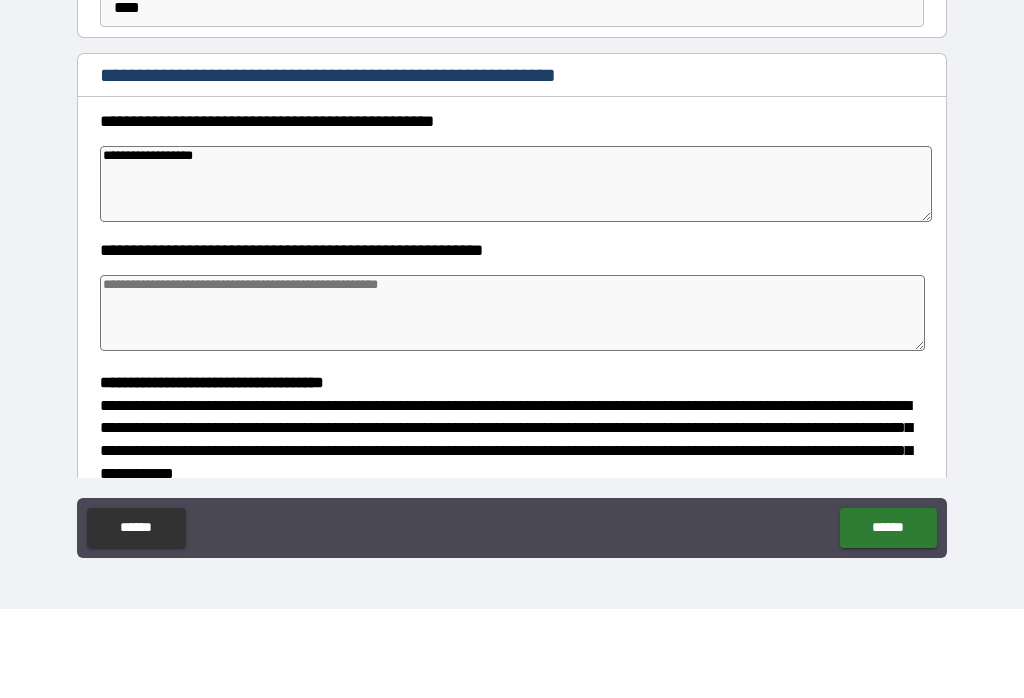 type on "*" 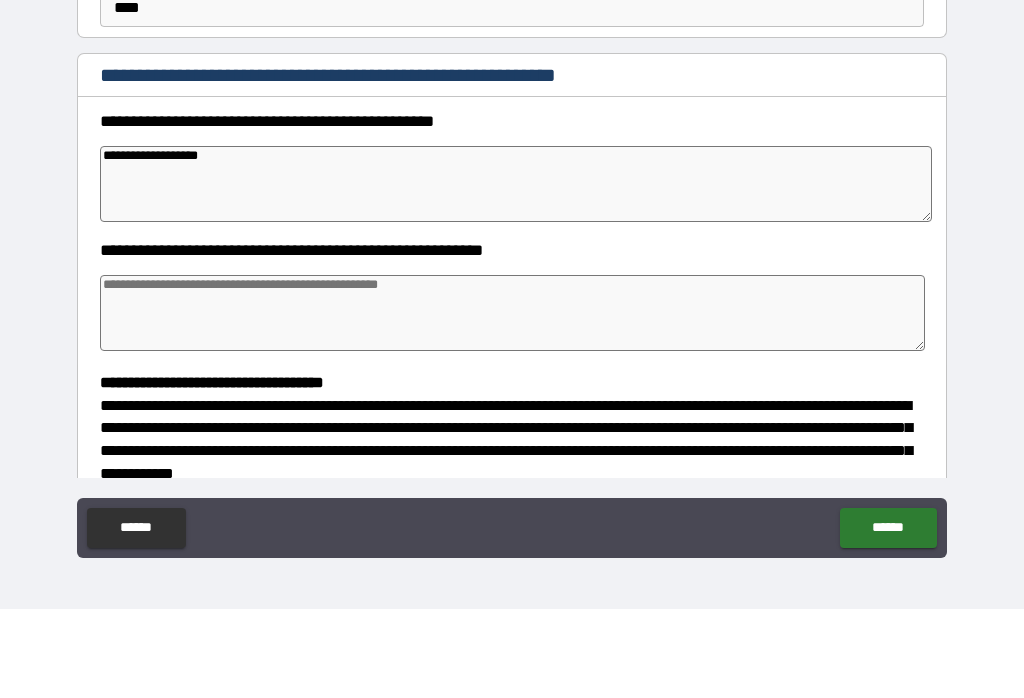 type on "*" 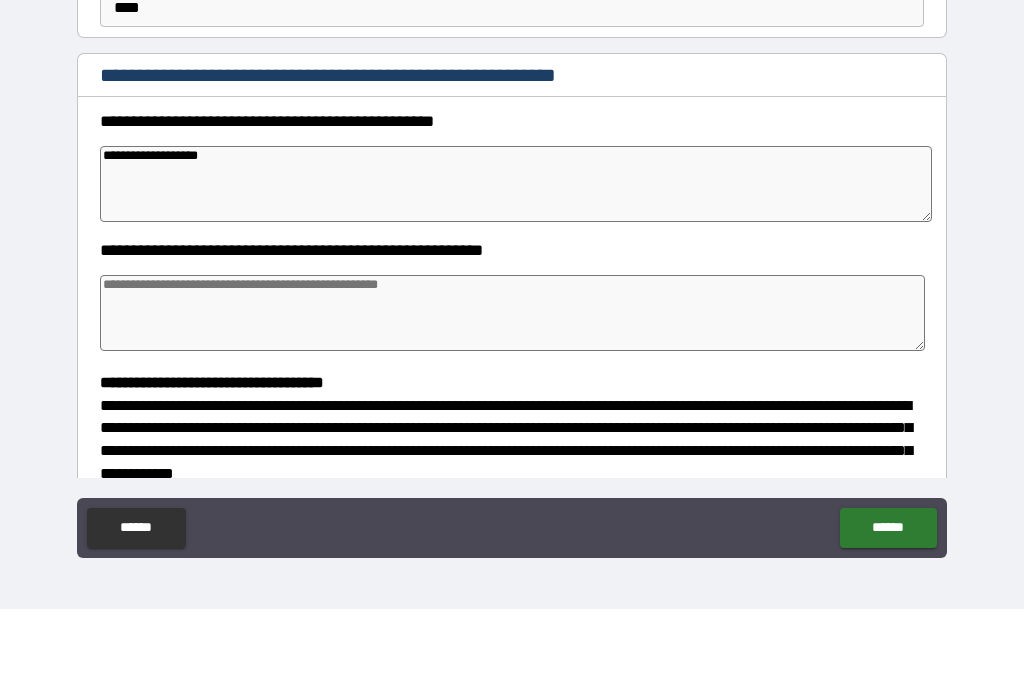 type on "*" 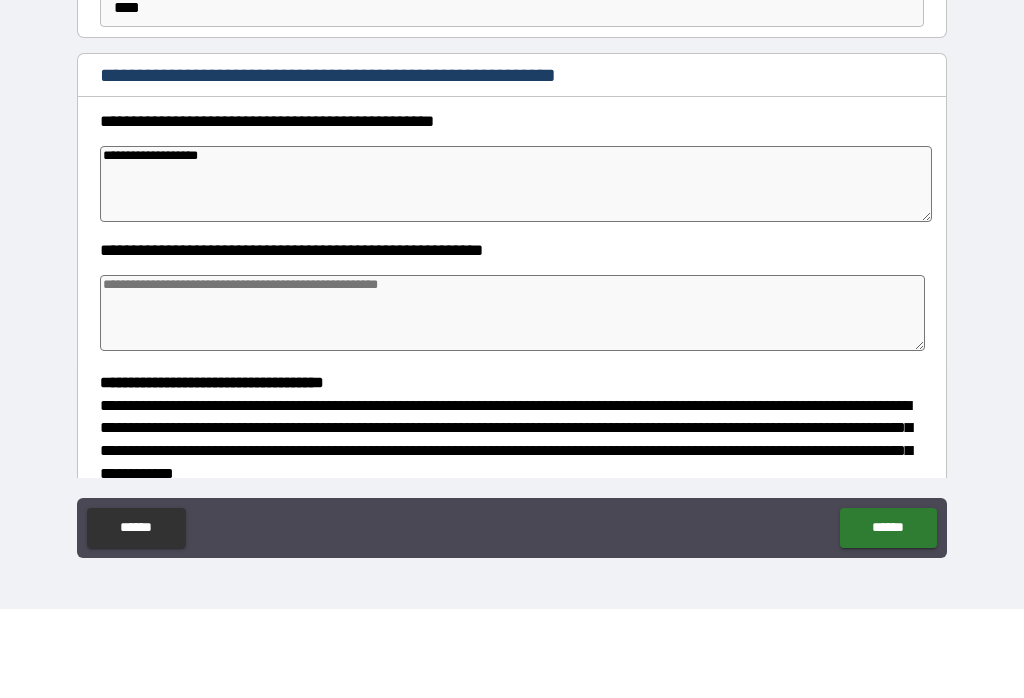 type on "*" 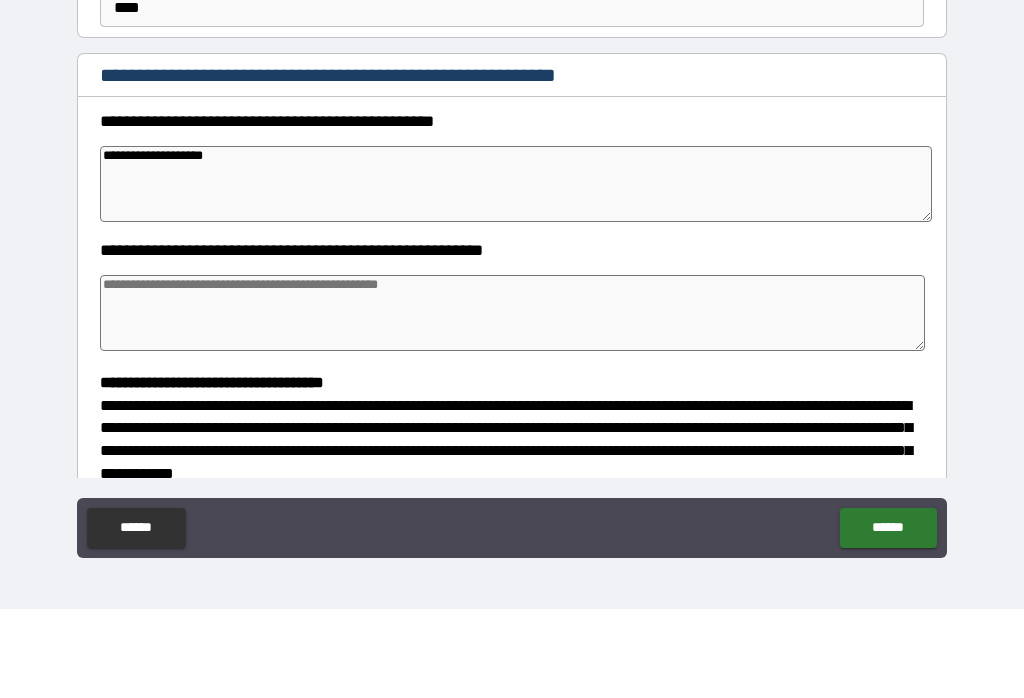 type on "*" 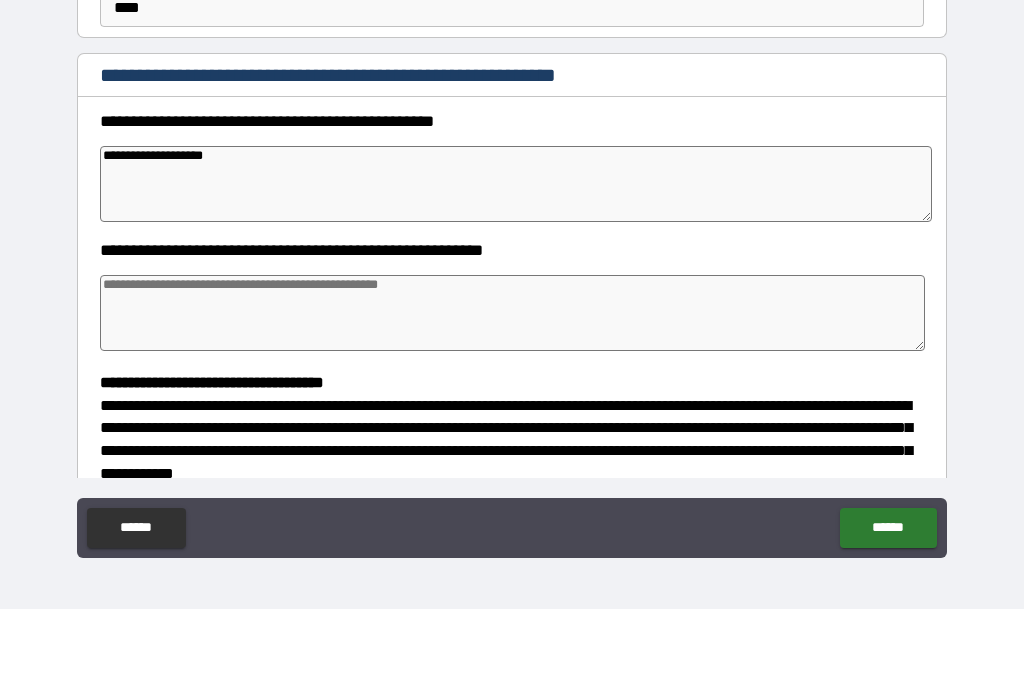 type on "*" 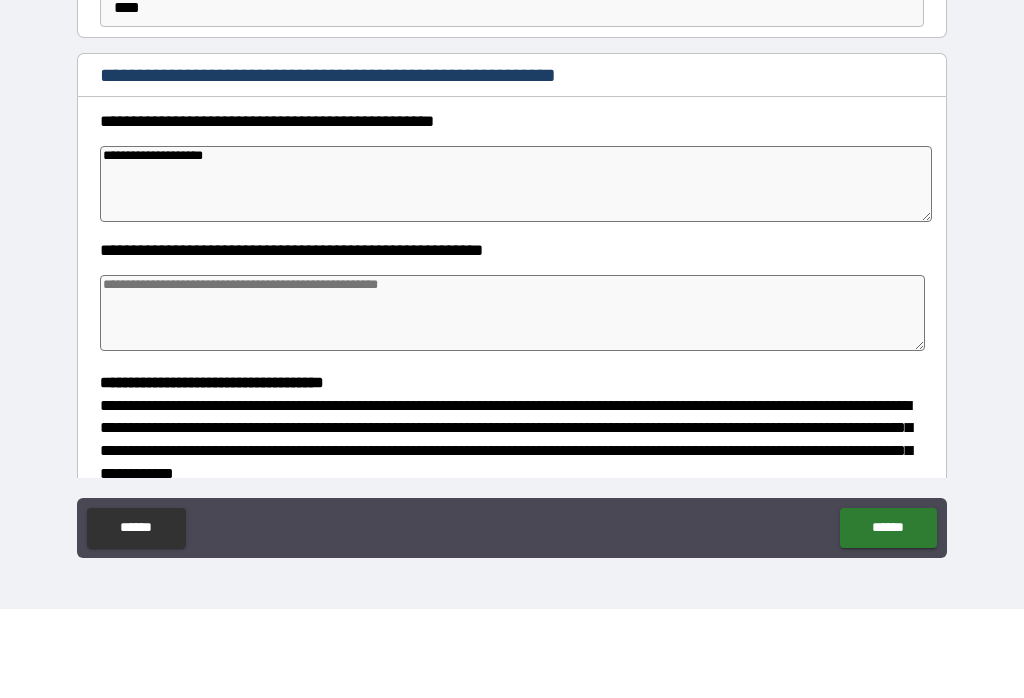 type on "*" 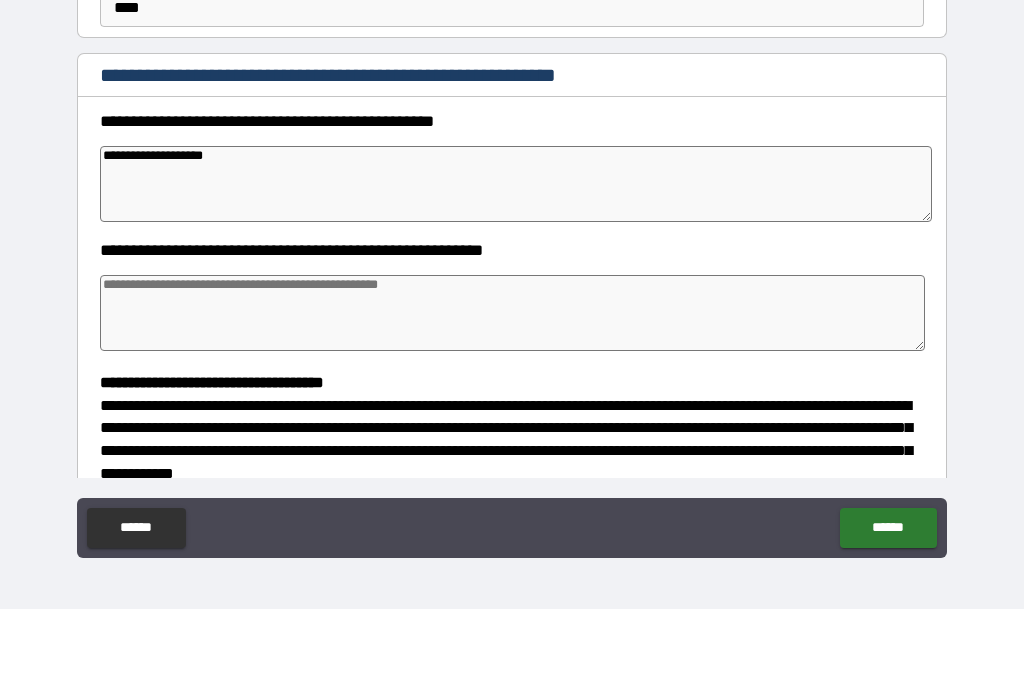 type on "**********" 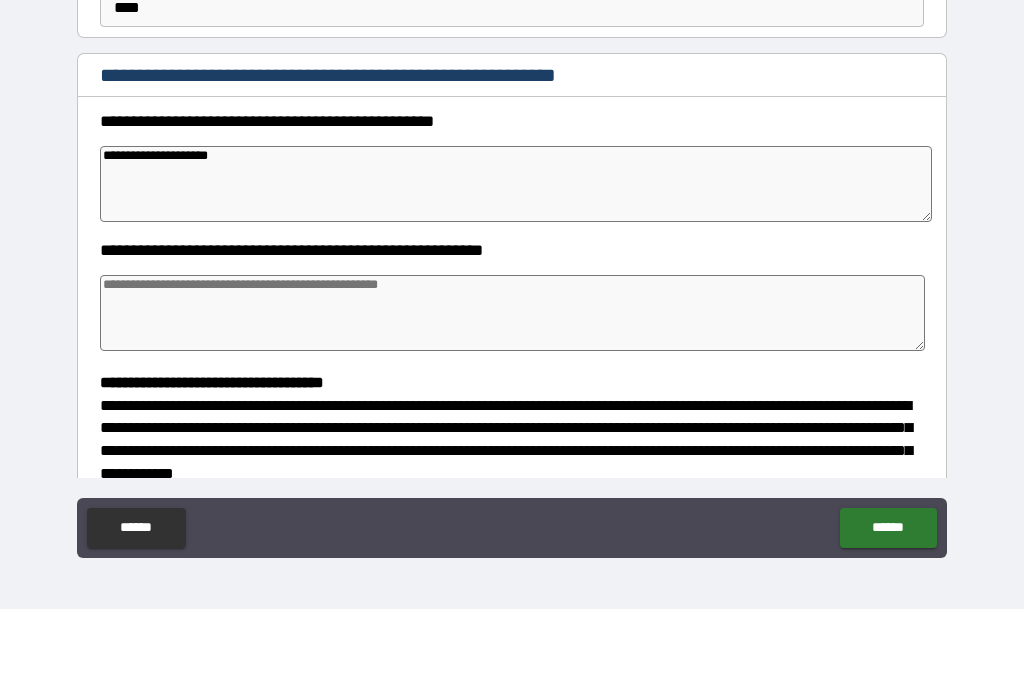 type on "*" 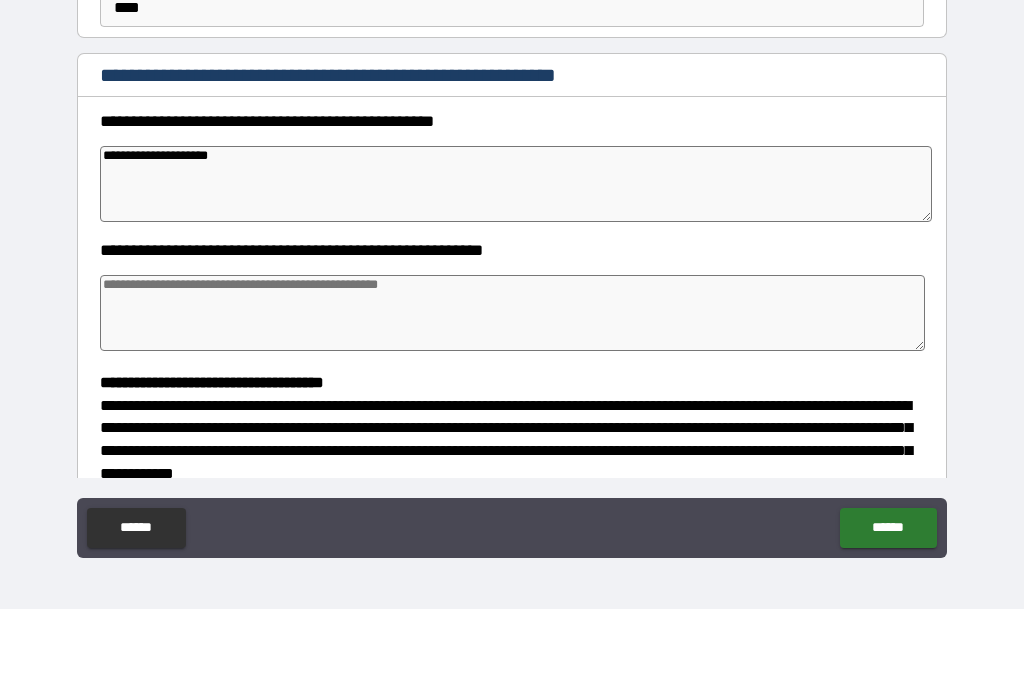 type on "*" 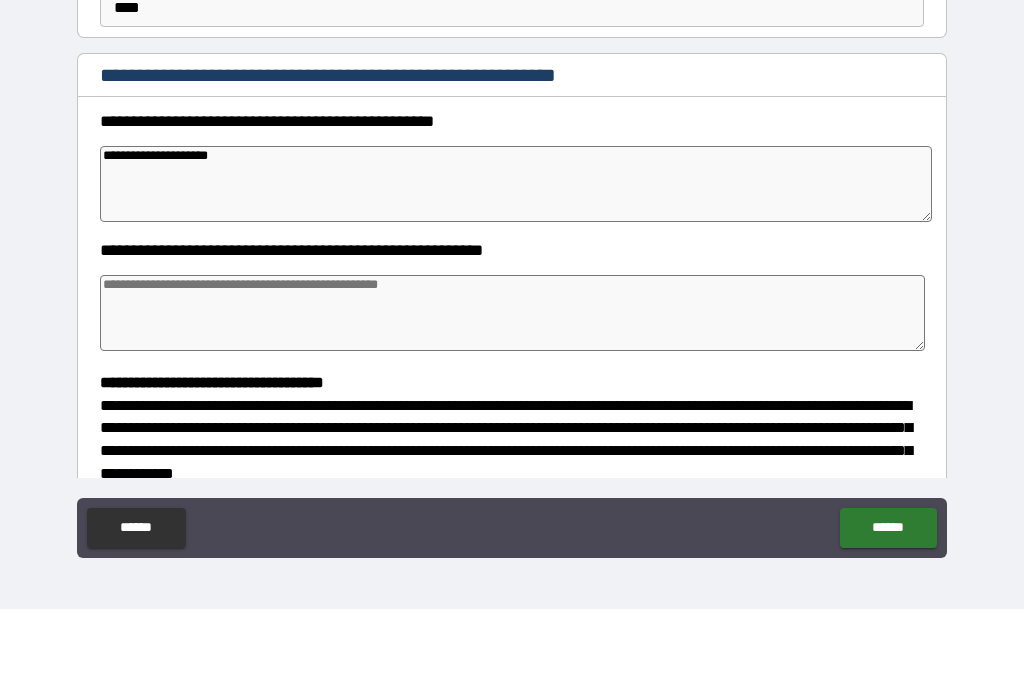 type on "*" 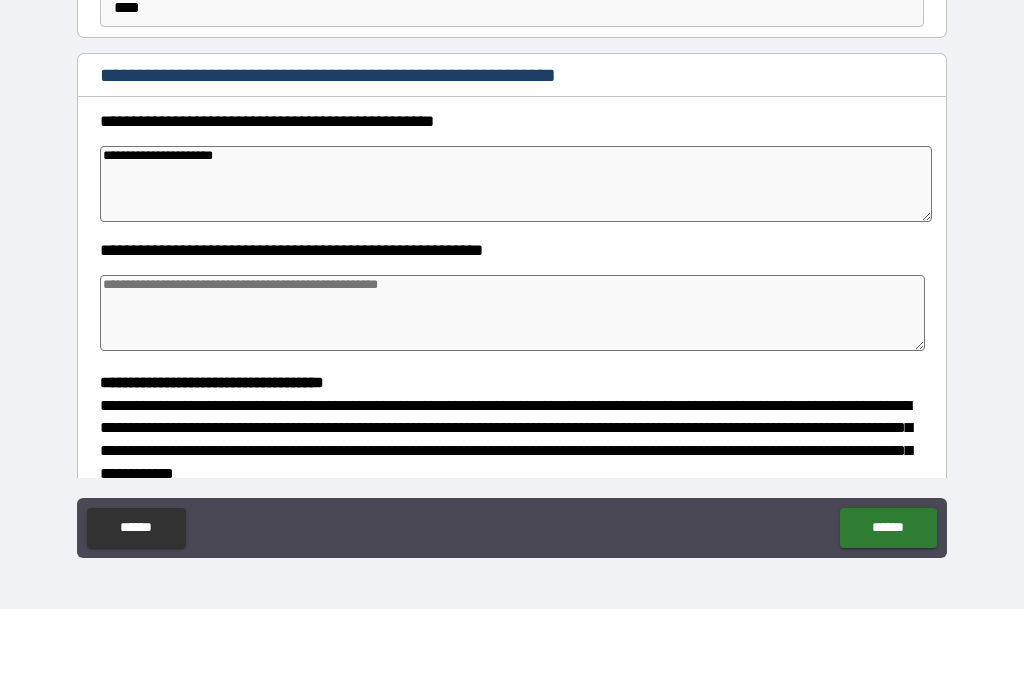 type on "*" 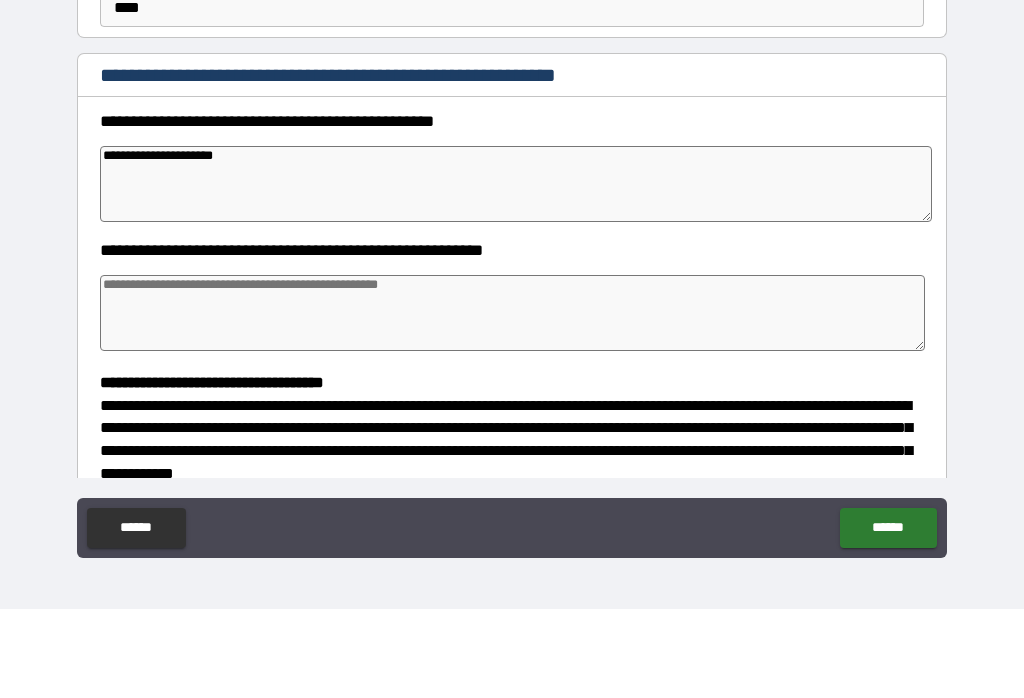 type on "*" 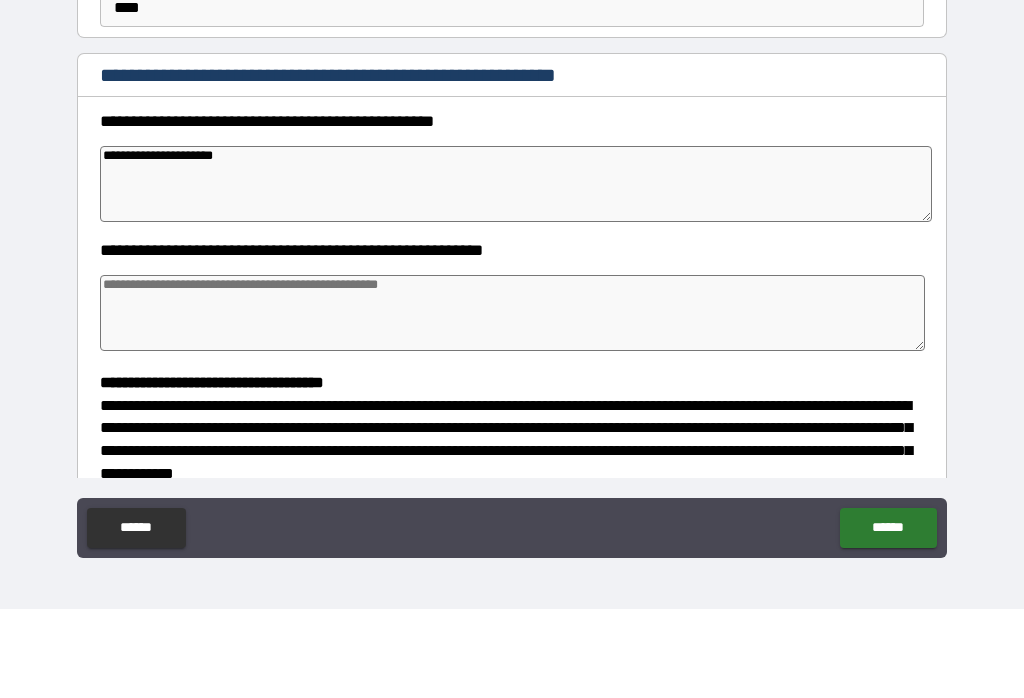 type on "*" 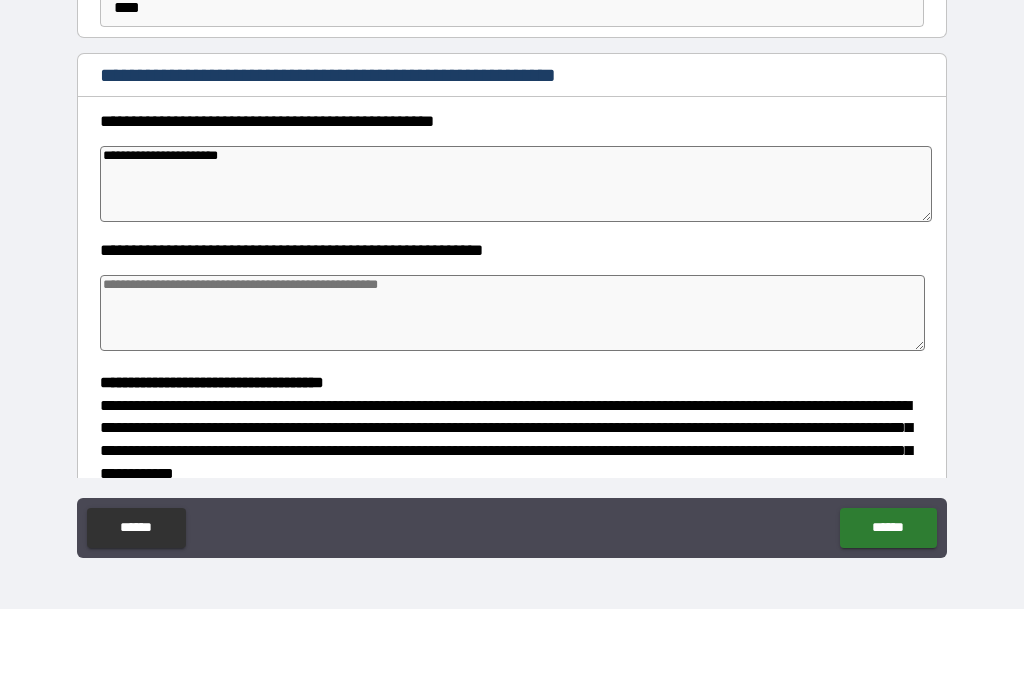 type on "*" 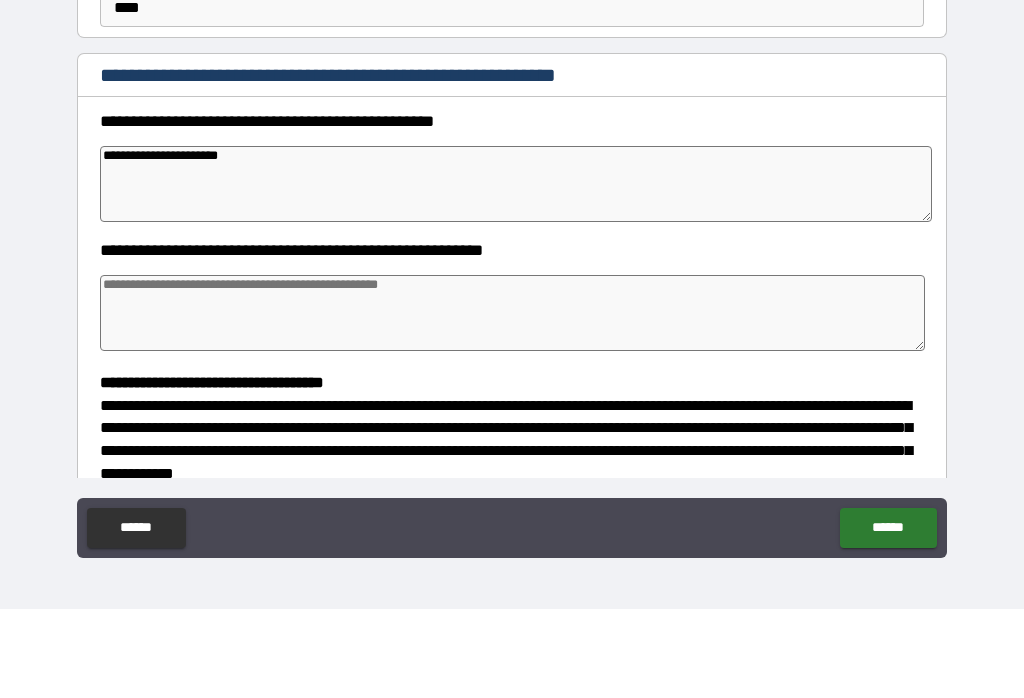 type on "*" 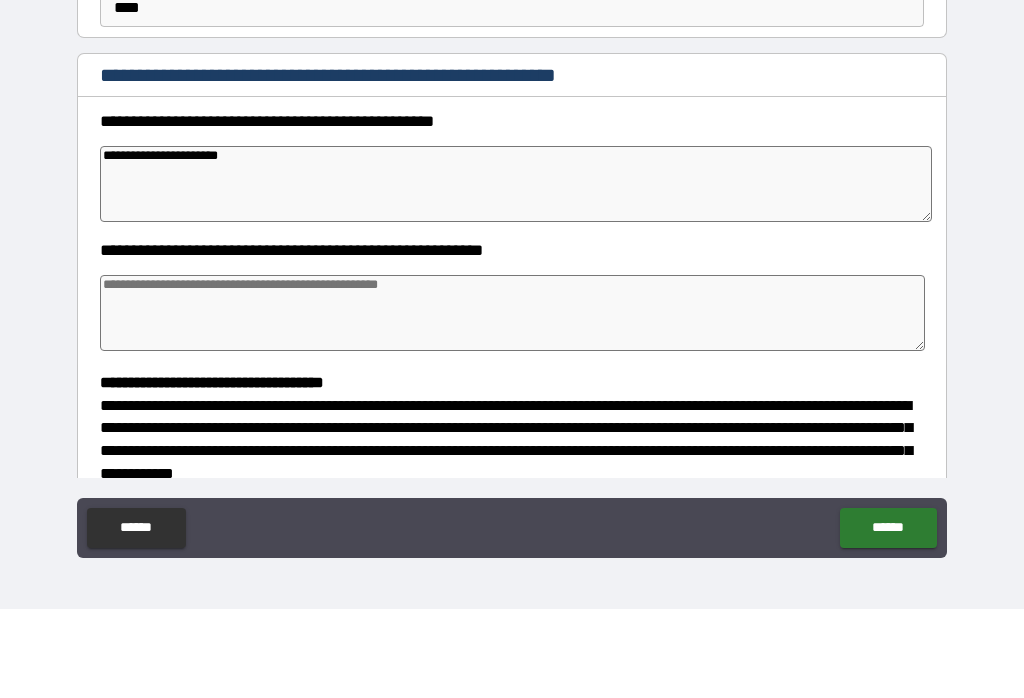 type on "*" 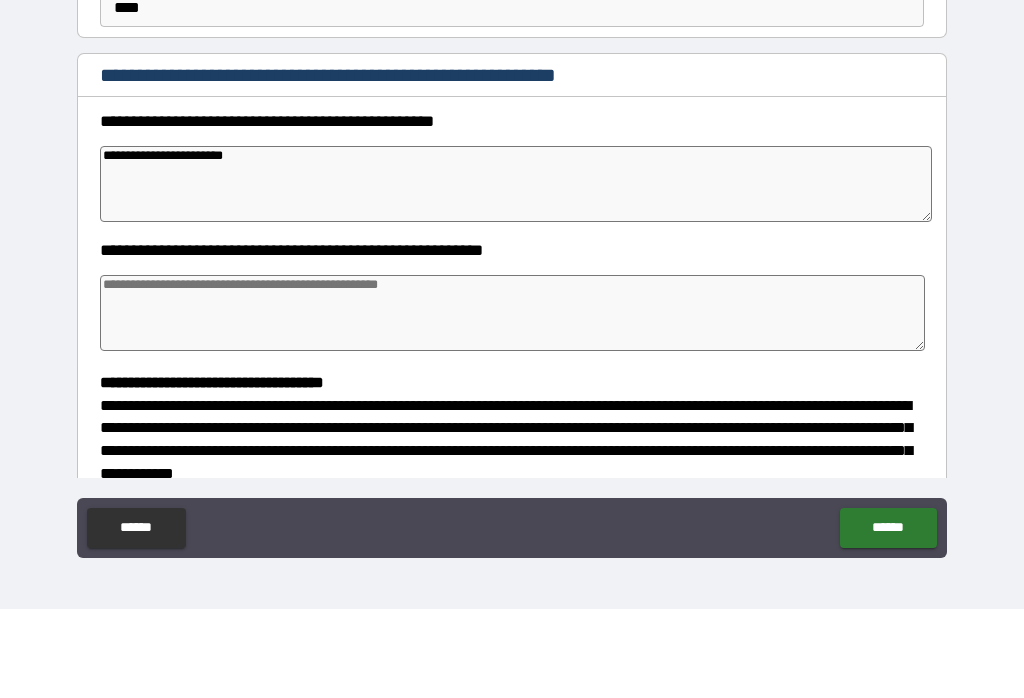 type on "*" 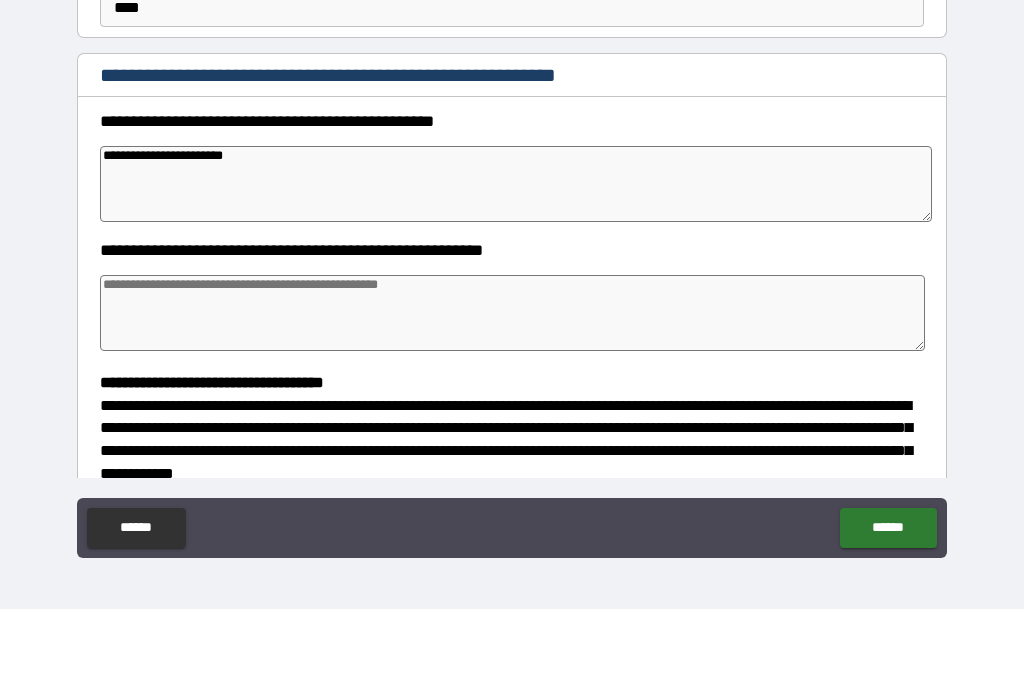 type on "*" 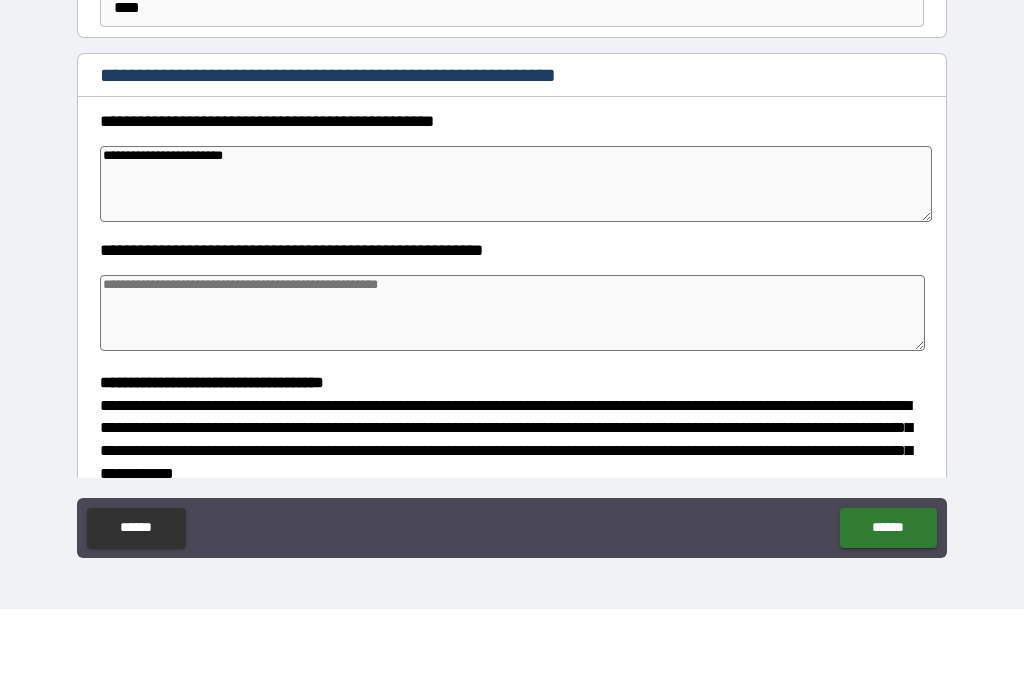 type on "*" 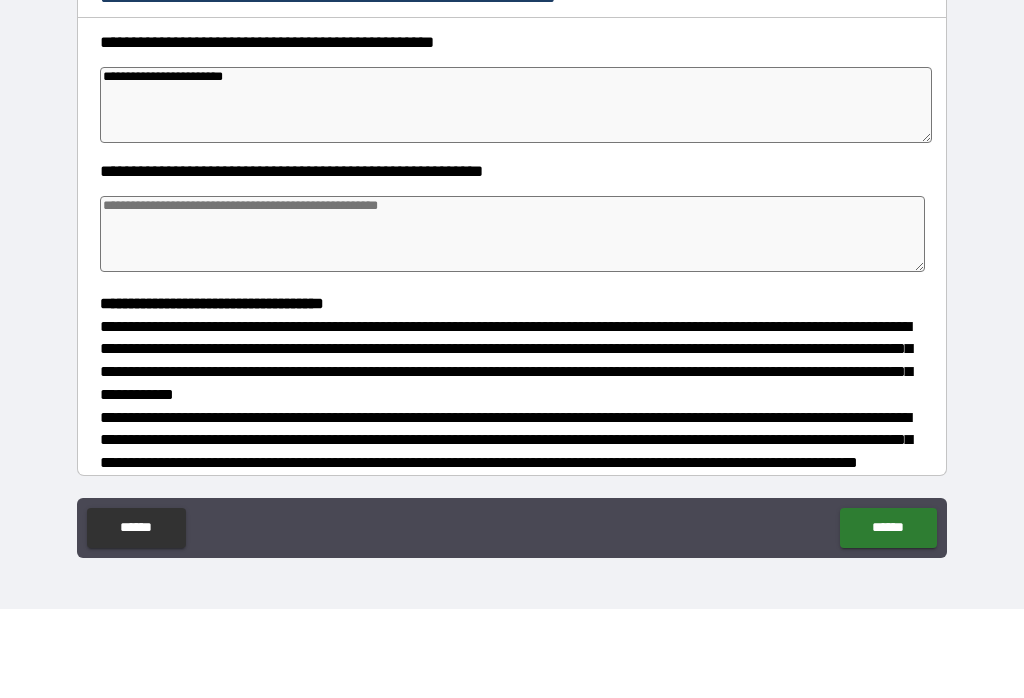 scroll, scrollTop: 237, scrollLeft: 0, axis: vertical 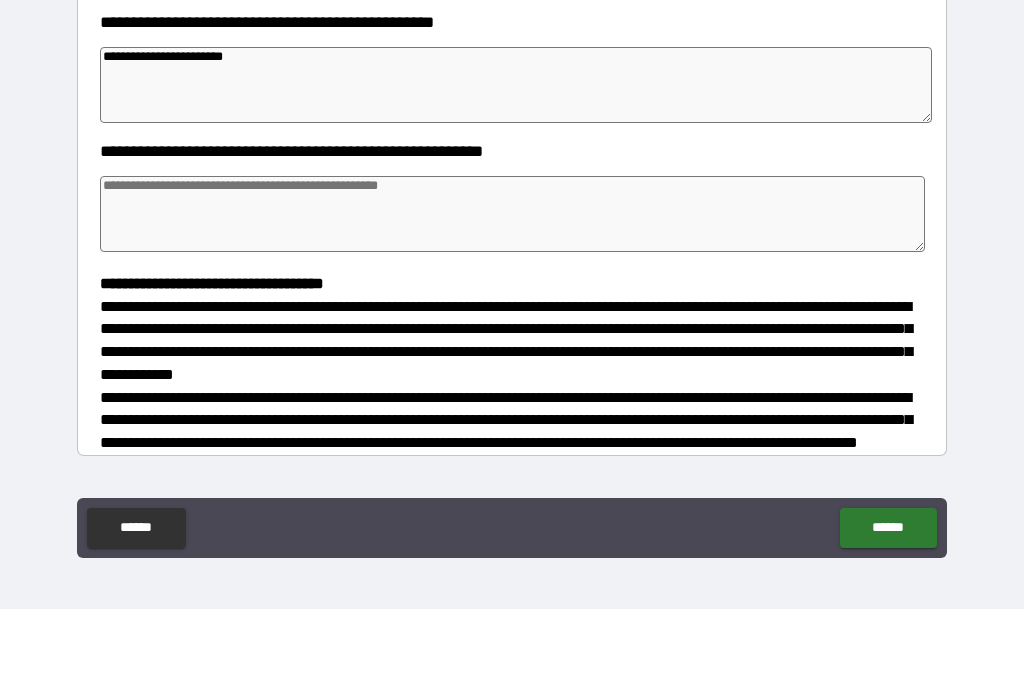 type on "**********" 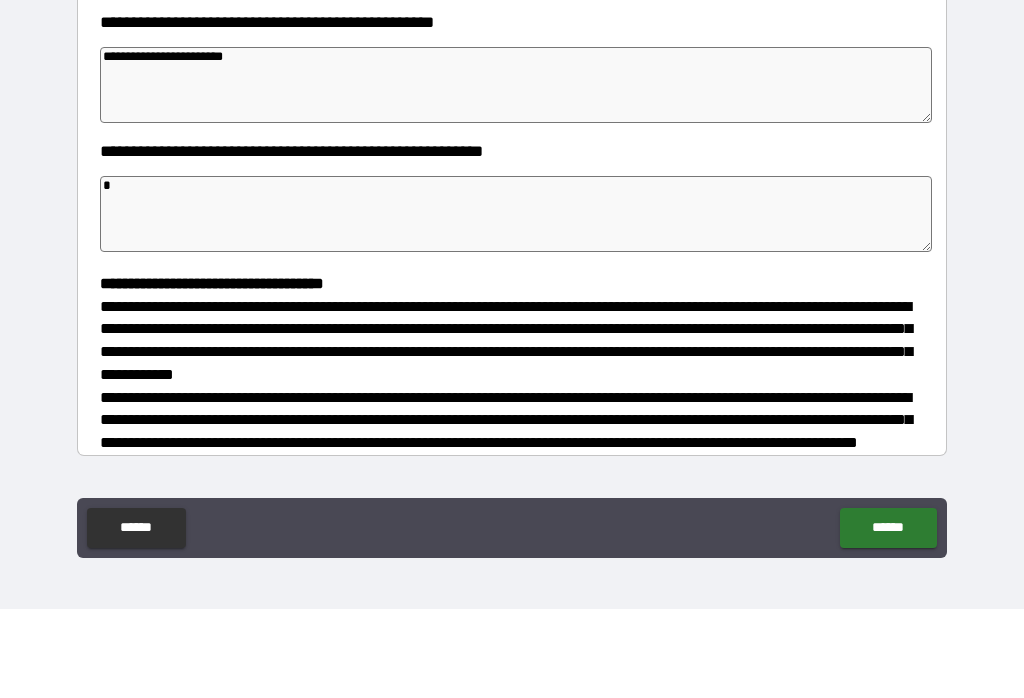 type on "*" 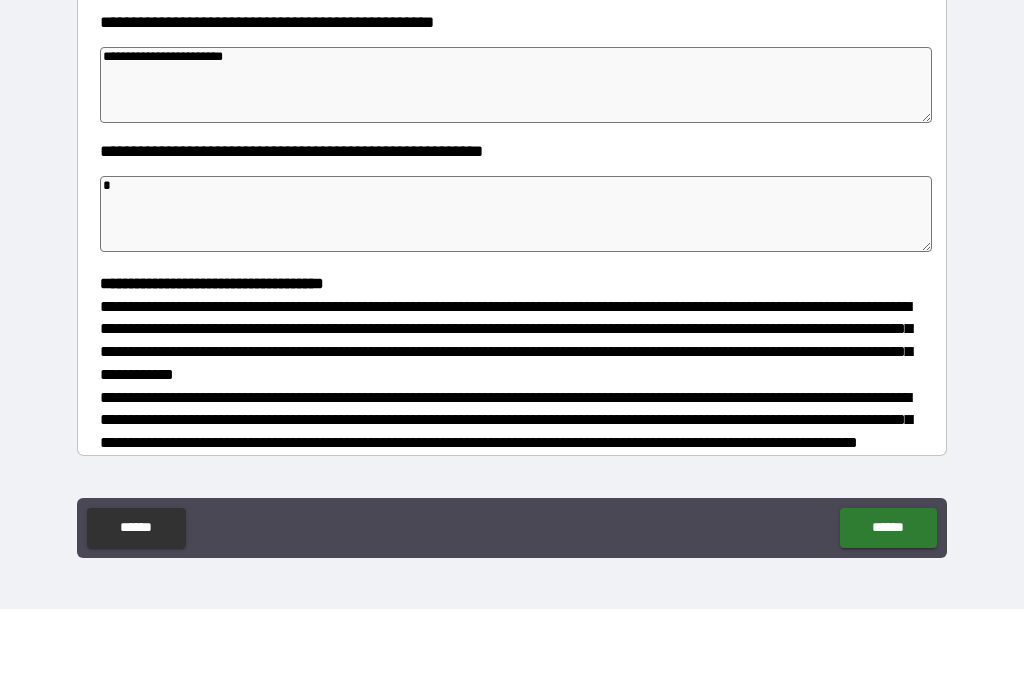 type on "*" 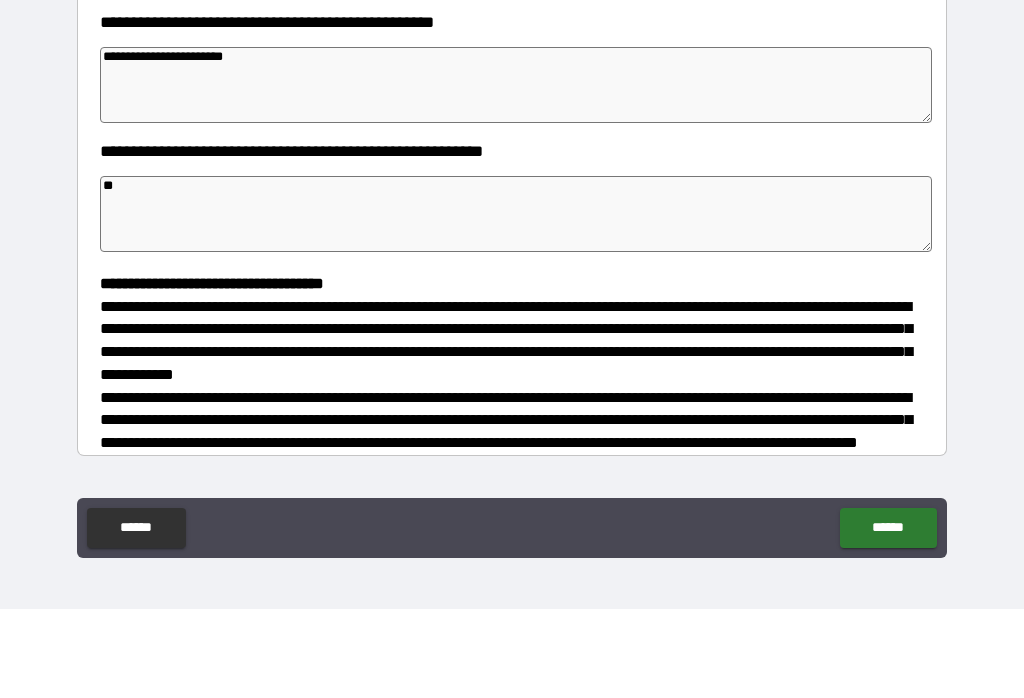 type on "*" 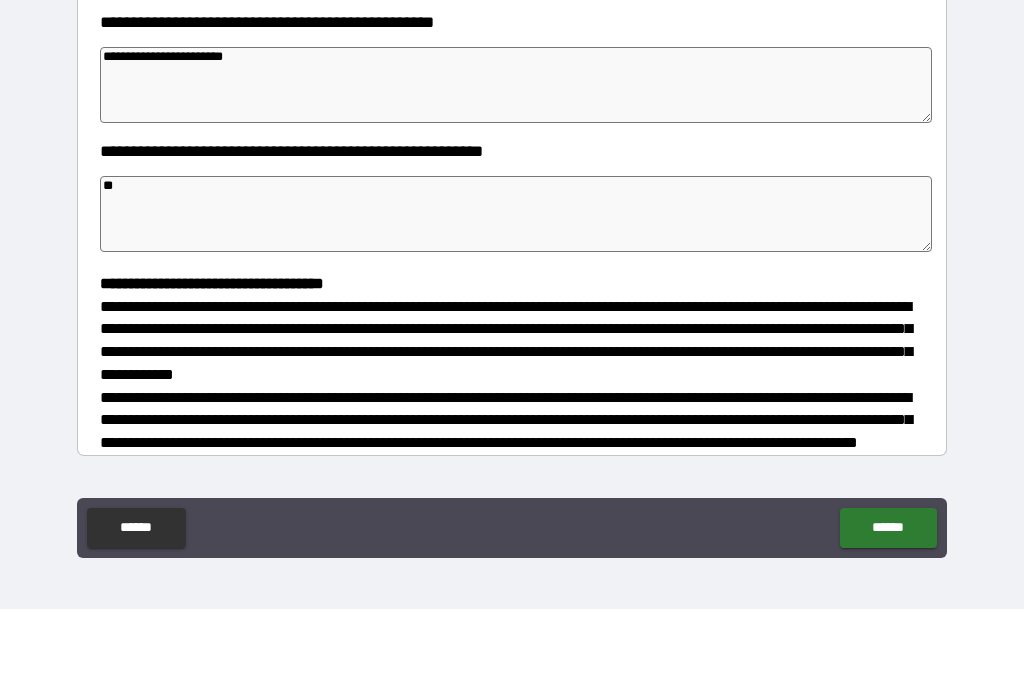 type on "*" 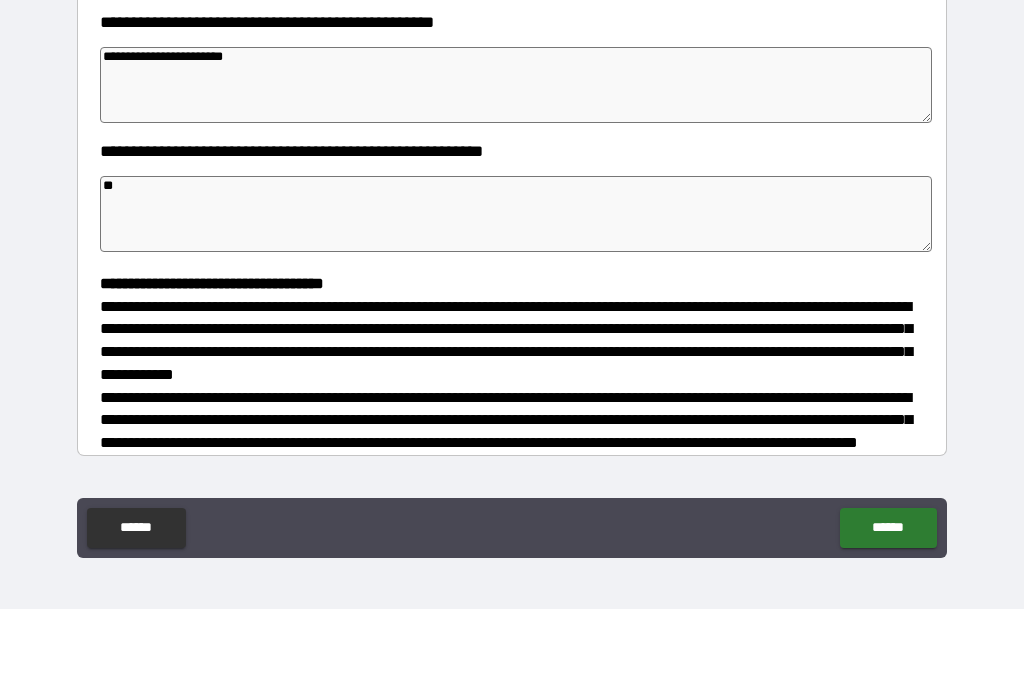 type on "***" 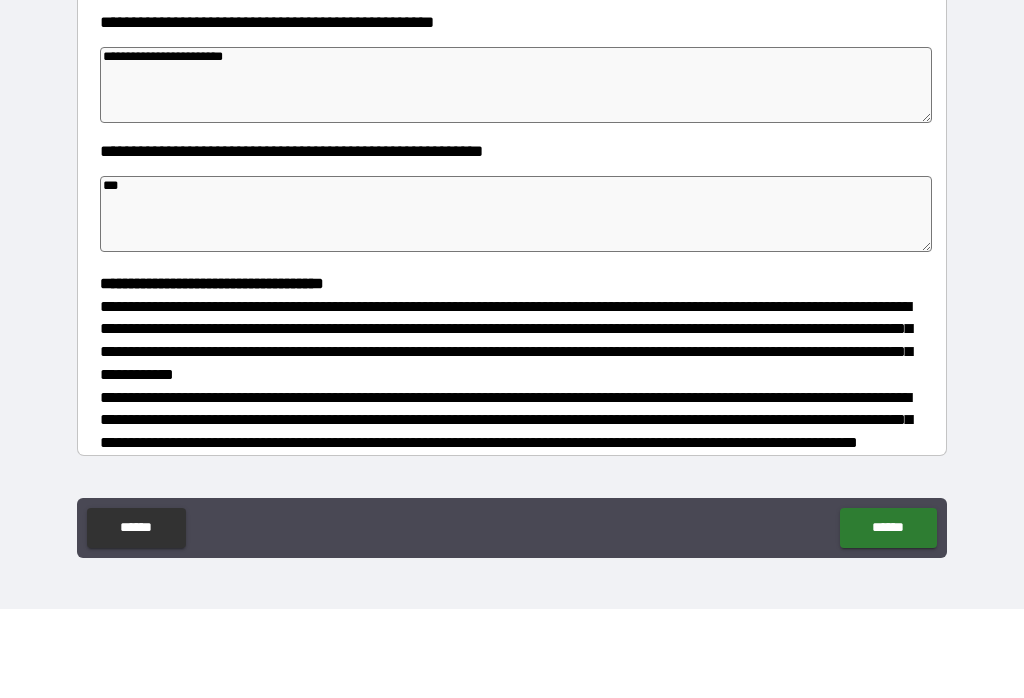 type on "*" 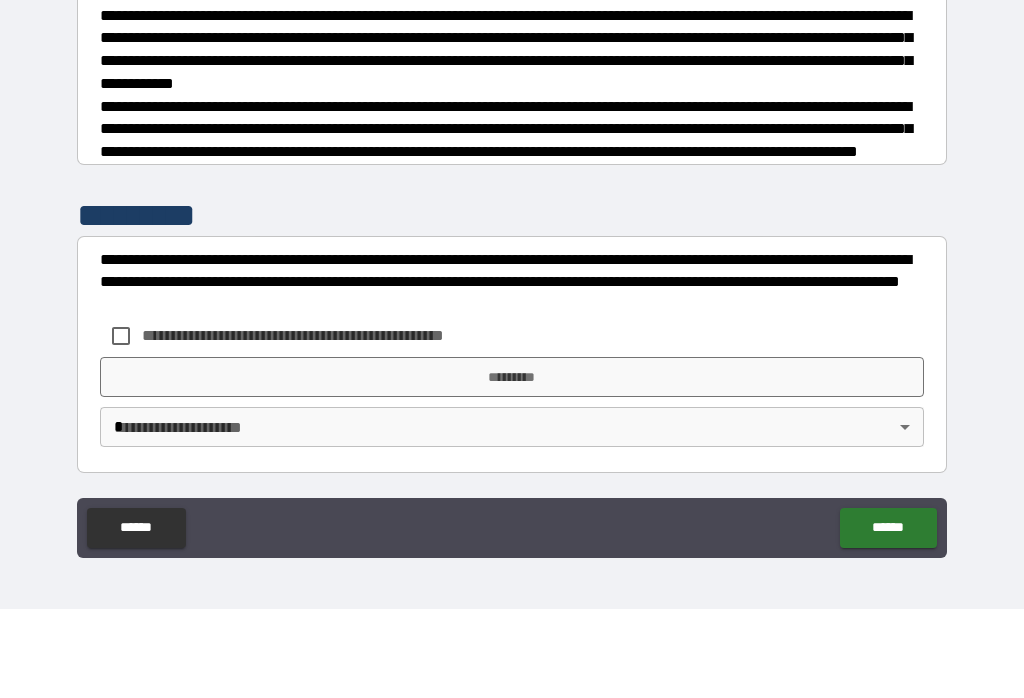scroll, scrollTop: 544, scrollLeft: 0, axis: vertical 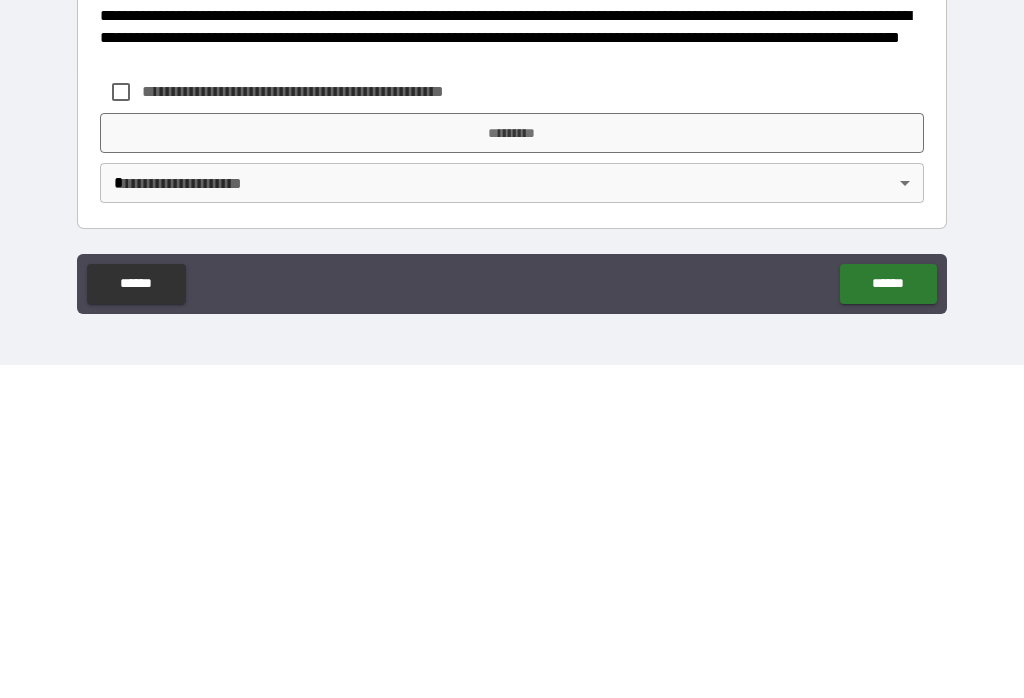type on "***" 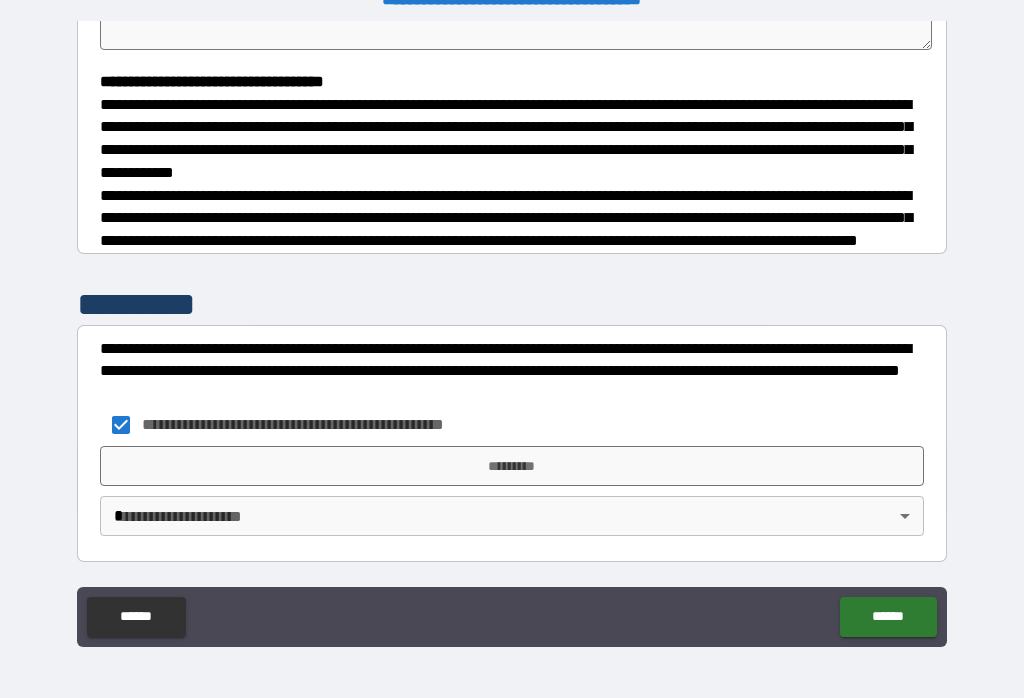 type on "*" 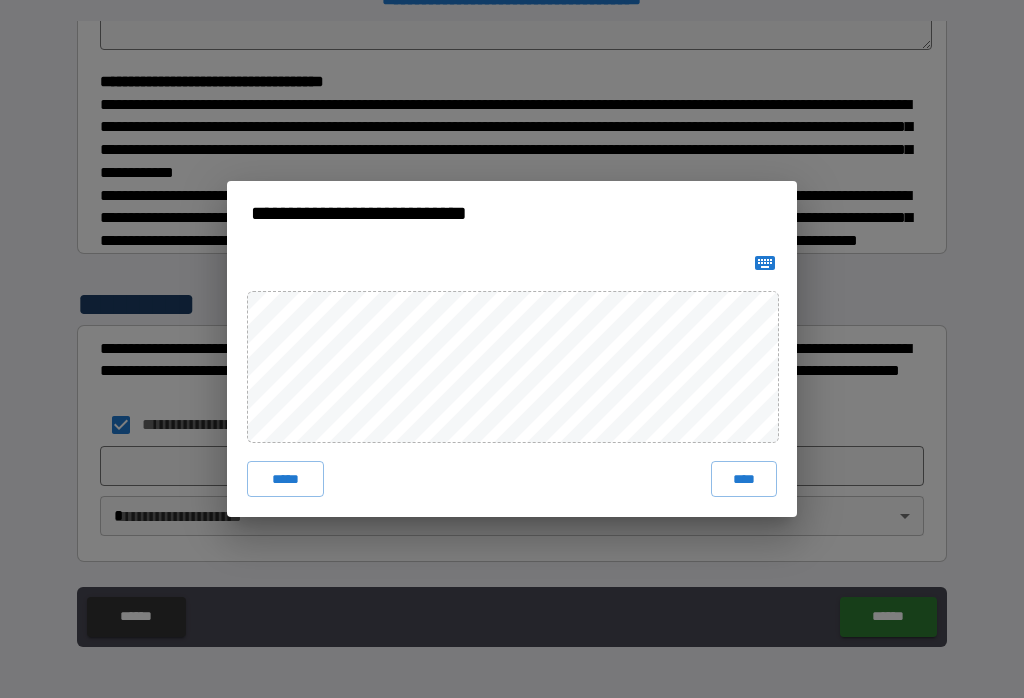 click on "****" at bounding box center (744, 479) 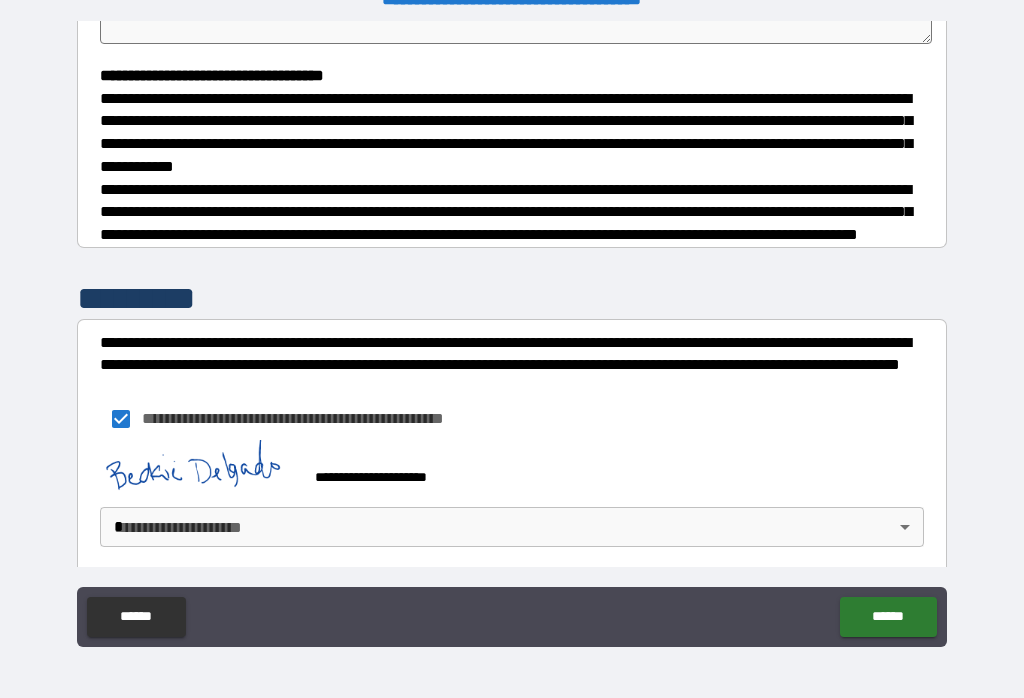 scroll, scrollTop: 544, scrollLeft: 0, axis: vertical 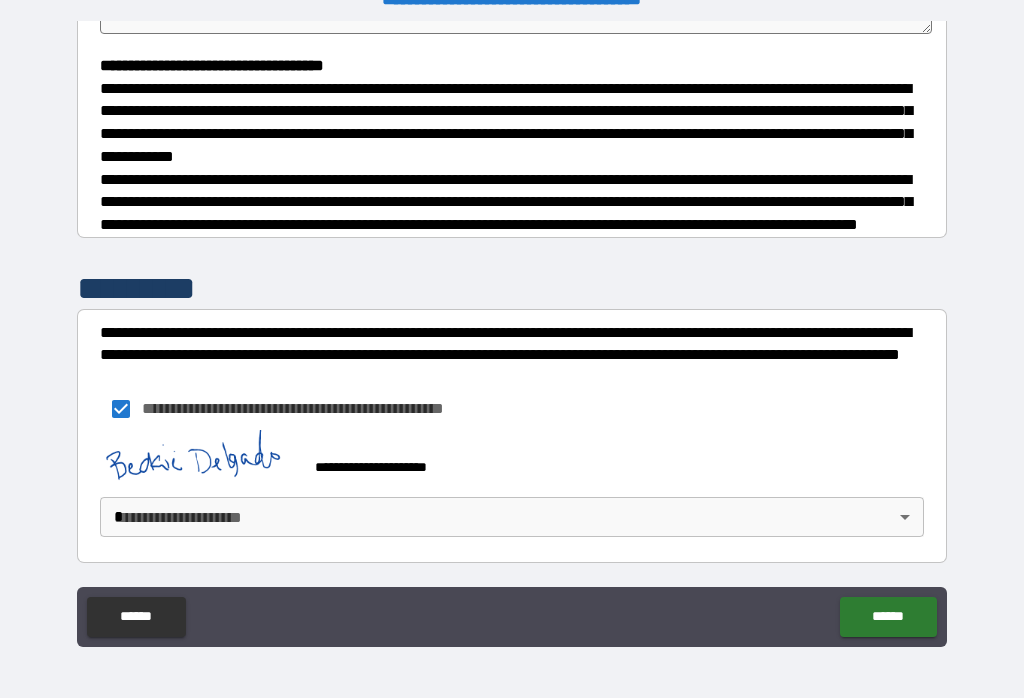 click on "**********" at bounding box center [512, 333] 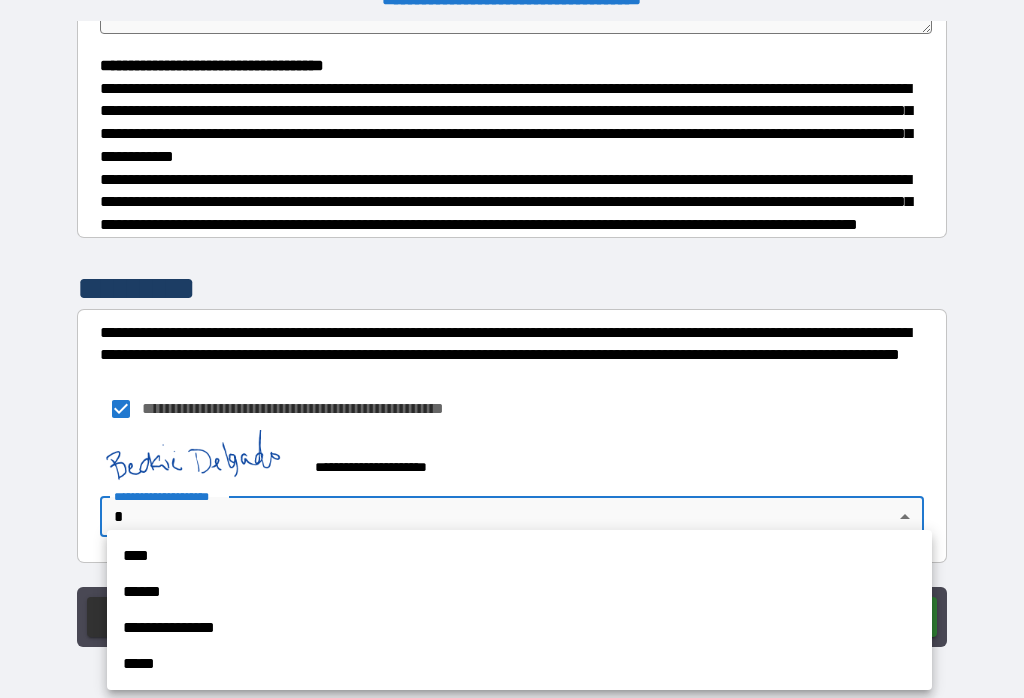 click on "****" at bounding box center (519, 556) 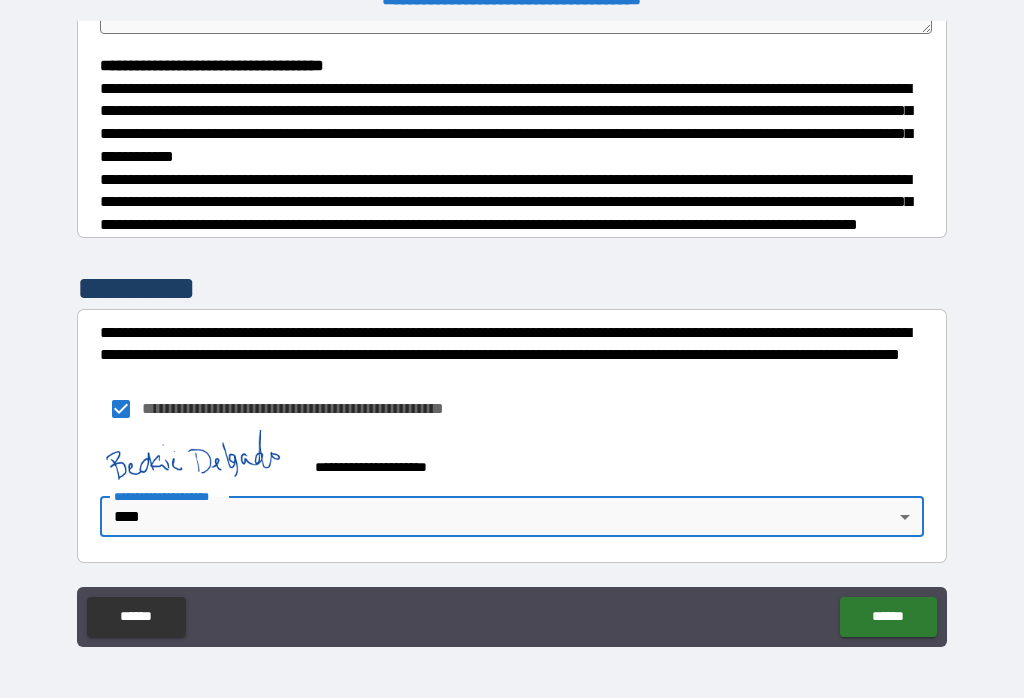 click on "******" at bounding box center [888, 617] 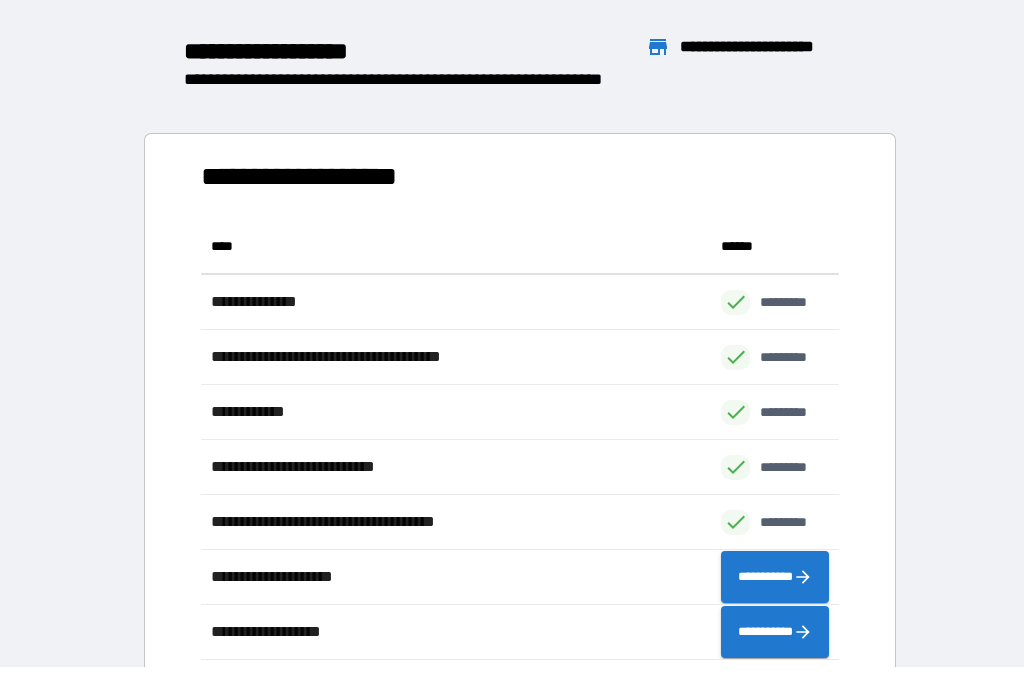 scroll, scrollTop: 1, scrollLeft: 1, axis: both 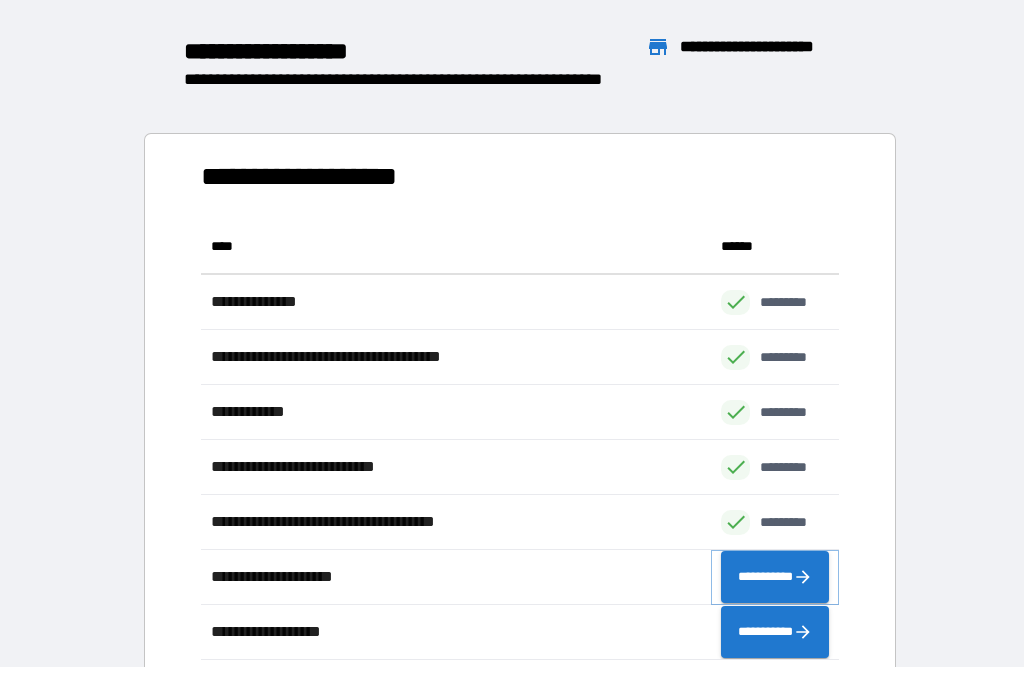 click 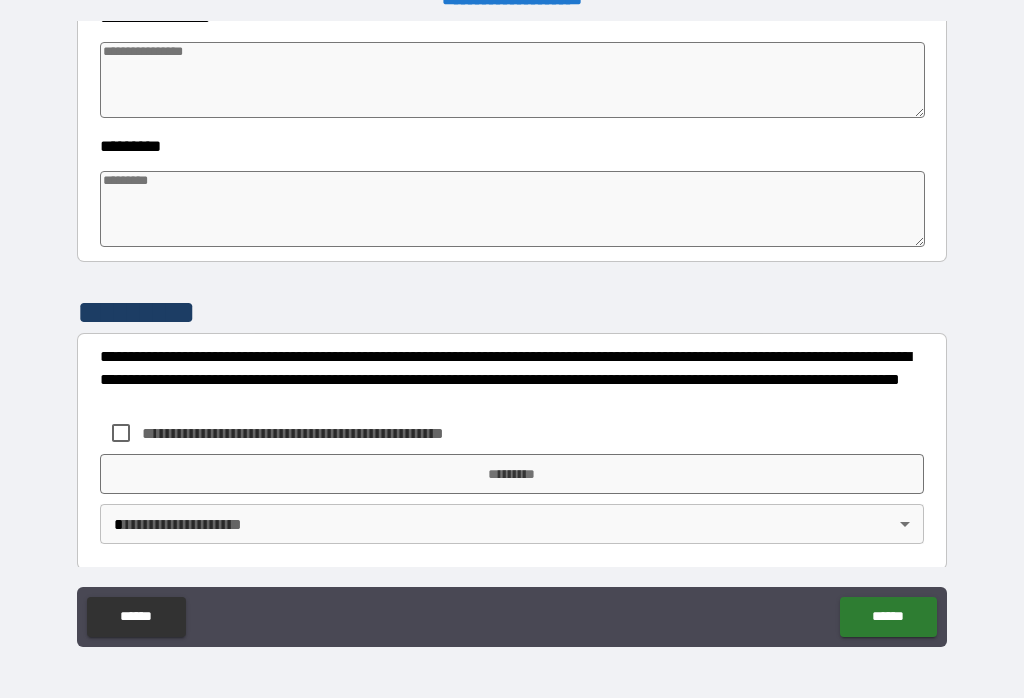 scroll, scrollTop: 604, scrollLeft: 0, axis: vertical 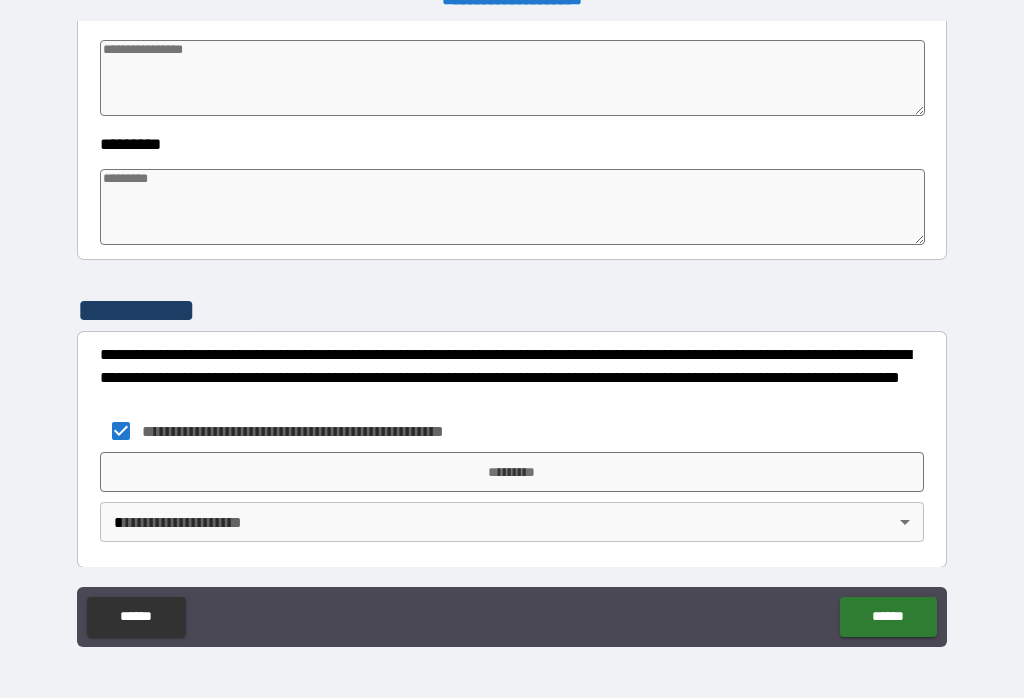 click on "*********" at bounding box center [512, 472] 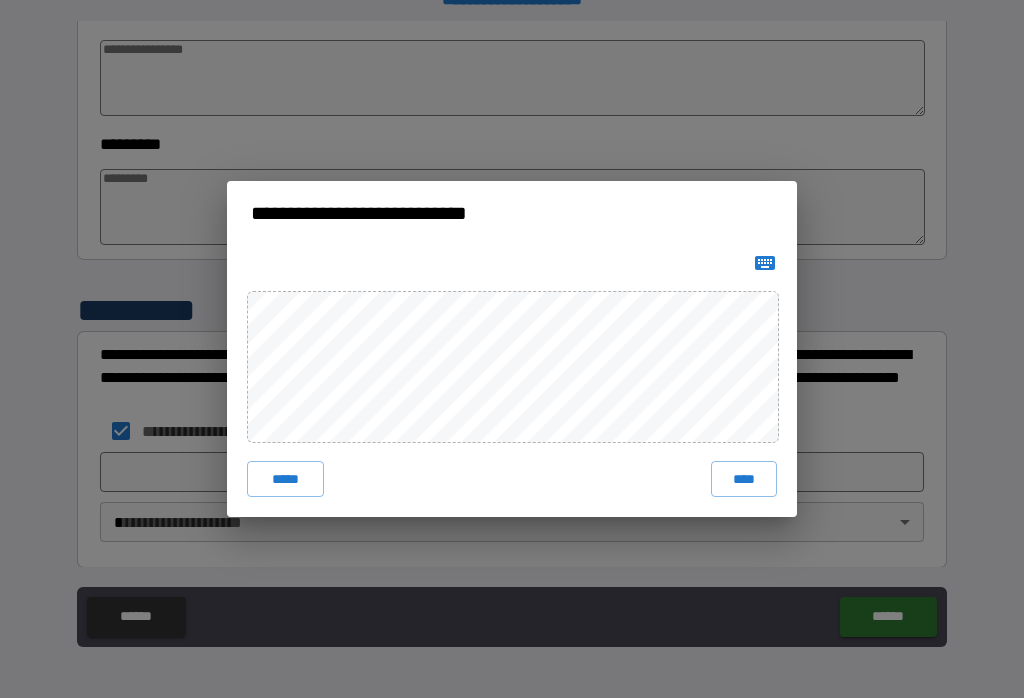 click on "****" at bounding box center (744, 479) 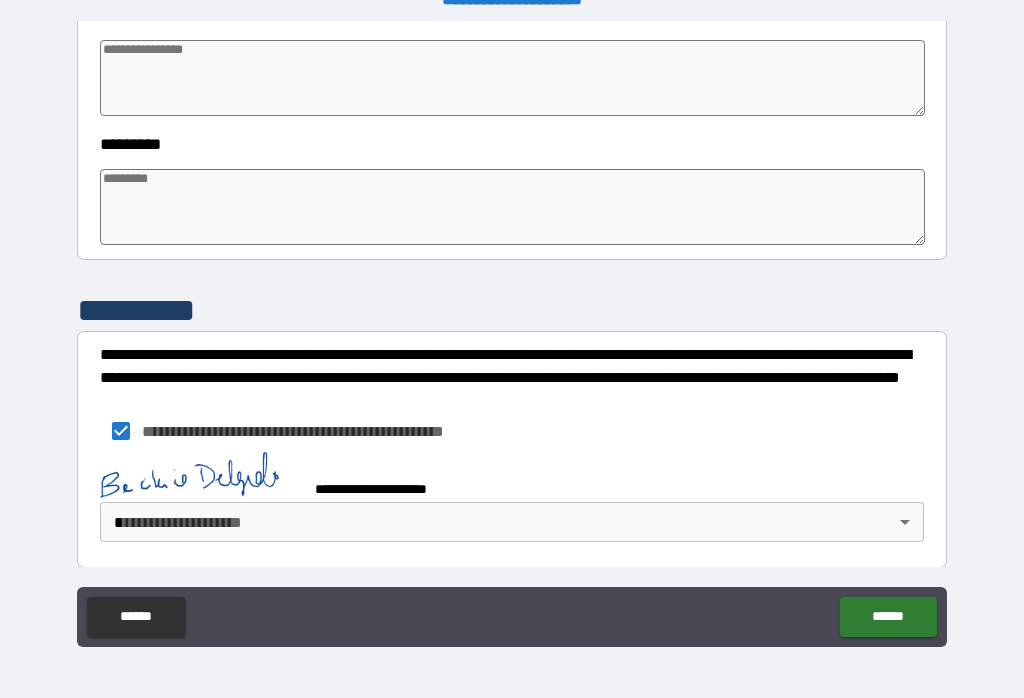 scroll, scrollTop: 600, scrollLeft: 0, axis: vertical 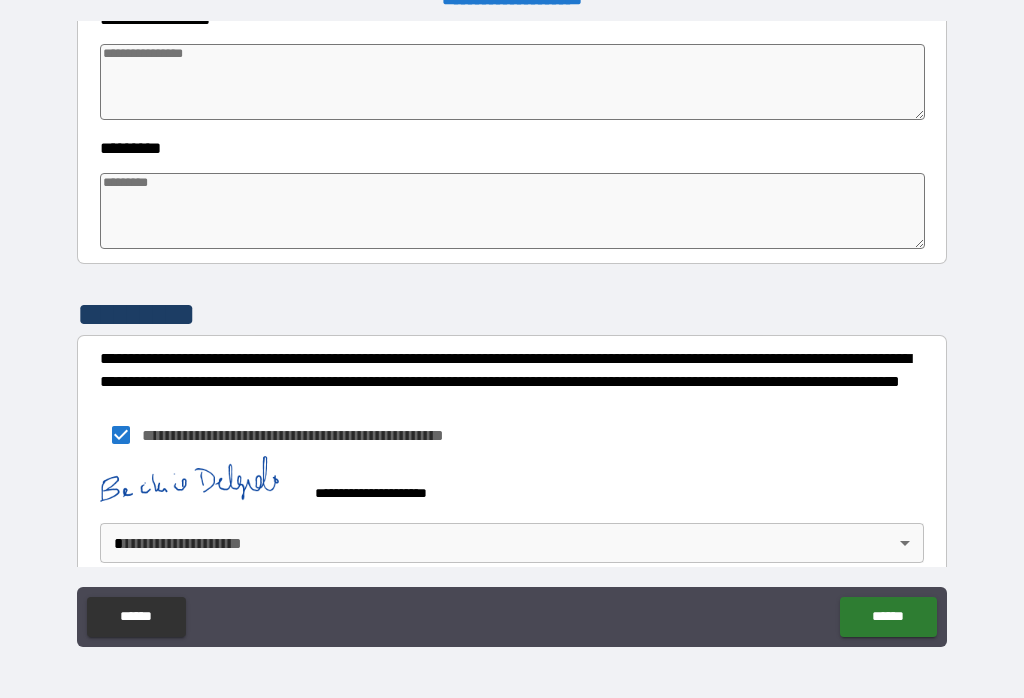 click on "**********" at bounding box center (512, 333) 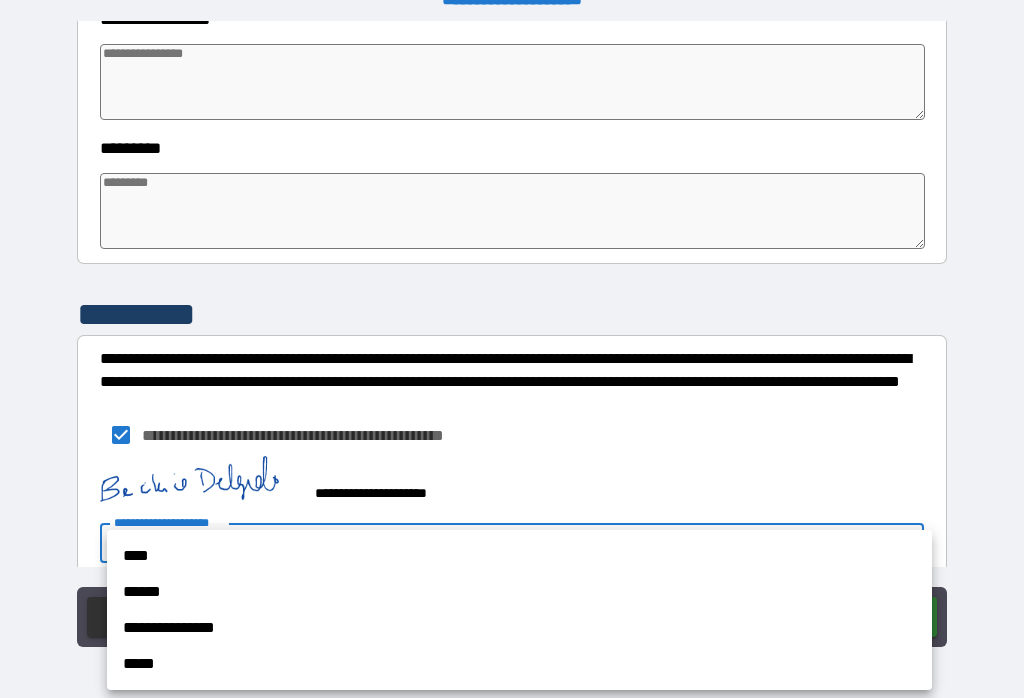 click on "****" at bounding box center [519, 556] 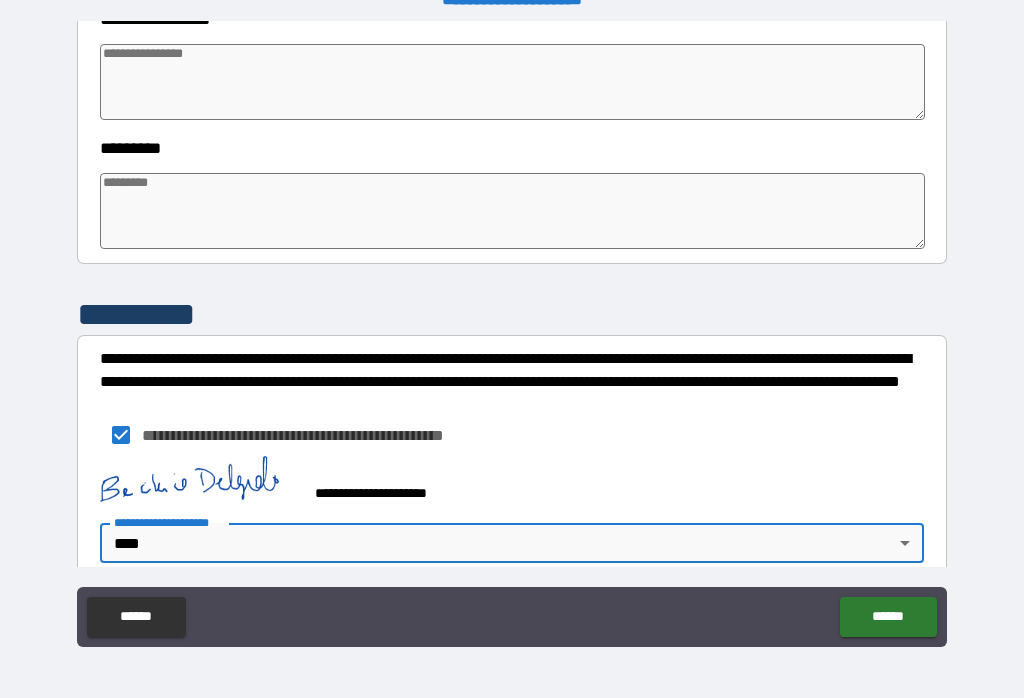 click on "******" at bounding box center (888, 617) 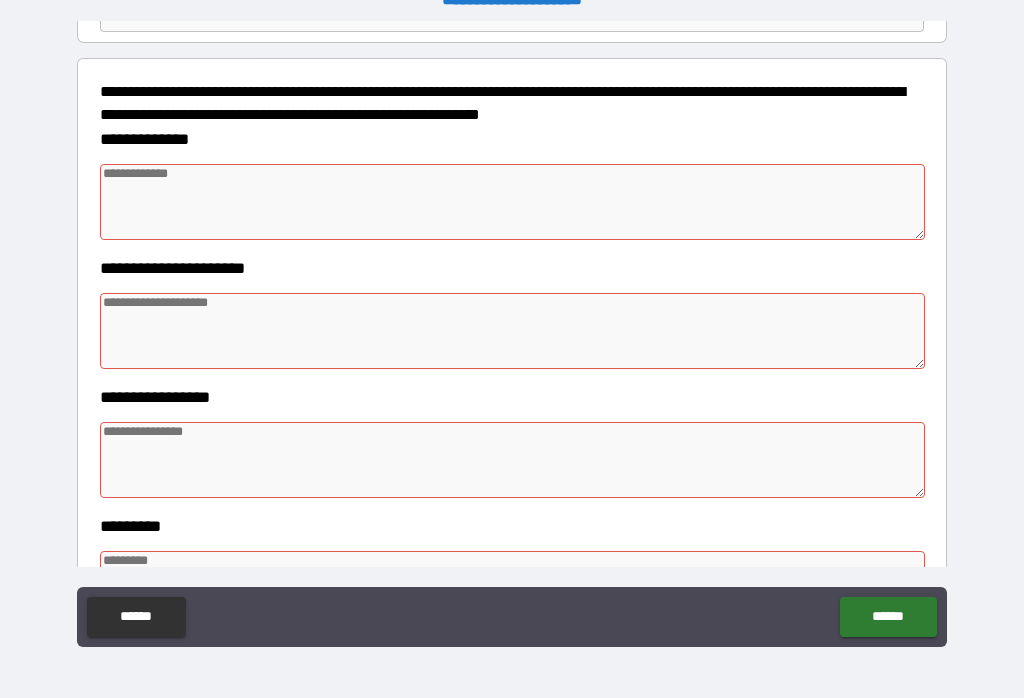 scroll, scrollTop: 220, scrollLeft: 0, axis: vertical 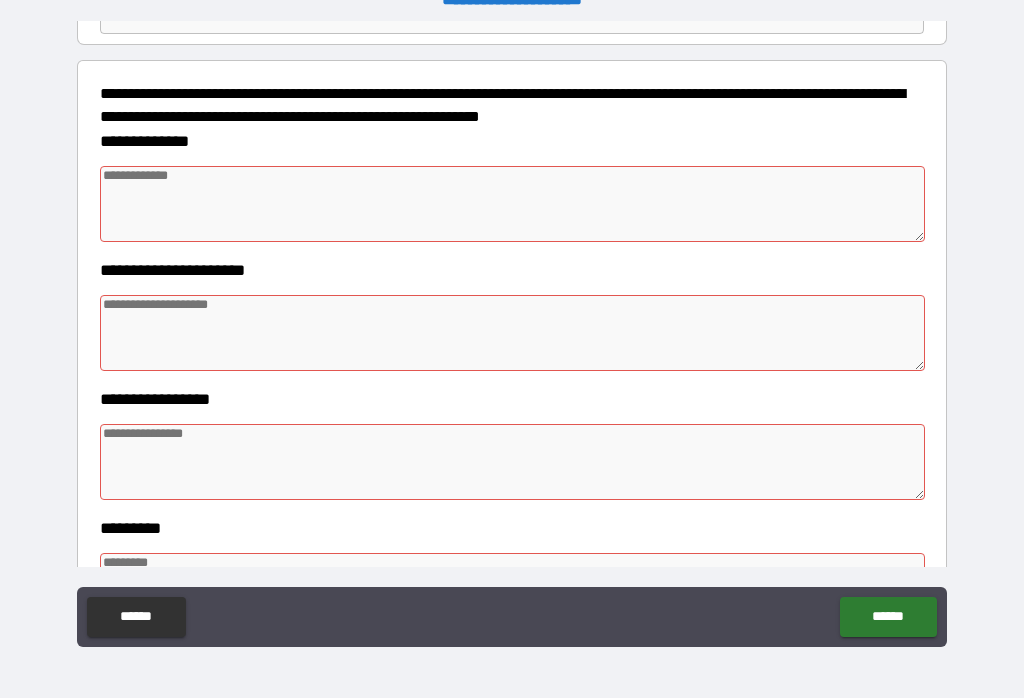 click at bounding box center (513, 204) 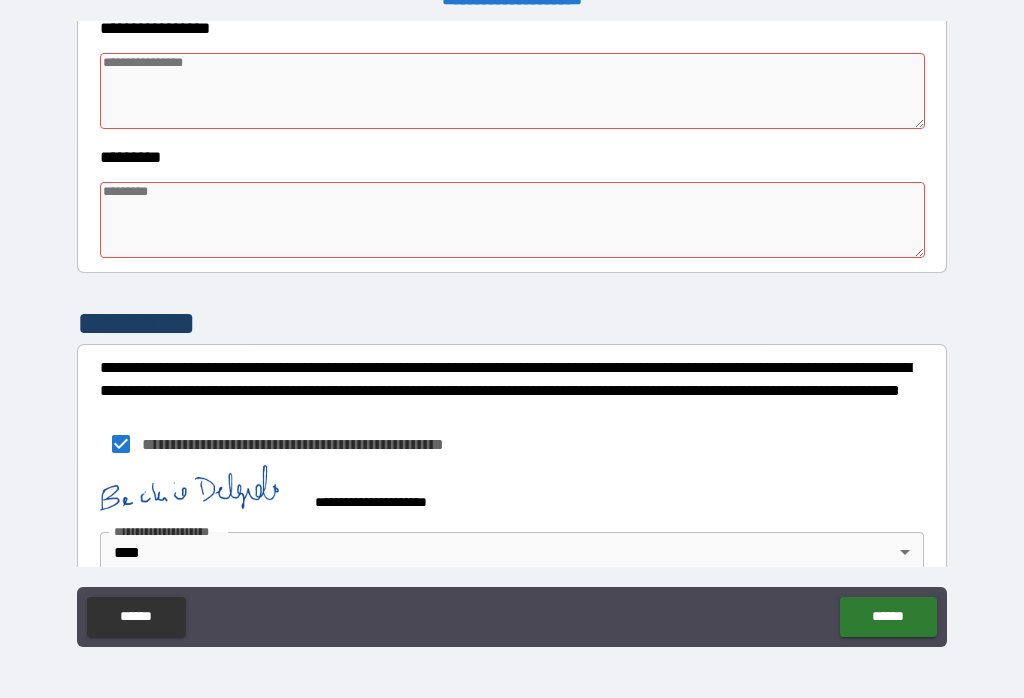 scroll, scrollTop: 592, scrollLeft: 0, axis: vertical 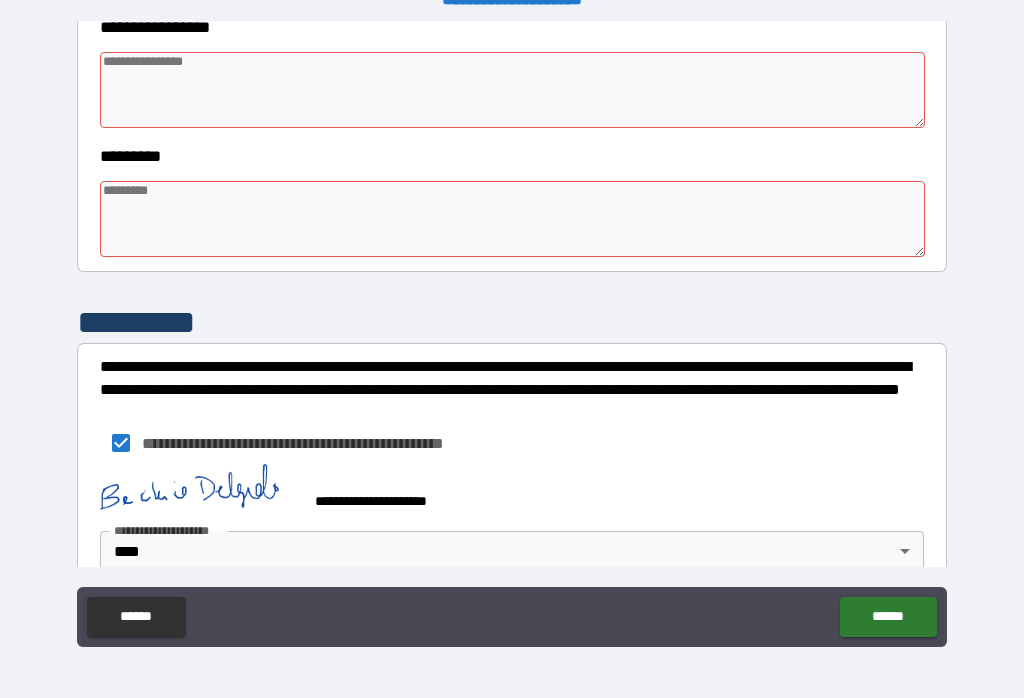 click at bounding box center (513, 219) 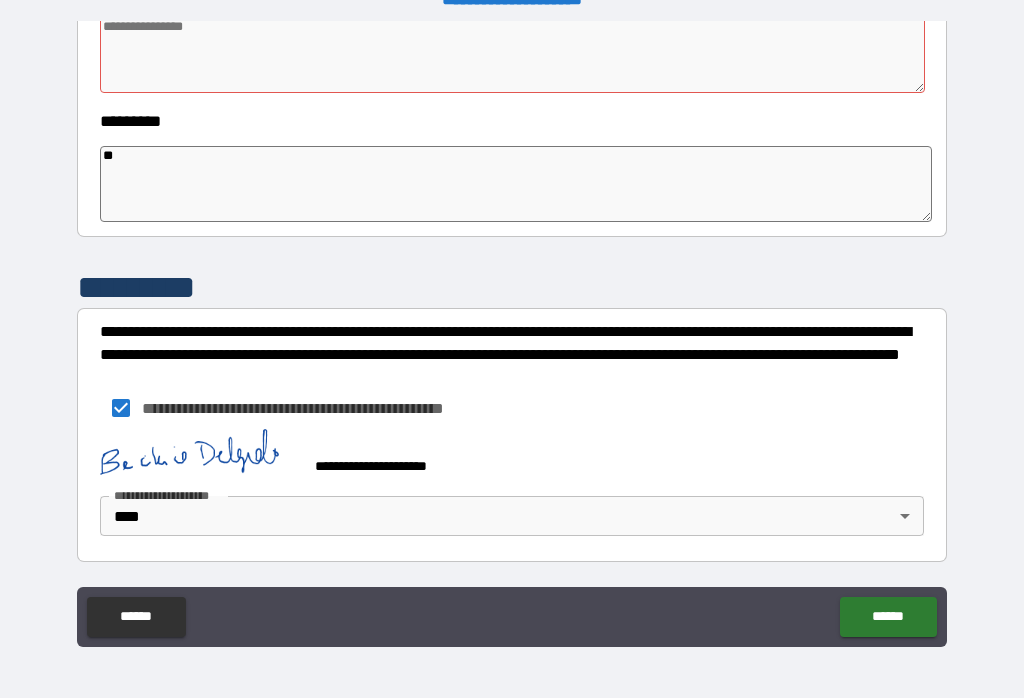 scroll, scrollTop: 627, scrollLeft: 0, axis: vertical 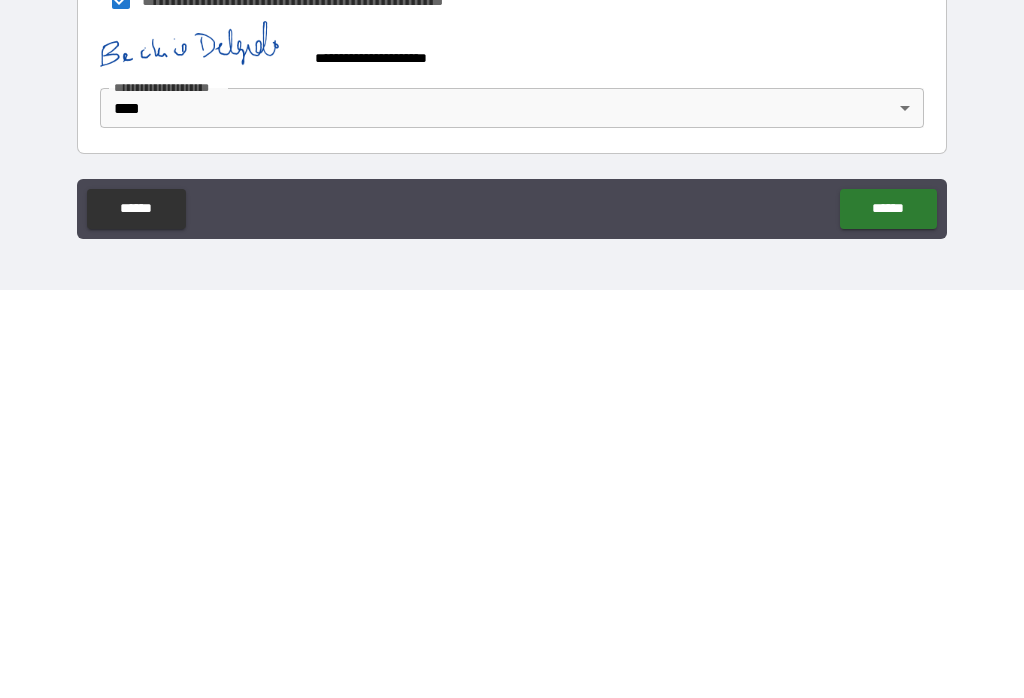 click on "******" at bounding box center [888, 617] 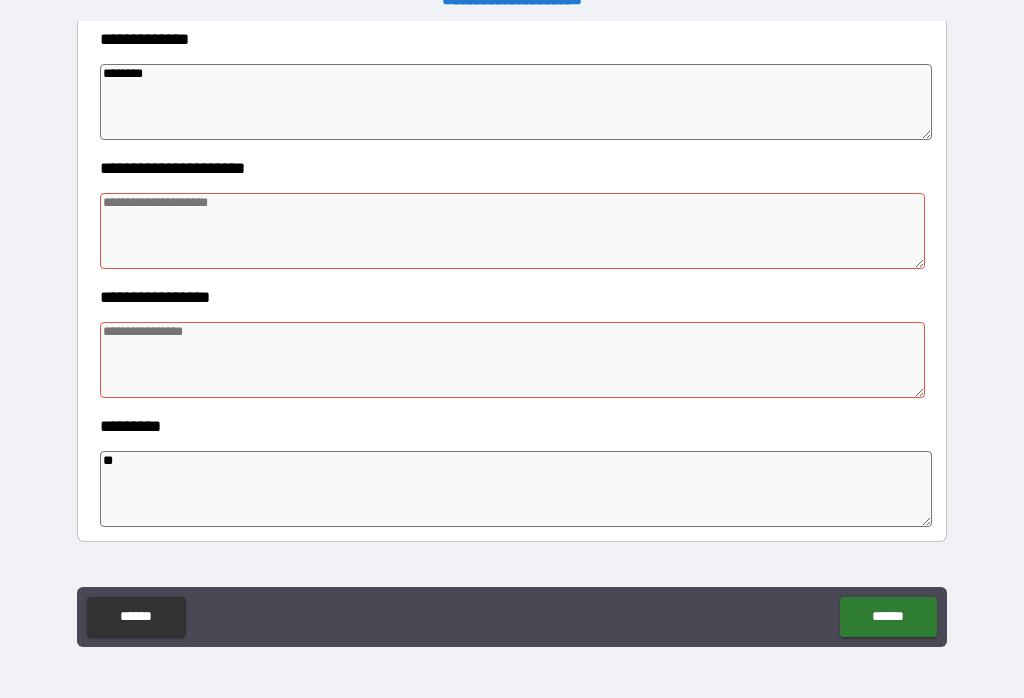 scroll, scrollTop: 333, scrollLeft: 0, axis: vertical 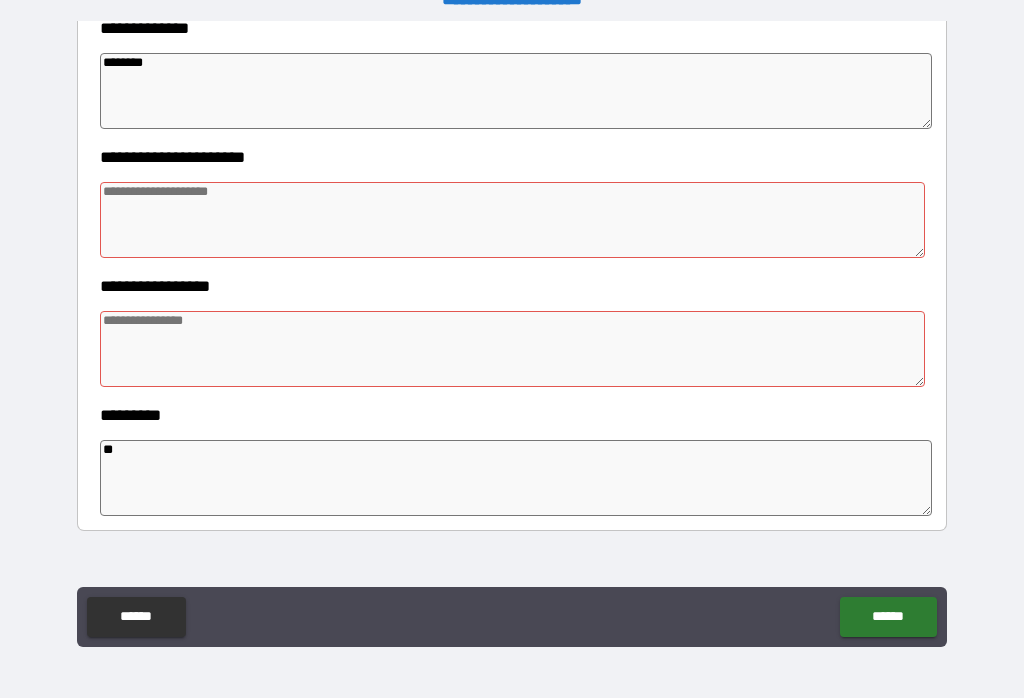 click at bounding box center [513, 349] 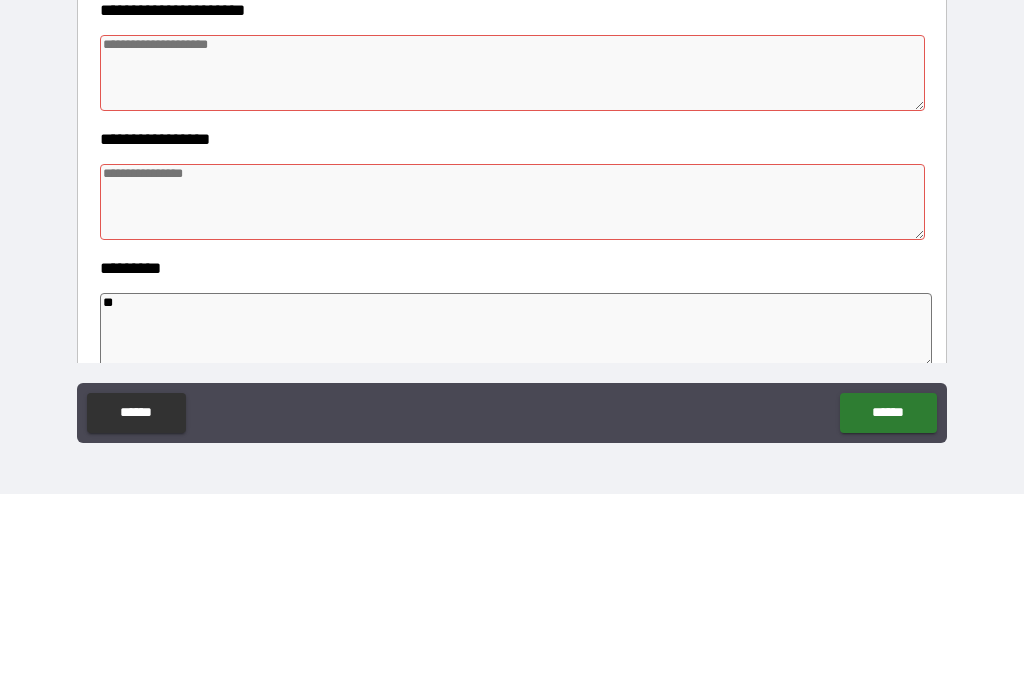 scroll, scrollTop: 275, scrollLeft: 0, axis: vertical 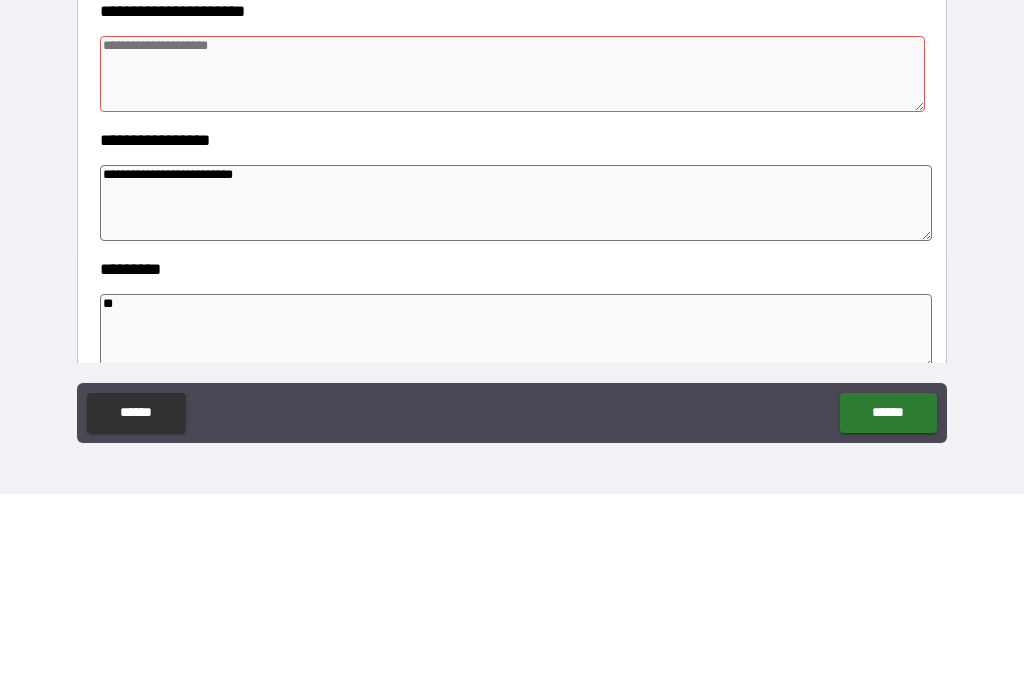 click at bounding box center [513, 278] 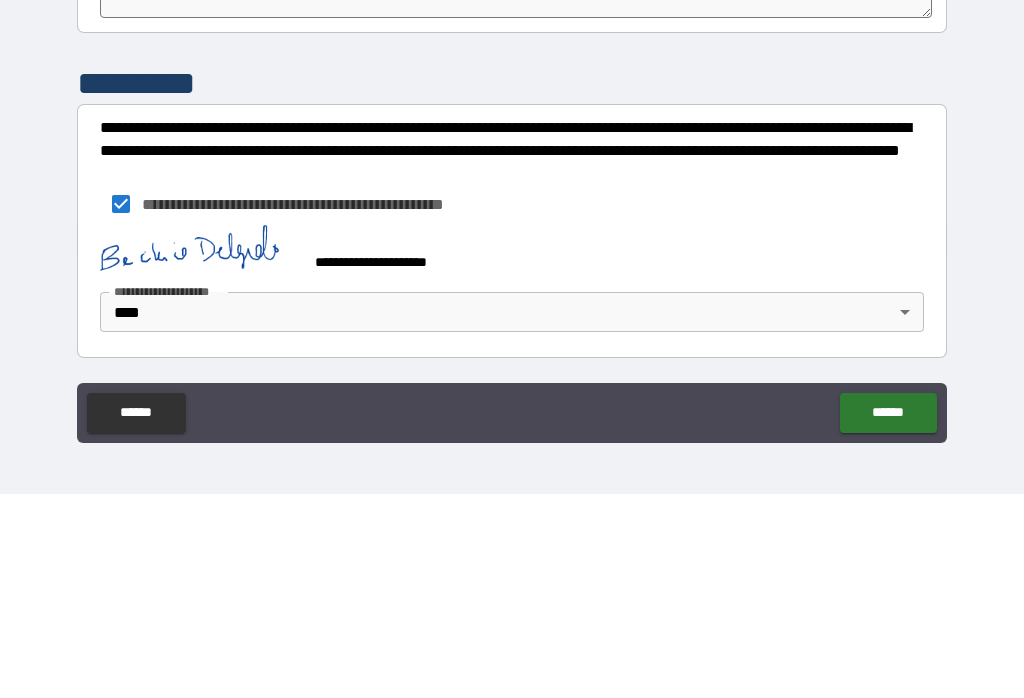 scroll, scrollTop: 627, scrollLeft: 0, axis: vertical 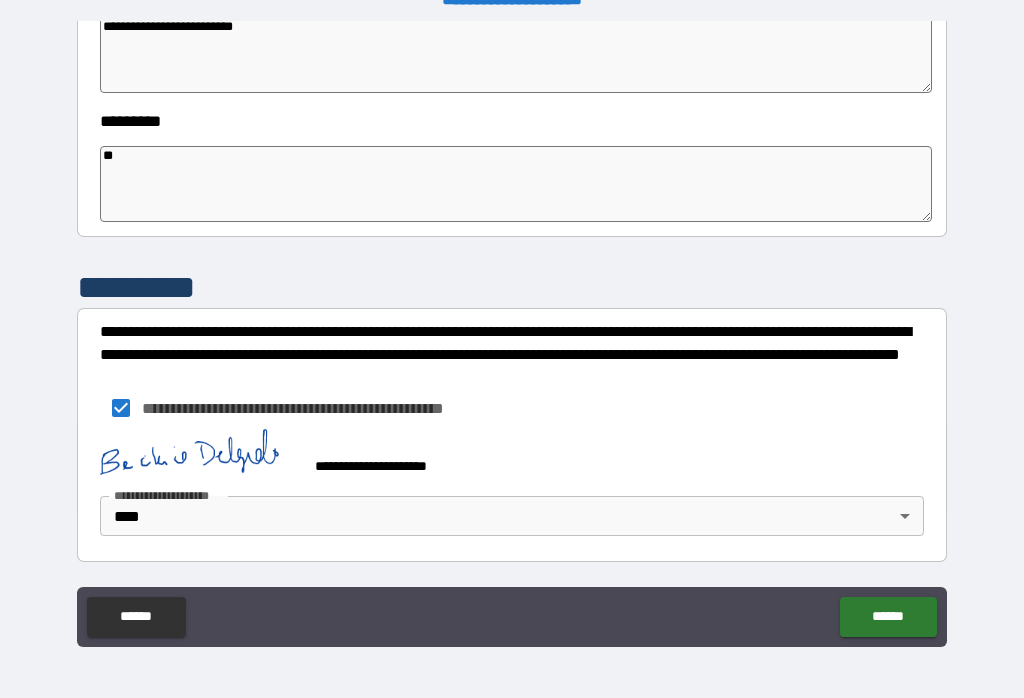 click on "******" at bounding box center [888, 617] 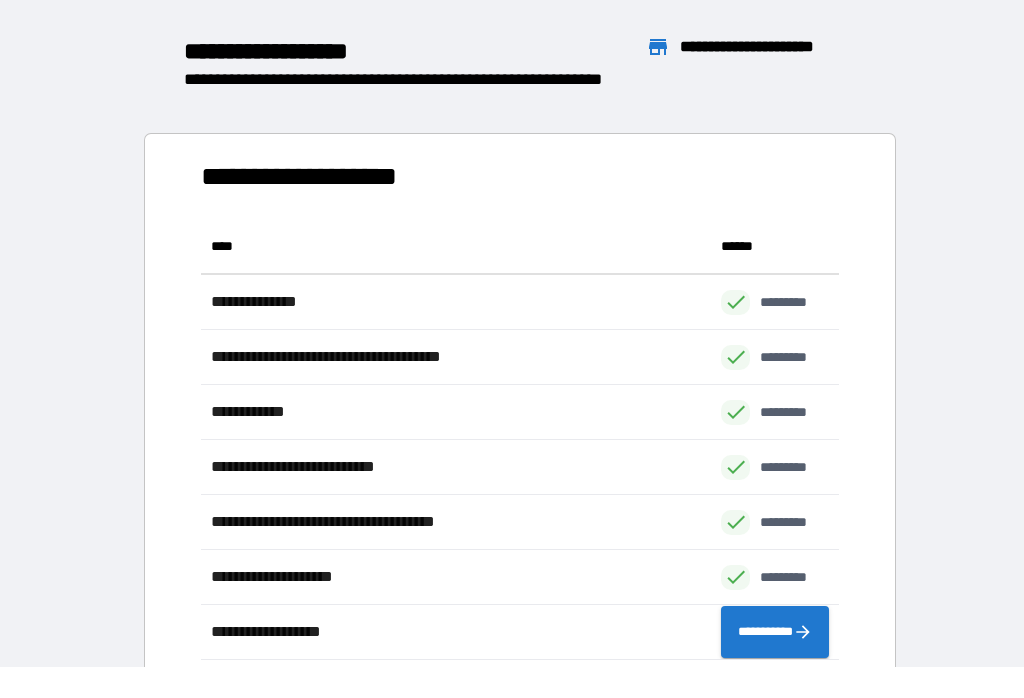 scroll, scrollTop: 441, scrollLeft: 638, axis: both 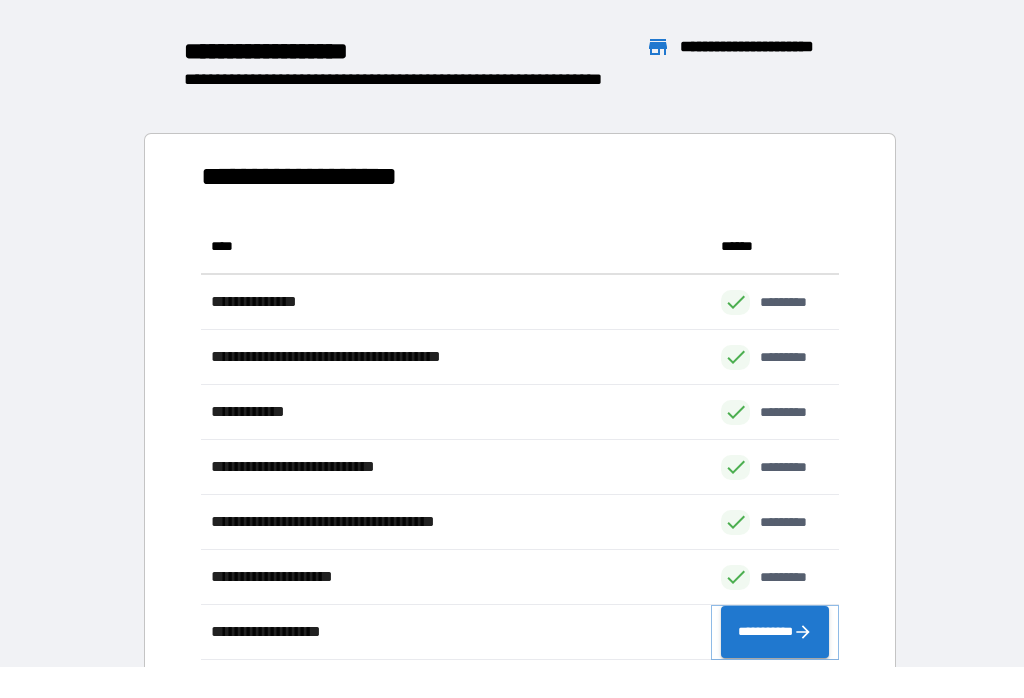 click on "**********" at bounding box center [775, 632] 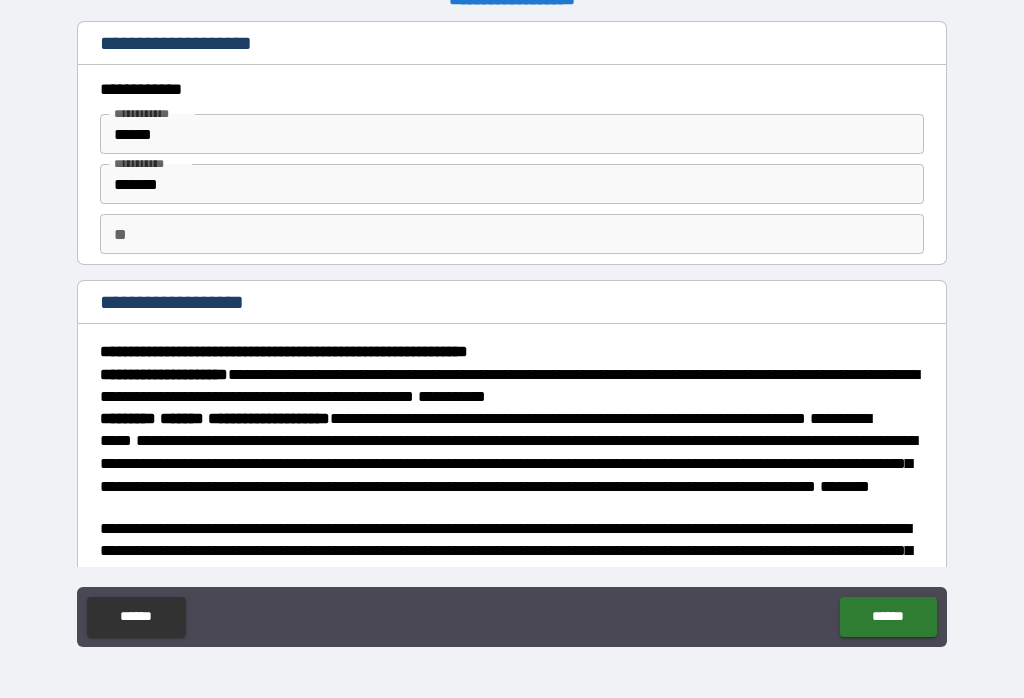 click on "**" at bounding box center [512, 234] 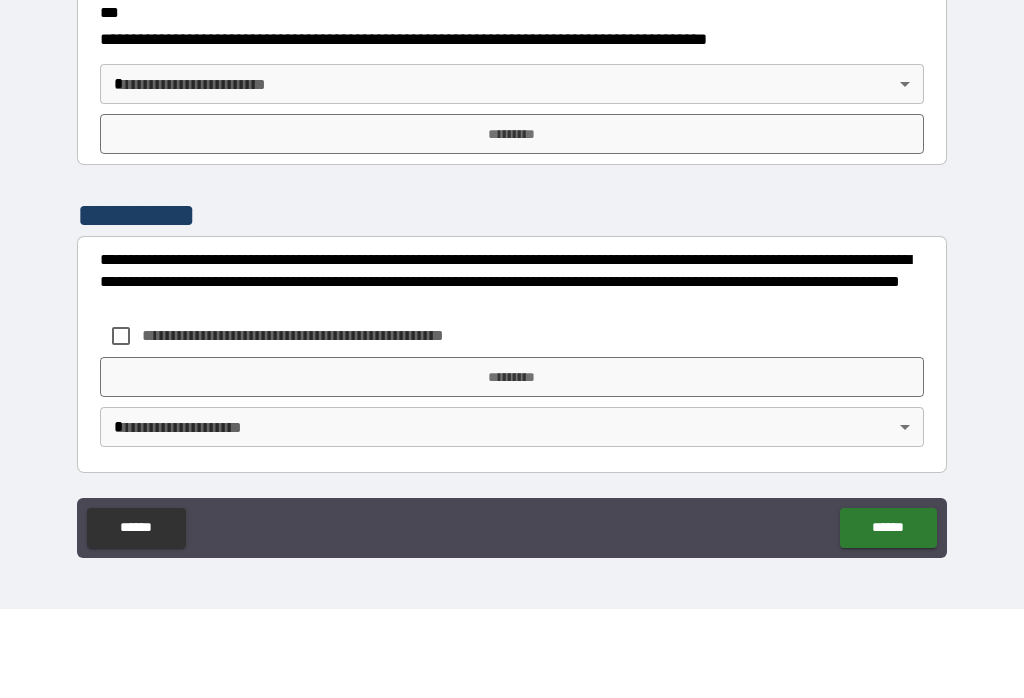 scroll, scrollTop: 2221, scrollLeft: 0, axis: vertical 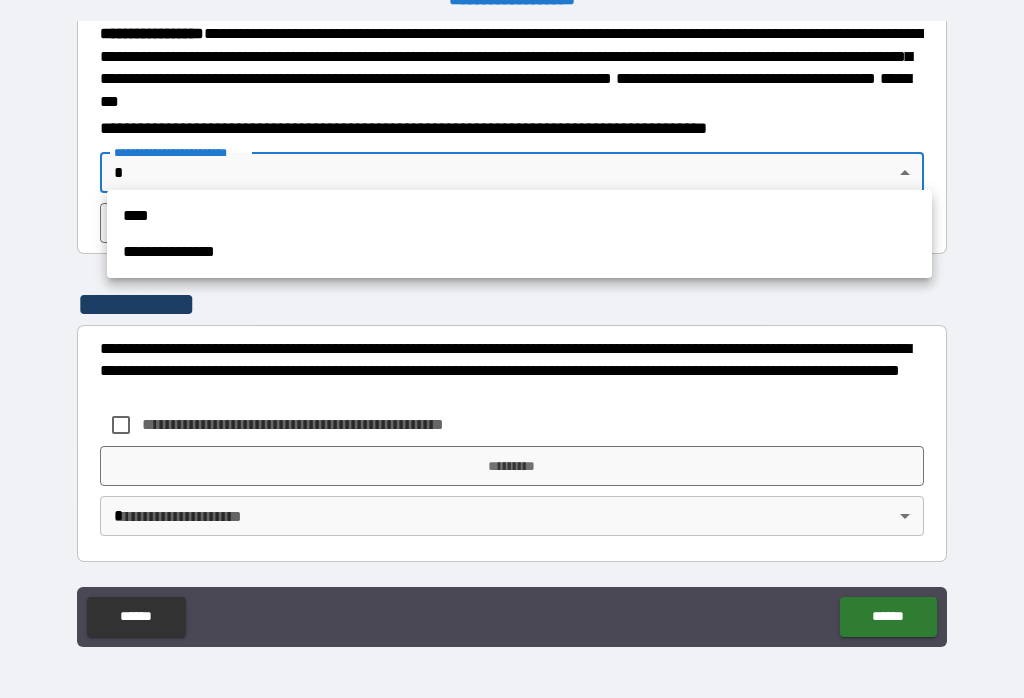 click on "****" at bounding box center [519, 216] 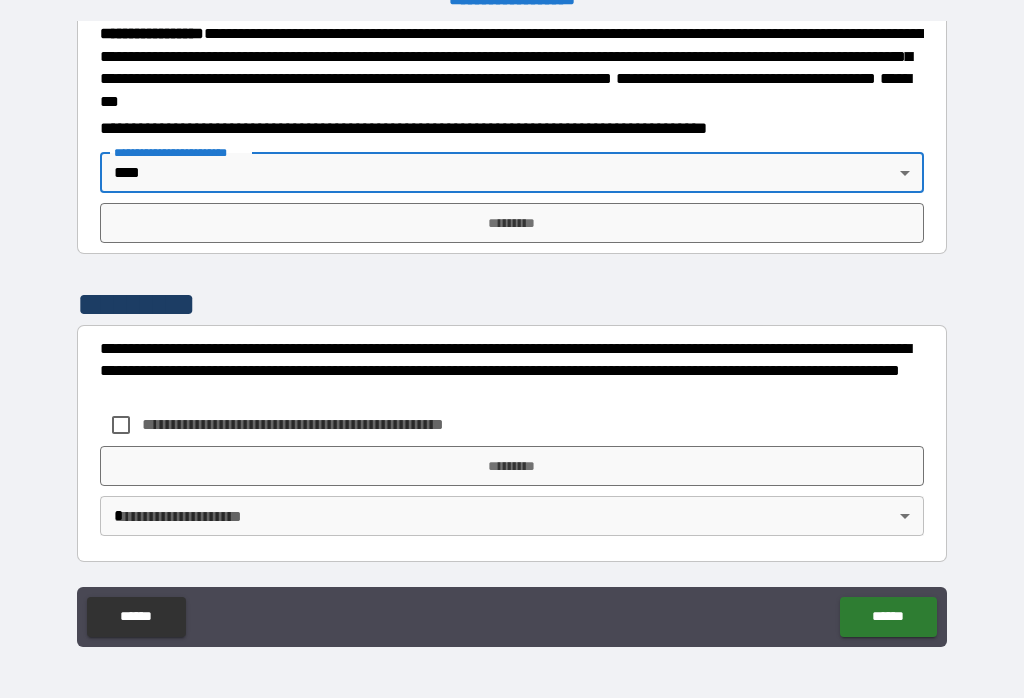 click on "*********" at bounding box center (512, 223) 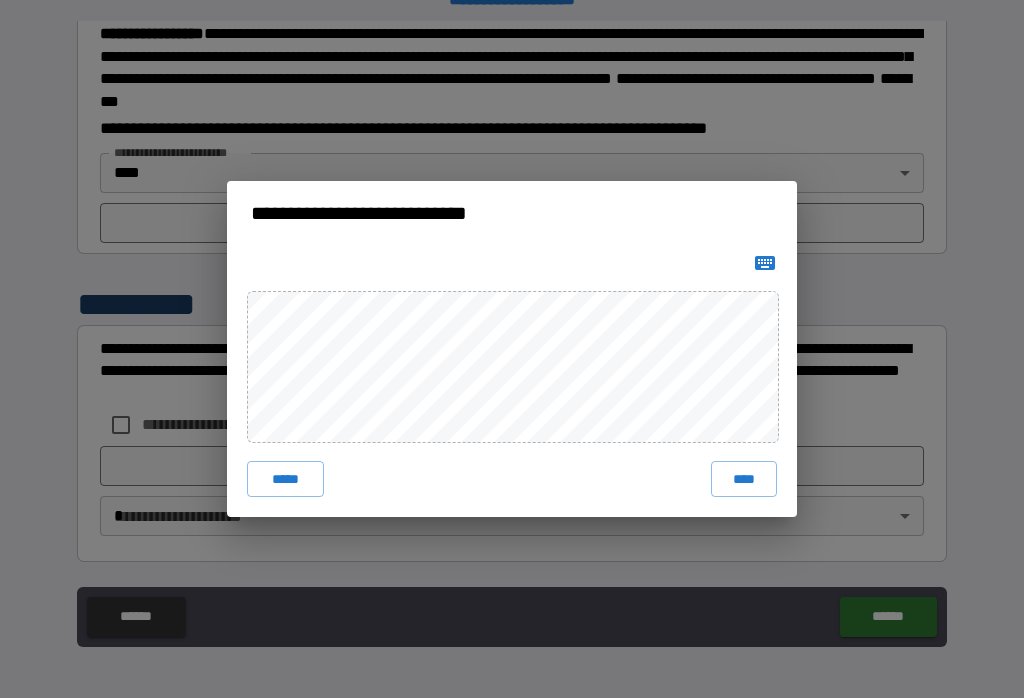 click on "****" at bounding box center (744, 479) 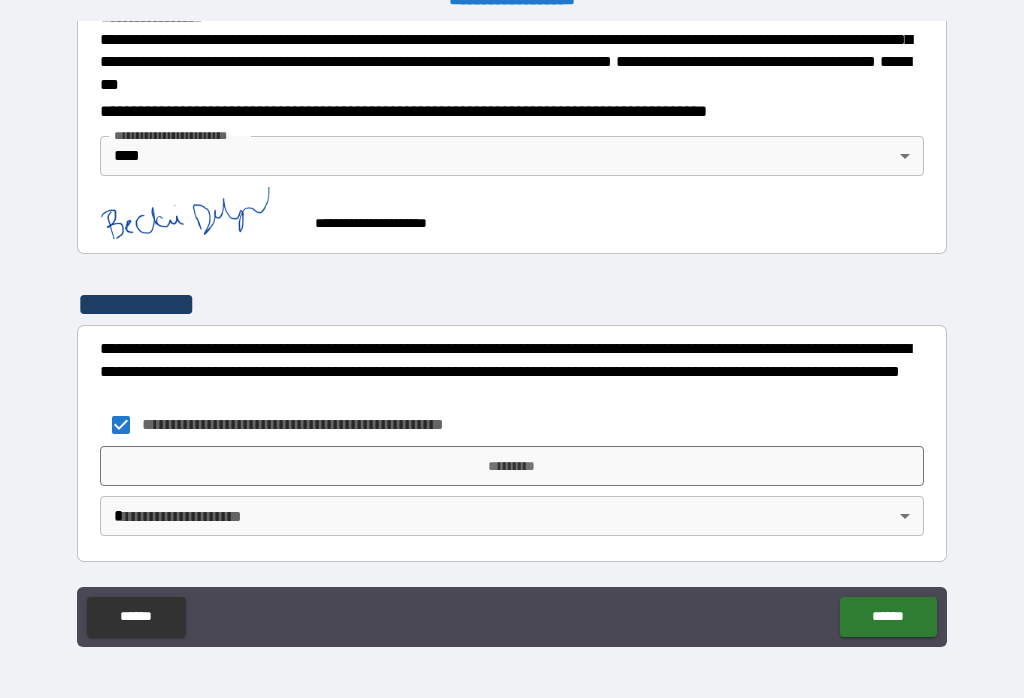scroll, scrollTop: 2288, scrollLeft: 0, axis: vertical 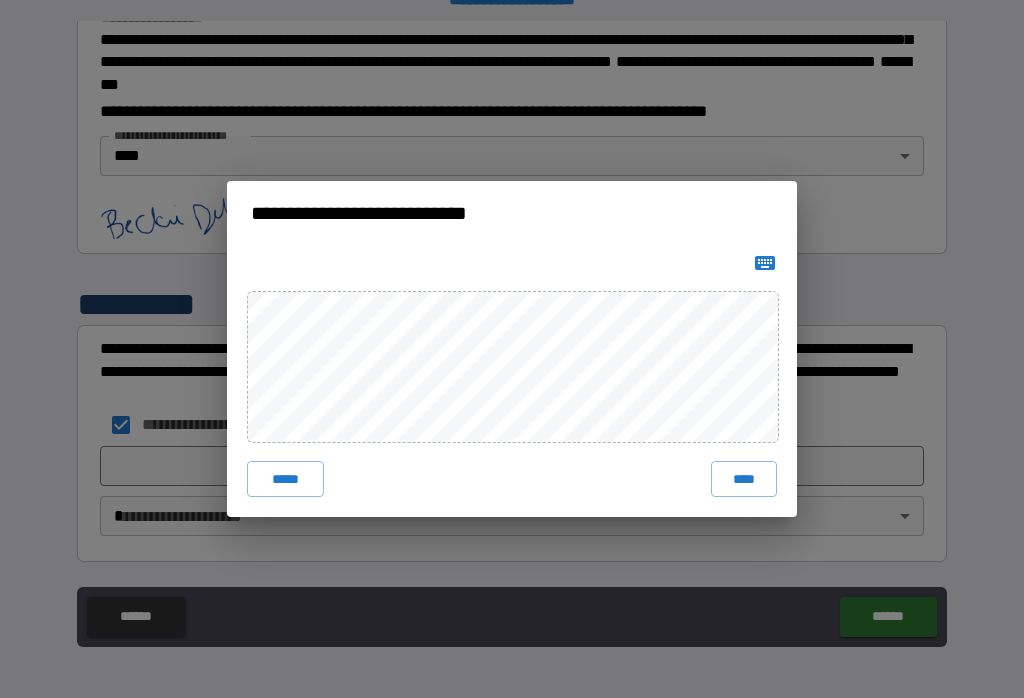 click on "****" at bounding box center [744, 479] 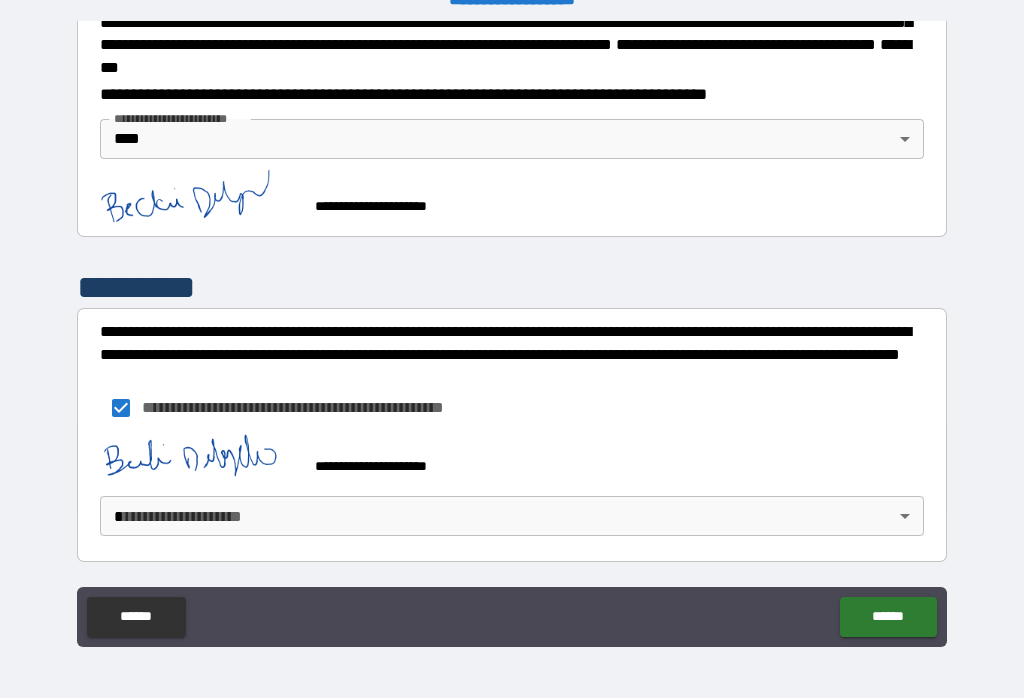 scroll, scrollTop: 2333, scrollLeft: 0, axis: vertical 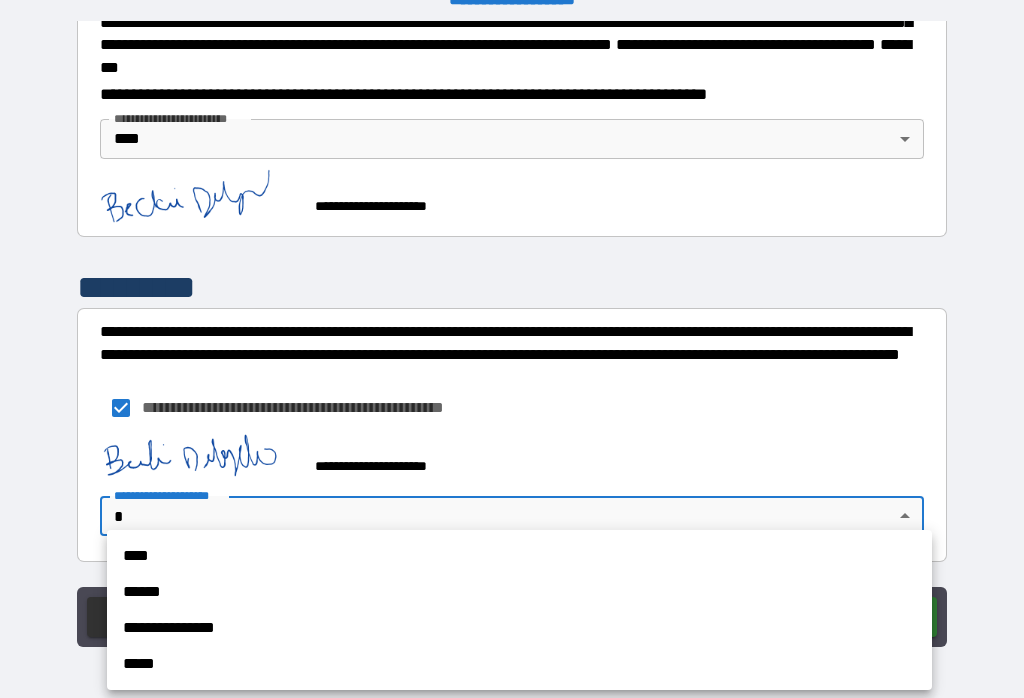 click on "****" at bounding box center (519, 556) 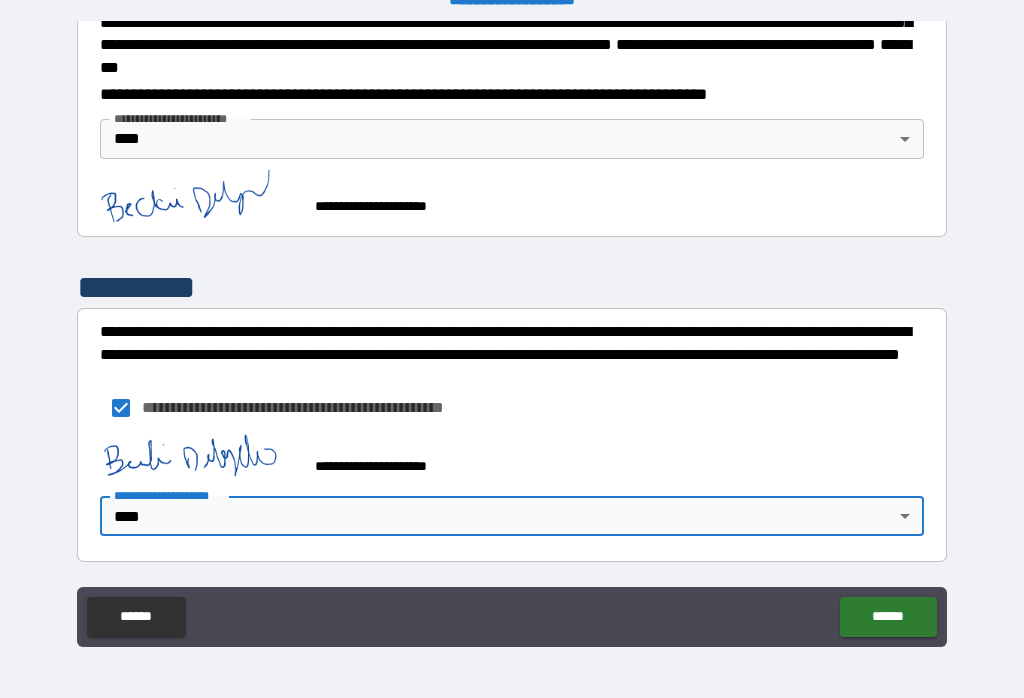 click on "******" at bounding box center [888, 617] 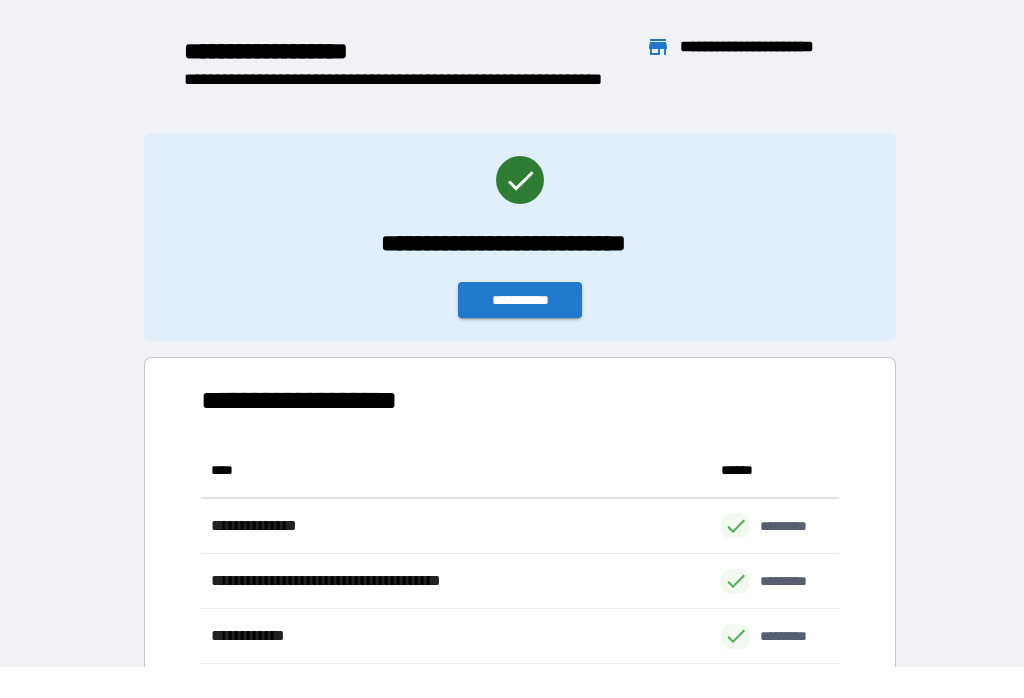 scroll, scrollTop: 441, scrollLeft: 638, axis: both 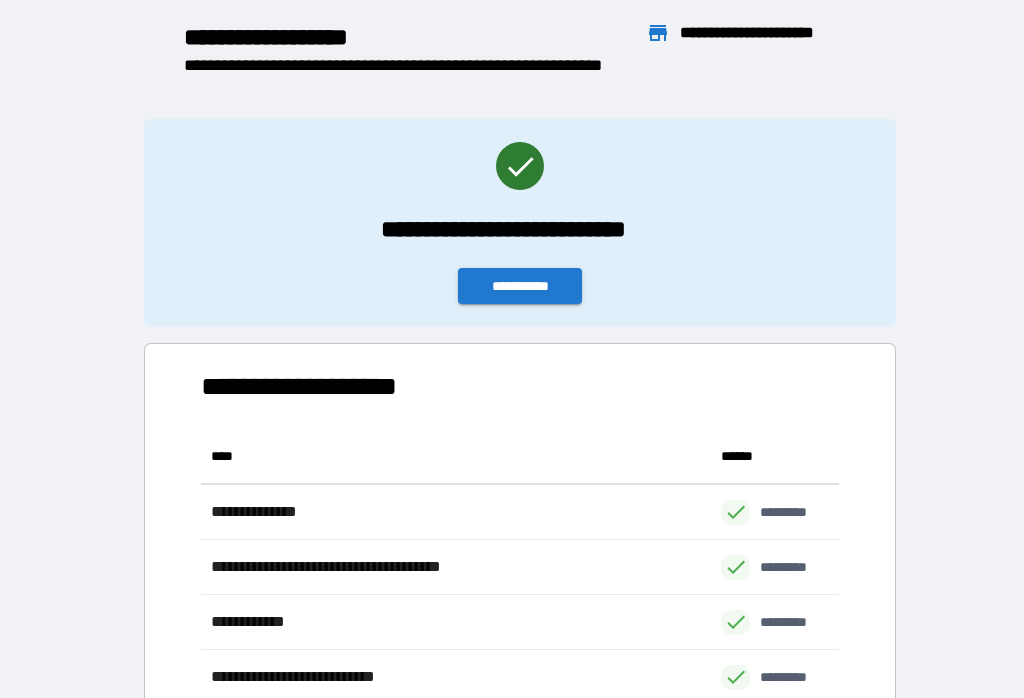 click on "**********" at bounding box center [520, 286] 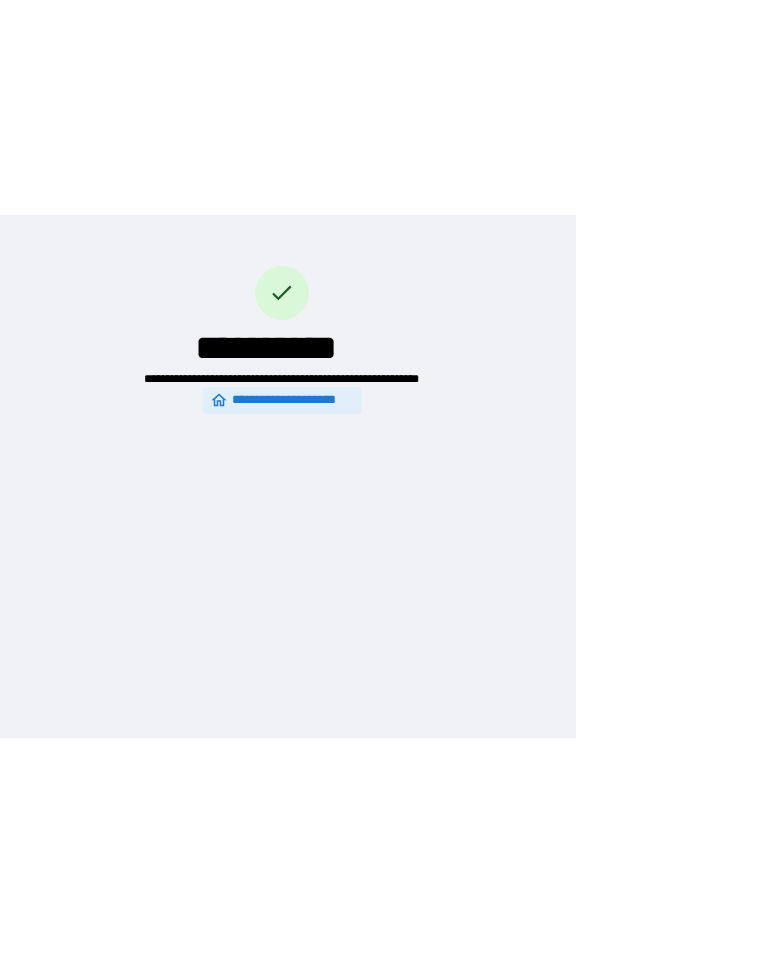 scroll, scrollTop: 0, scrollLeft: 0, axis: both 